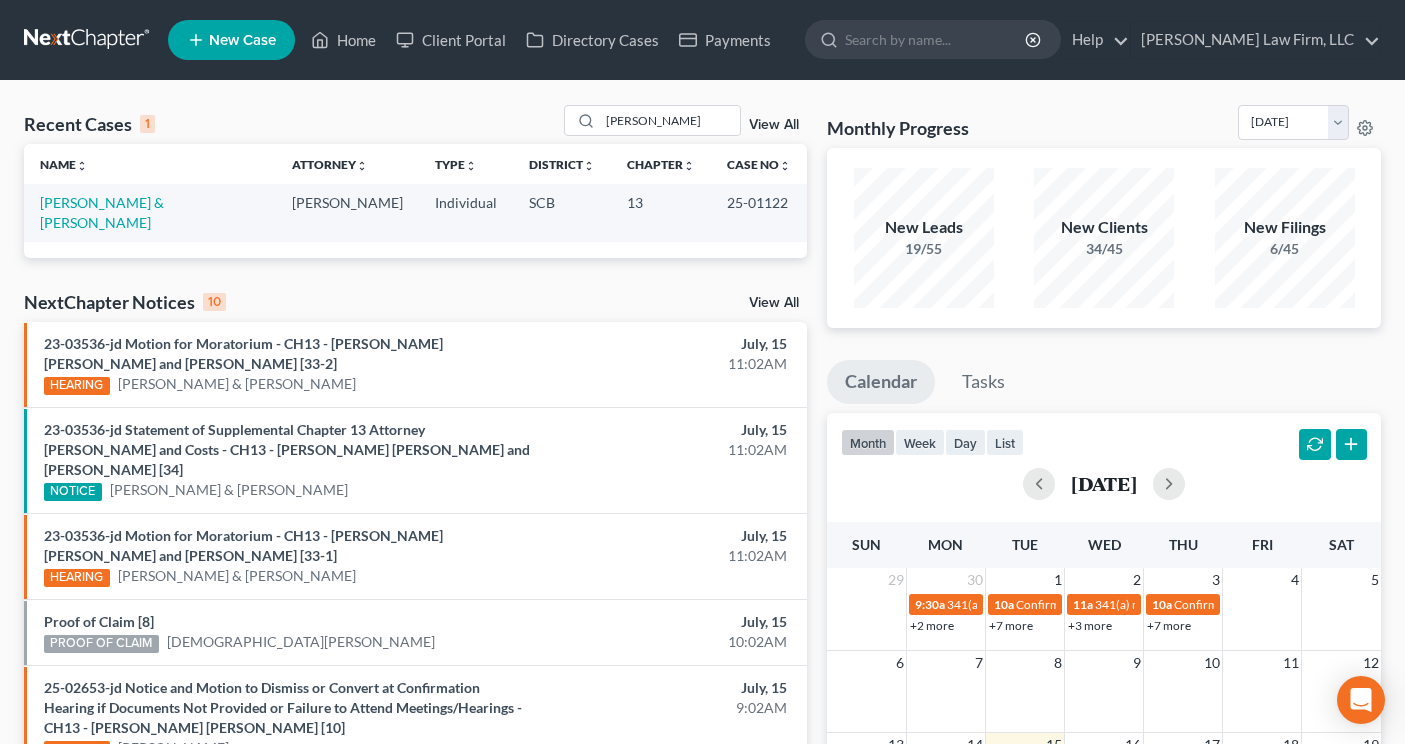scroll, scrollTop: 0, scrollLeft: 0, axis: both 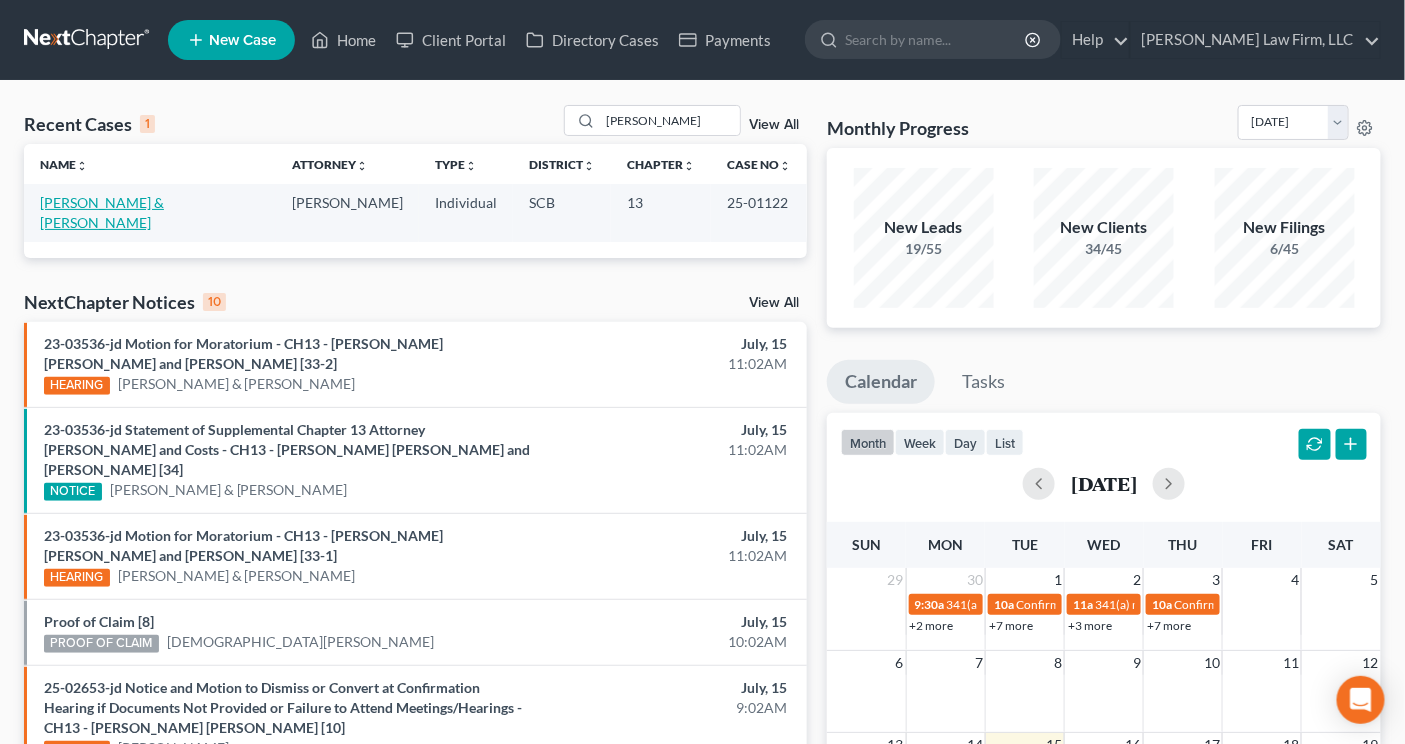 click on "[PERSON_NAME] & [PERSON_NAME]" at bounding box center (102, 212) 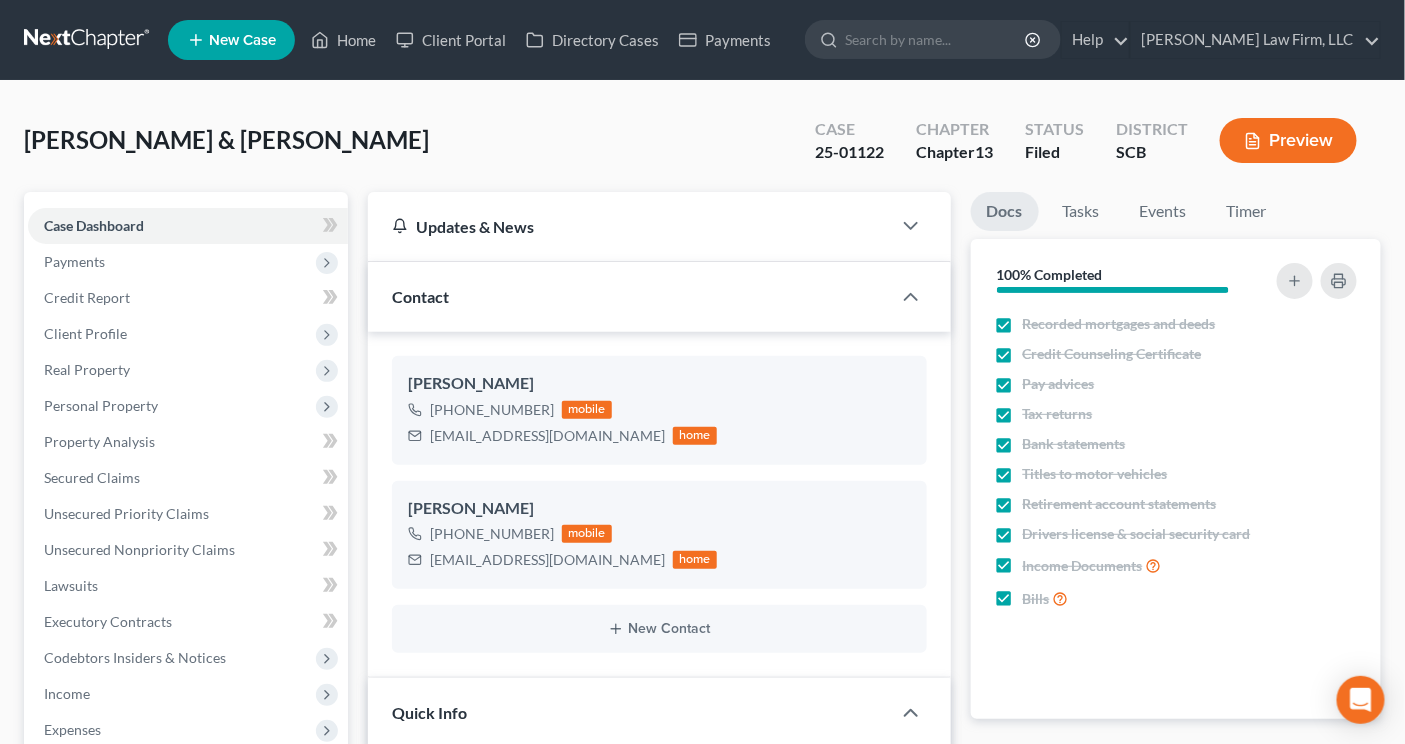 select on "1" 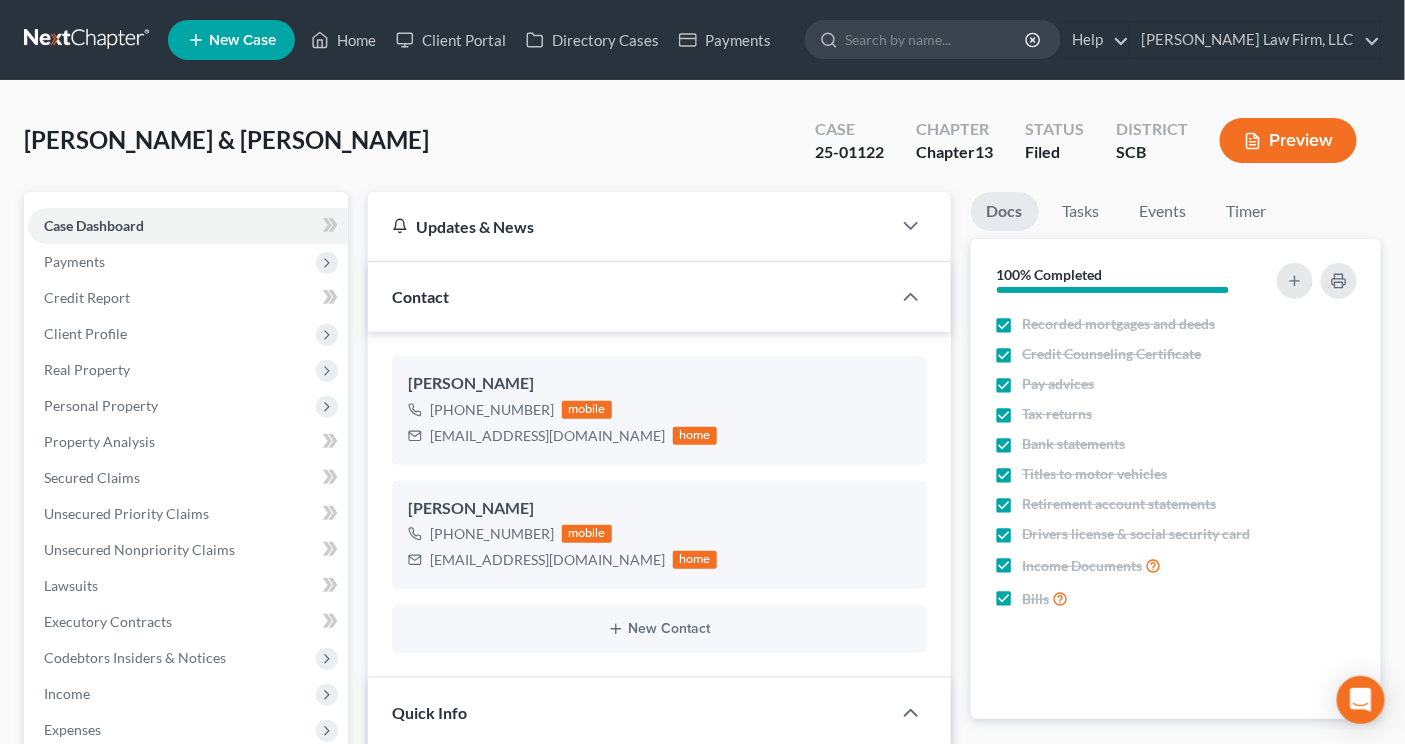scroll, scrollTop: 1450, scrollLeft: 0, axis: vertical 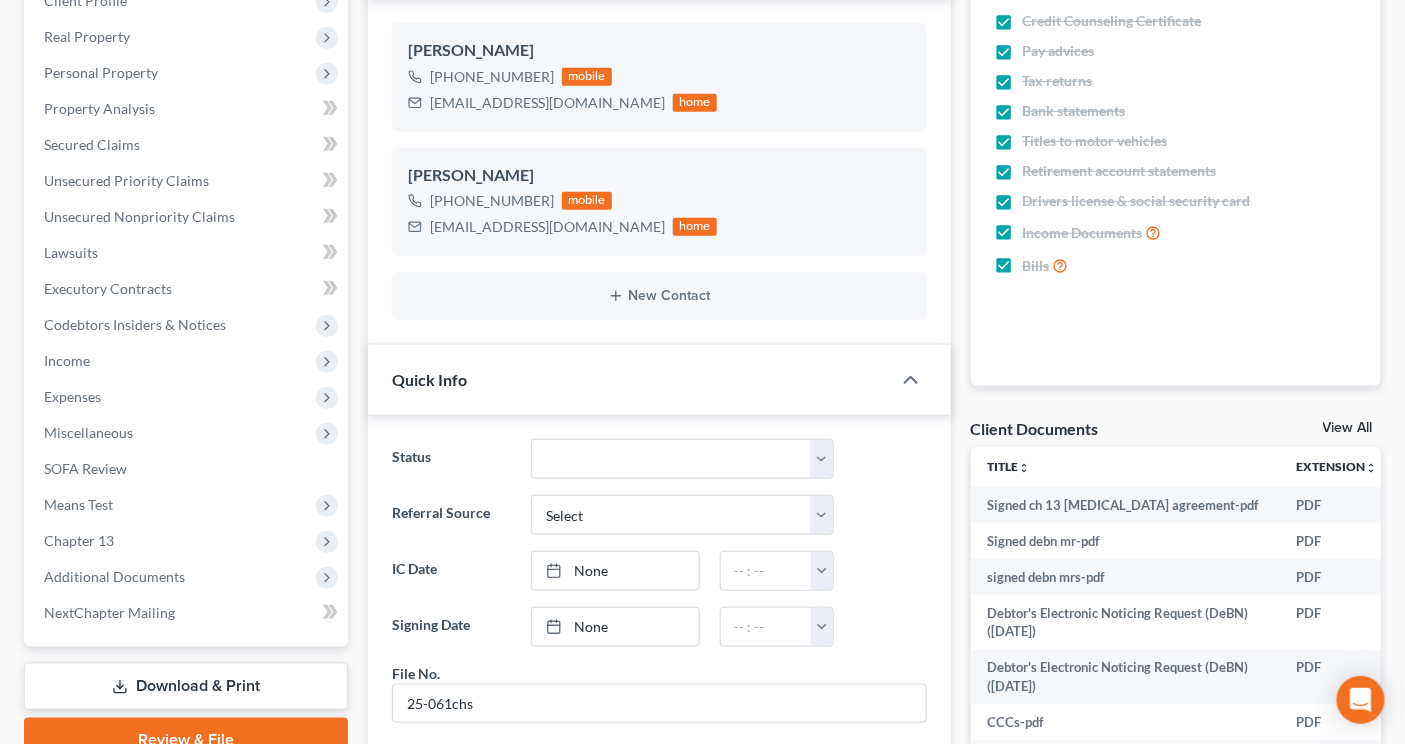 click on "Means Test" 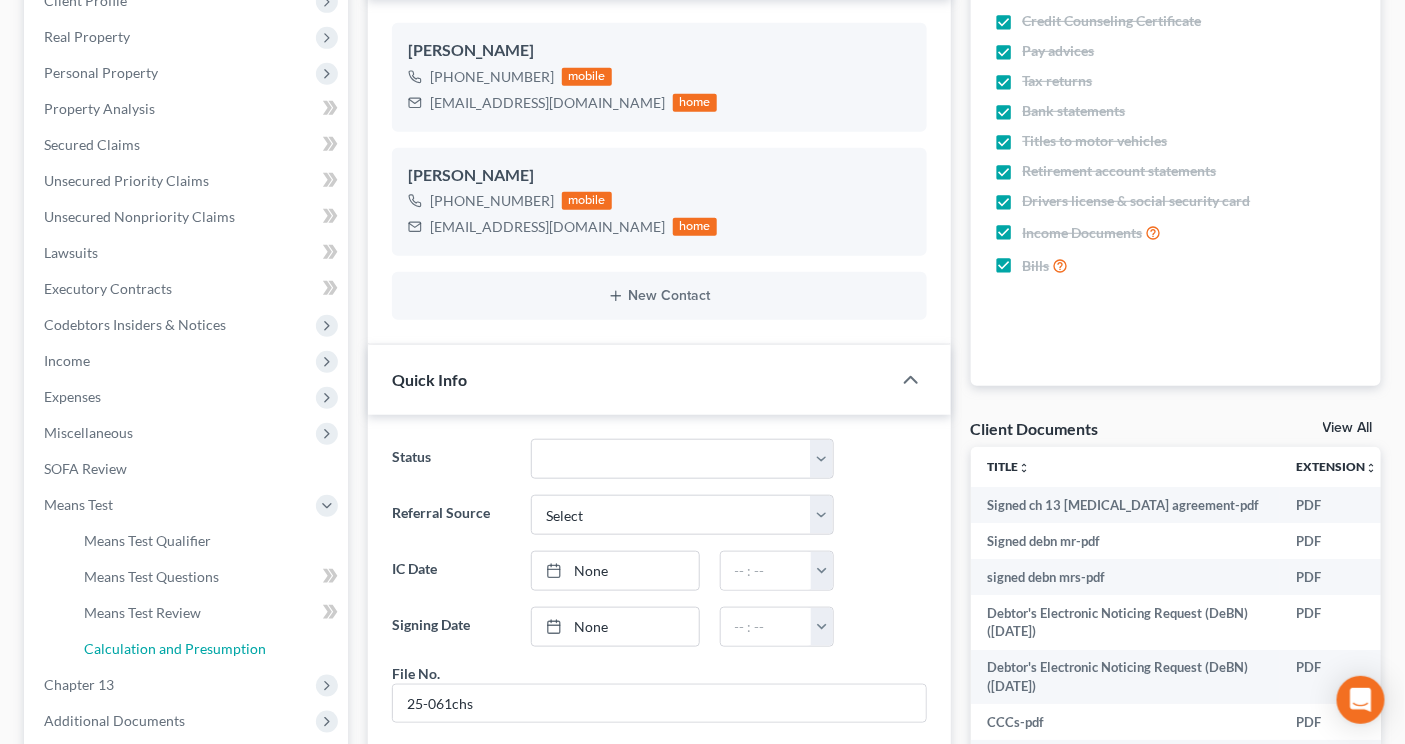 click on "Calculation and Presumption" 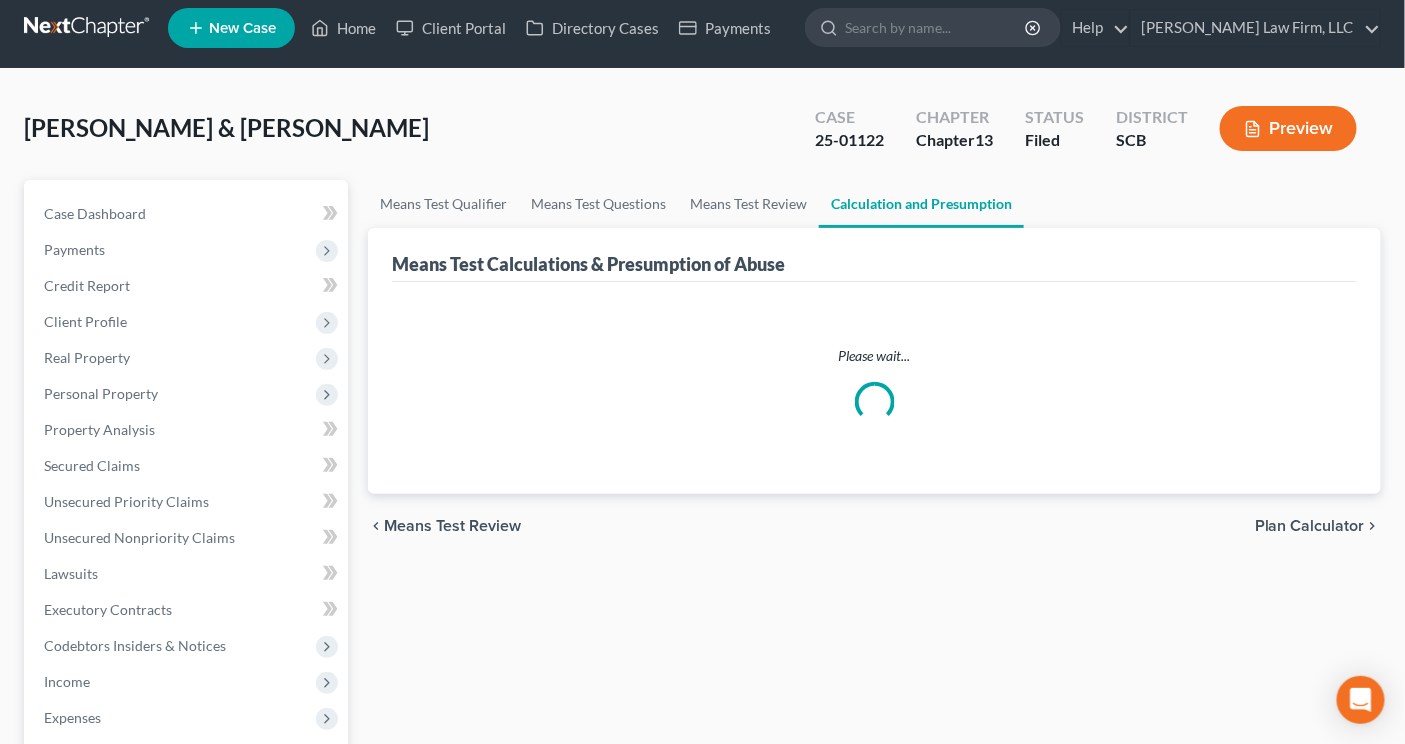 scroll, scrollTop: 0, scrollLeft: 0, axis: both 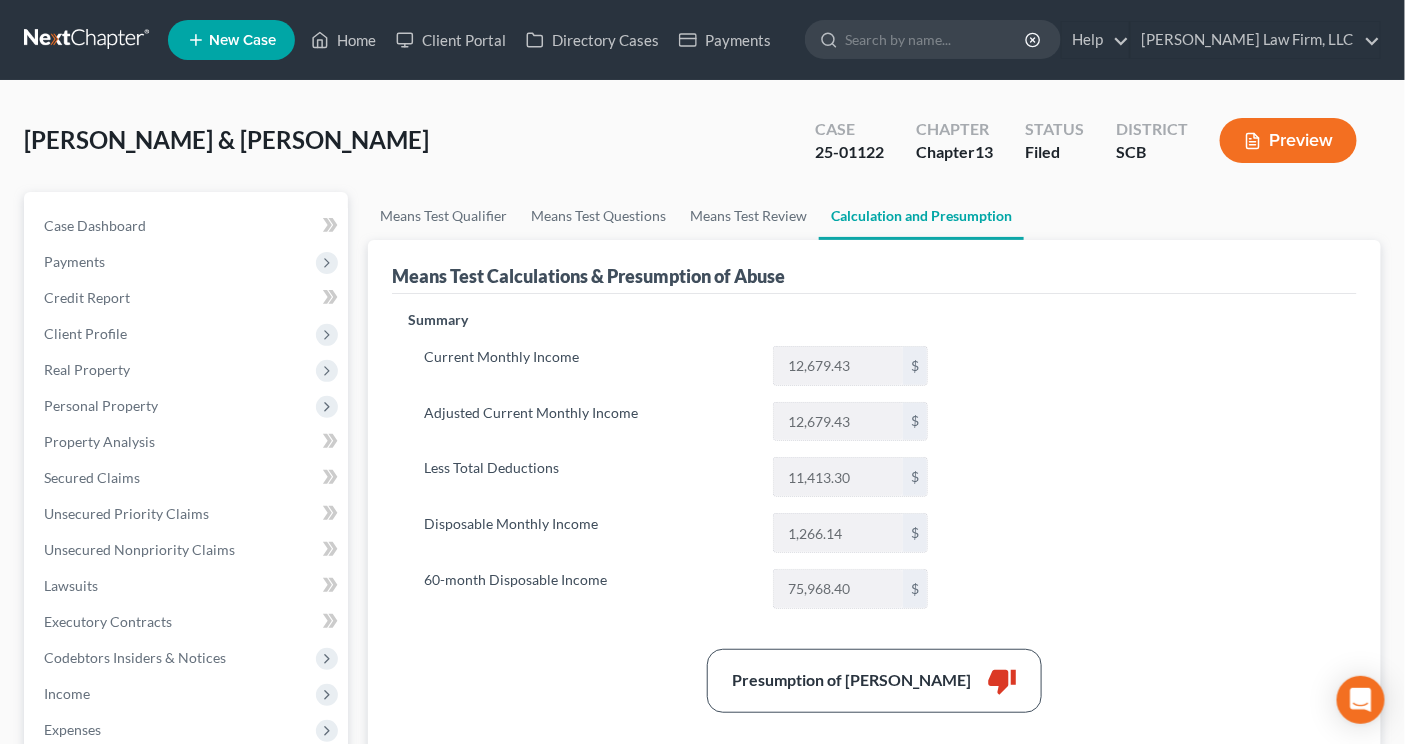 click on "Estel, Chadwick & Rose-Estel, Sharon Upgraded Case 25-01122 Chapter Chapter  13 Status Filed District SCB Preview" 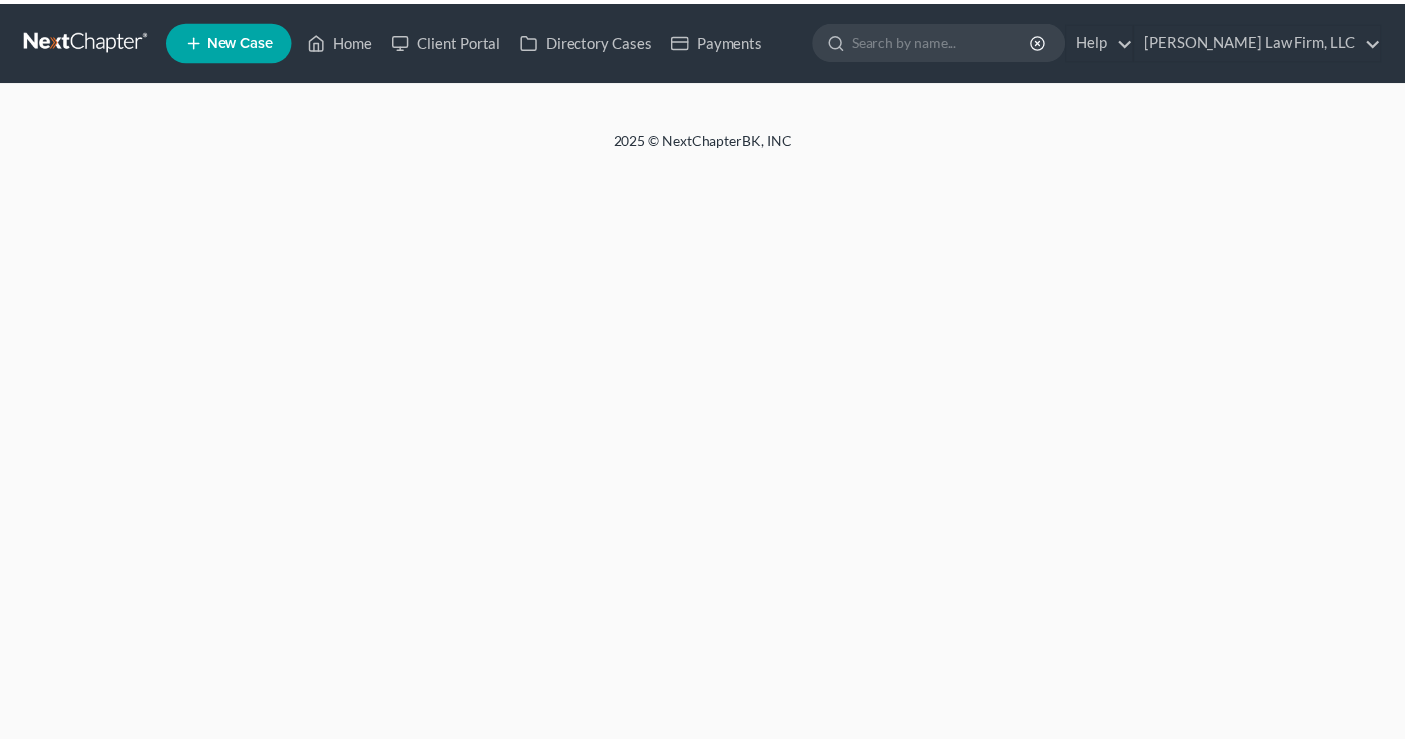 scroll, scrollTop: 0, scrollLeft: 0, axis: both 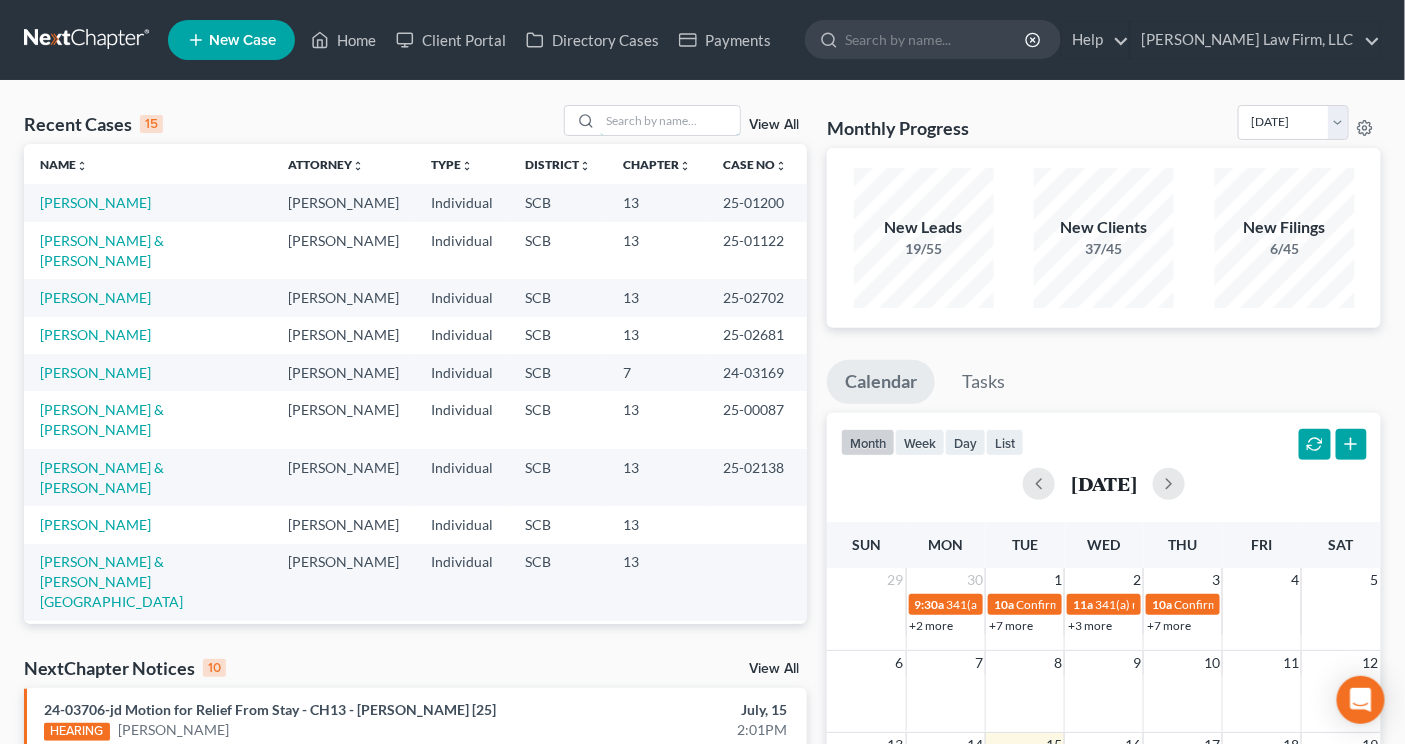 click at bounding box center [670, 120] 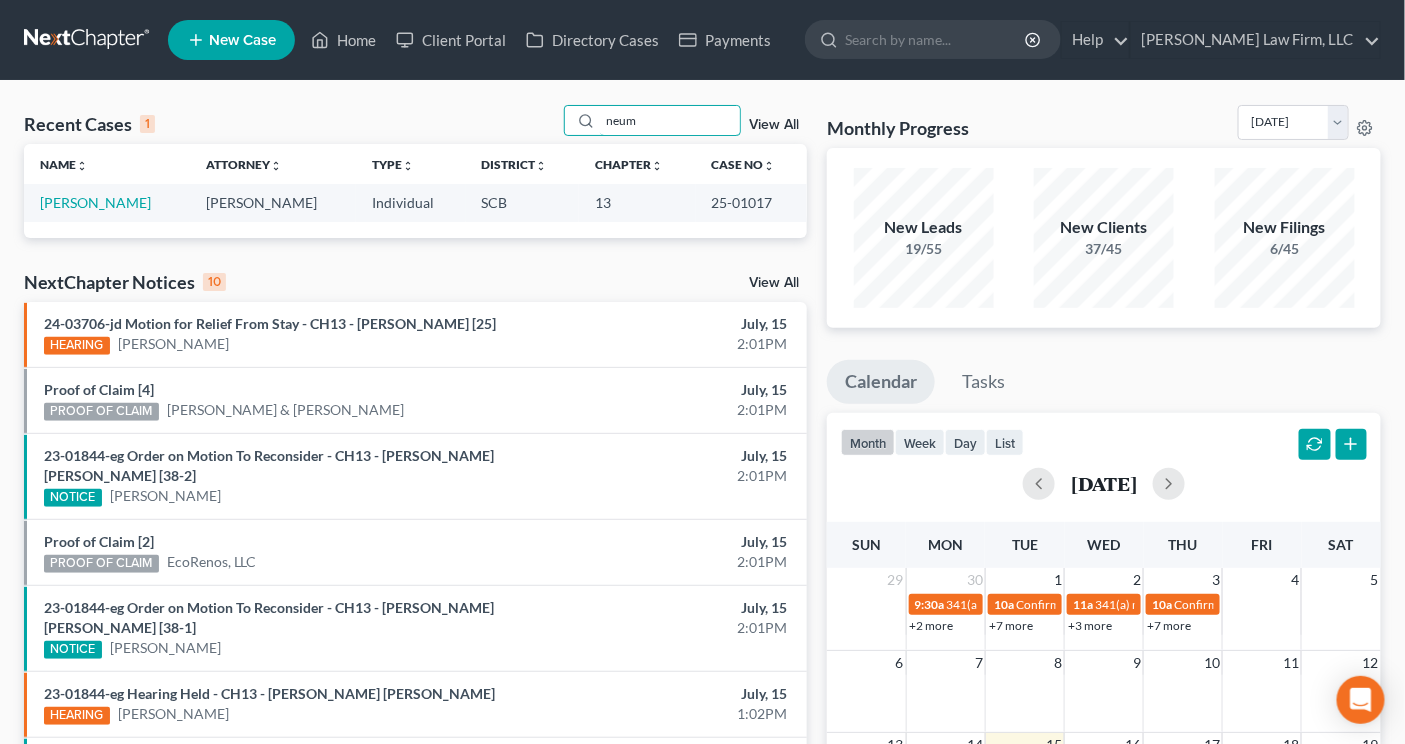 type on "neum" 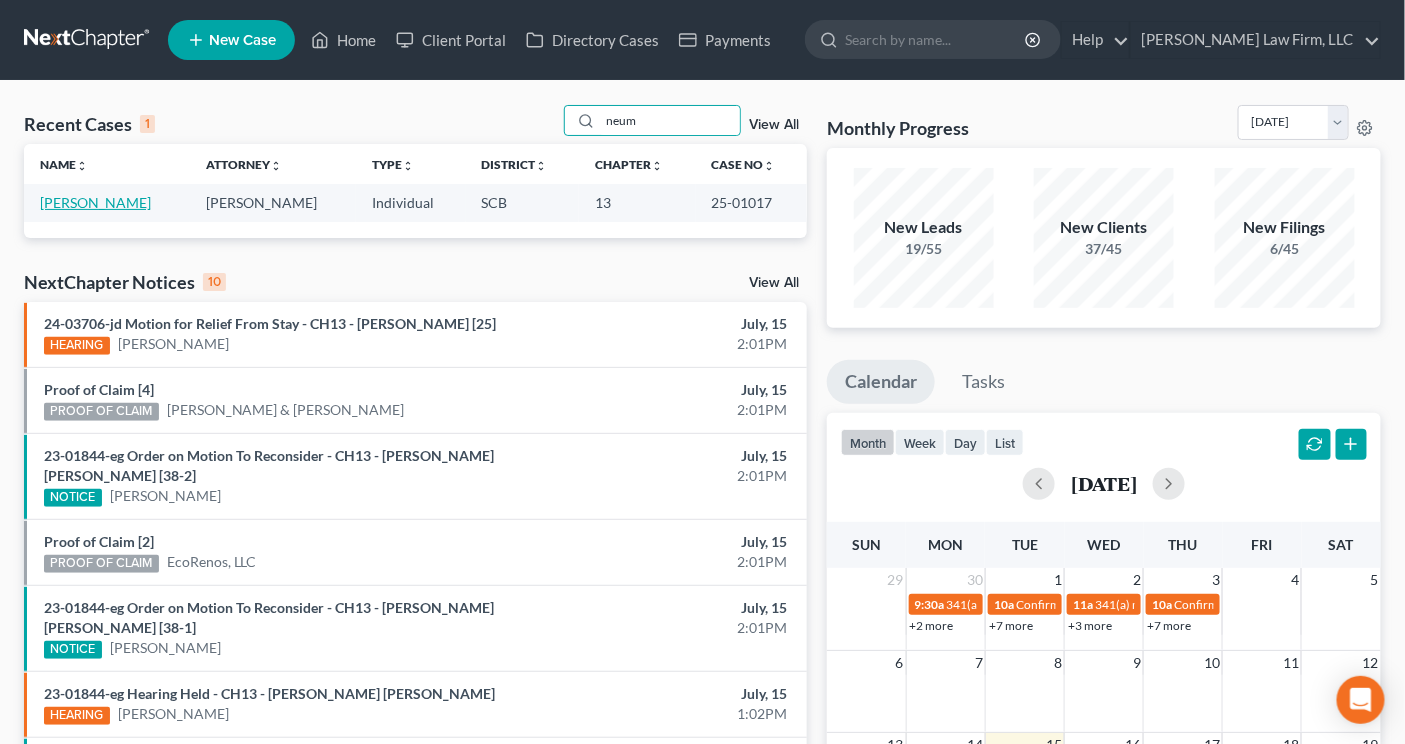 click on "Neuman, Peter" at bounding box center (95, 202) 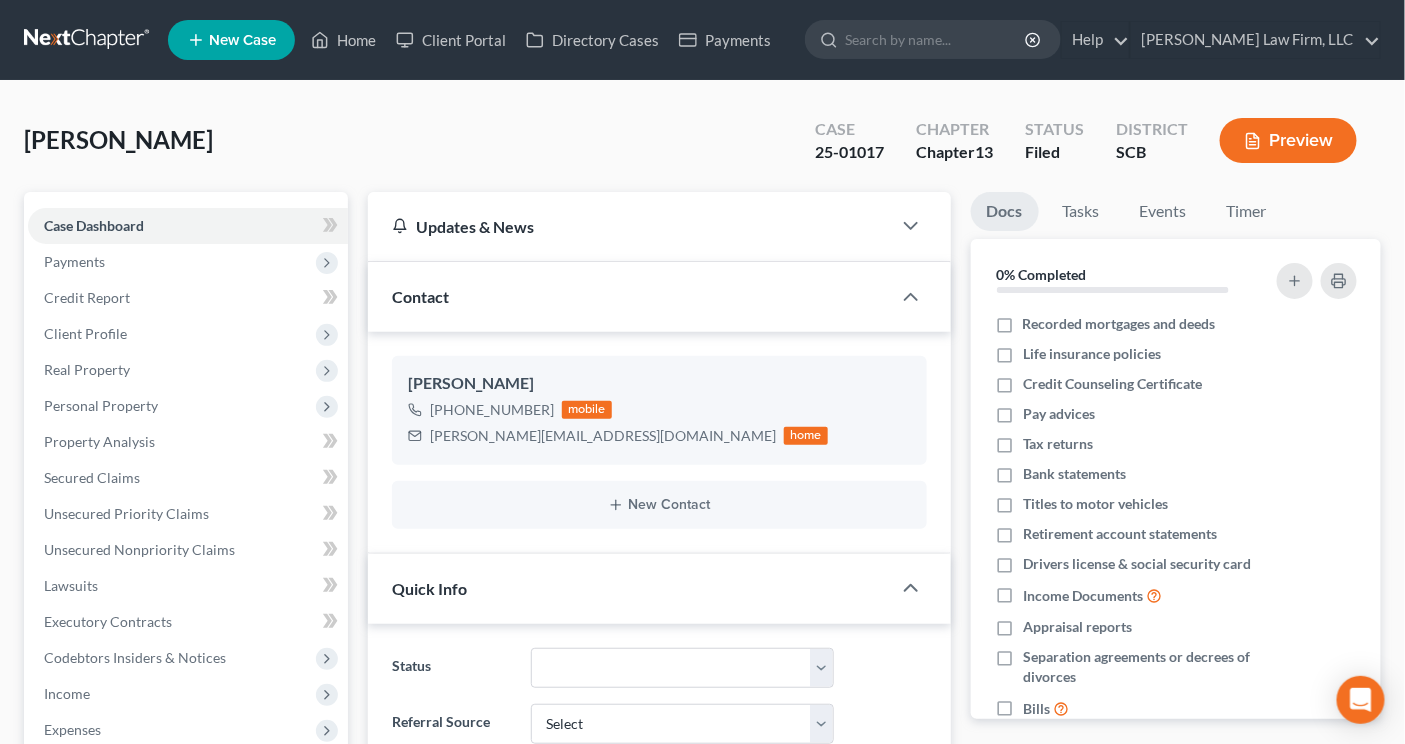 select on "2" 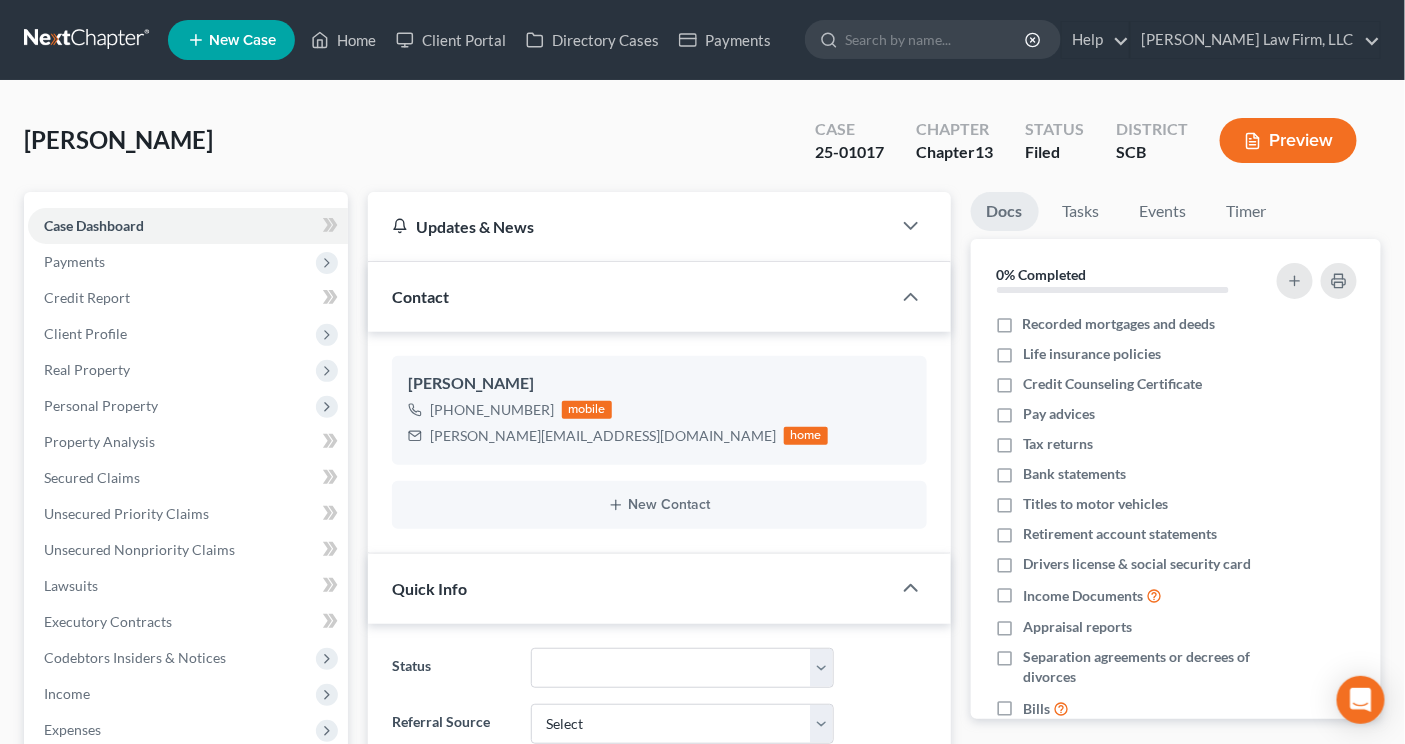 scroll, scrollTop: 292, scrollLeft: 0, axis: vertical 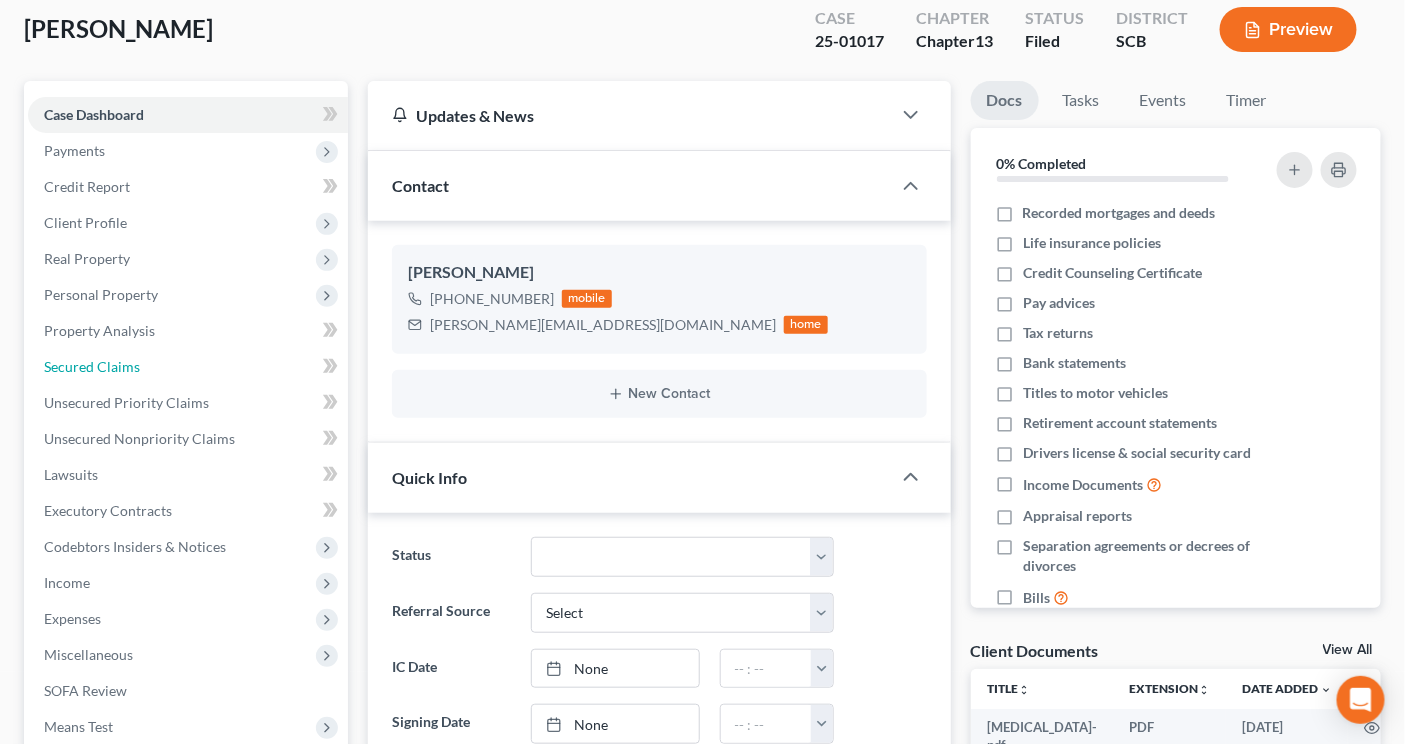click on "Secured Claims" at bounding box center [188, 367] 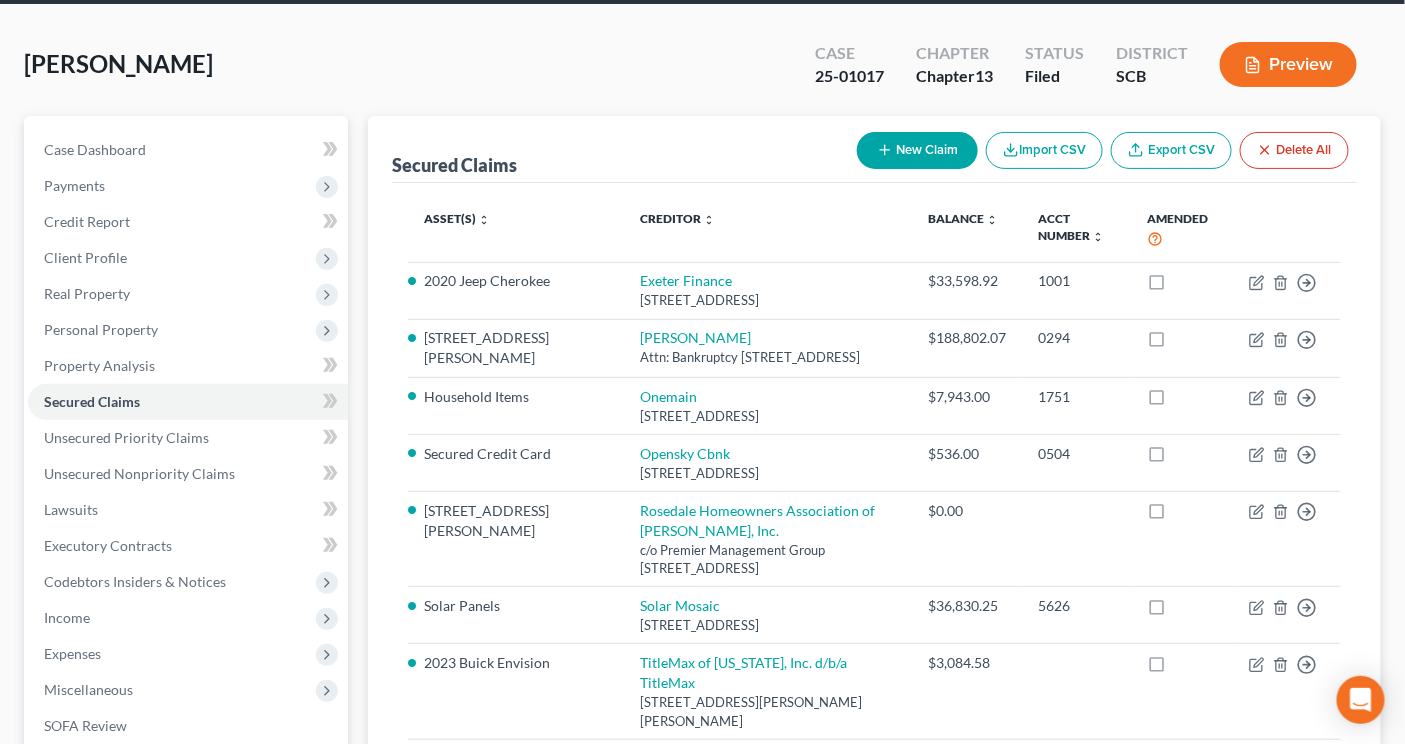 scroll, scrollTop: 111, scrollLeft: 0, axis: vertical 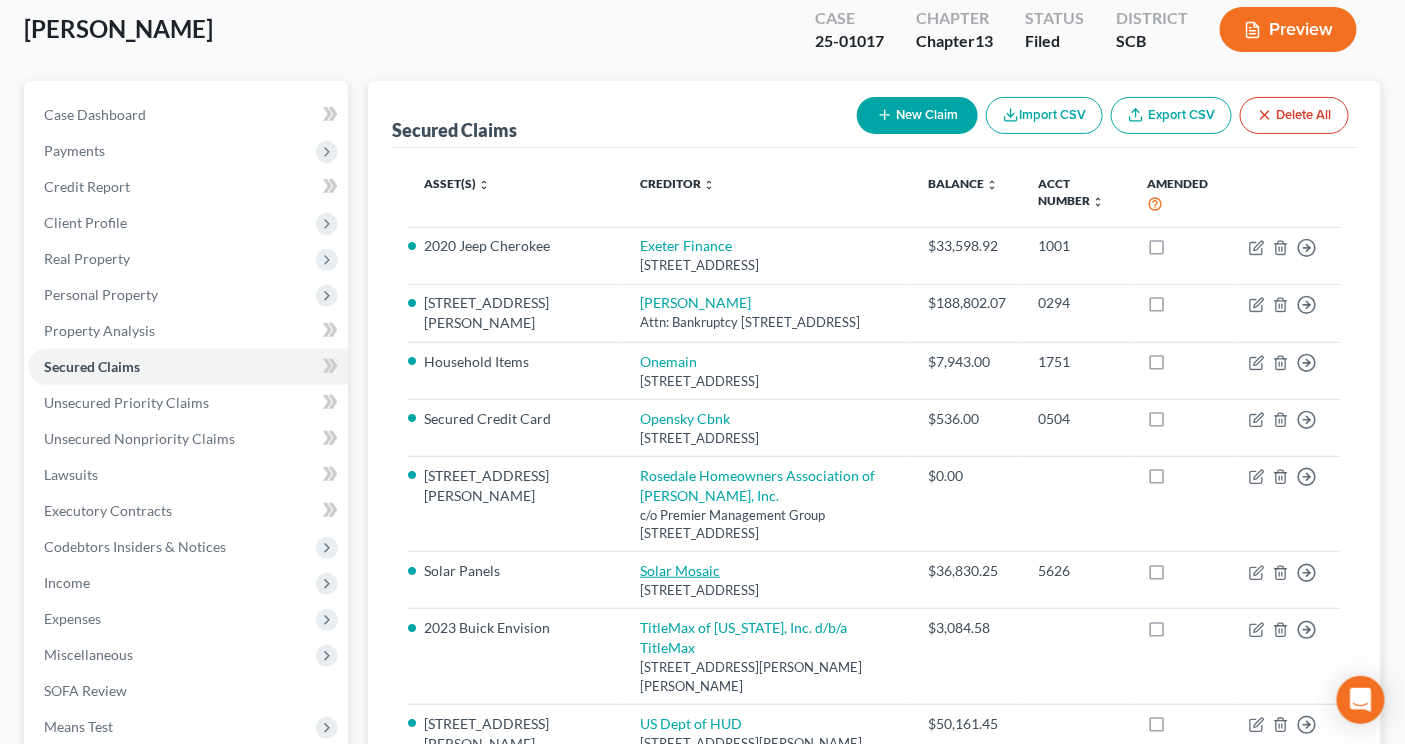 click on "Solar Mosaic" at bounding box center [680, 570] 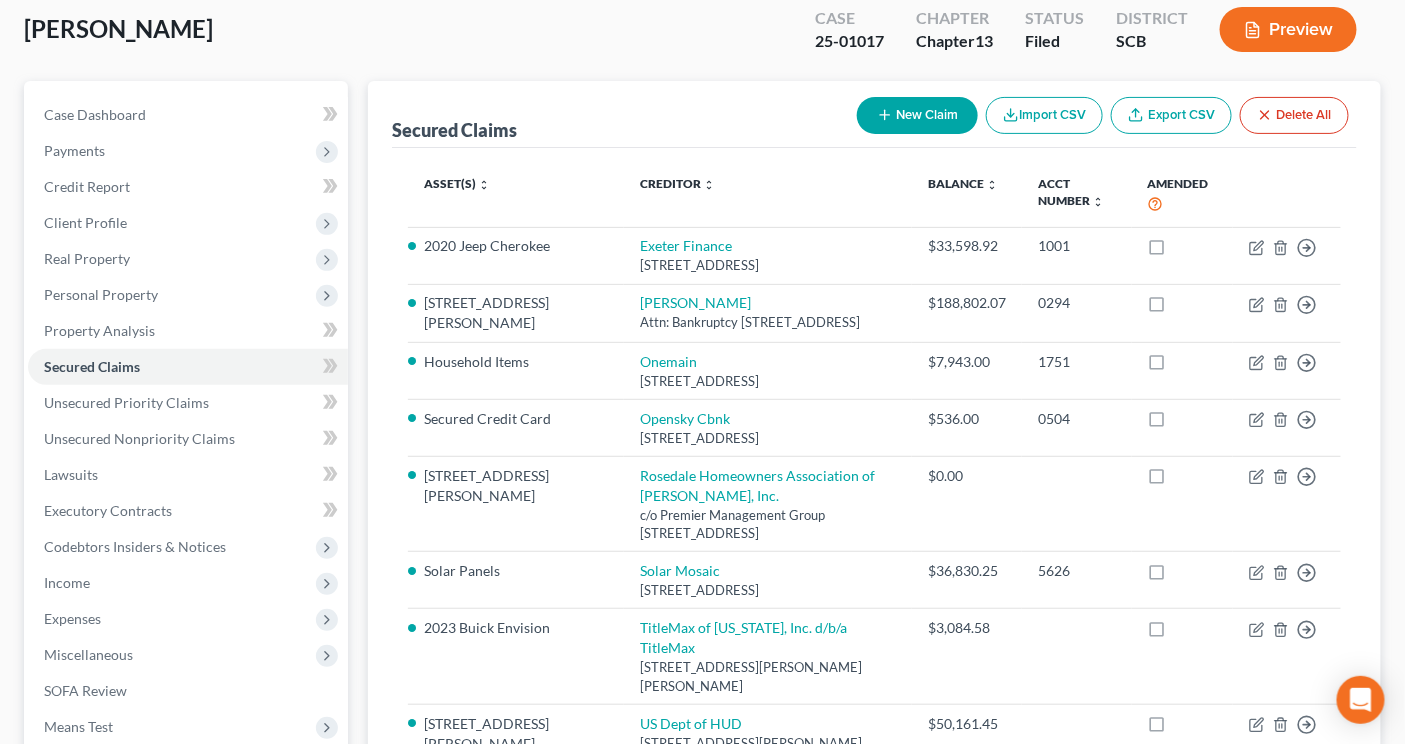 select on "3" 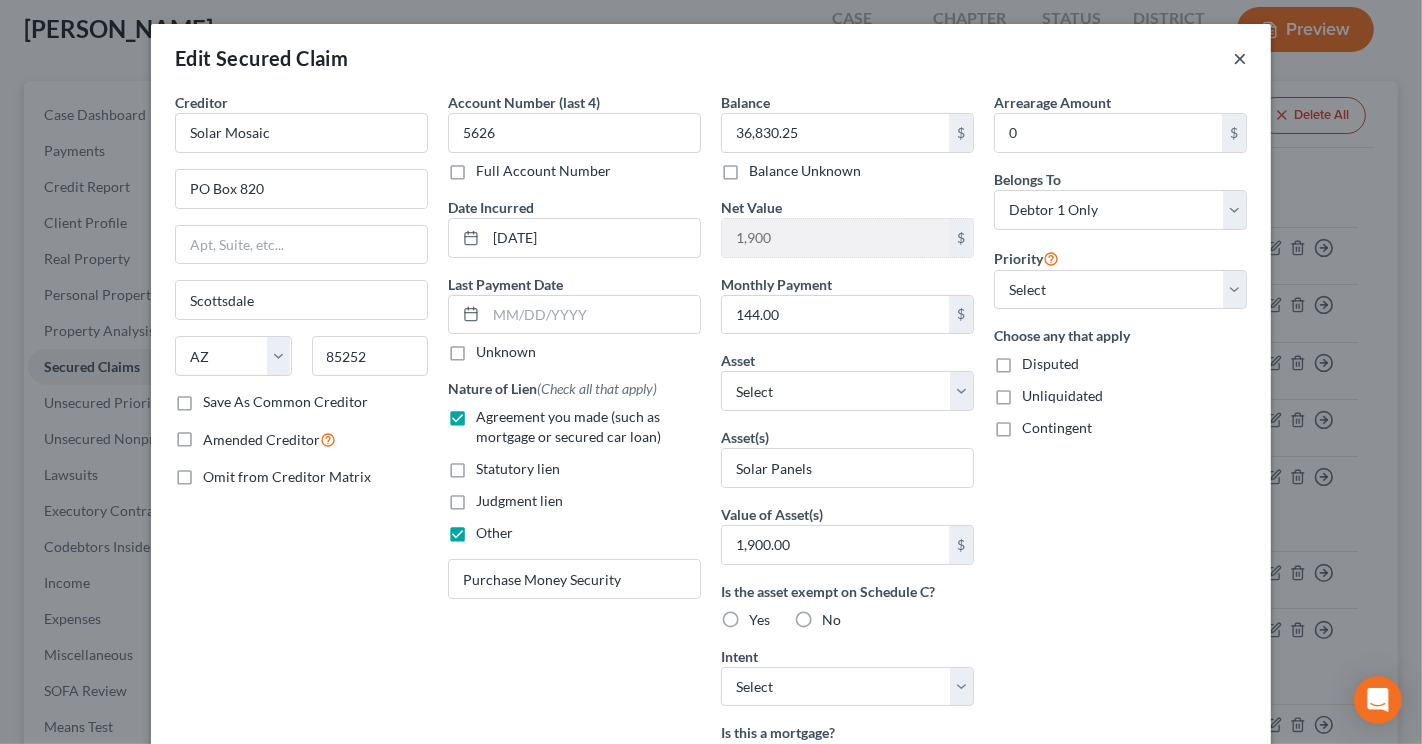 click on "×" at bounding box center [1240, 58] 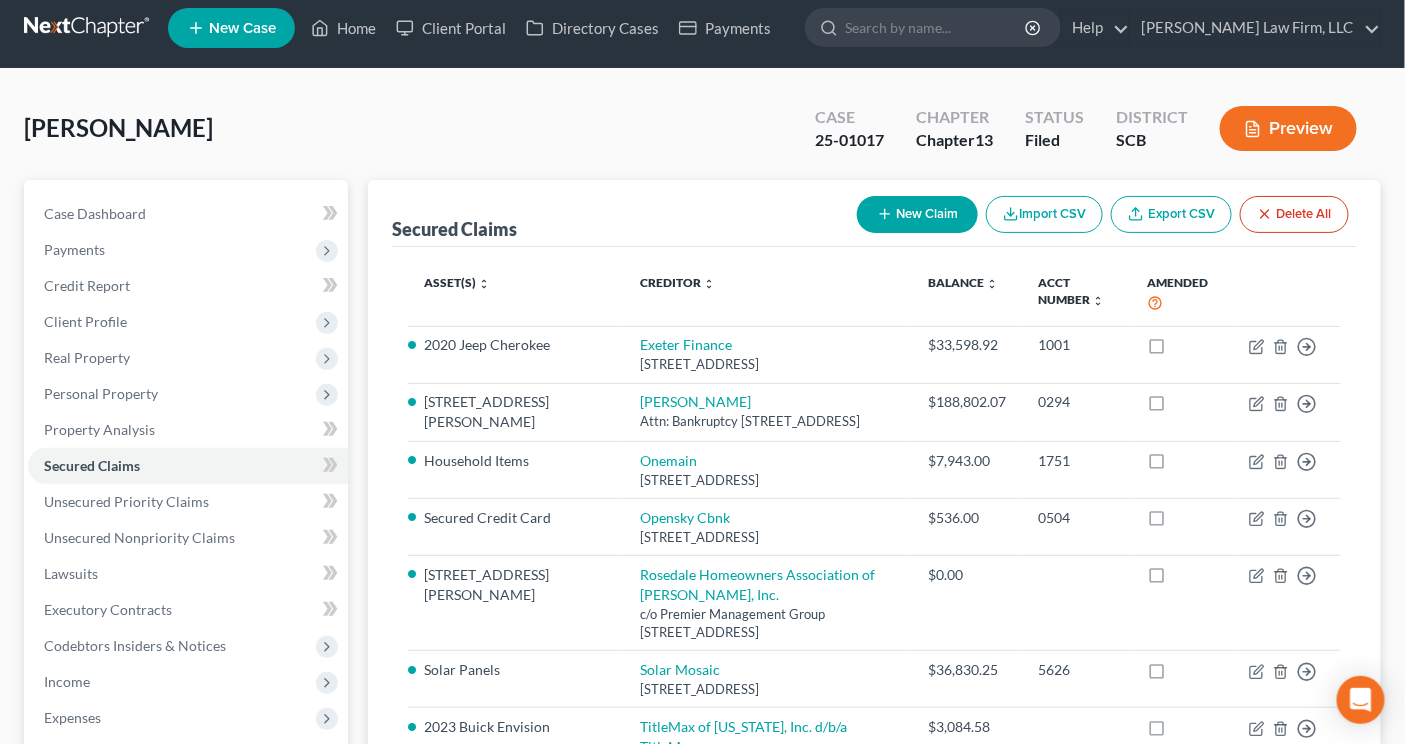 scroll, scrollTop: 0, scrollLeft: 0, axis: both 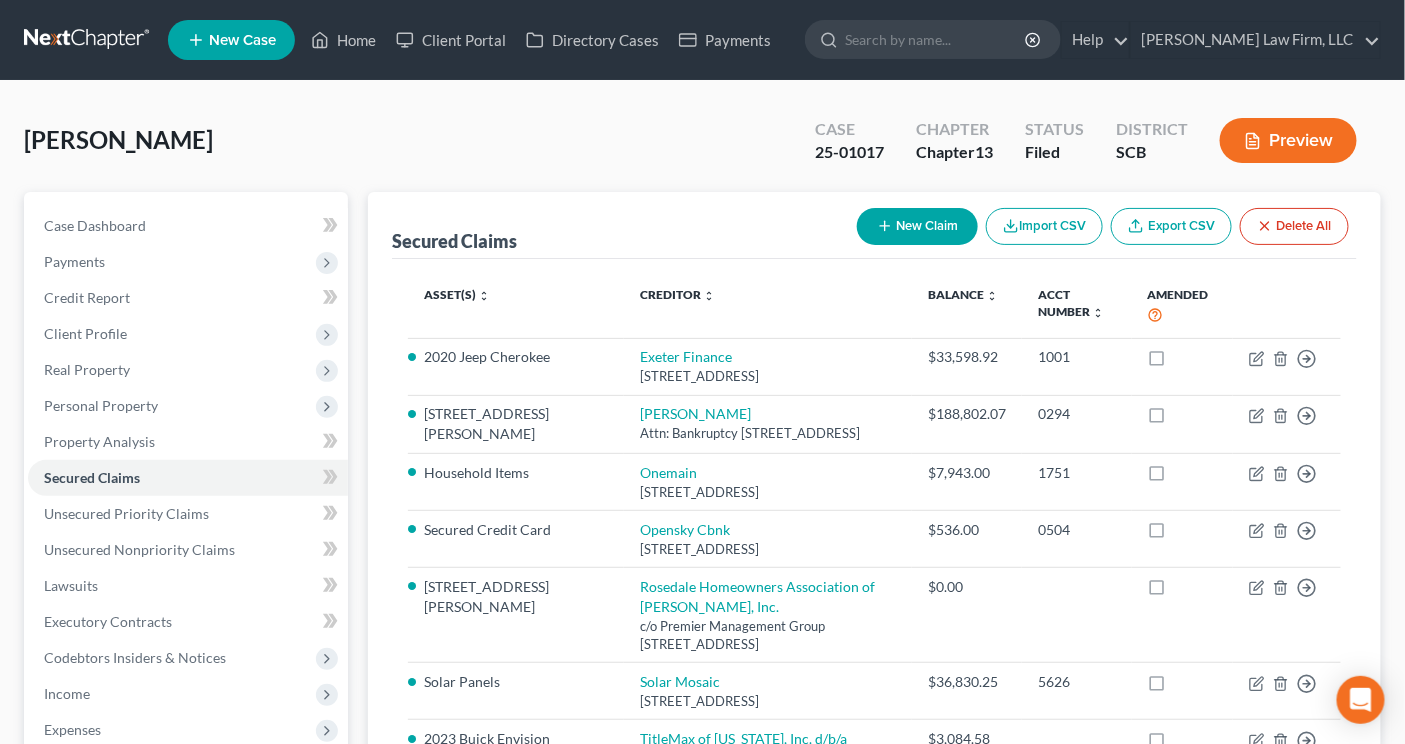 click at bounding box center [88, 40] 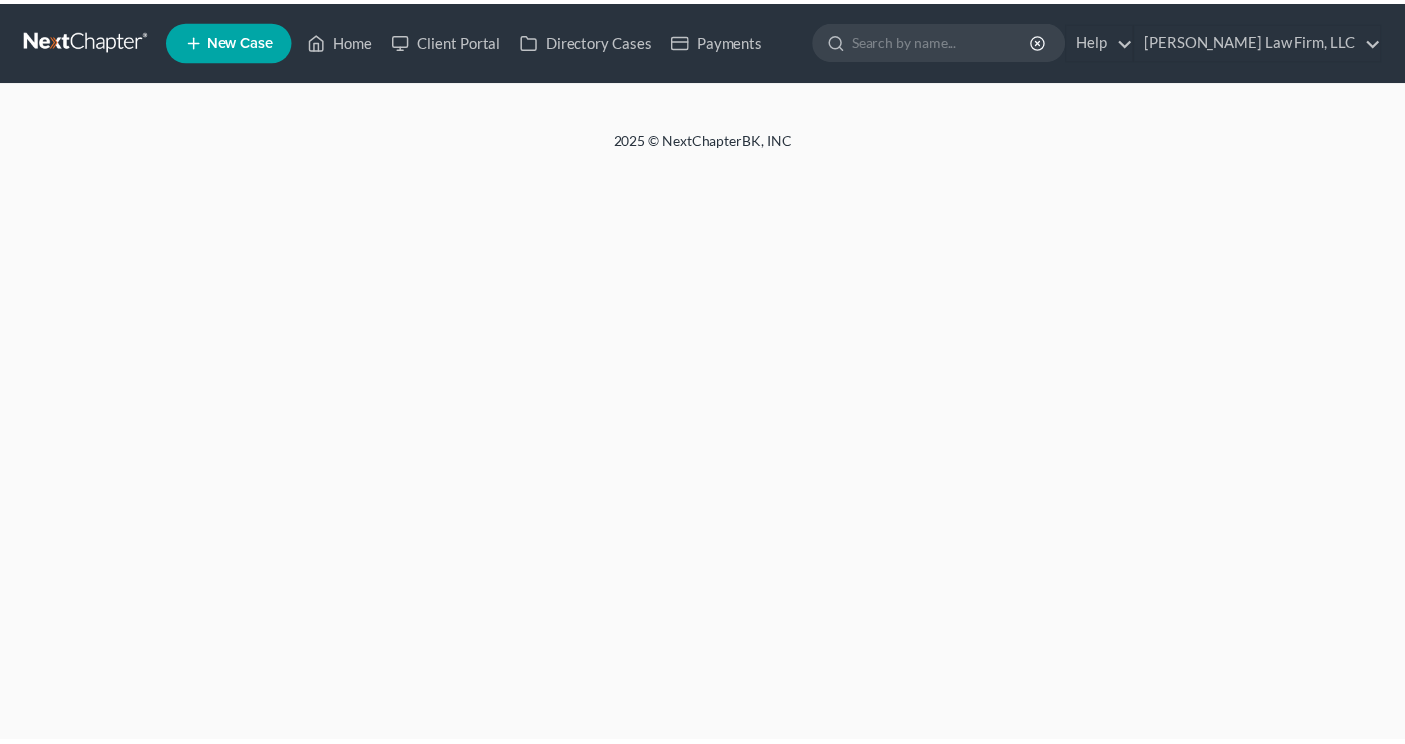 scroll, scrollTop: 0, scrollLeft: 0, axis: both 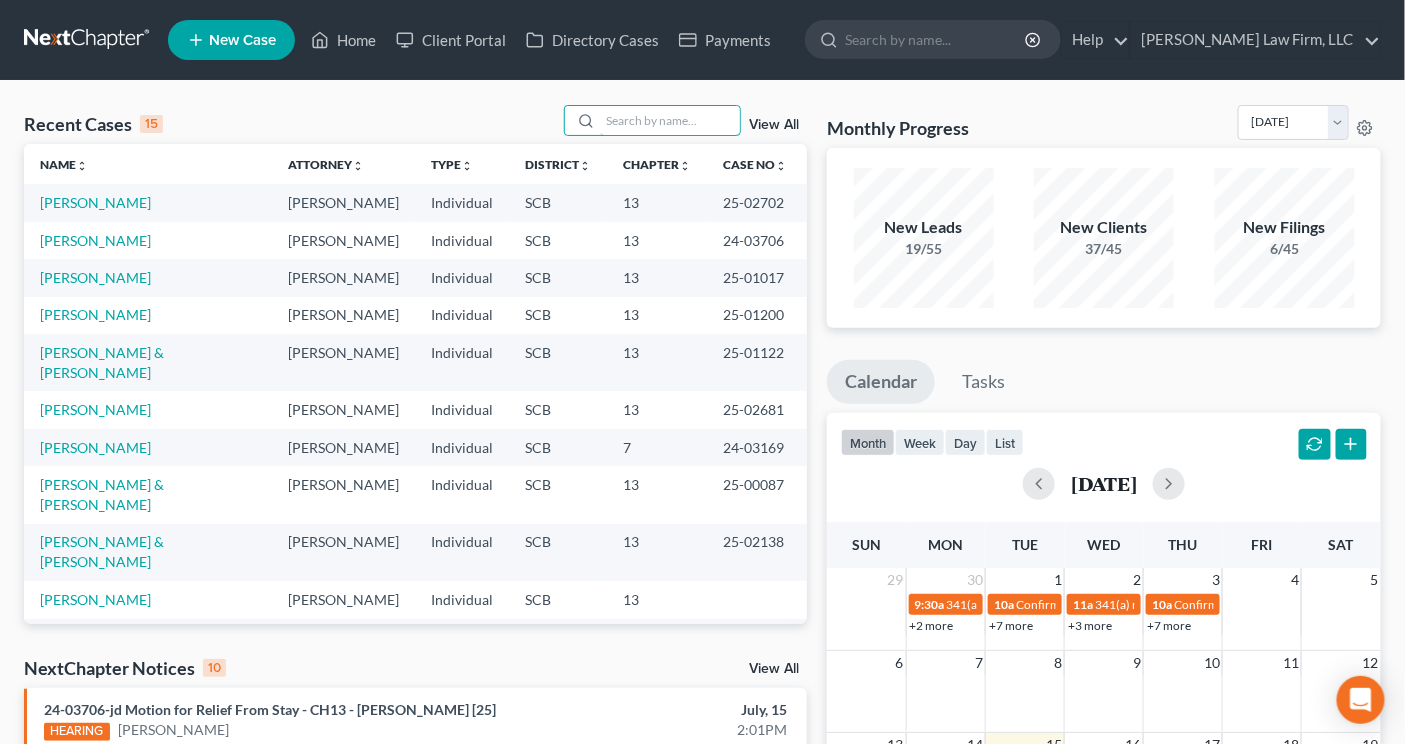 click at bounding box center (670, 120) 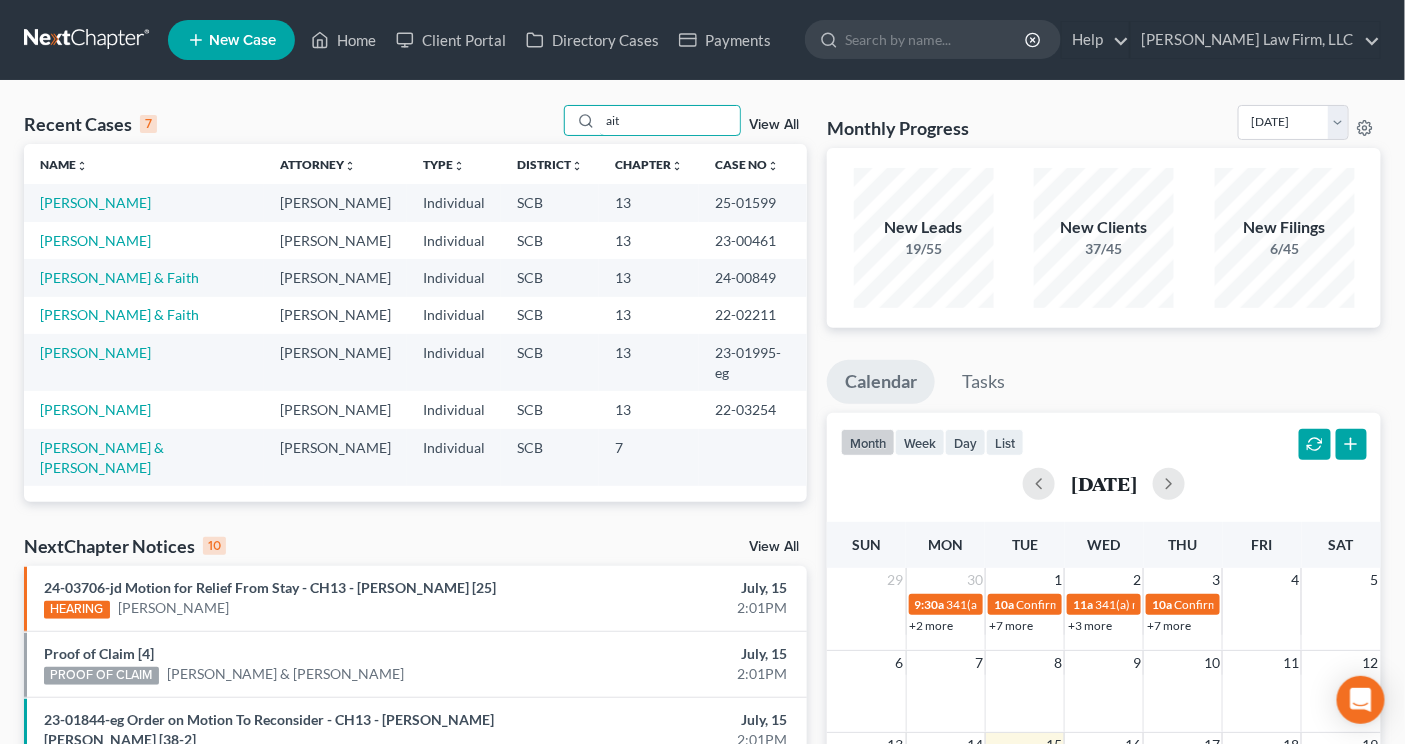 type on "ait" 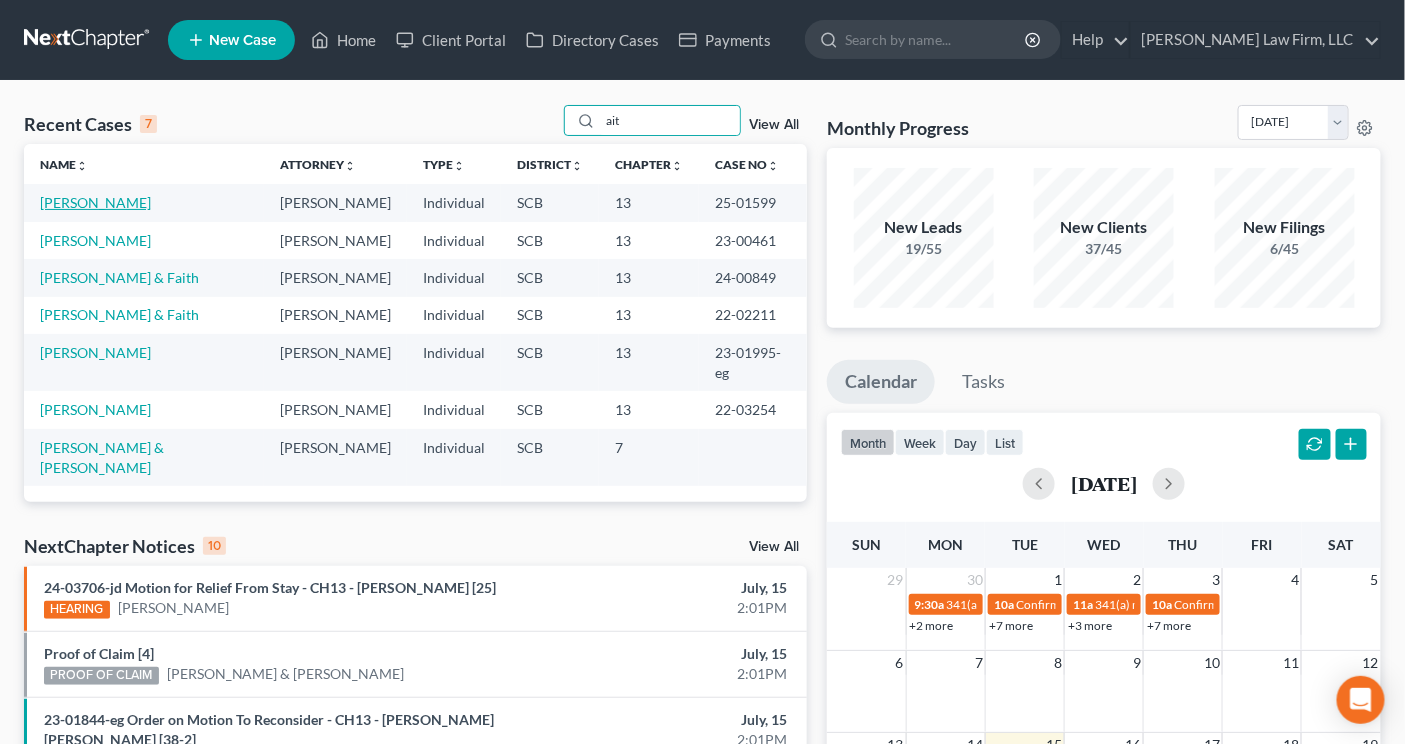 click on "Aitken, Patricia" at bounding box center (95, 202) 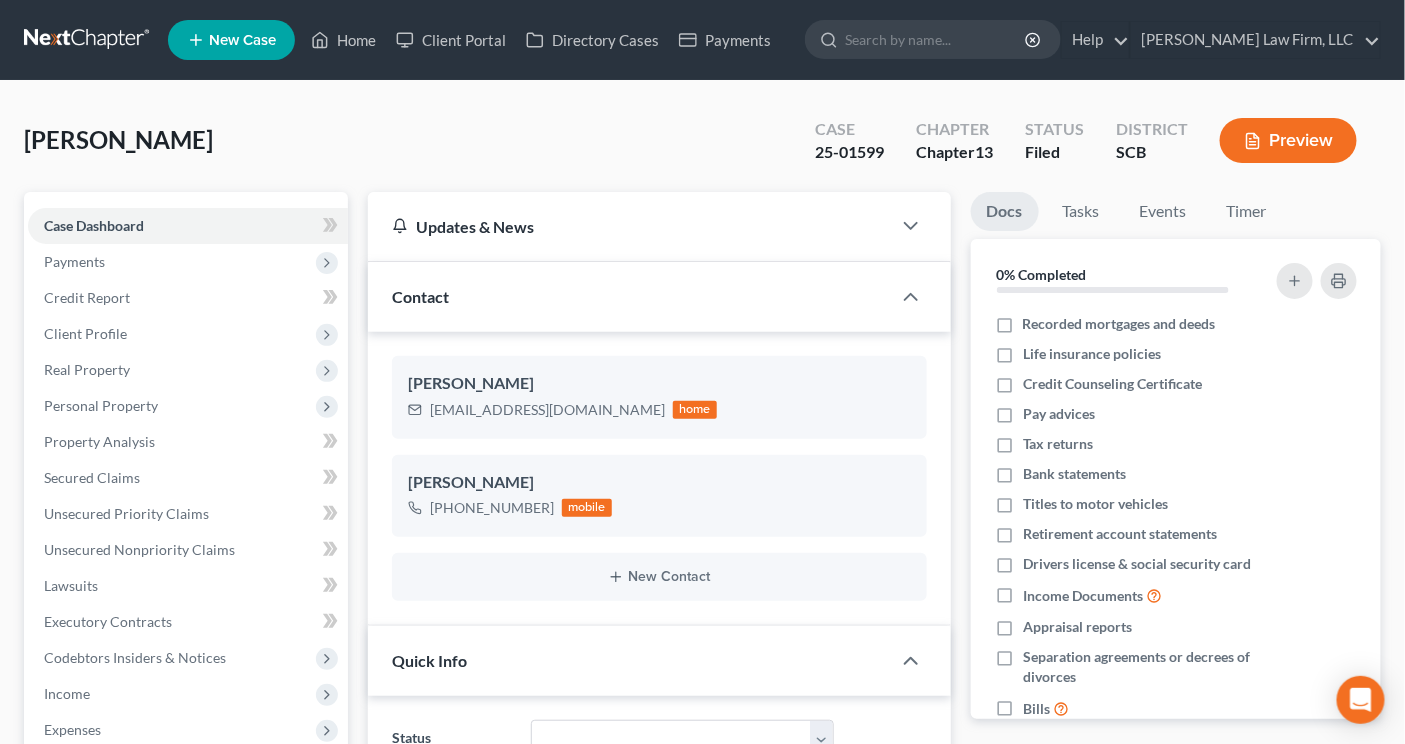 scroll, scrollTop: 515, scrollLeft: 0, axis: vertical 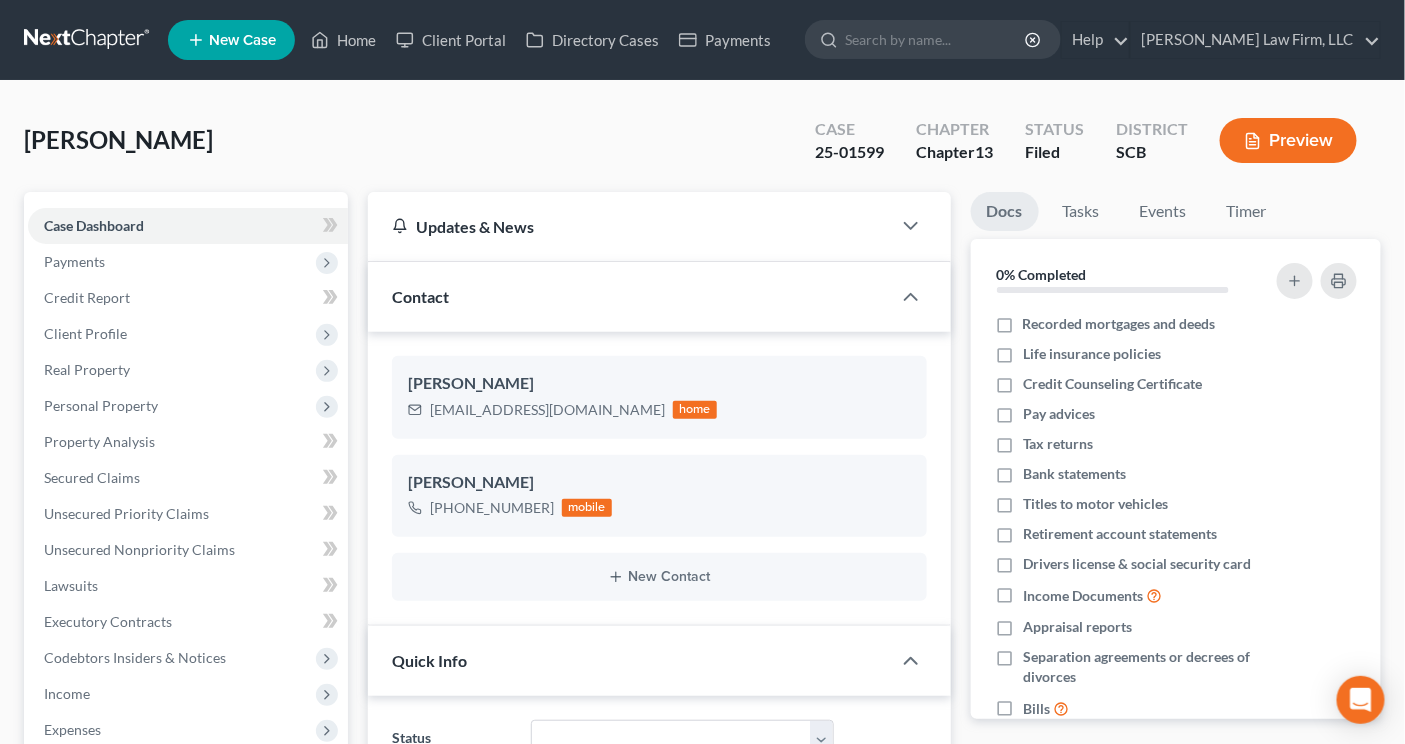 click at bounding box center [88, 40] 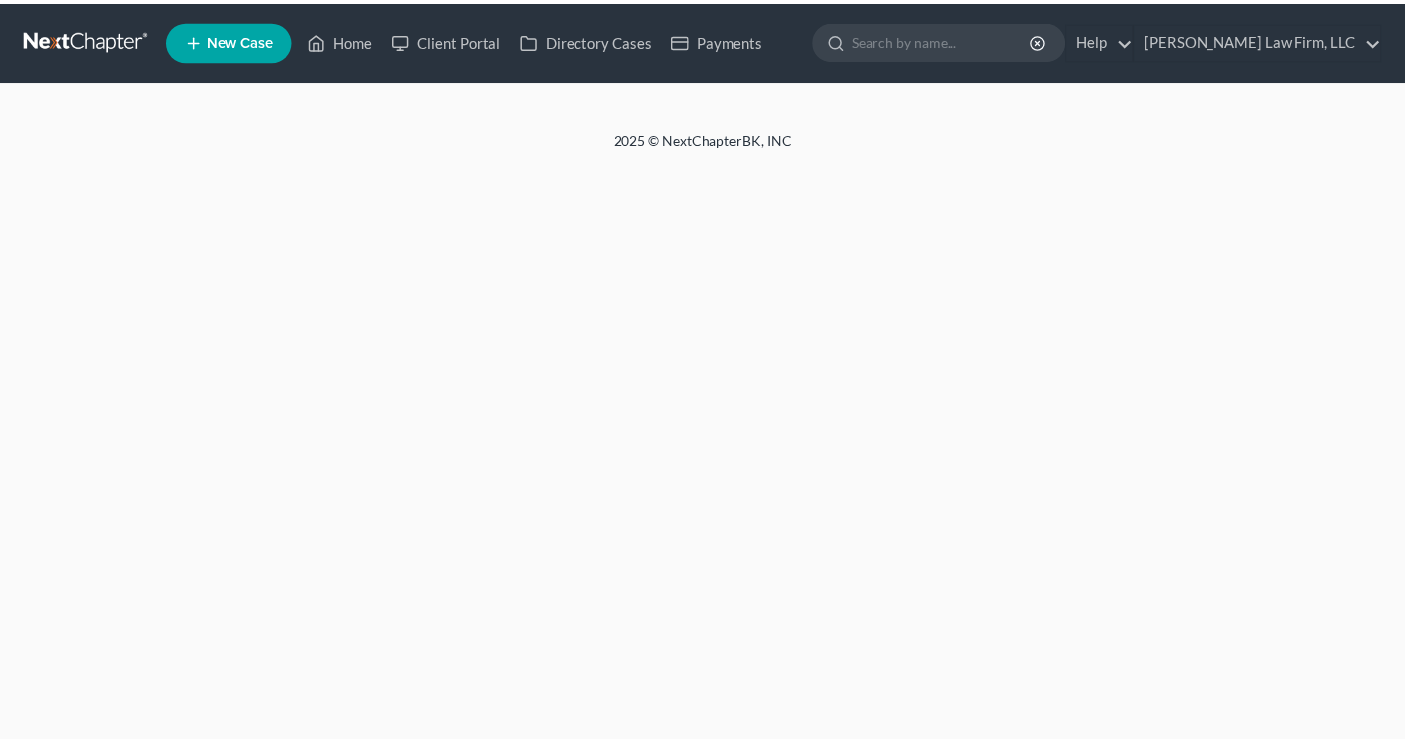scroll, scrollTop: 0, scrollLeft: 0, axis: both 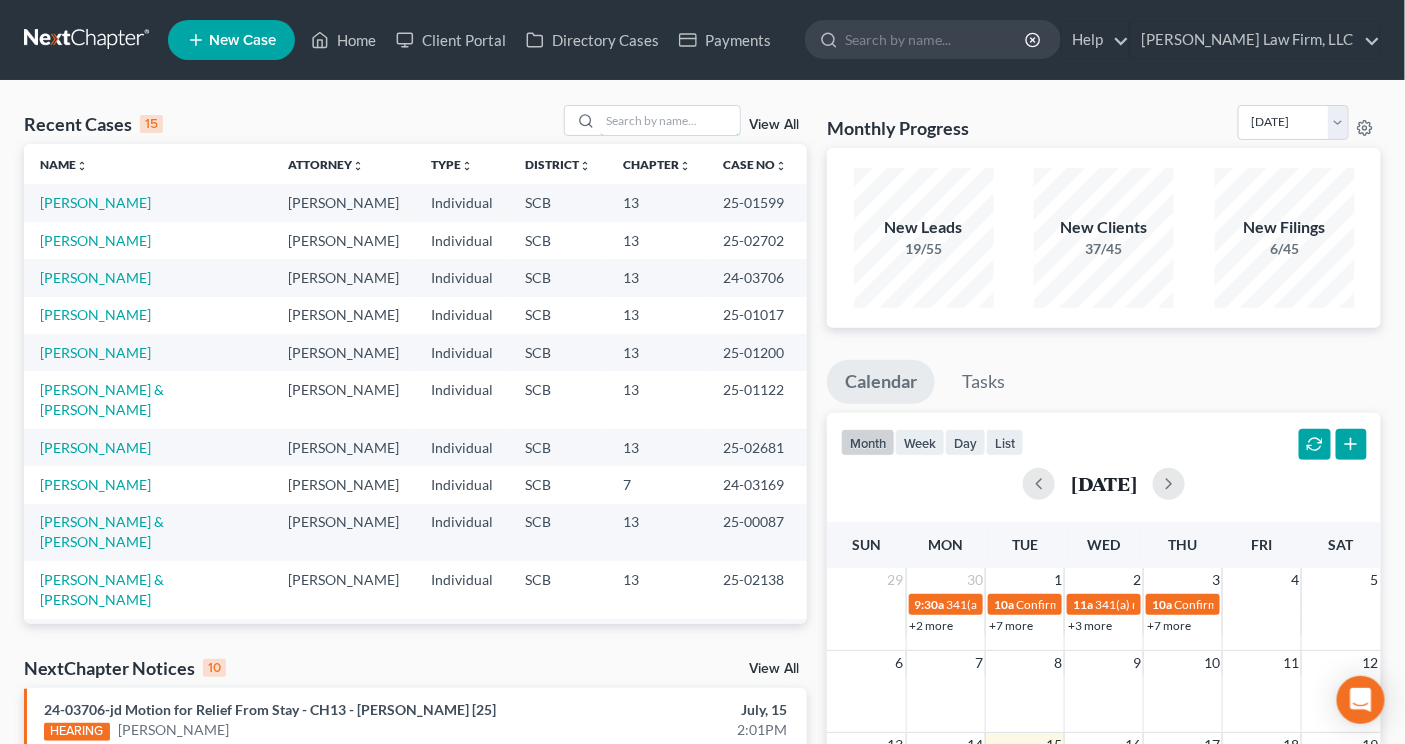 click at bounding box center (670, 120) 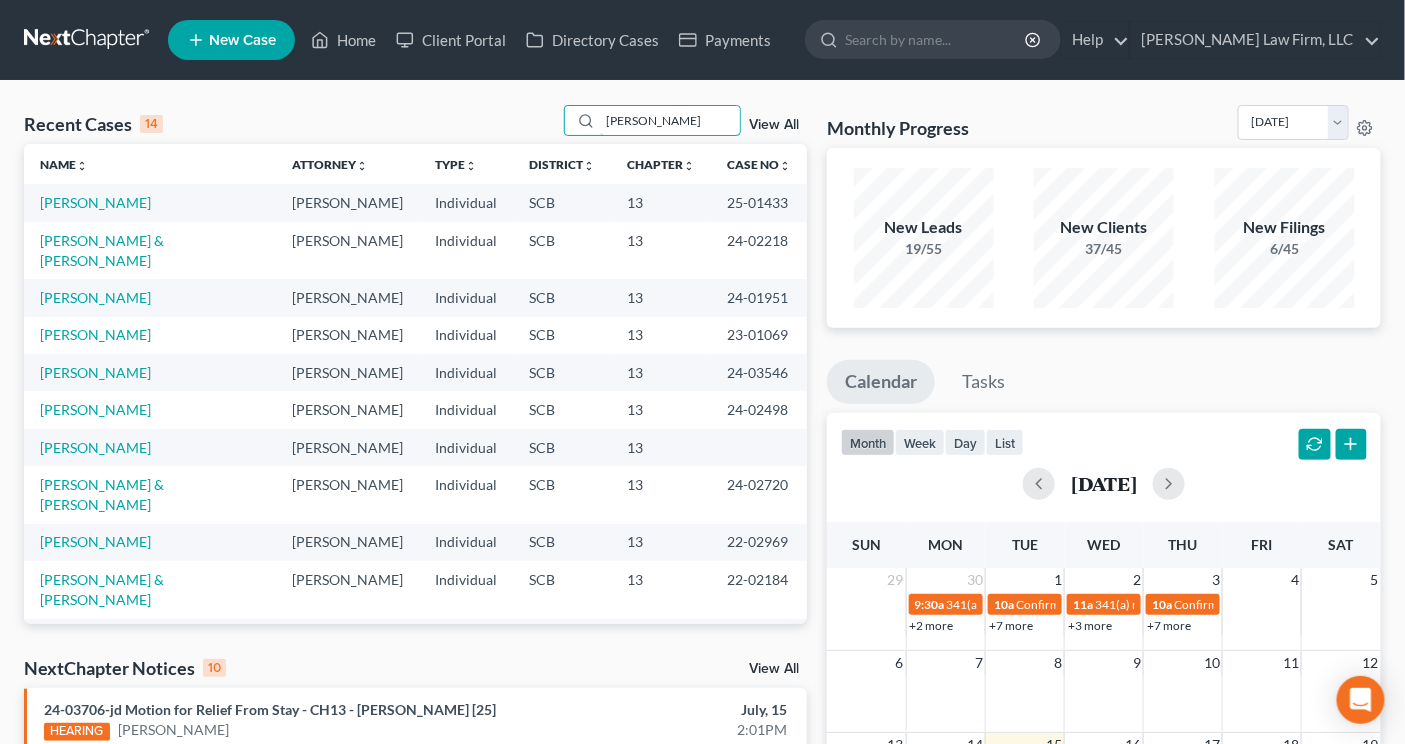 type on "wilson" 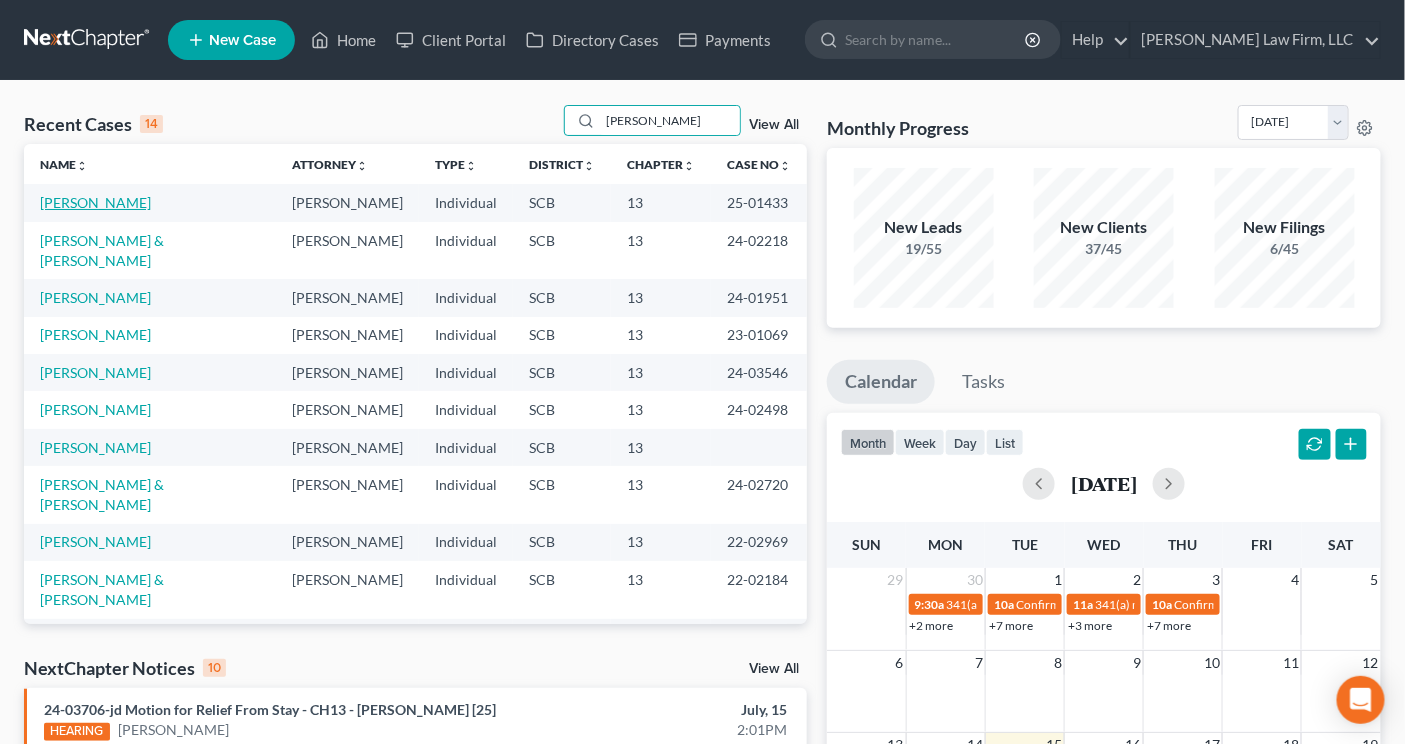 click on "Wilson, Robyn" at bounding box center (95, 202) 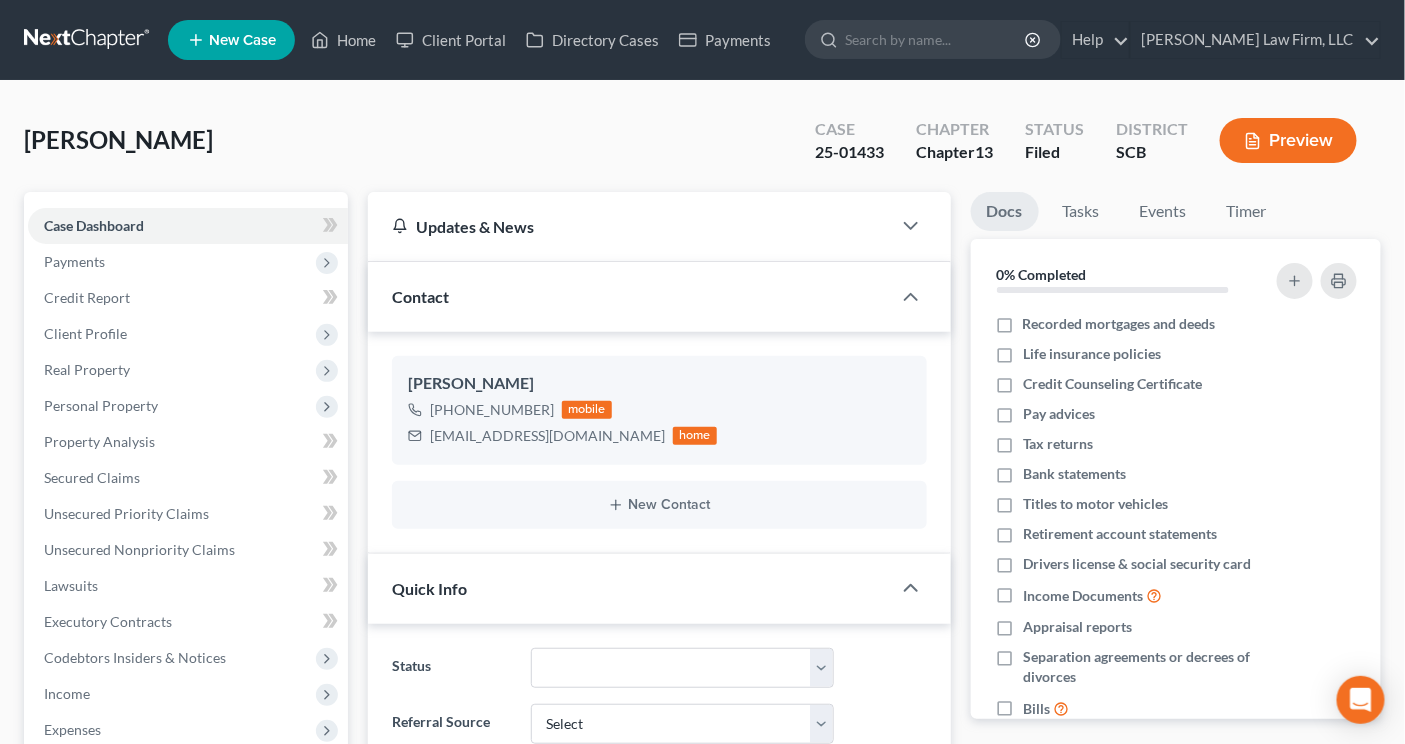 select on "0" 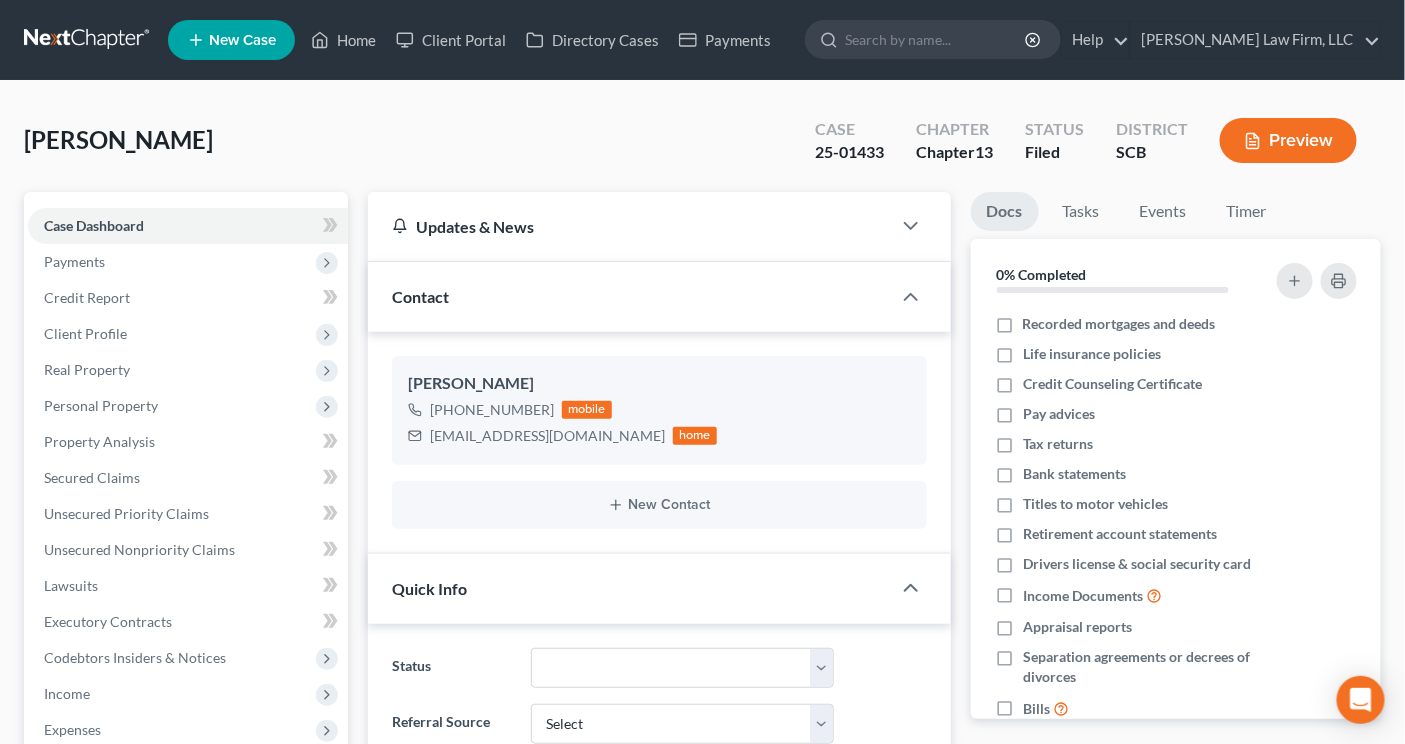 scroll, scrollTop: 808, scrollLeft: 0, axis: vertical 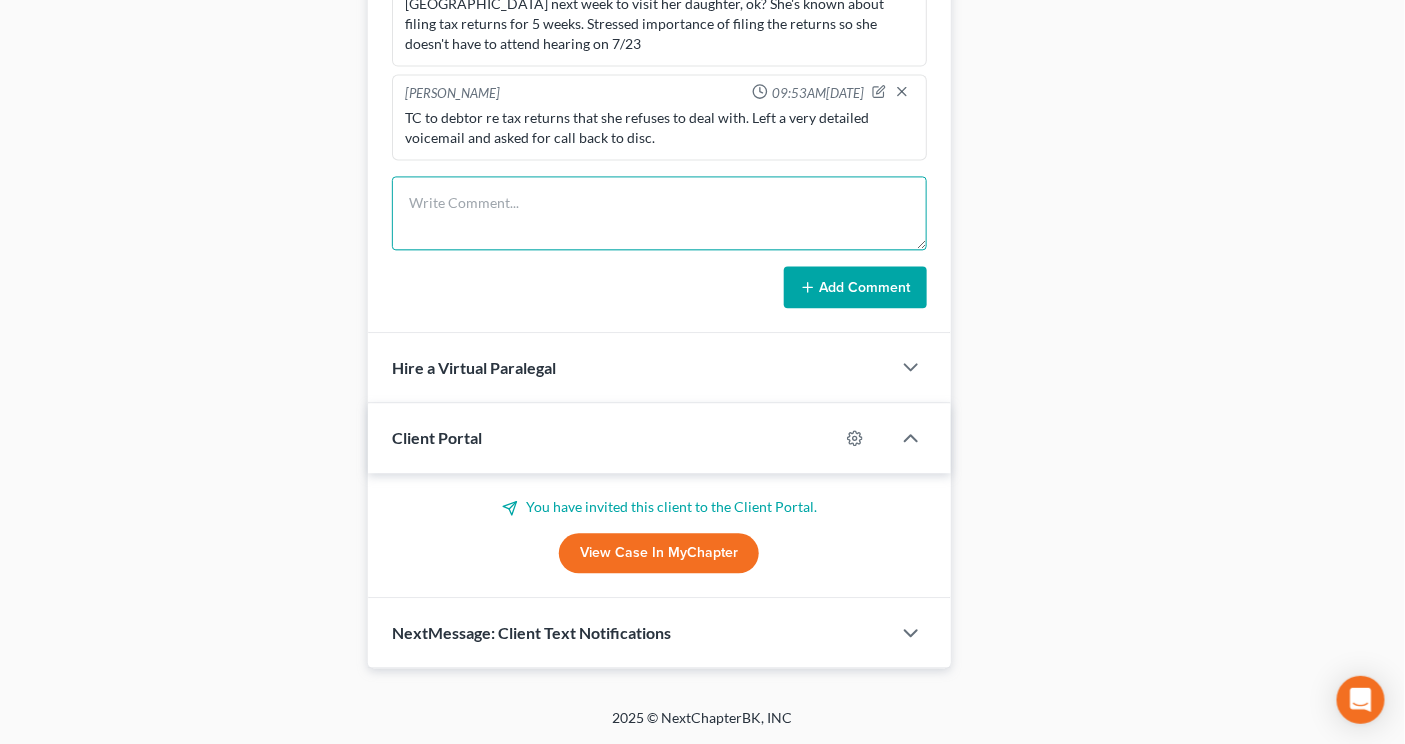 click at bounding box center [659, 213] 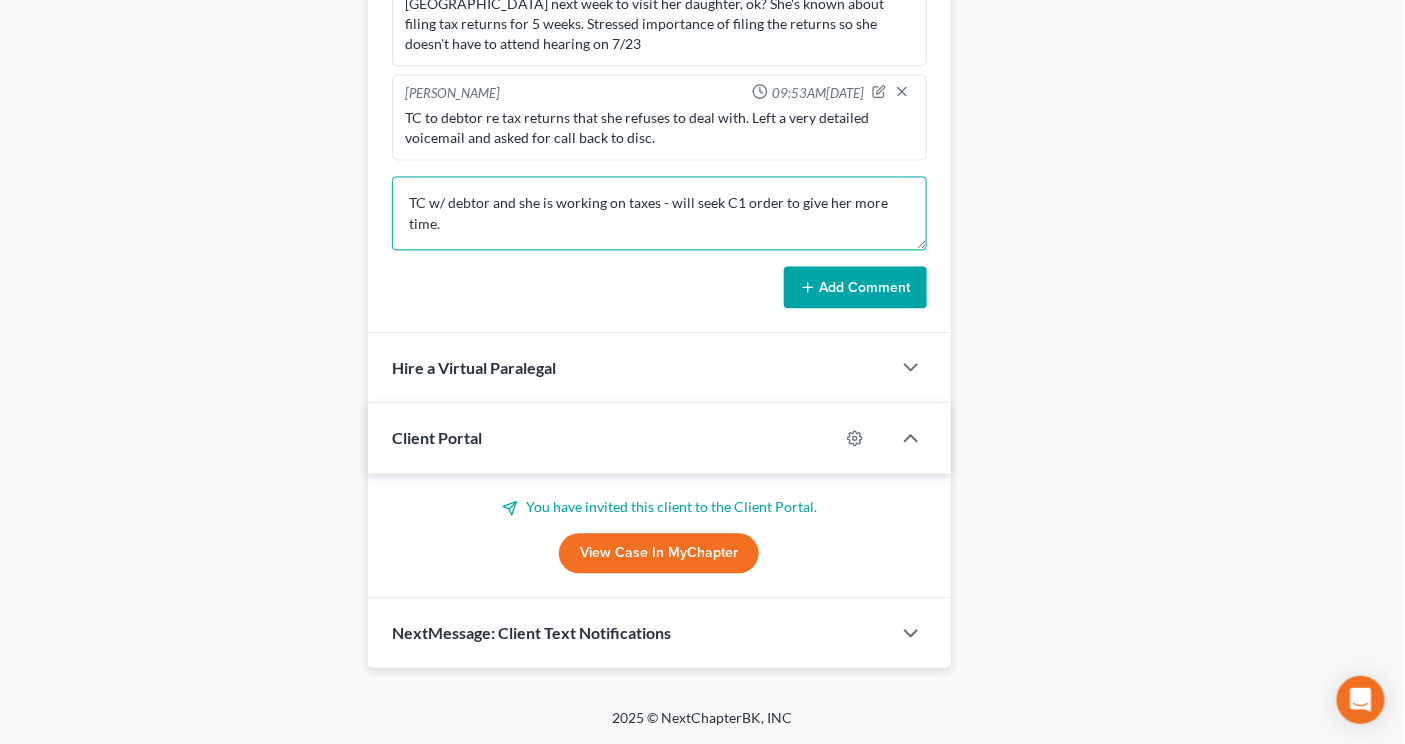 type on "TC w/ debtor and she is working on taxes - will seek C1 order to give her more time." 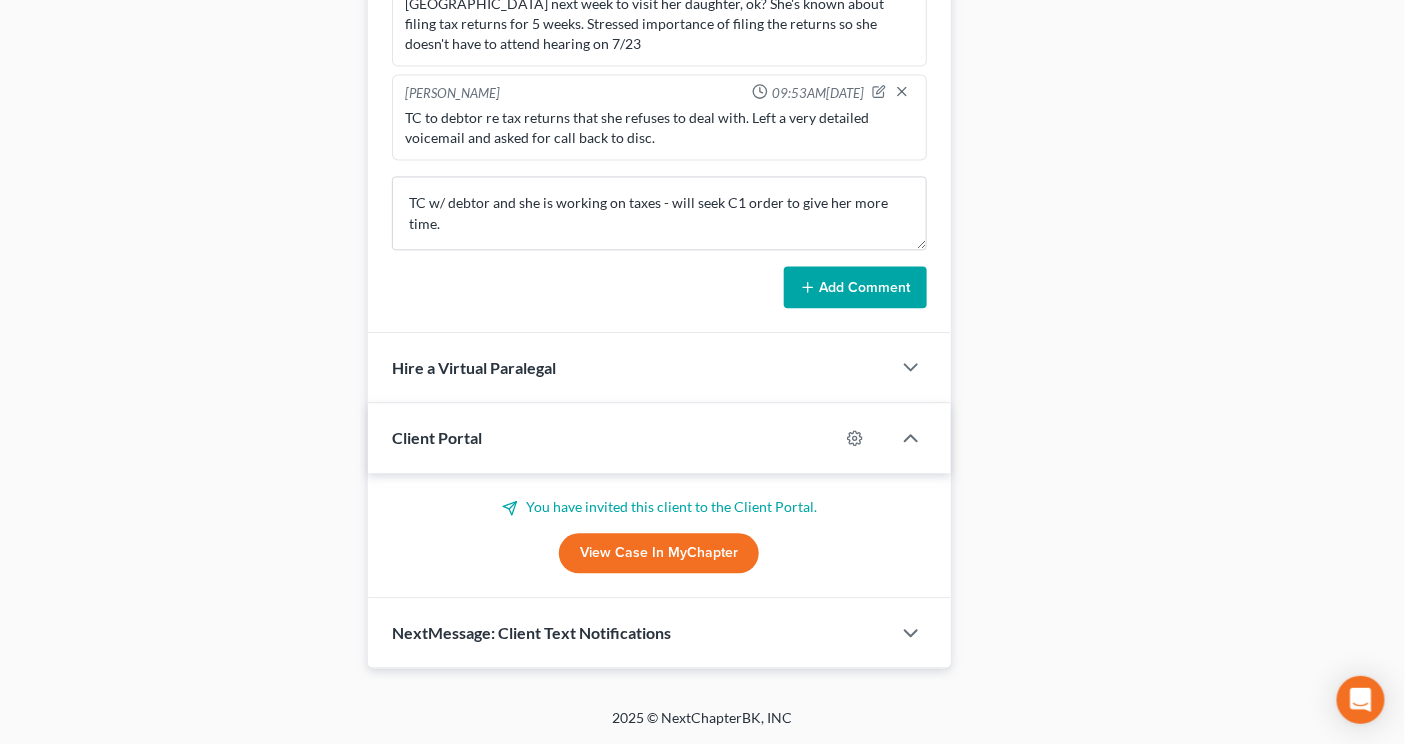 click on "Add Comment" at bounding box center (855, 287) 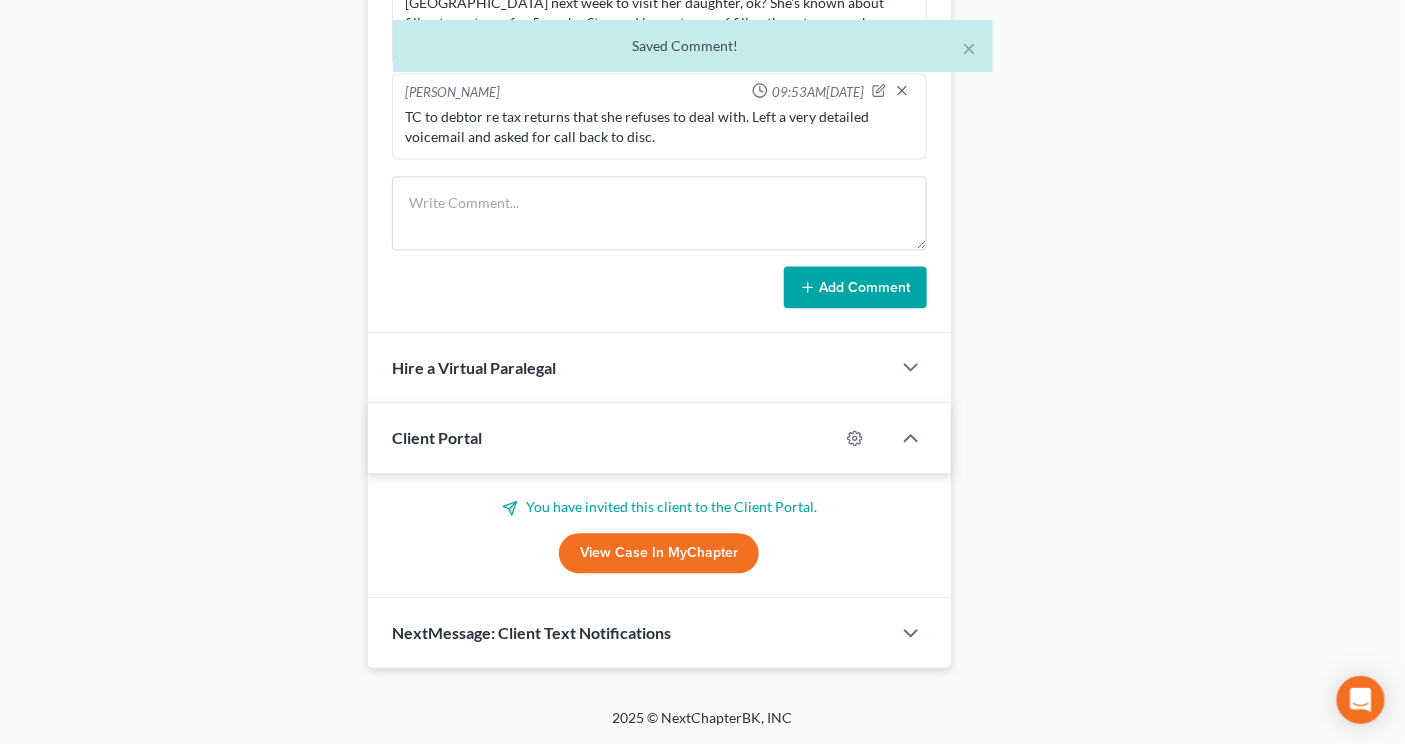 scroll, scrollTop: 903, scrollLeft: 0, axis: vertical 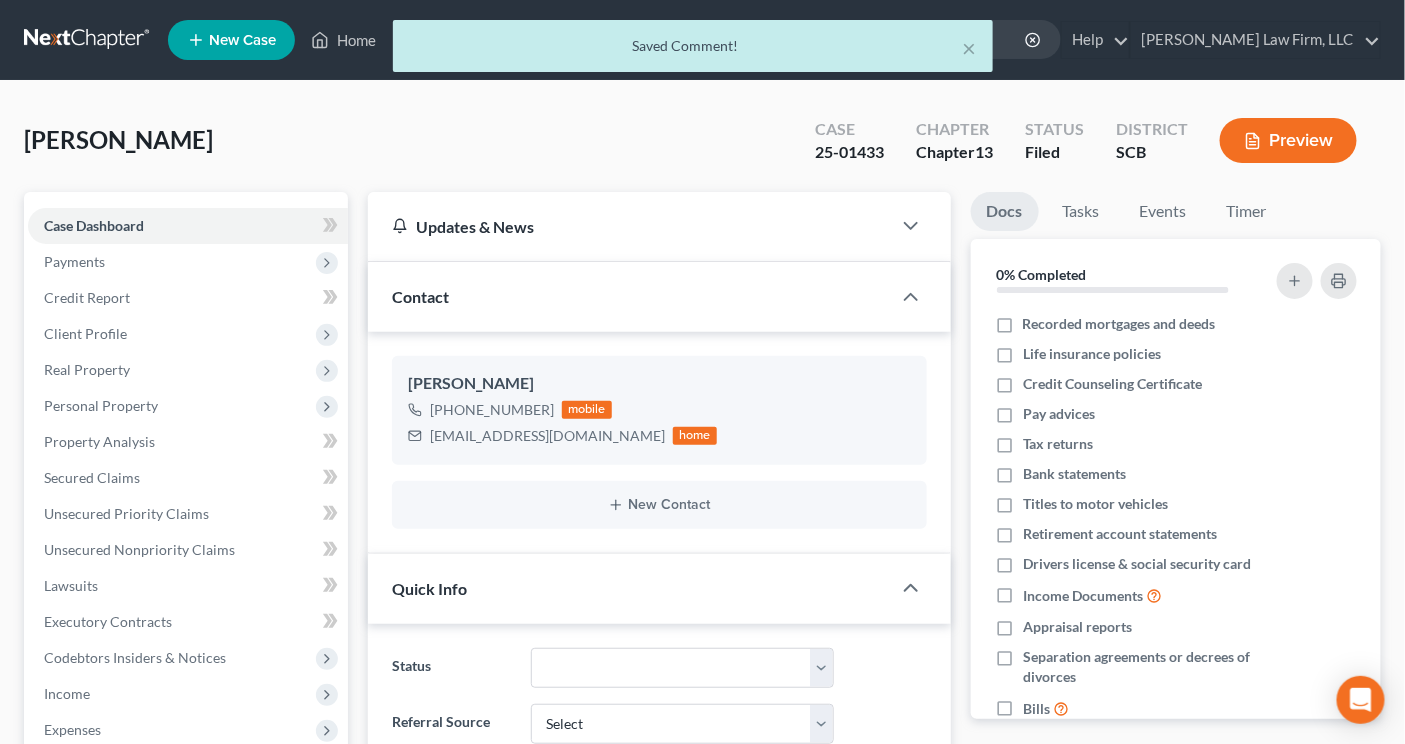 click on "Home New Case Client Portal Directory Cases Payments Meredith Law Firm, LLC eheilig@meredithlawfirm.com My Account Settings Plan + Billing Account Add-Ons Help Center Webinars Training Videos What's new Log out New Case Home Client Portal Directory Cases Payments         - No Result - See all results Or Press Enter... Help Help Center Webinars Training Videos What's new Meredith Law Firm, LLC Meredith Law Firm, LLC eheilig@meredithlawfirm.com My Account Settings Plan + Billing Account Add-Ons Log out" at bounding box center (702, 40) 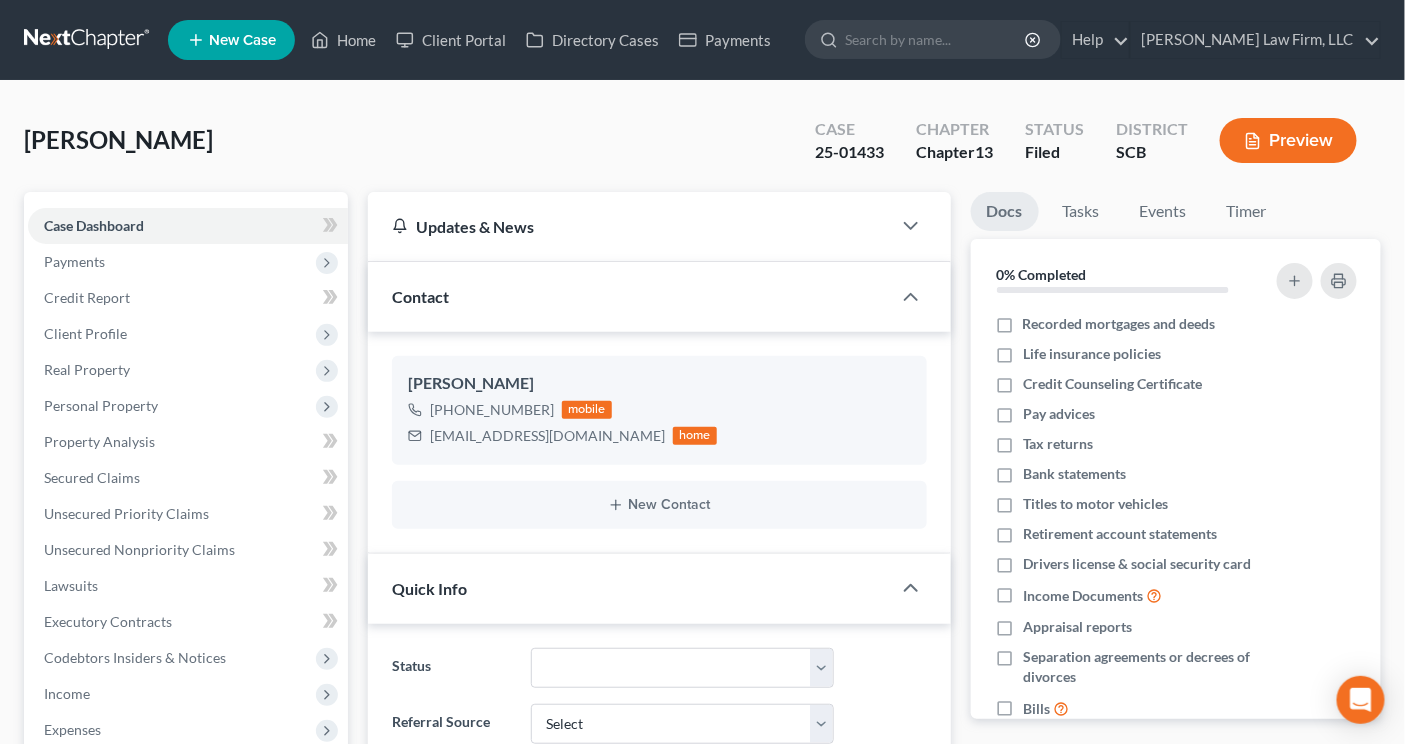 click at bounding box center (88, 40) 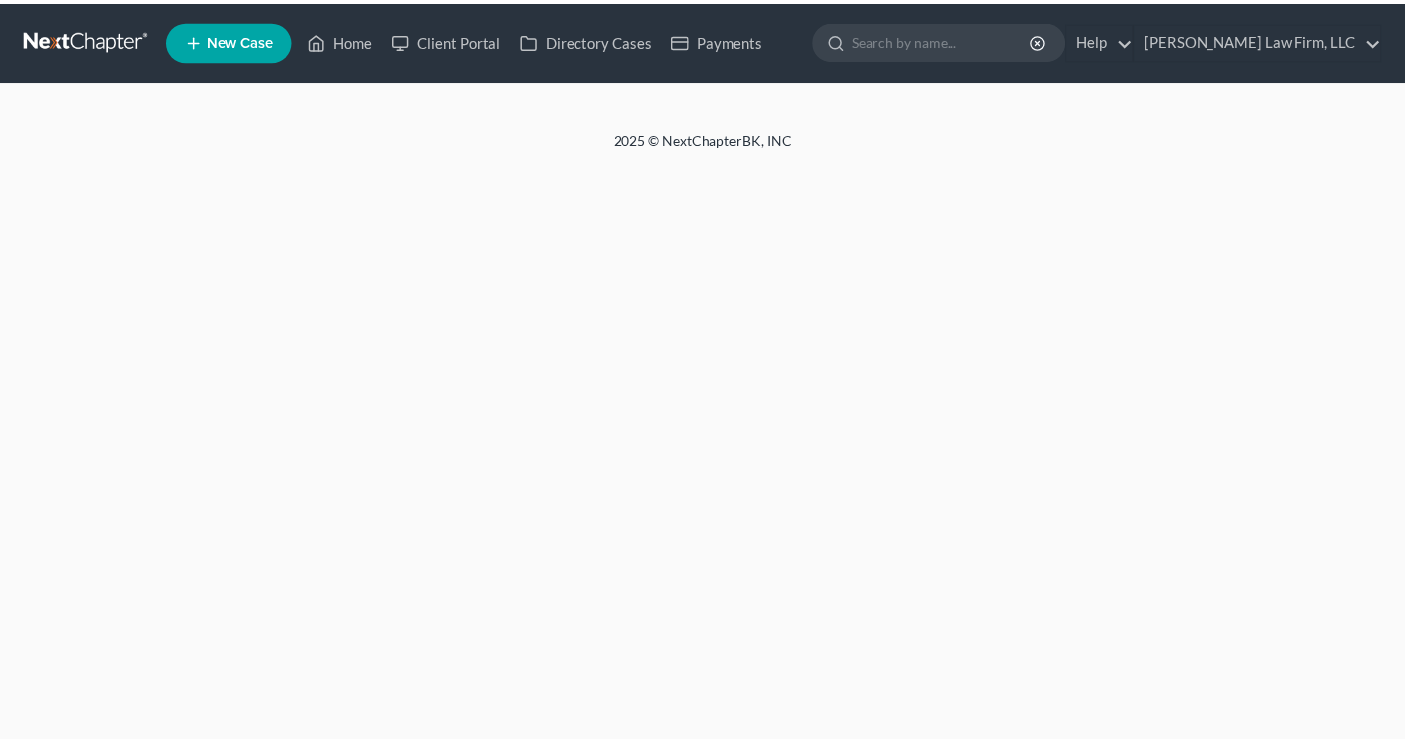 scroll, scrollTop: 0, scrollLeft: 0, axis: both 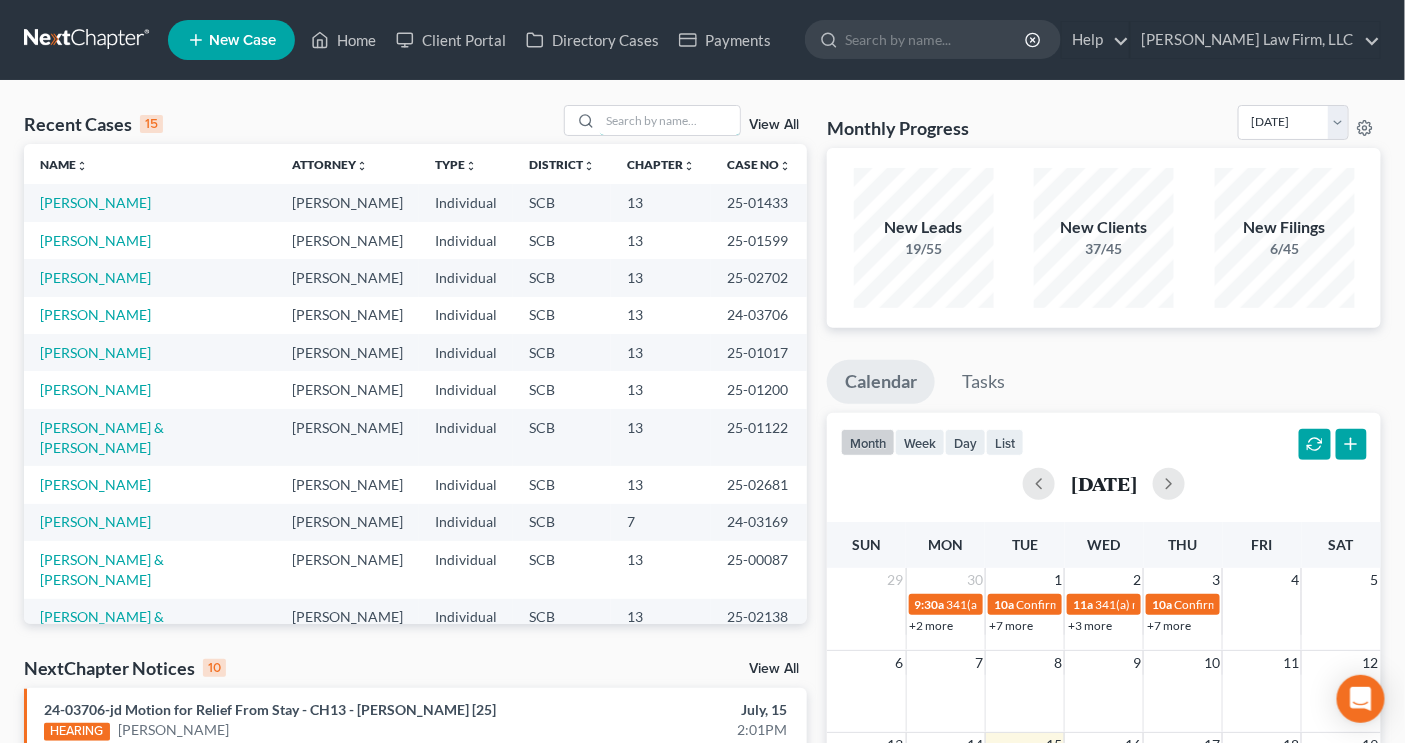 click at bounding box center [670, 120] 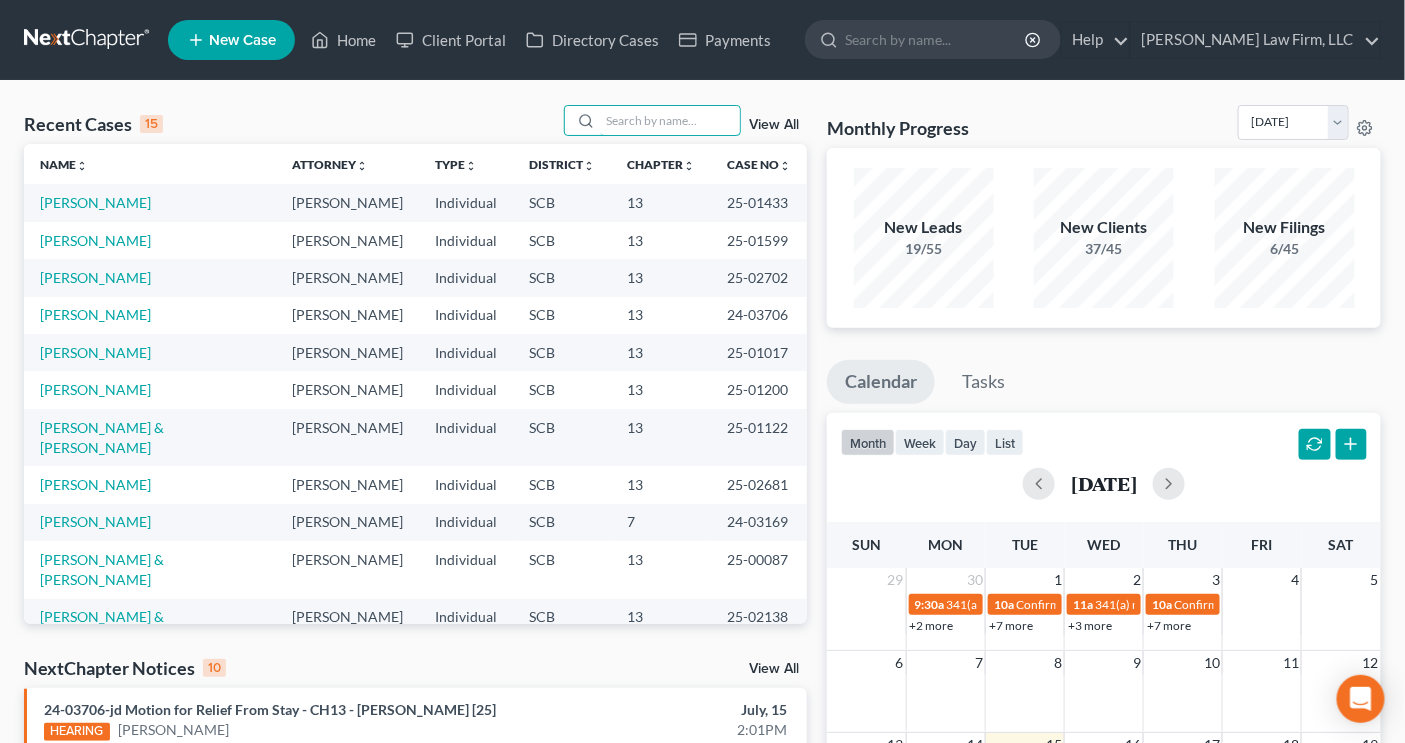 click at bounding box center [670, 120] 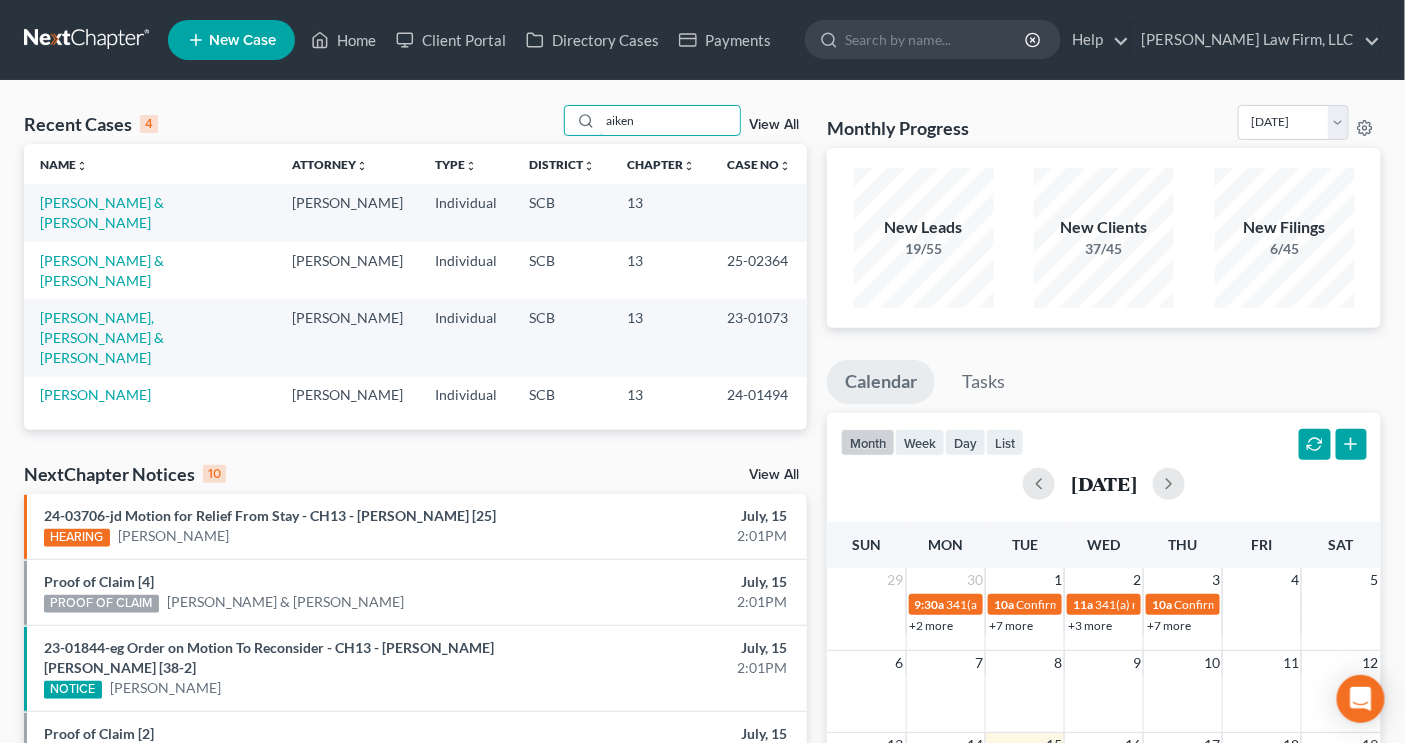 type on "aiken" 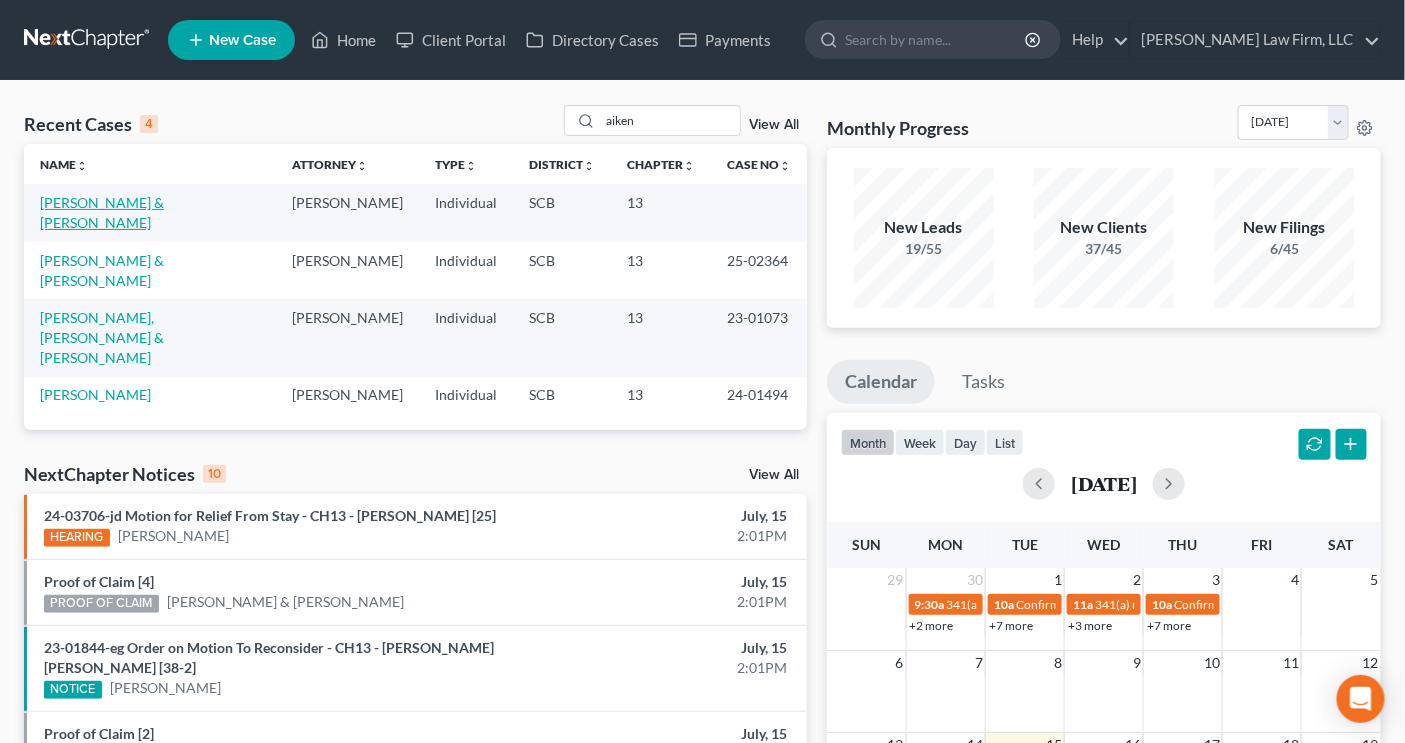 click on "[PERSON_NAME] & [PERSON_NAME]" at bounding box center [102, 212] 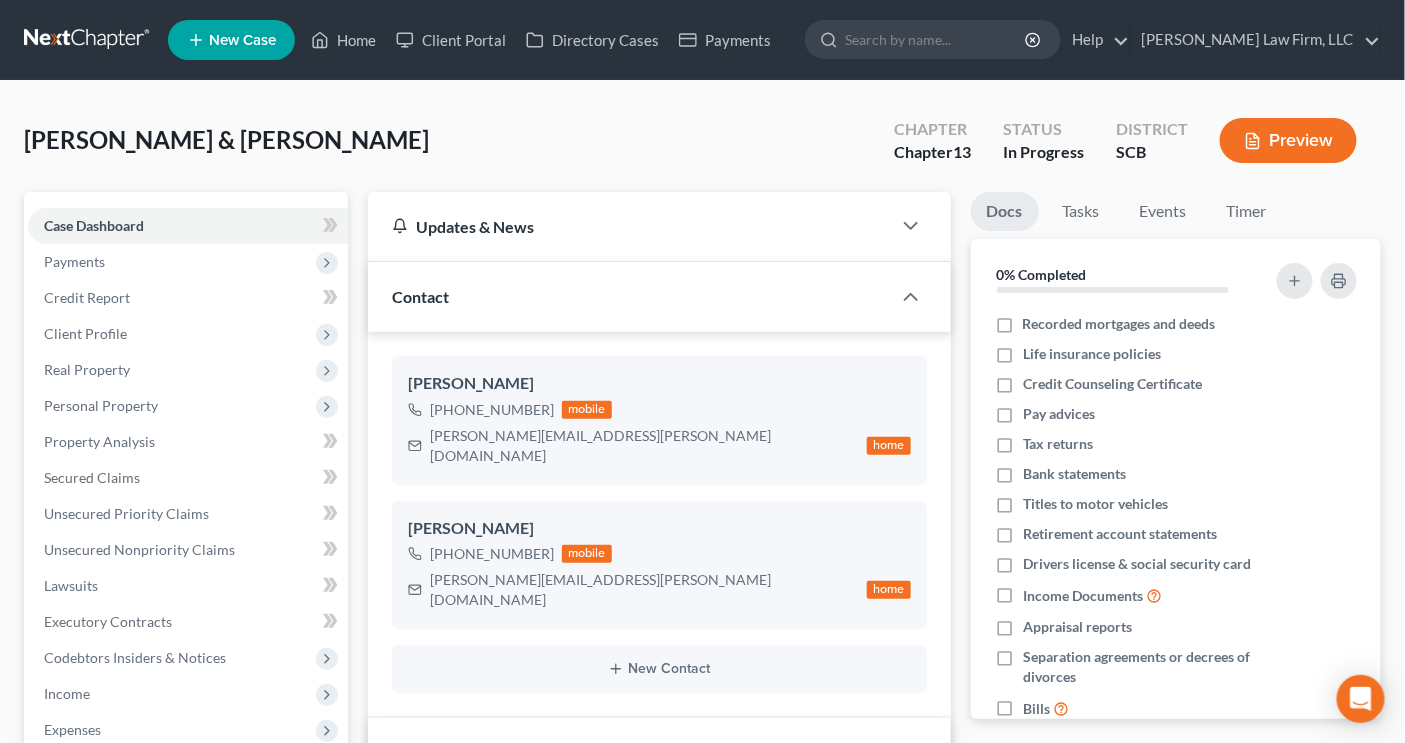 scroll, scrollTop: 1431, scrollLeft: 0, axis: vertical 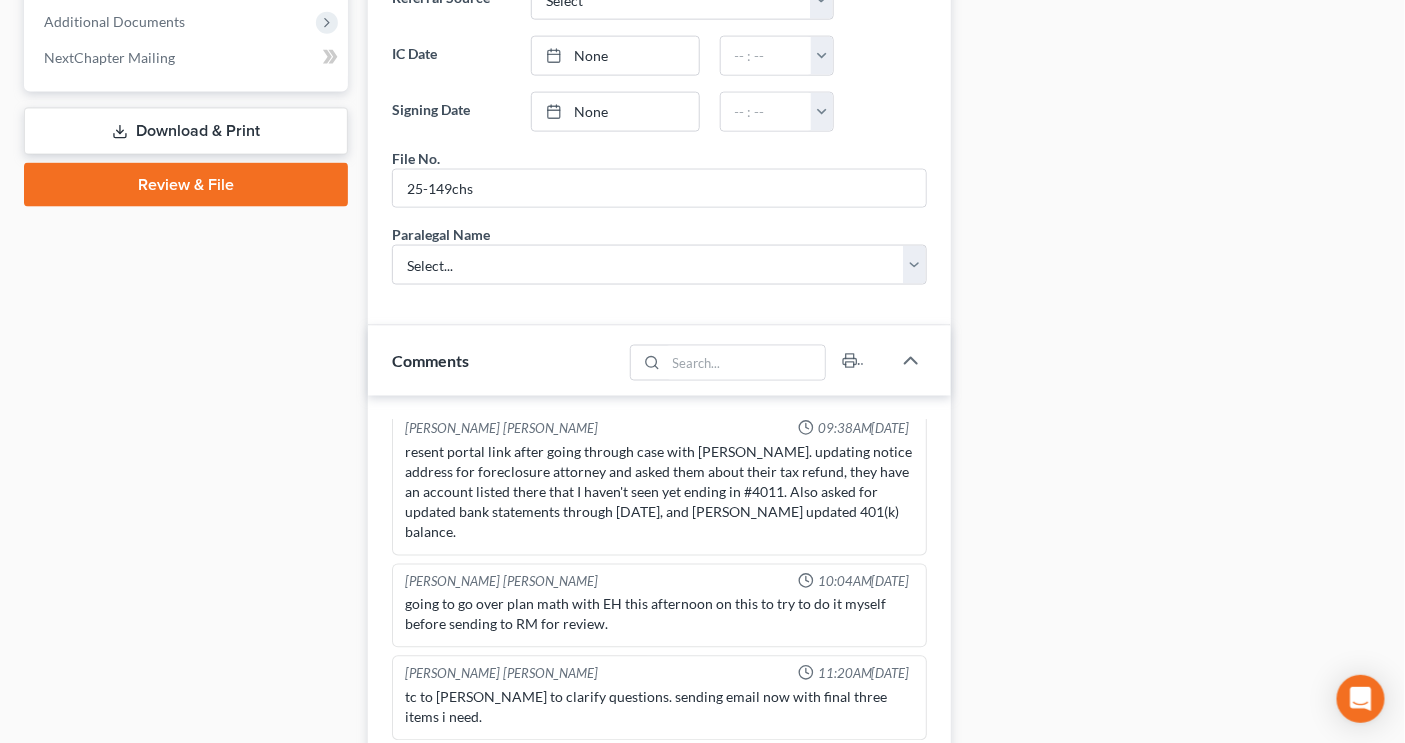 click on "Docs
Tasks
Events
Timer
0% Completed
Nothing here yet! Recorded mortgages and deeds   Life insurance policies   Credit Counseling Certificate   Pay advices   Tax returns   Bank statements   Titles to motor vehicles   Retirement account statements   Drivers license & social security card   Income Documents   Appraisal reports   Separation agreements or decrees of divorces   Bills
Hide Completed Tasks
Initial consultation Receive documents Follow up appointment Review petition Signing appointment File petition Email pay stubs to trustee Calendar 341 Hearing and send notice to debtor(s) Send notice of Bankruptcy to parties File post petition counseling course (Form 23) File reaffirmation agreements Send Notice of Discharge to debtor(s) Close file
Hide Past Events
Nothing here yet!
15h 41m Total Time Tracked Filter All stop [PERSON_NAME] stop [PERSON_NAME] stop [PERSON_NAME] stop [PERSON_NAME] stop stop stop" at bounding box center [1176, 500] 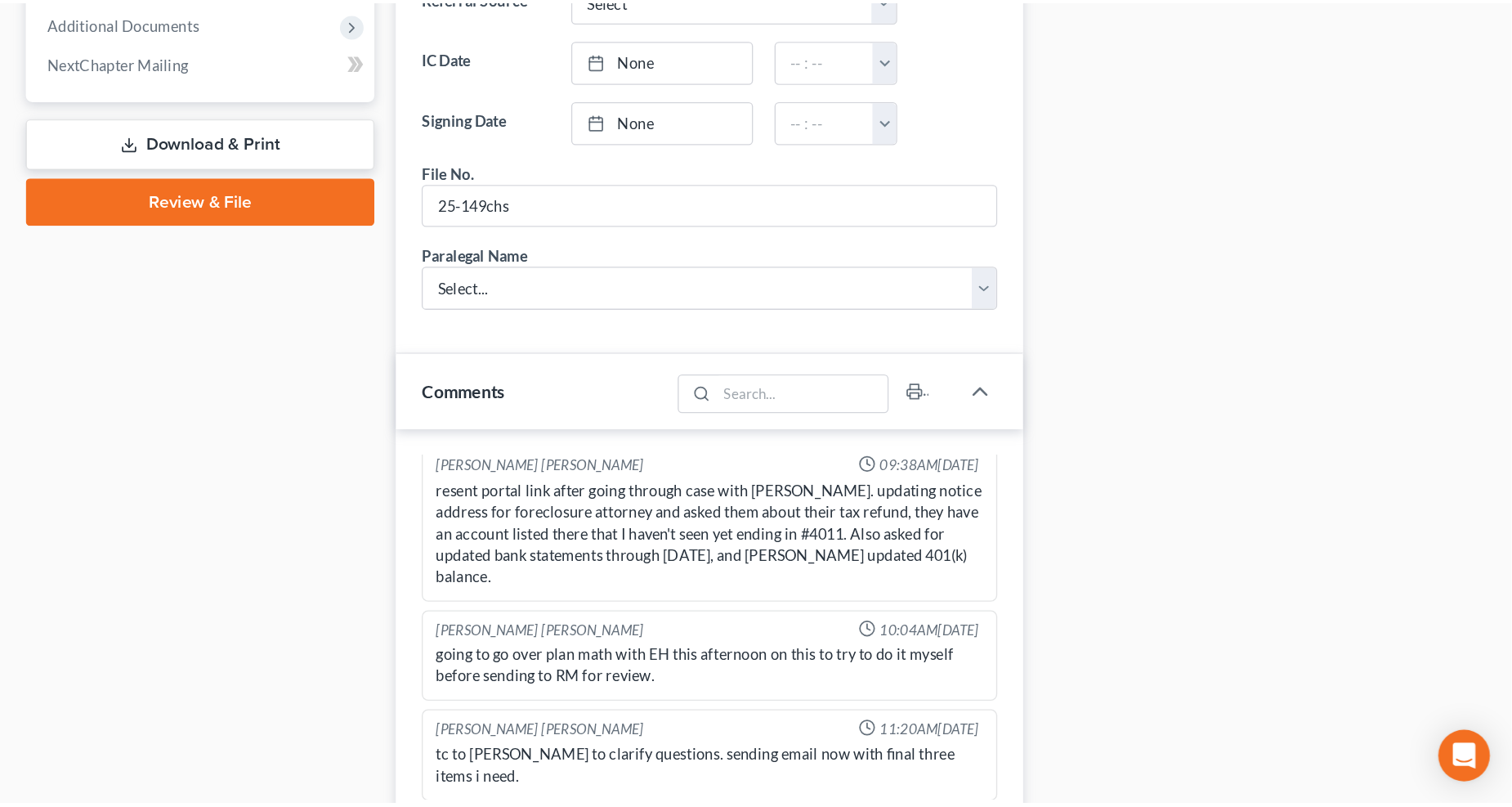 scroll, scrollTop: 859, scrollLeft: 0, axis: vertical 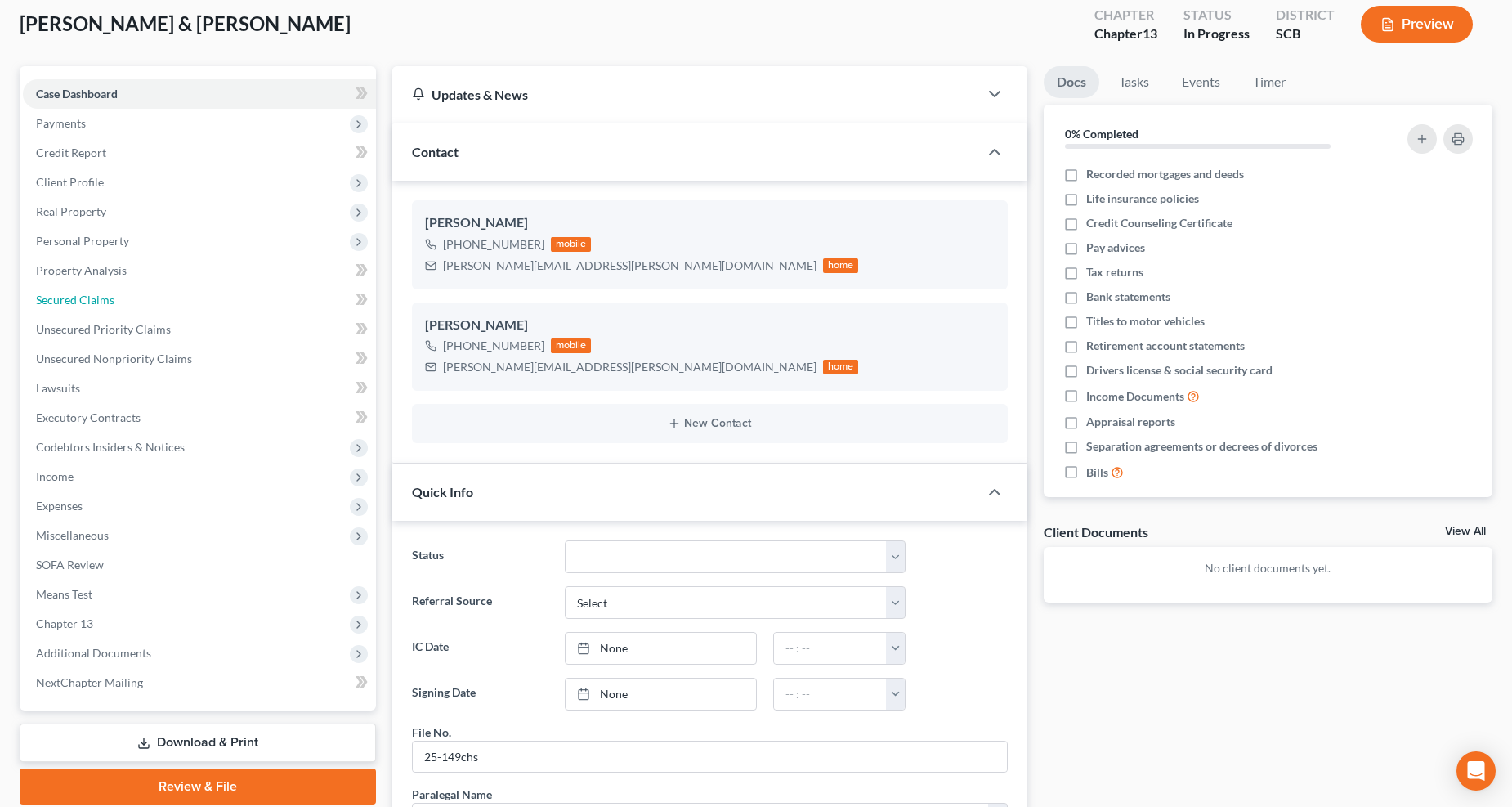 click on "Secured Claims" at bounding box center [75, 299] 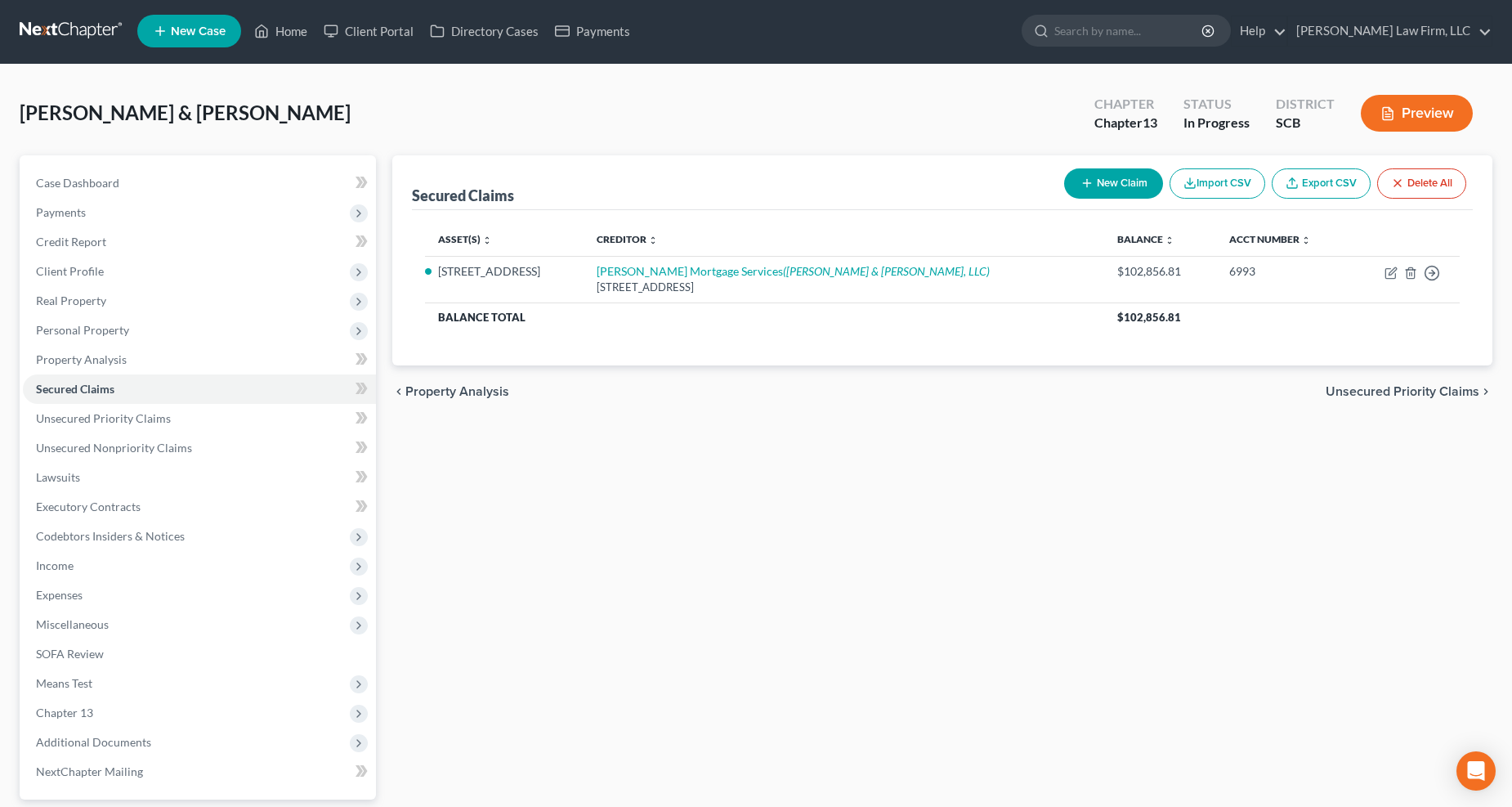 scroll, scrollTop: 0, scrollLeft: 0, axis: both 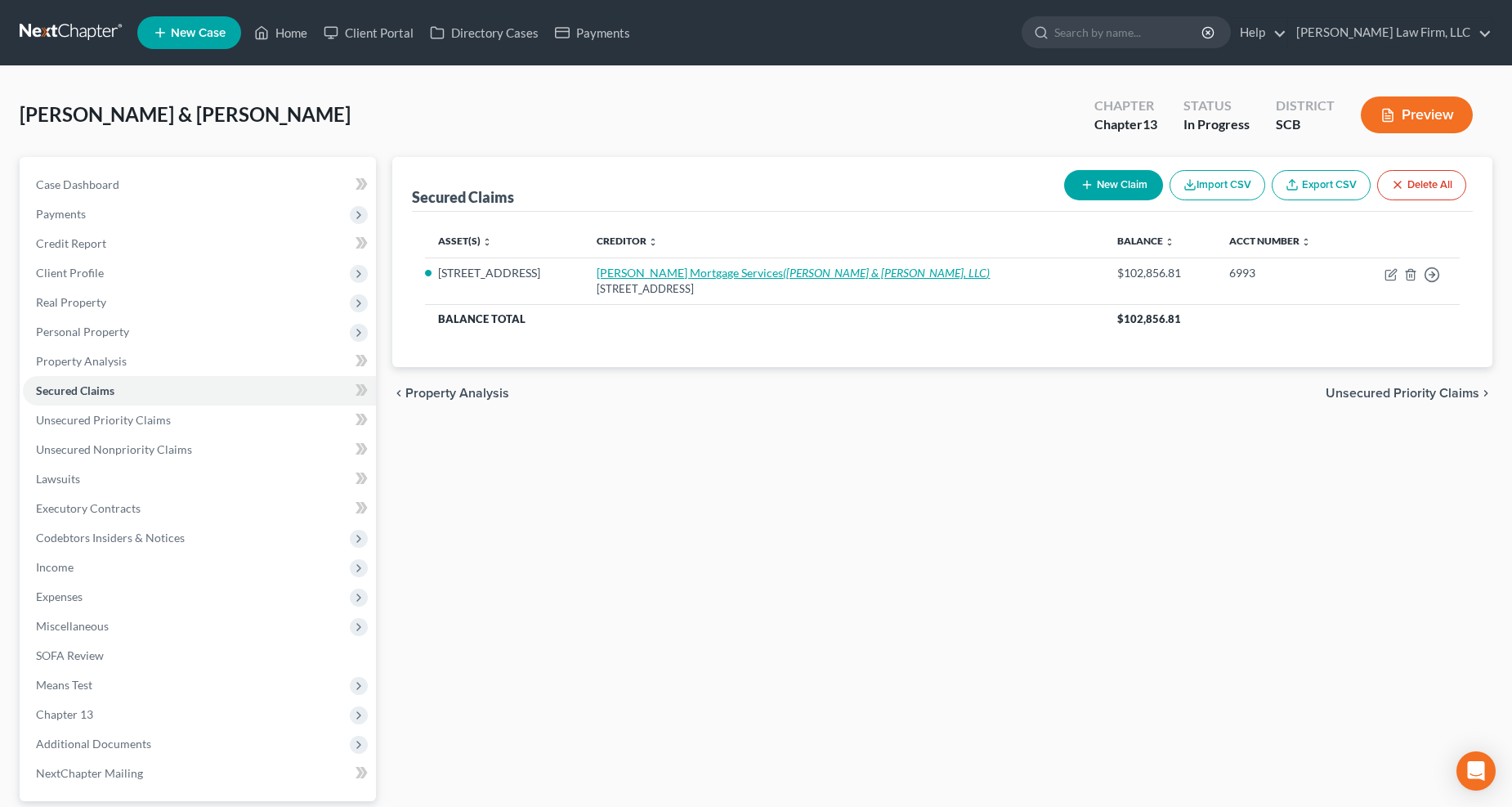 click on "(Riley Pope & Laney, LLC)" at bounding box center (886, 272) 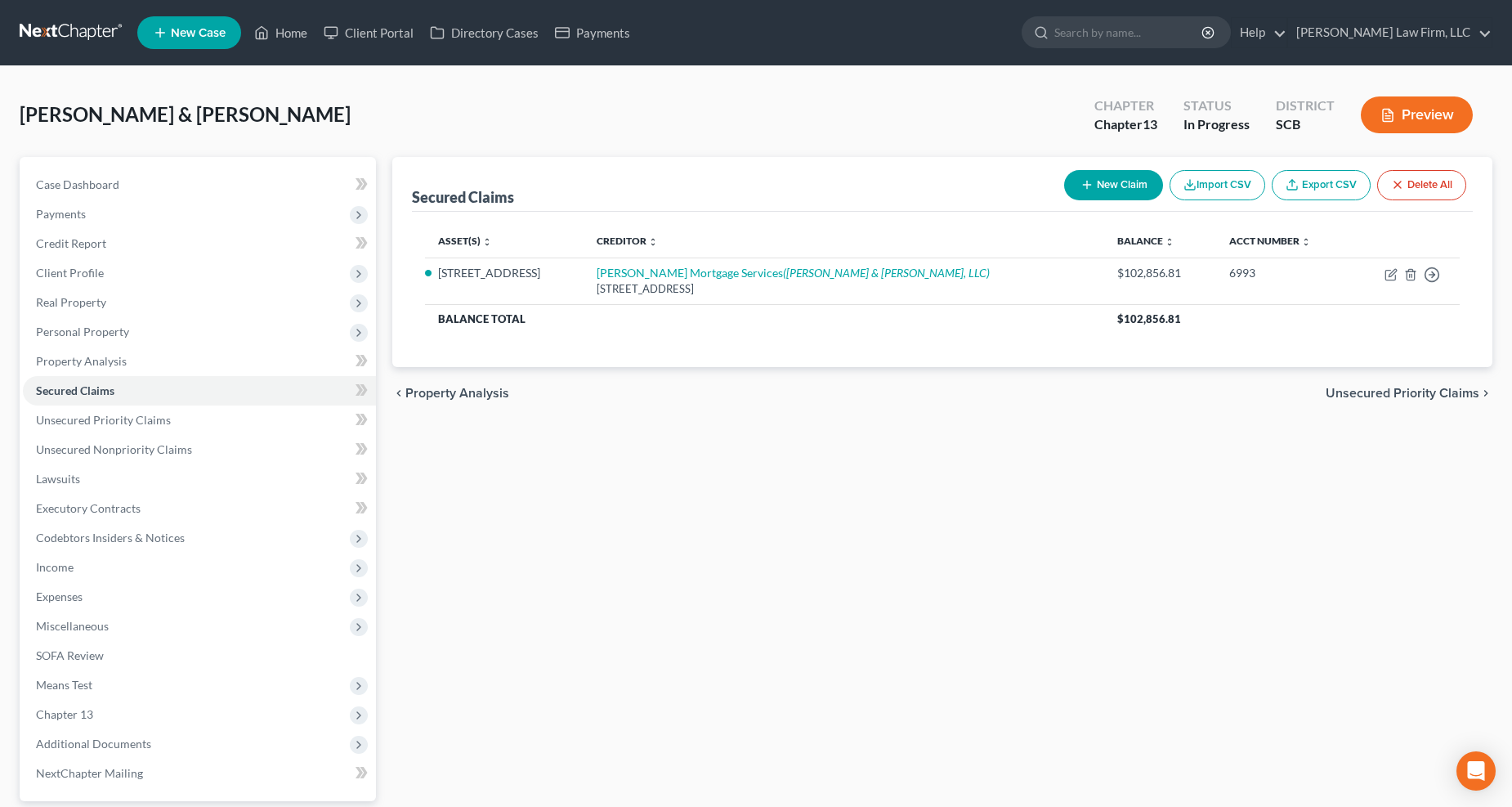 select on "15" 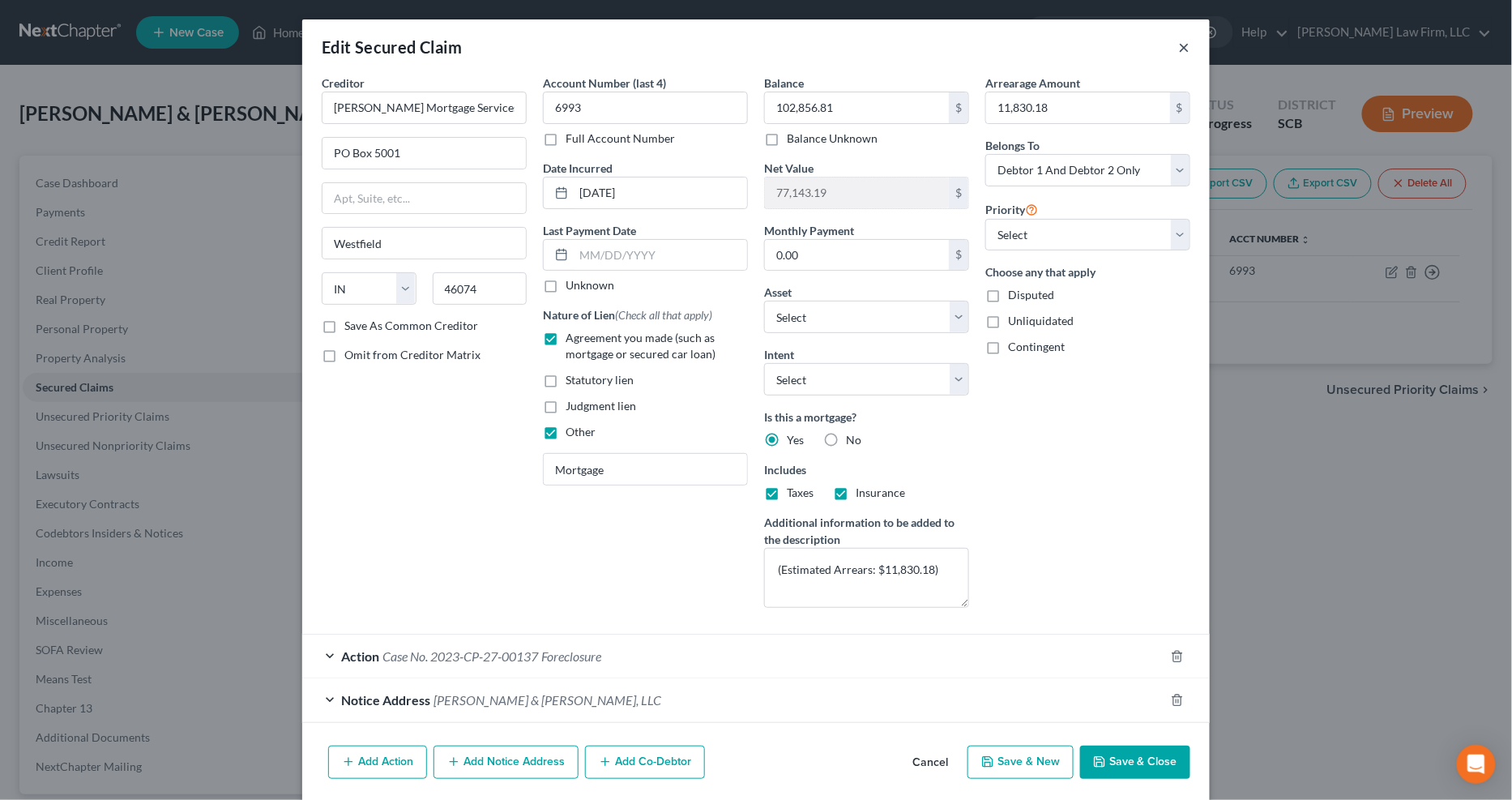 click on "×" at bounding box center [1185, 47] 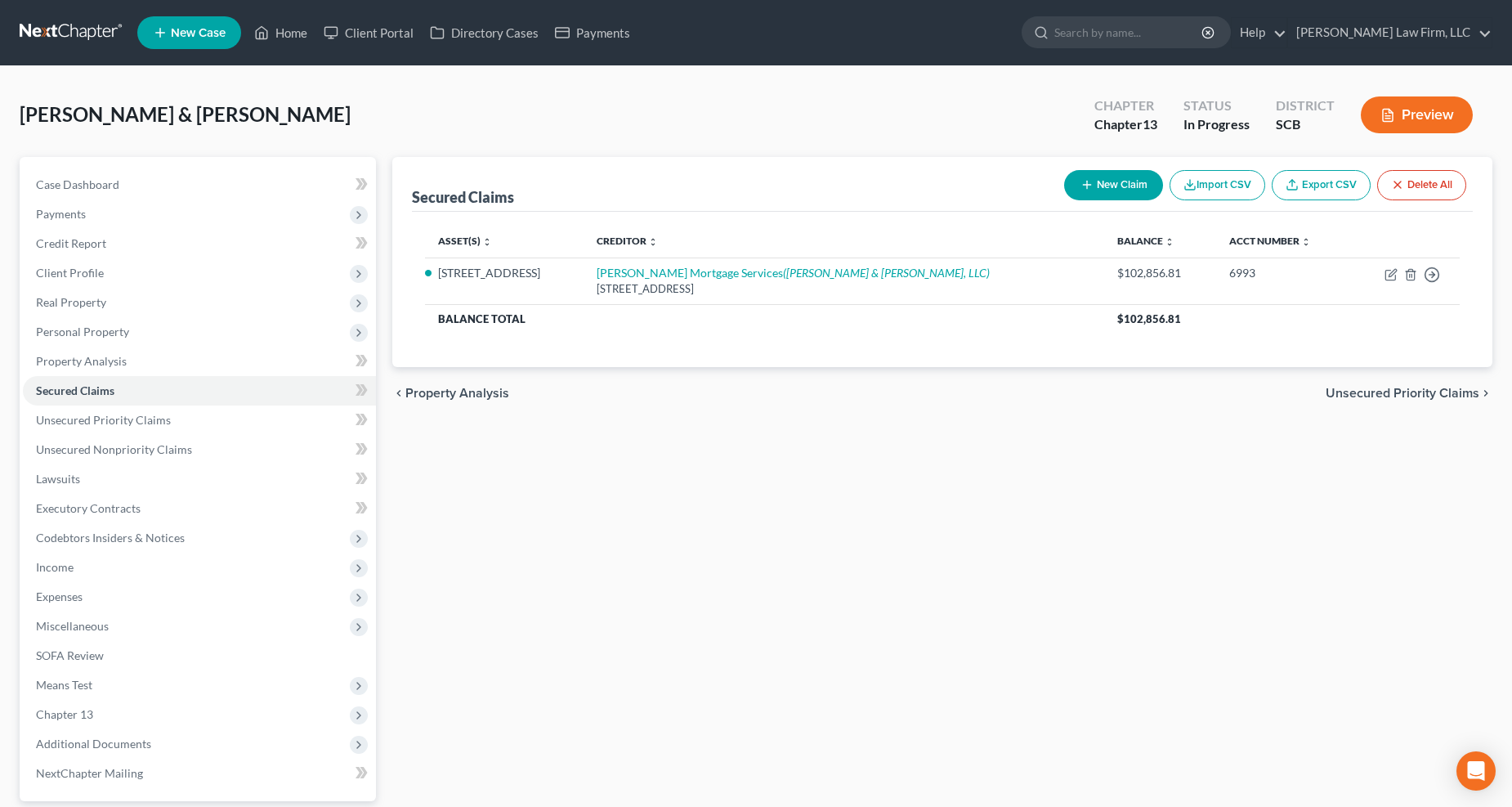 click on "Means Test" at bounding box center (199, 685) 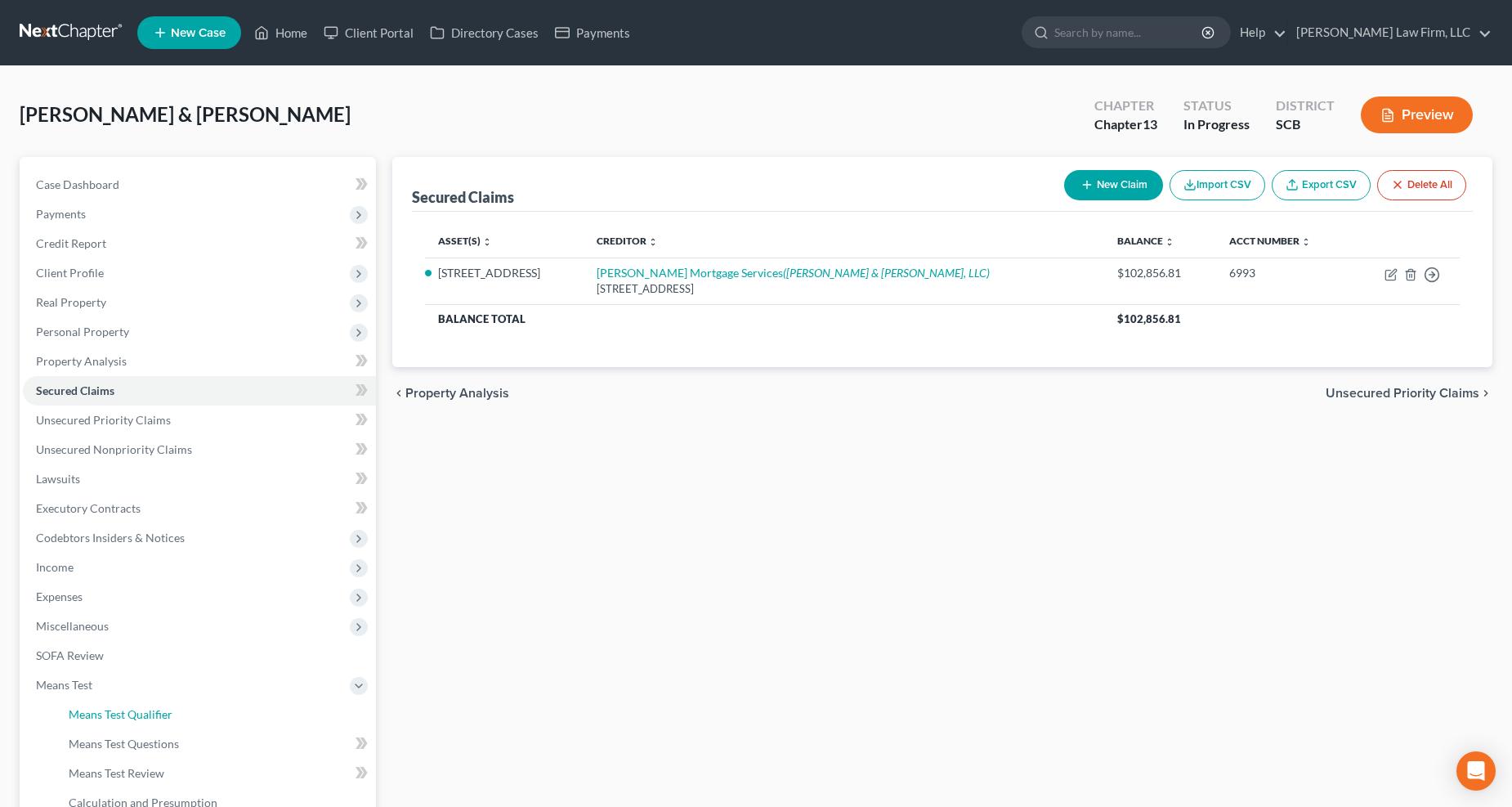 click on "Means Test Qualifier" at bounding box center [120, 714] 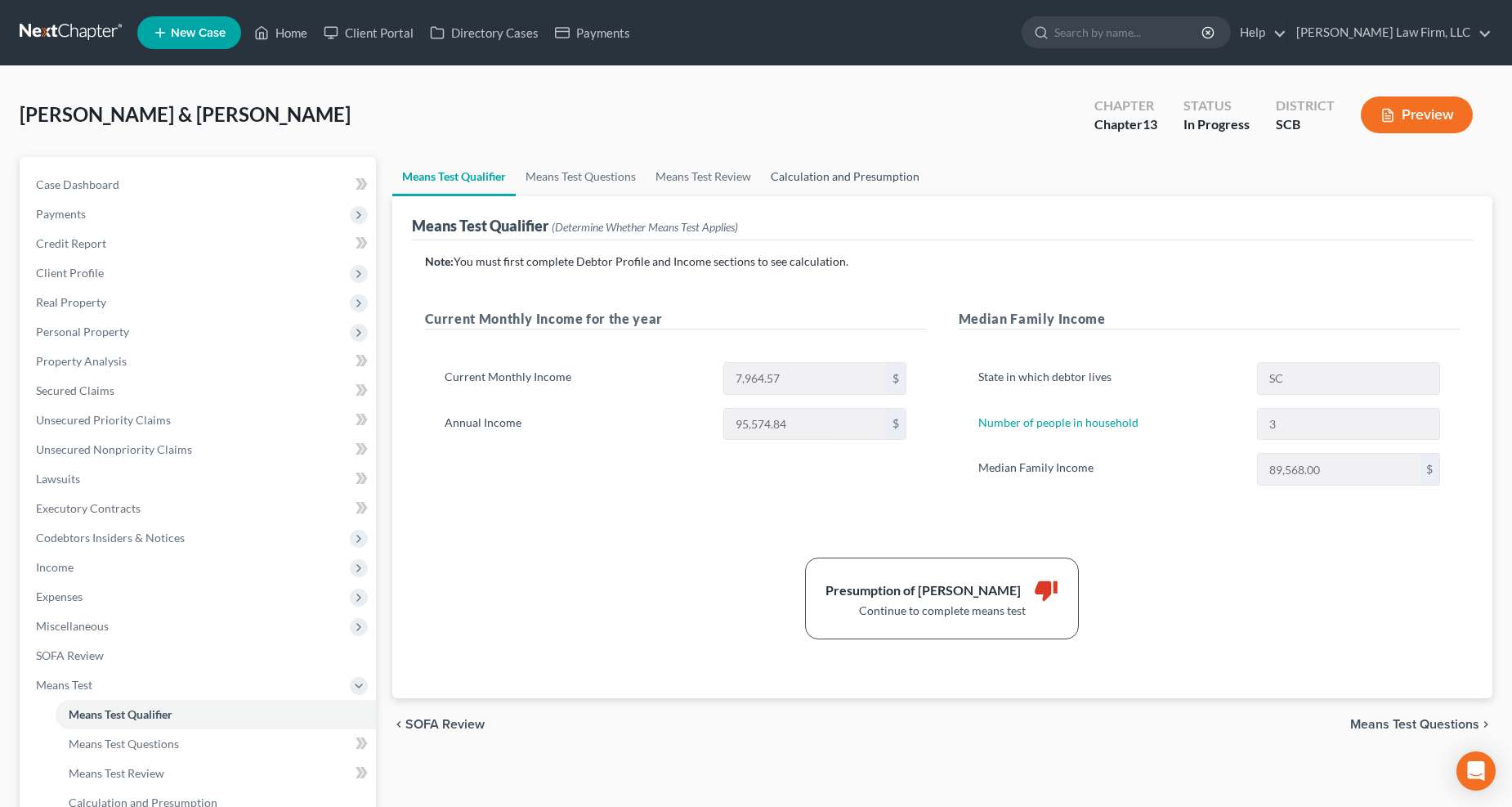 click on "Calculation and Presumption" at bounding box center [845, 177] 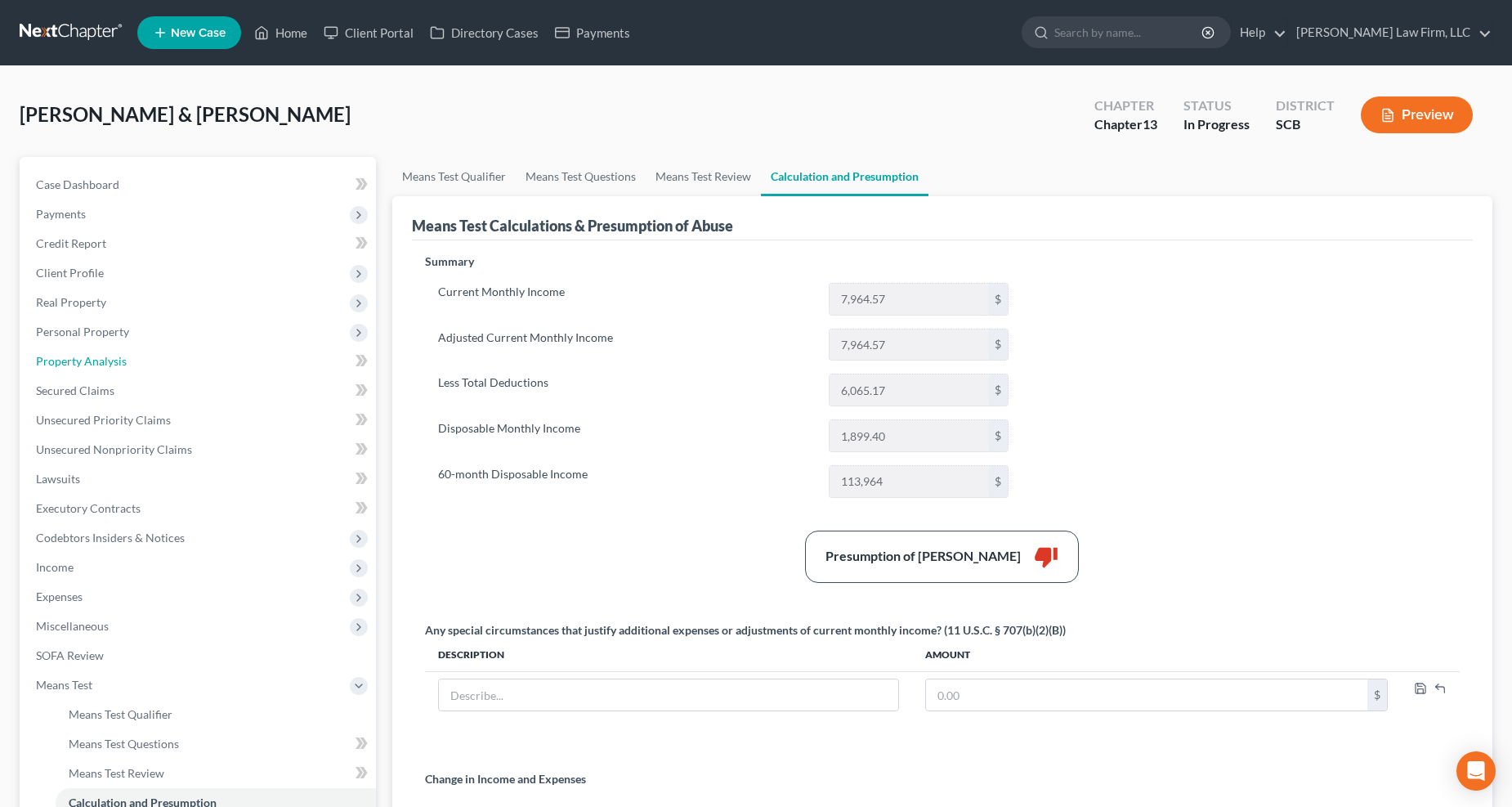 click on "Property Analysis" at bounding box center (81, 361) 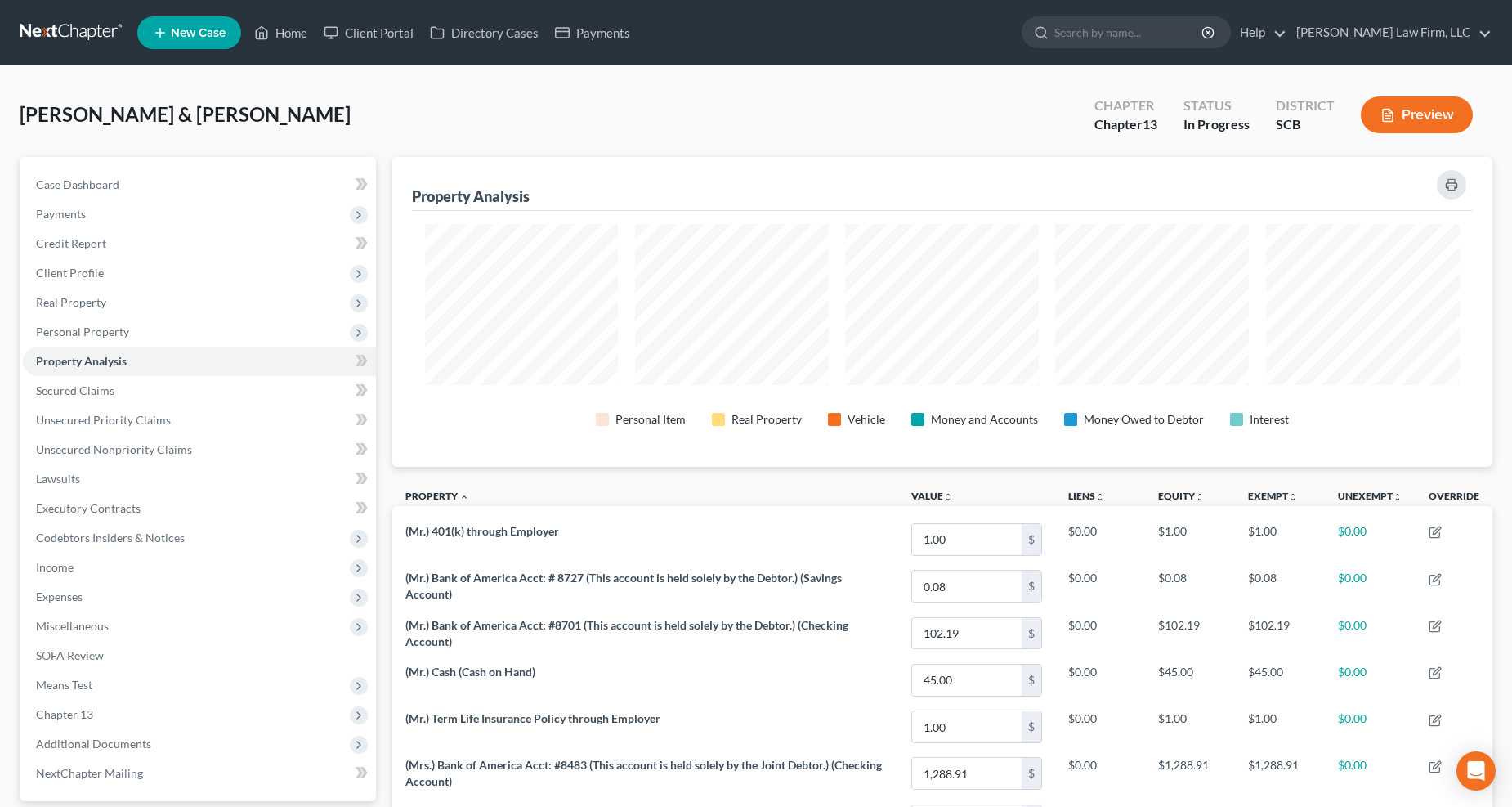 scroll, scrollTop: 817319, scrollLeft: 816196, axis: both 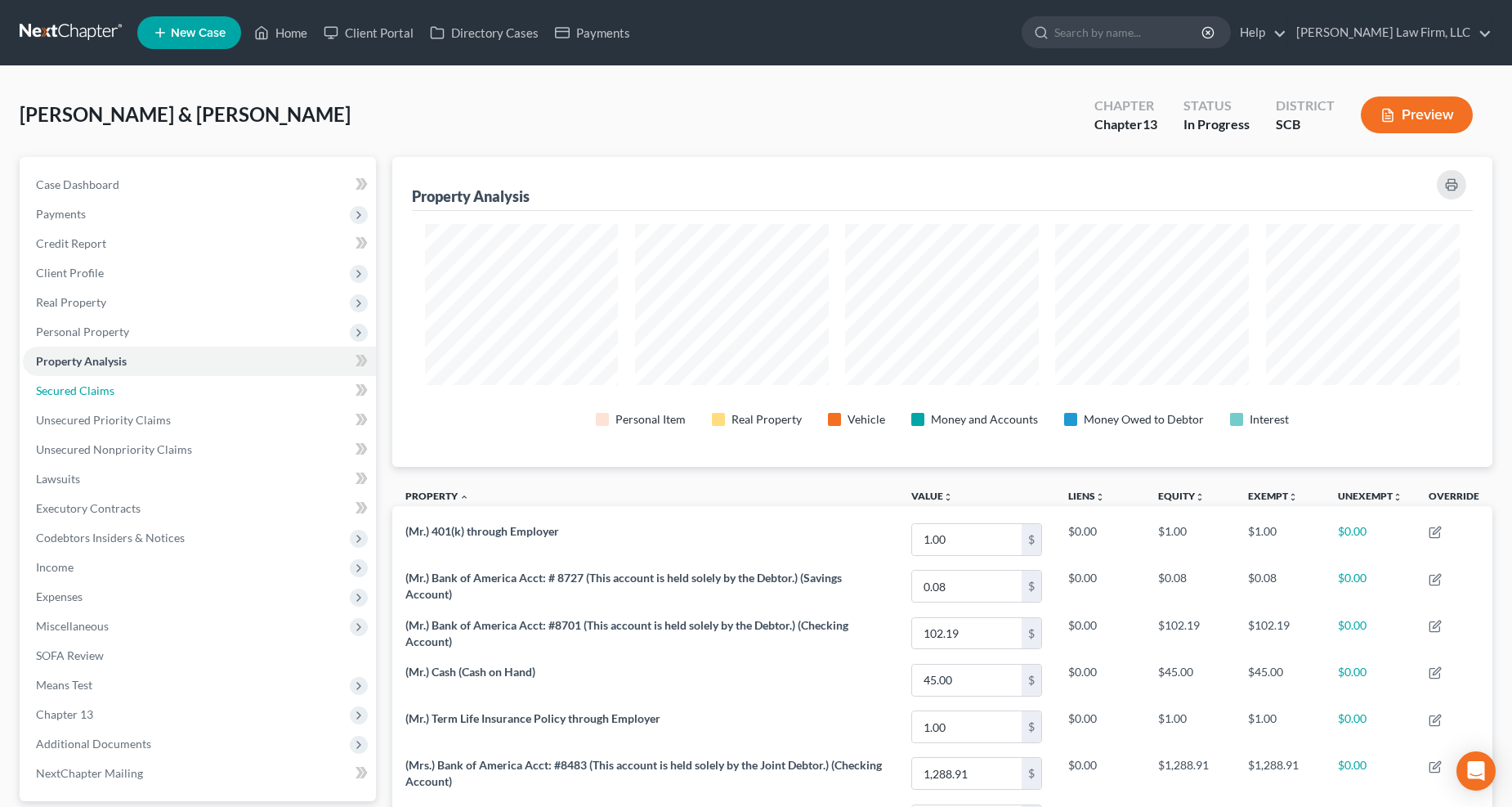 click on "Secured Claims" at bounding box center [75, 390] 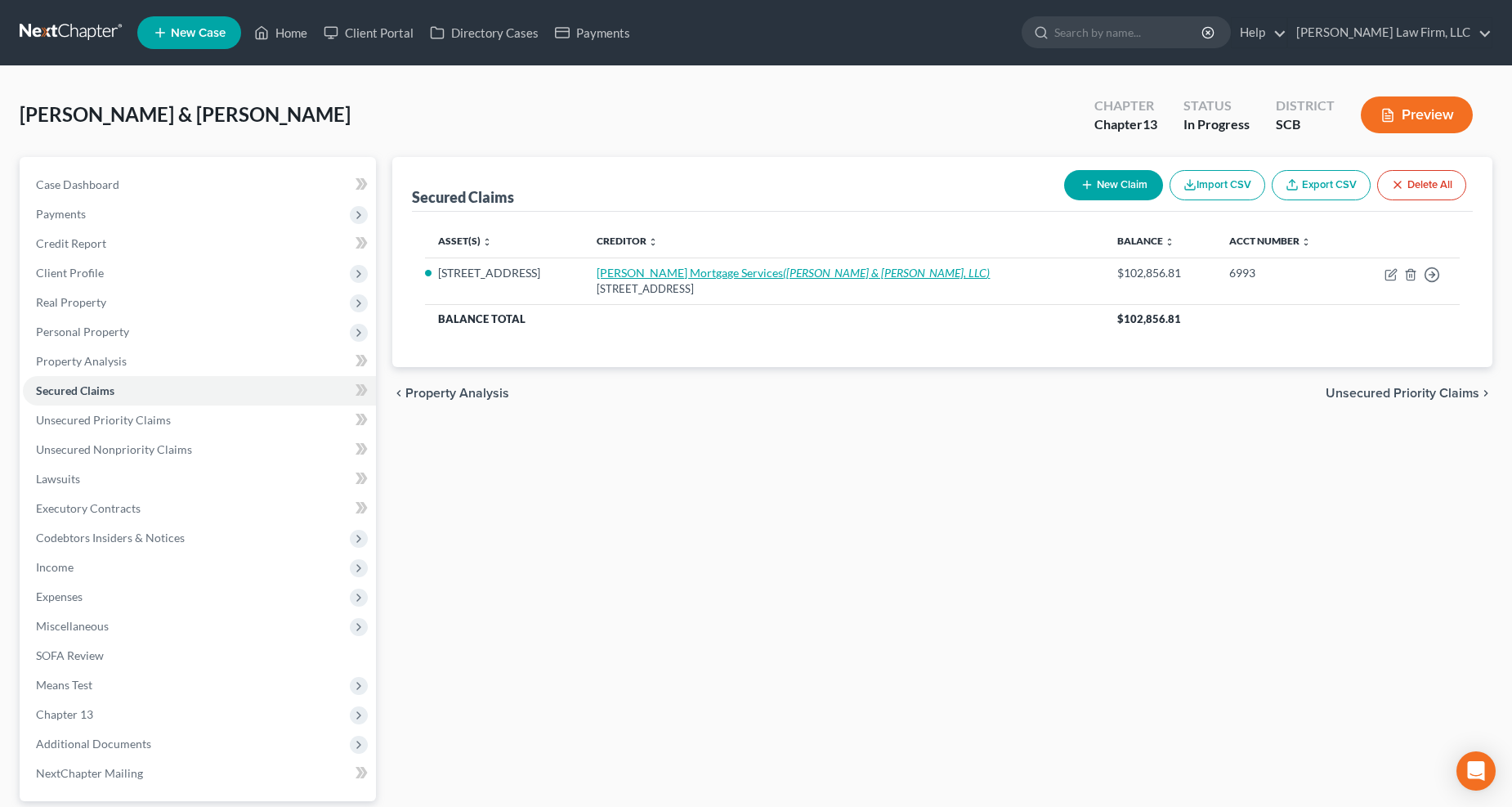 click on "(Riley Pope & Laney, LLC)" at bounding box center [886, 272] 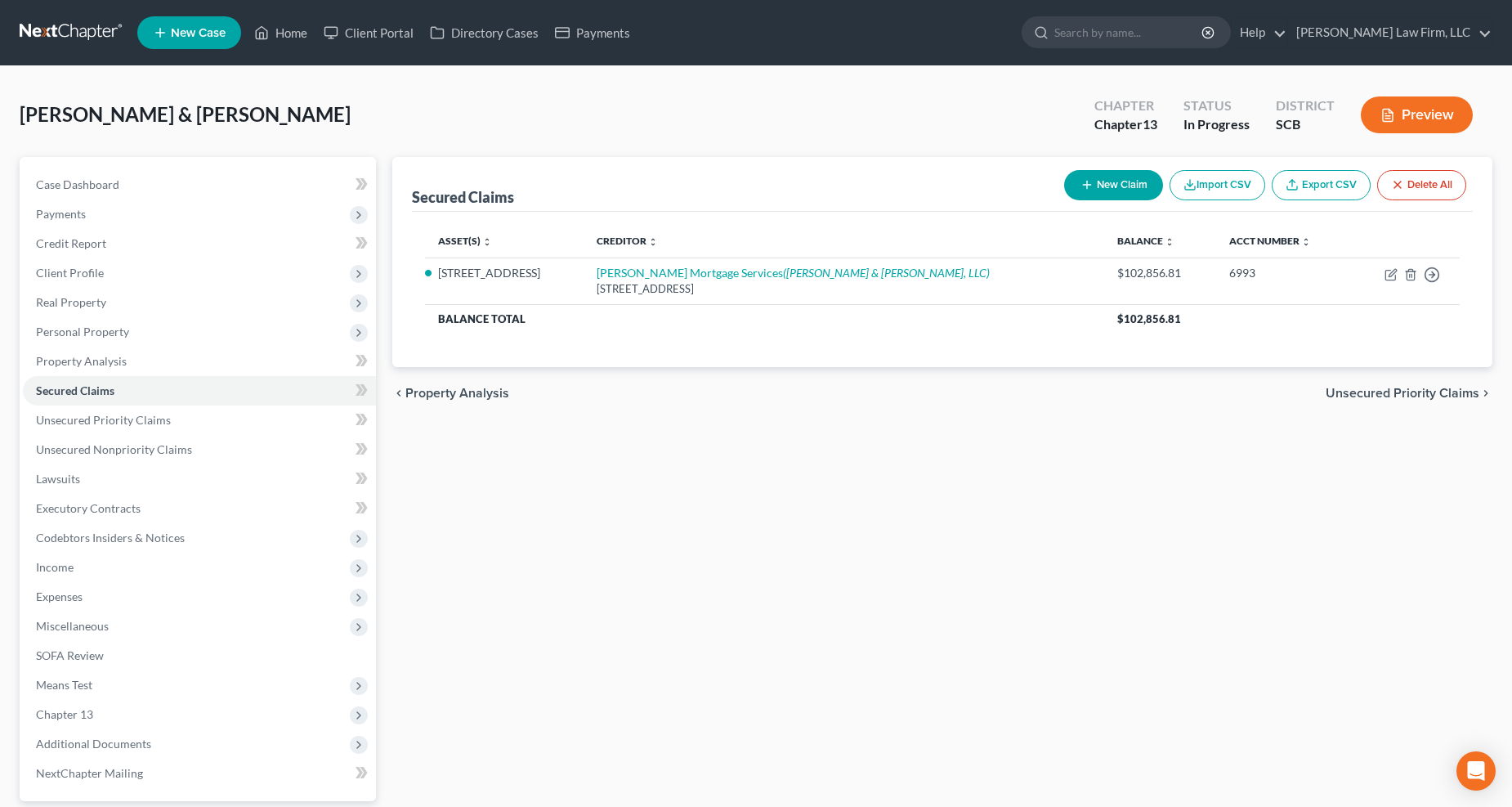 select on "15" 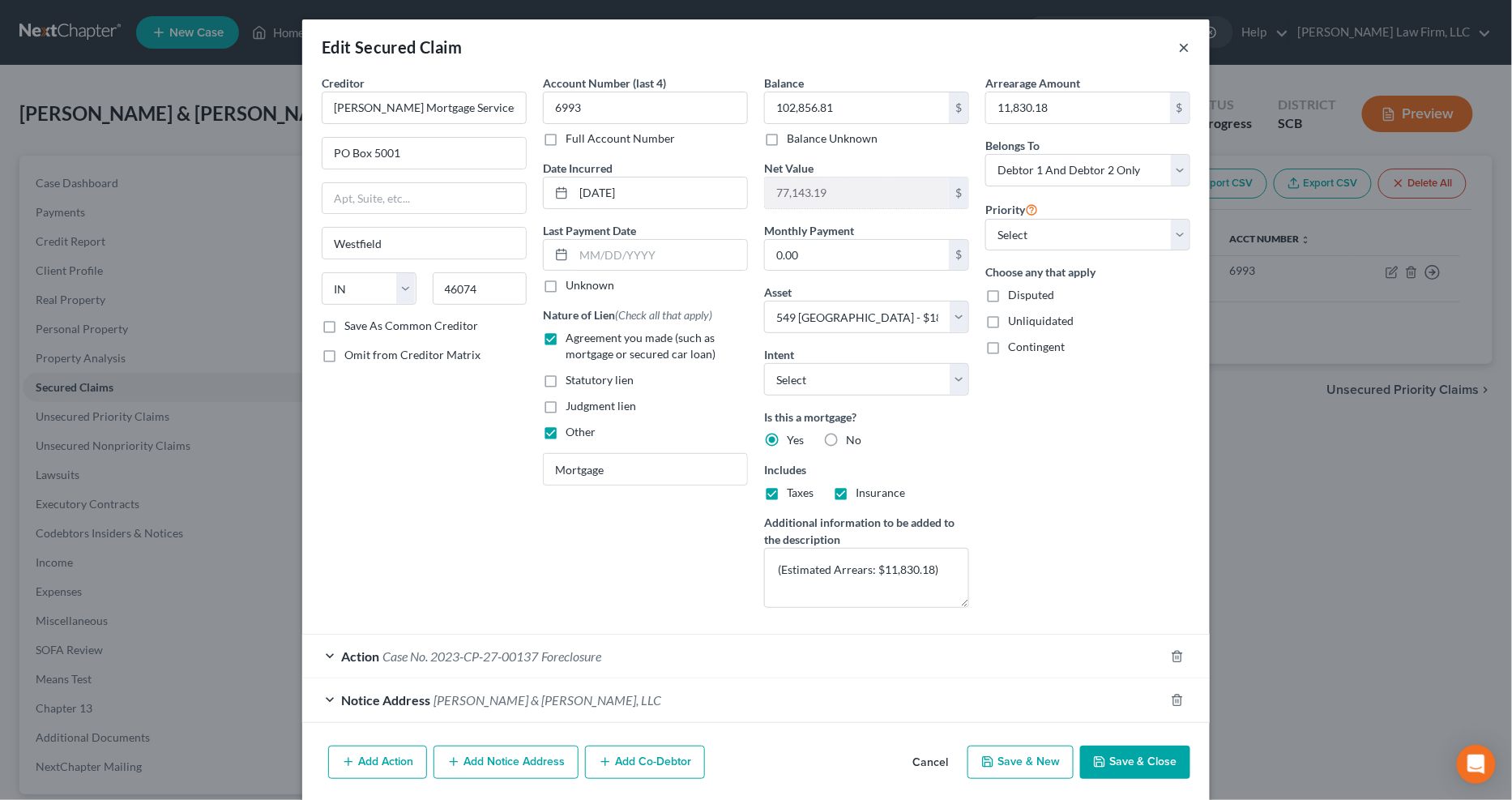 click on "×" at bounding box center (1185, 47) 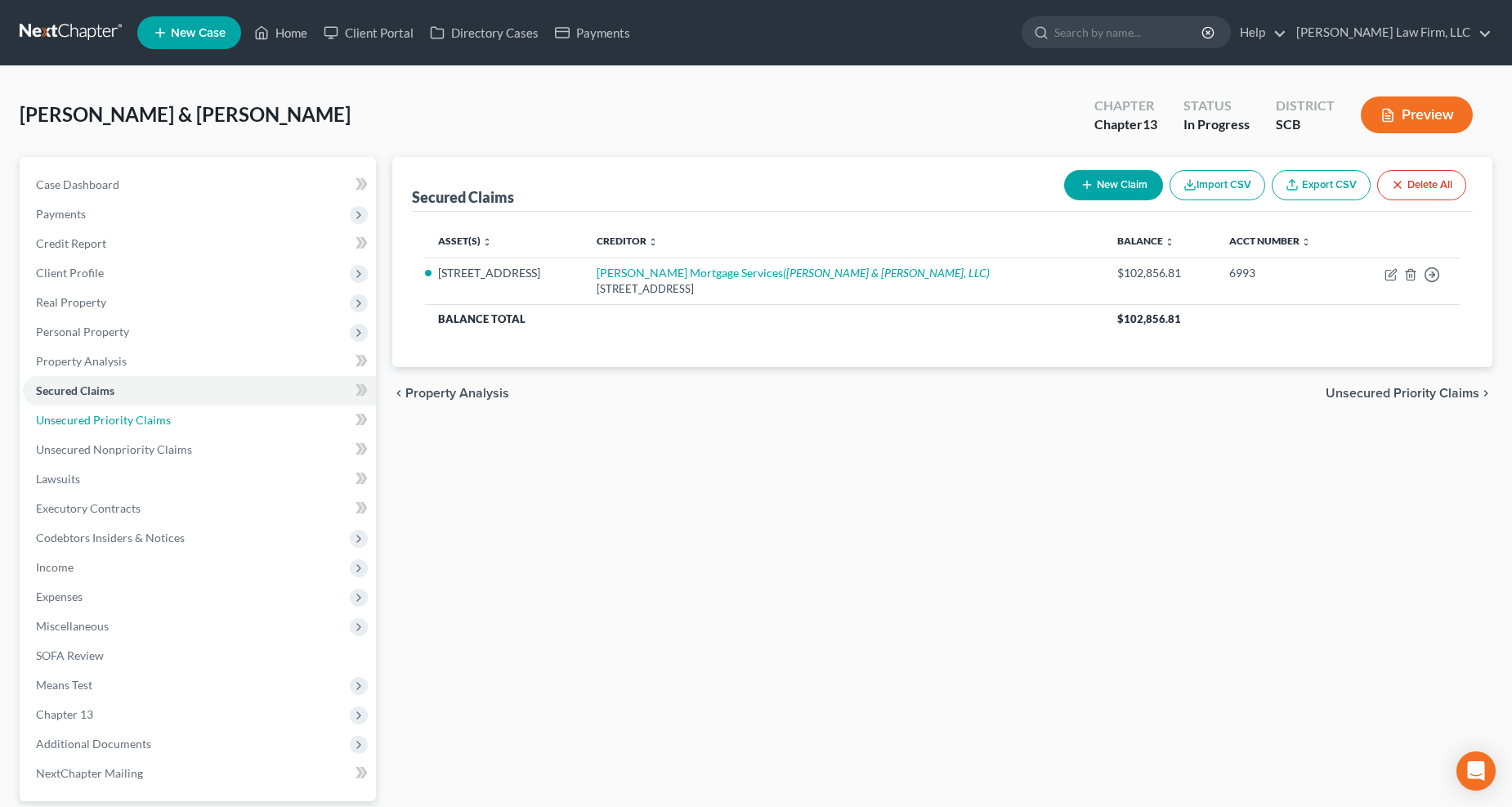 click on "Unsecured Priority Claims" at bounding box center (103, 419) 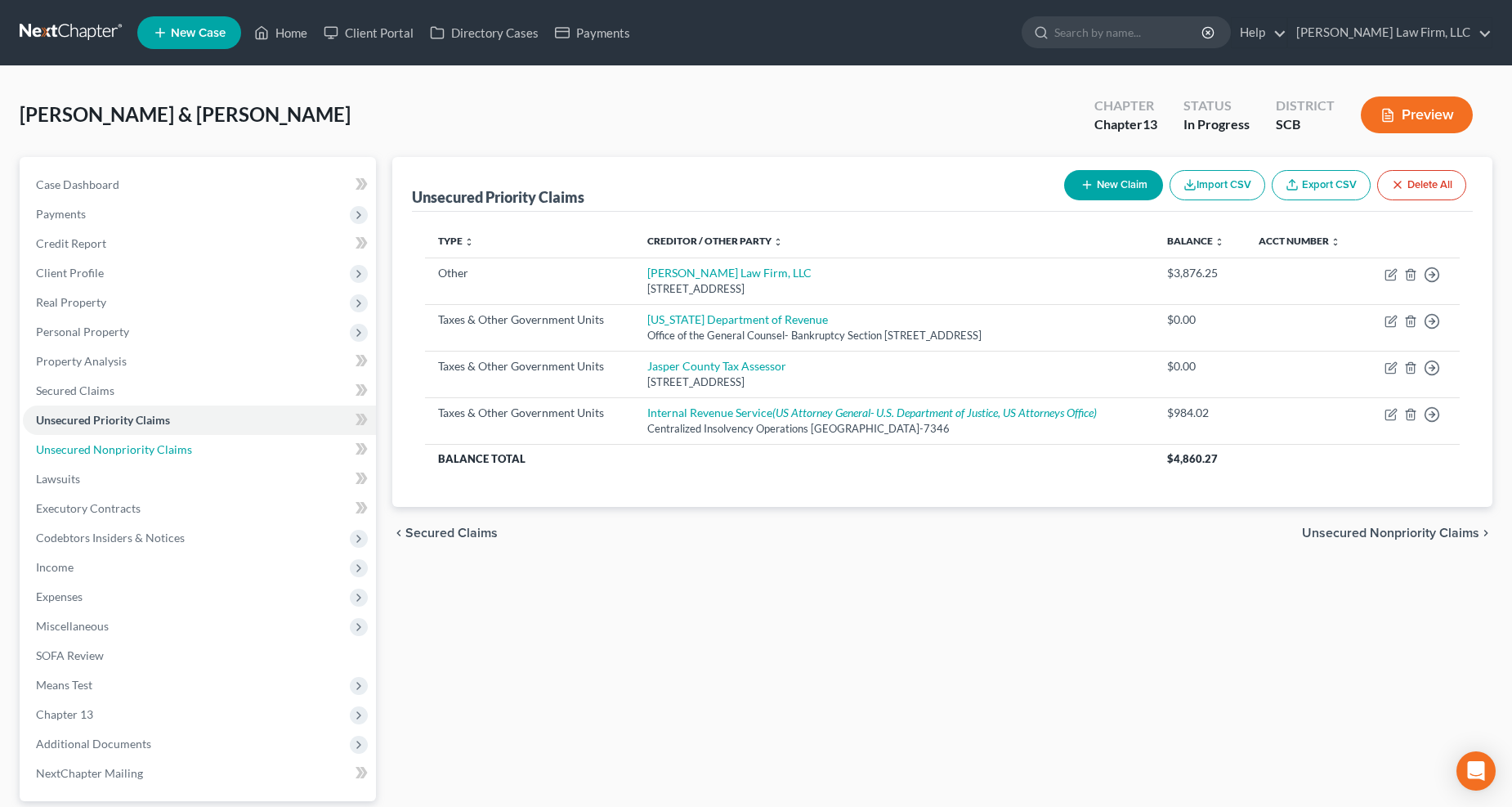 drag, startPoint x: 186, startPoint y: 454, endPoint x: 338, endPoint y: 480, distance: 154.20765 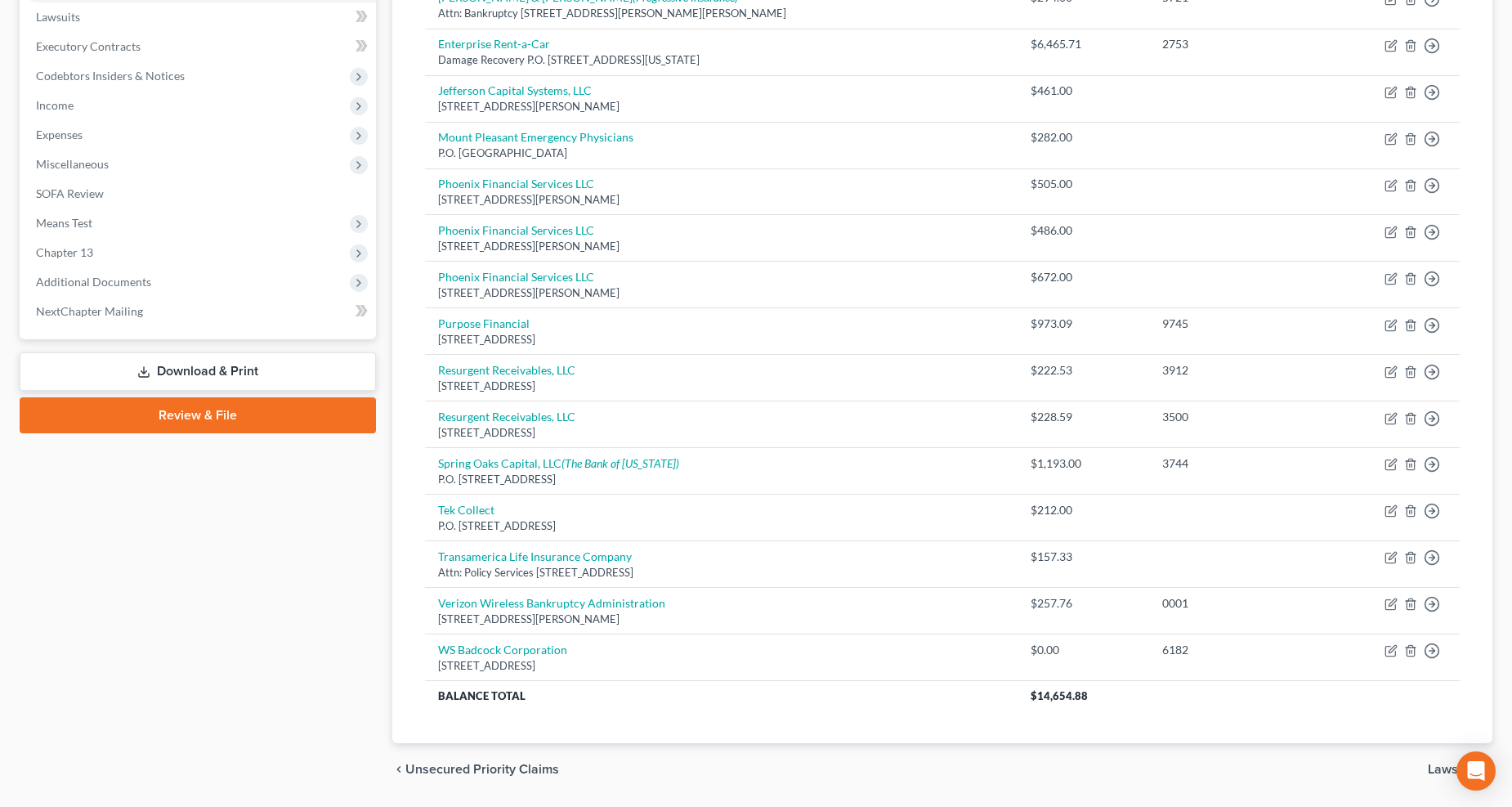 scroll, scrollTop: 513, scrollLeft: 0, axis: vertical 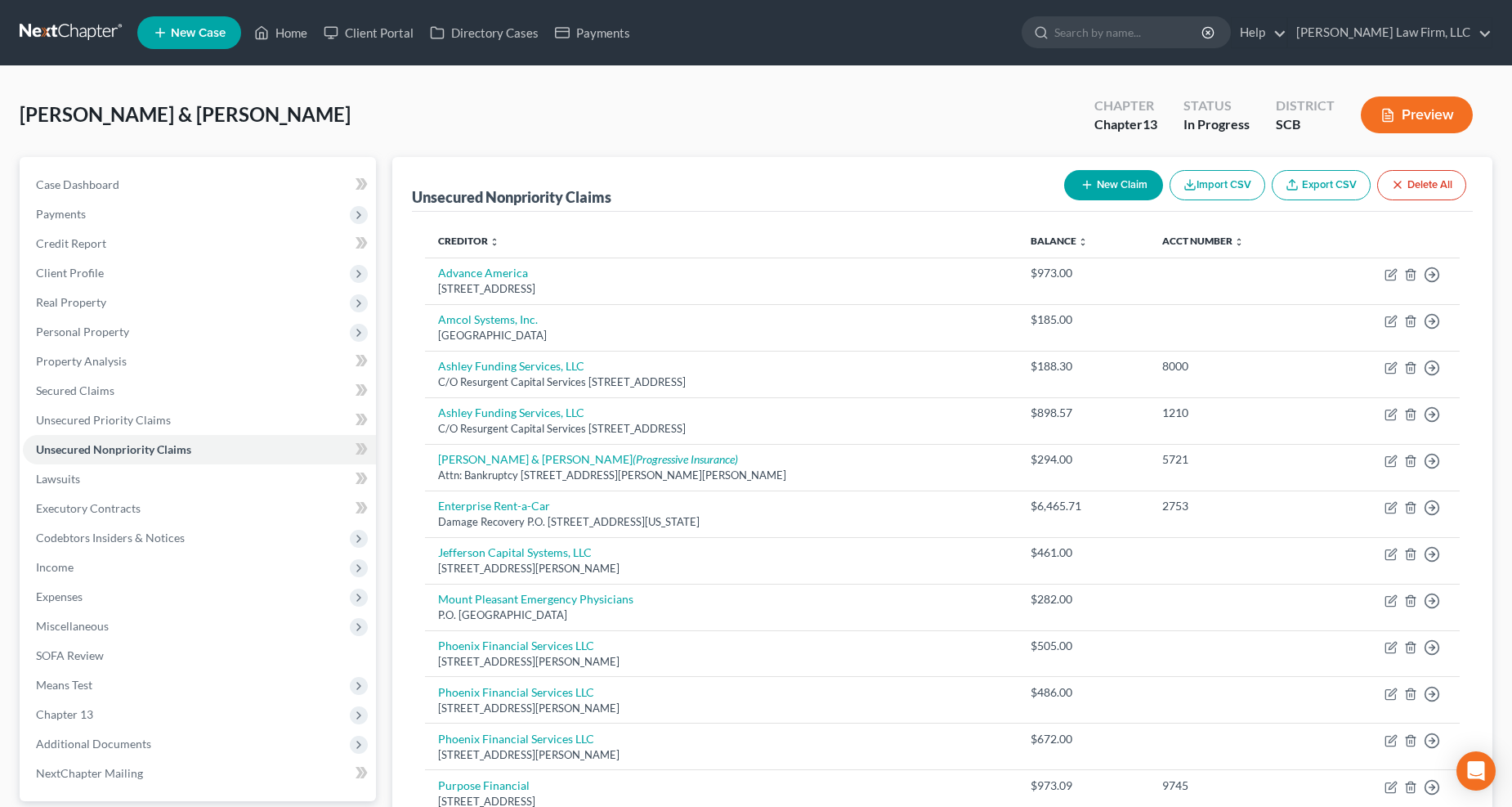 click on "Income" at bounding box center [199, 567] 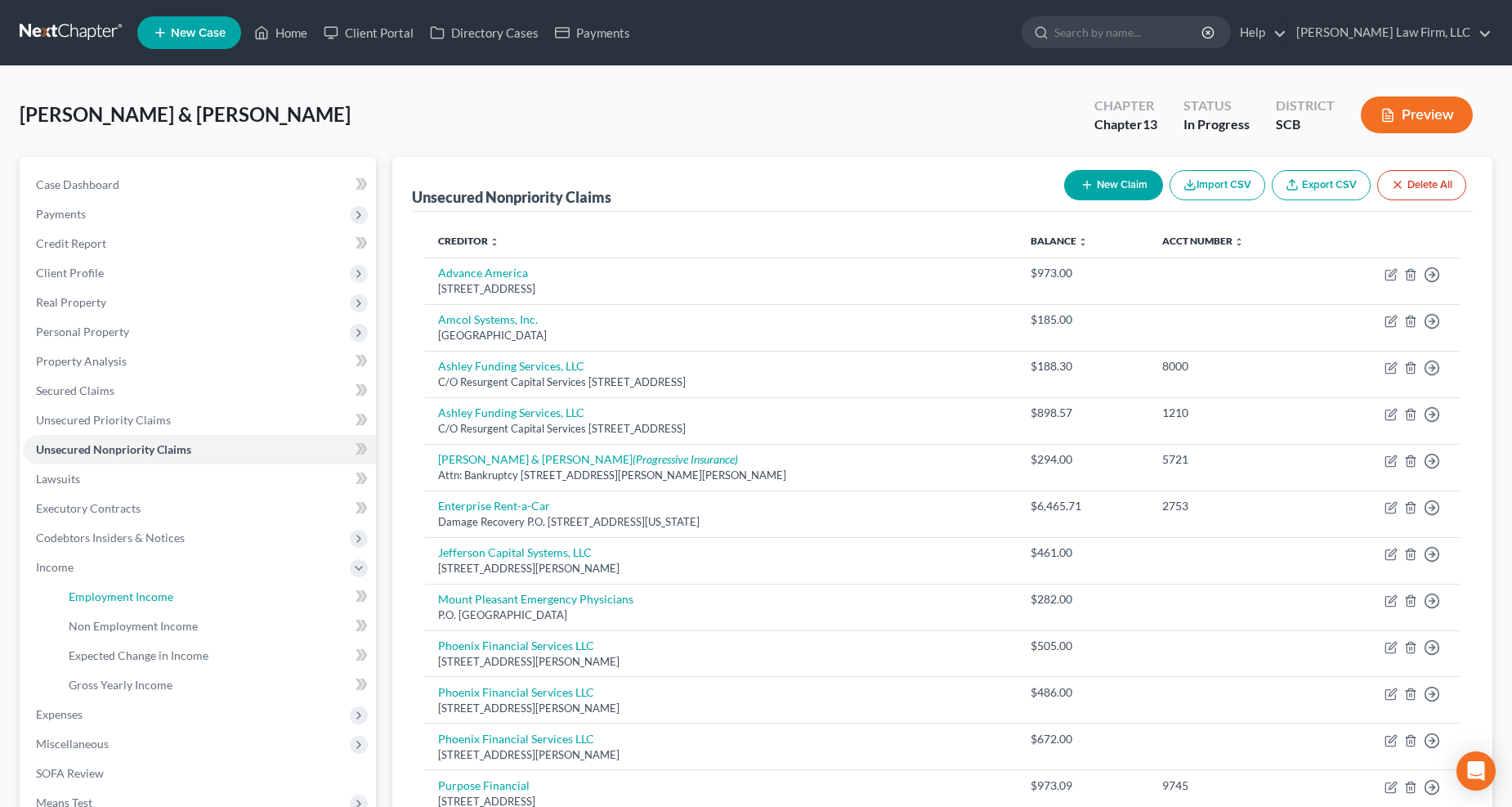 click on "Employment Income" at bounding box center (121, 596) 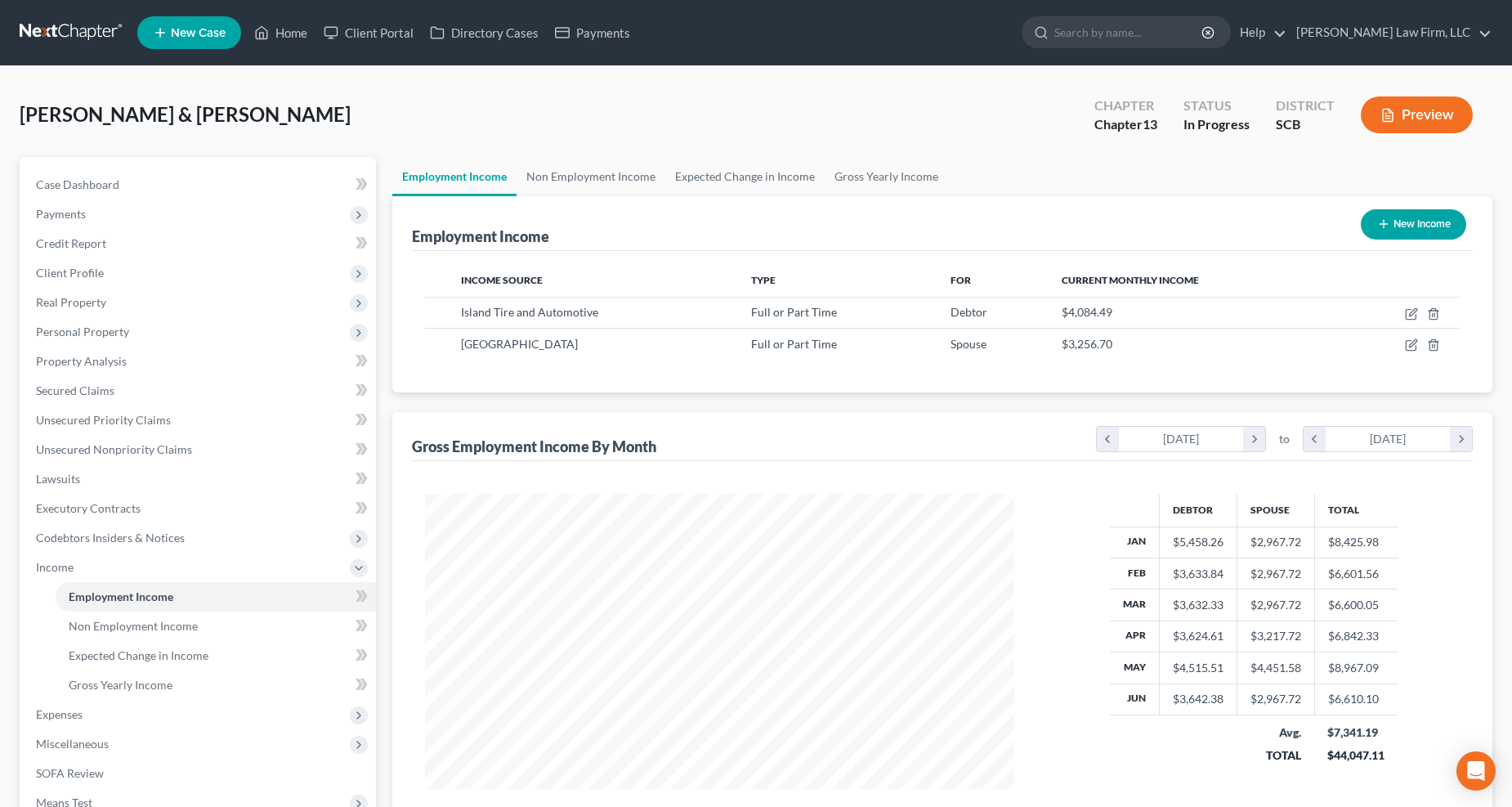 scroll, scrollTop: 817333, scrollLeft: 816674, axis: both 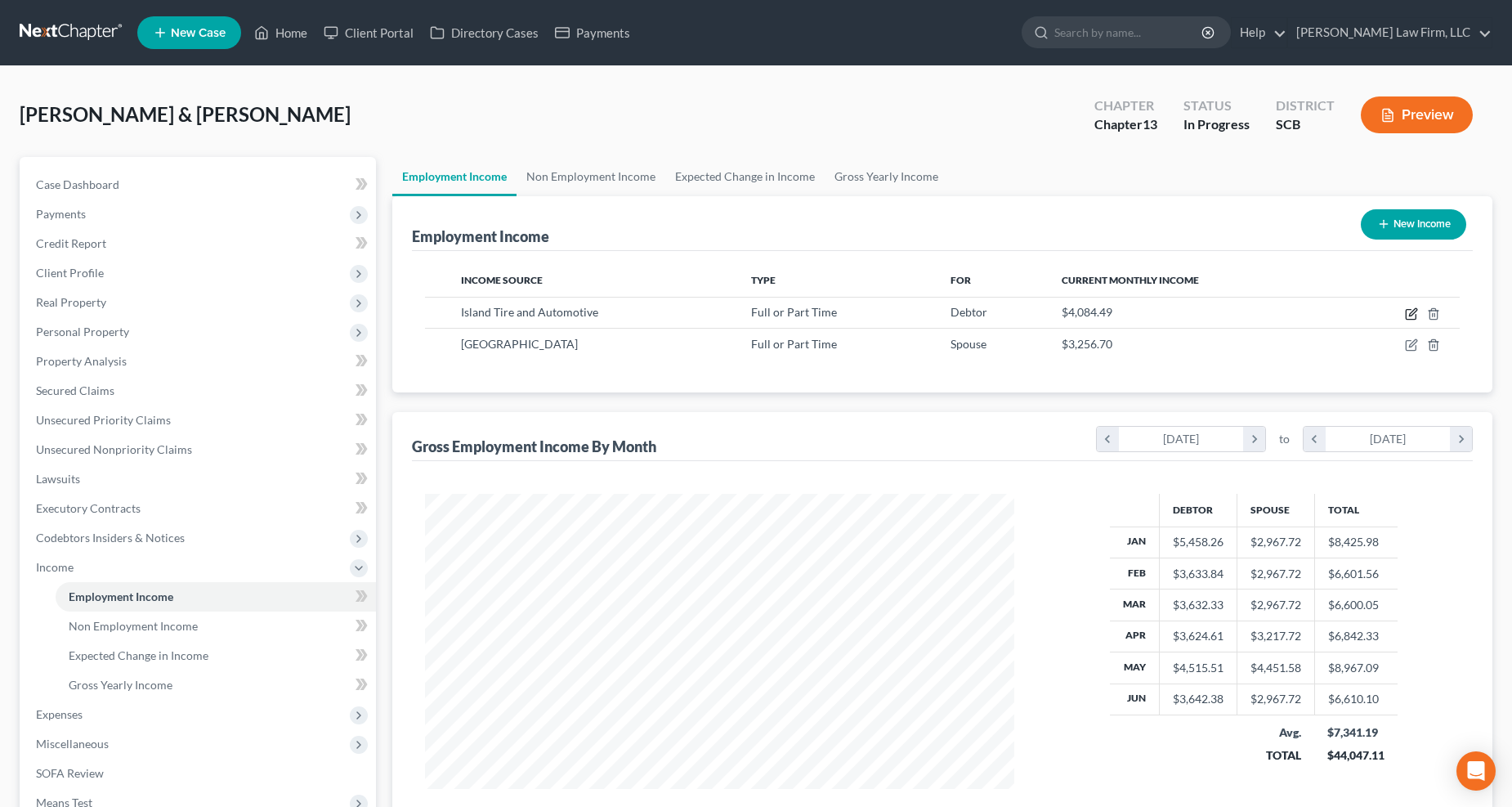 click 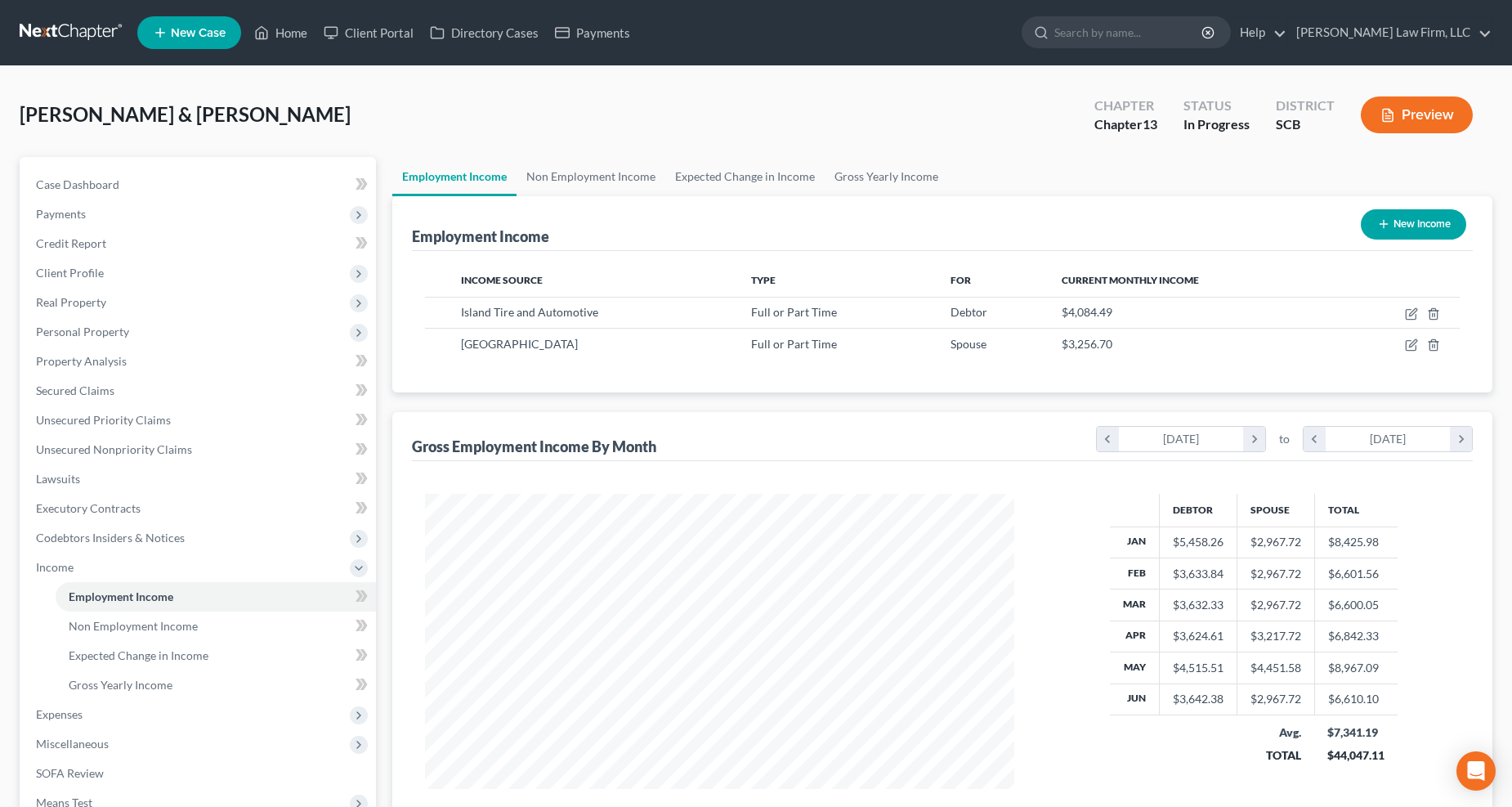 select on "0" 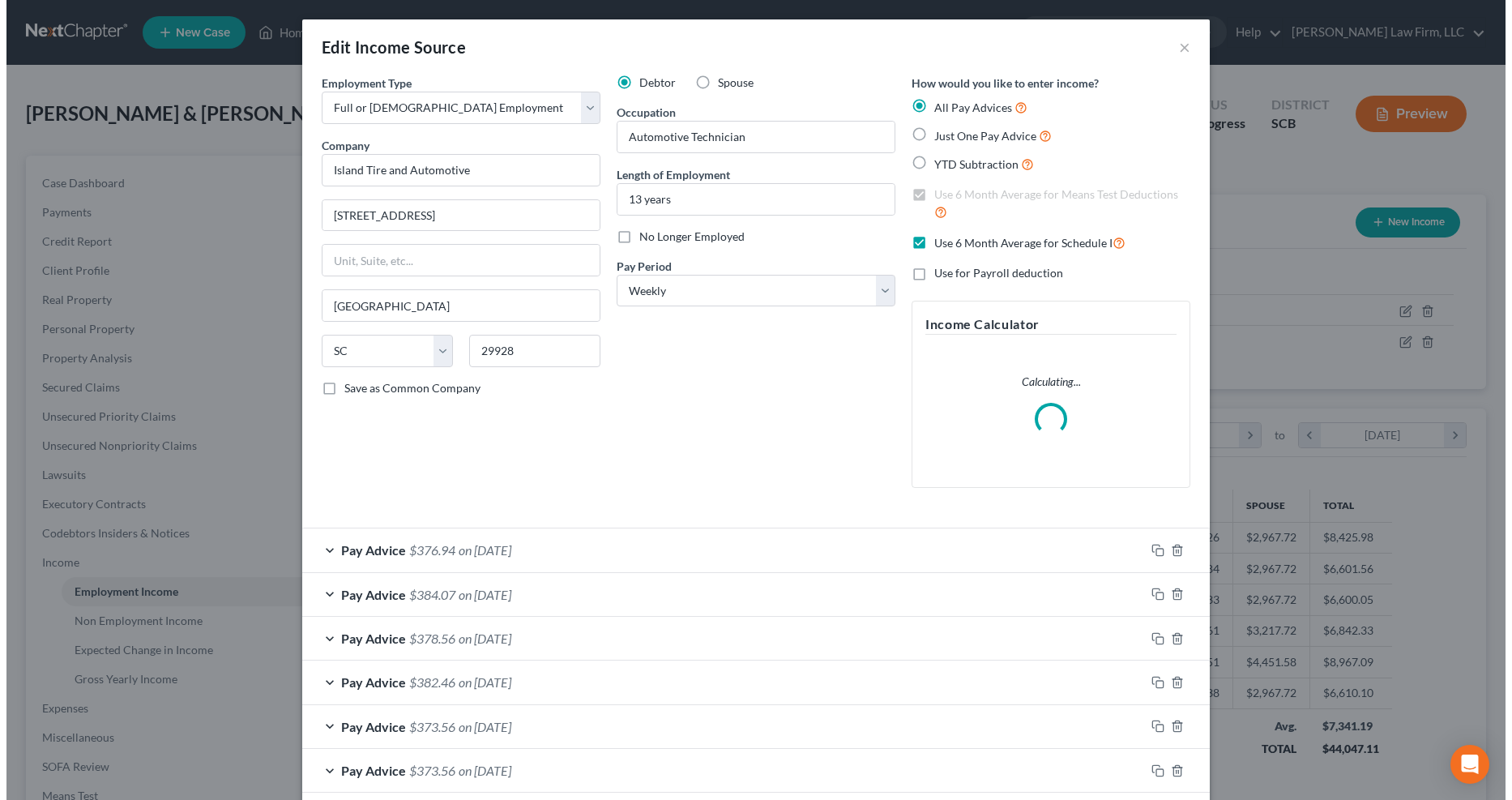 scroll, scrollTop: 810241, scrollLeft: 809666, axis: both 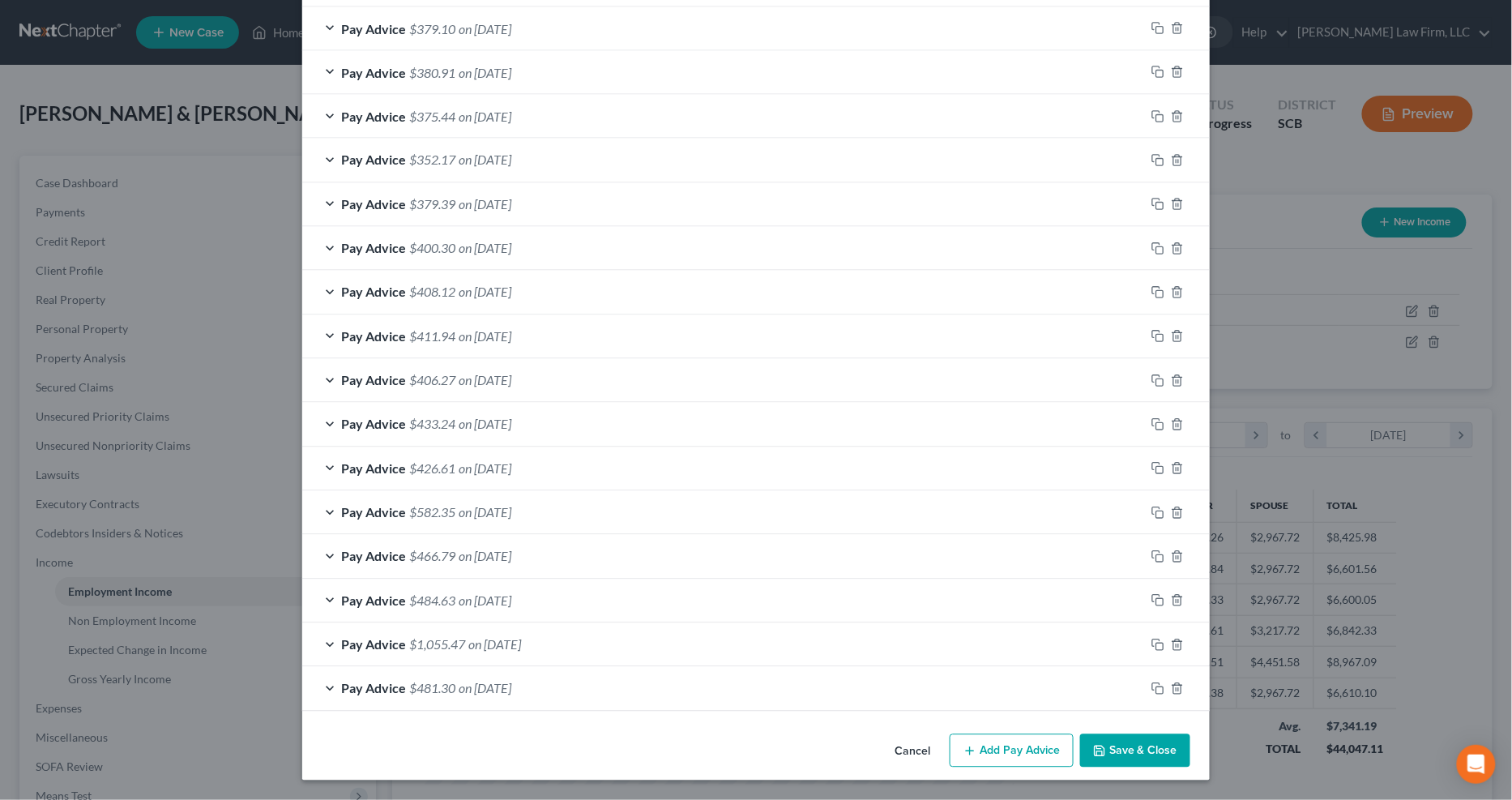 click on "Save & Close" at bounding box center [1135, 751] 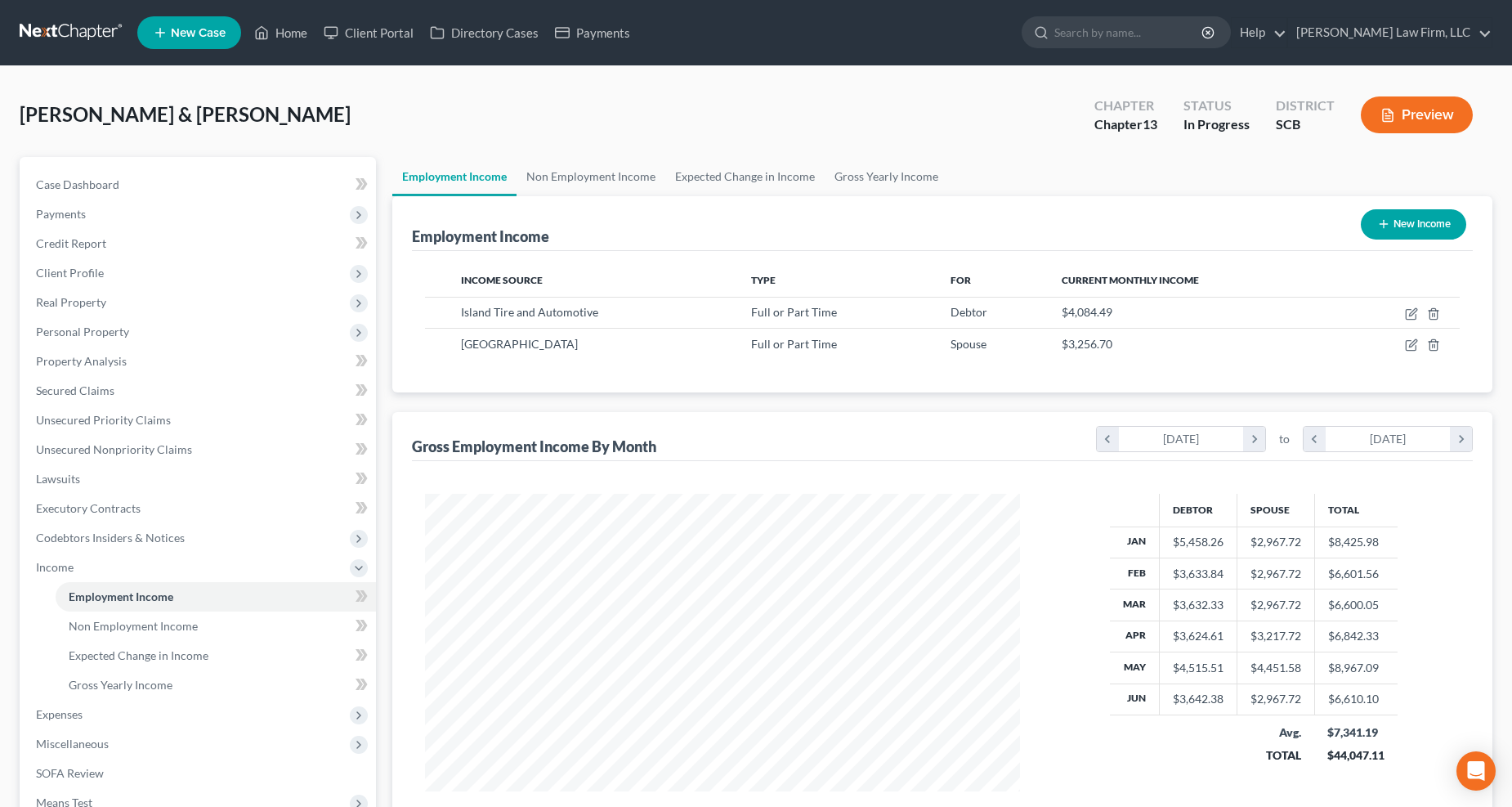 scroll, scrollTop: 295, scrollLeft: 623, axis: both 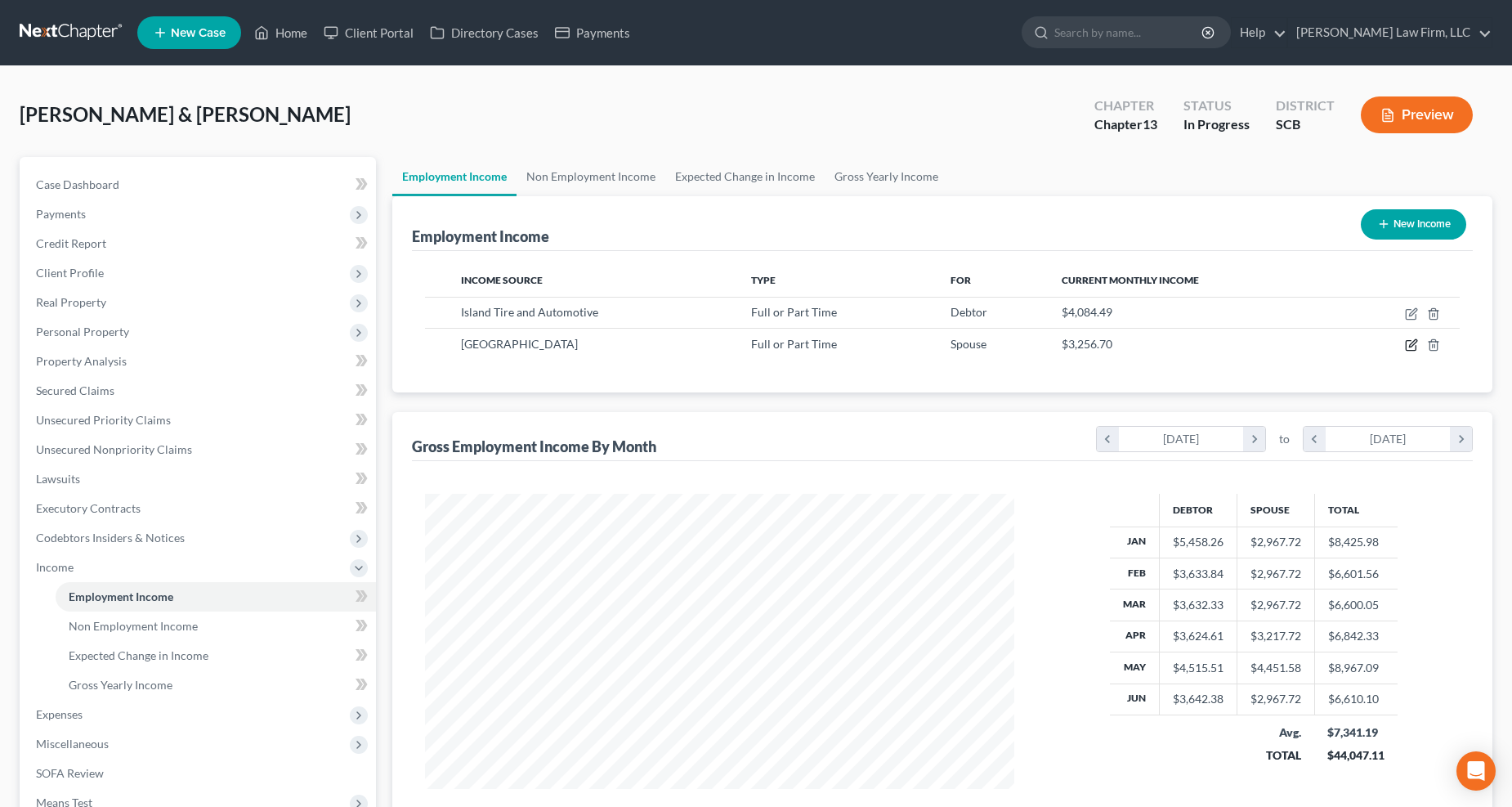 click 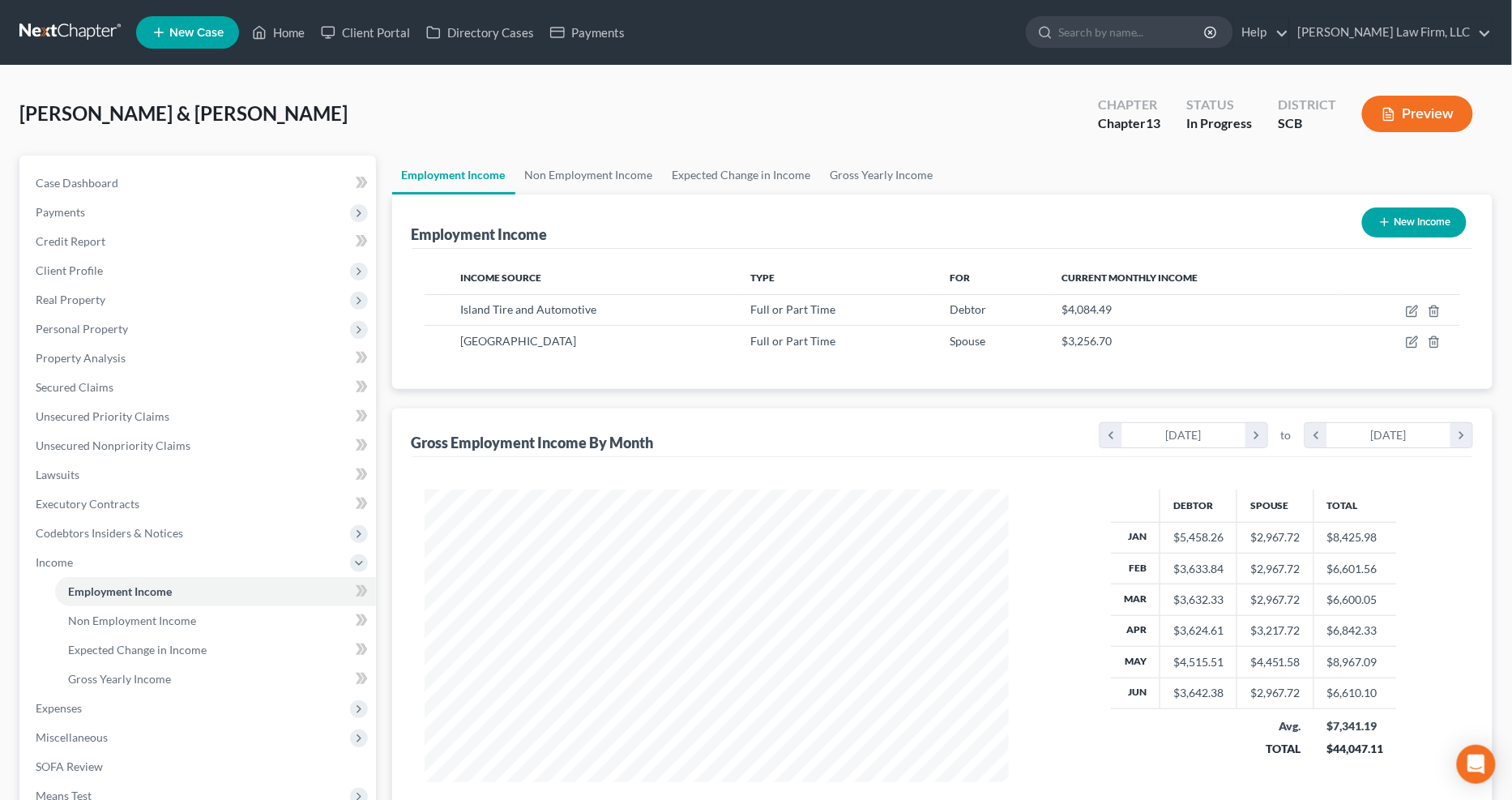 select on "0" 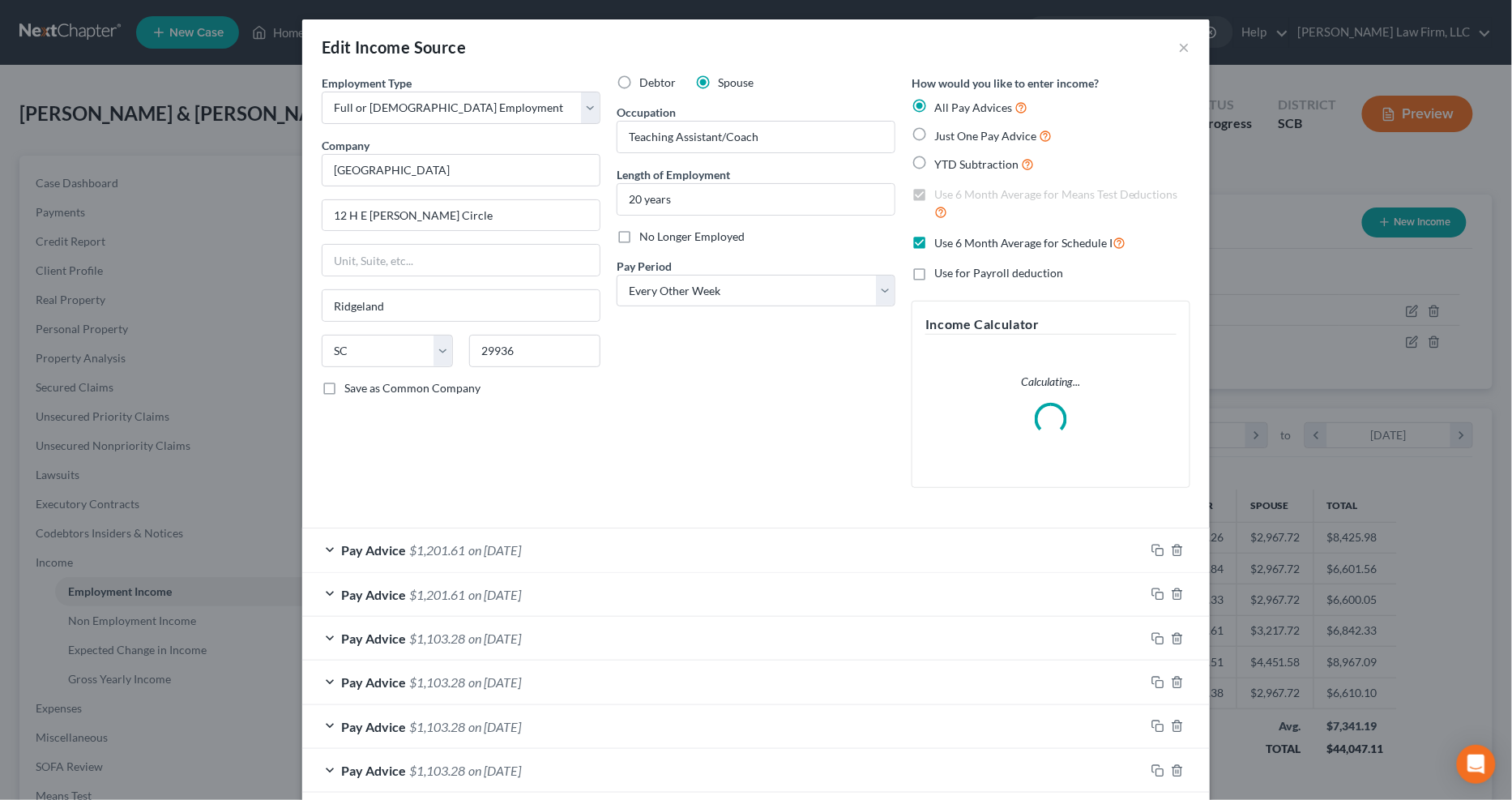 scroll, scrollTop: 810241, scrollLeft: 809666, axis: both 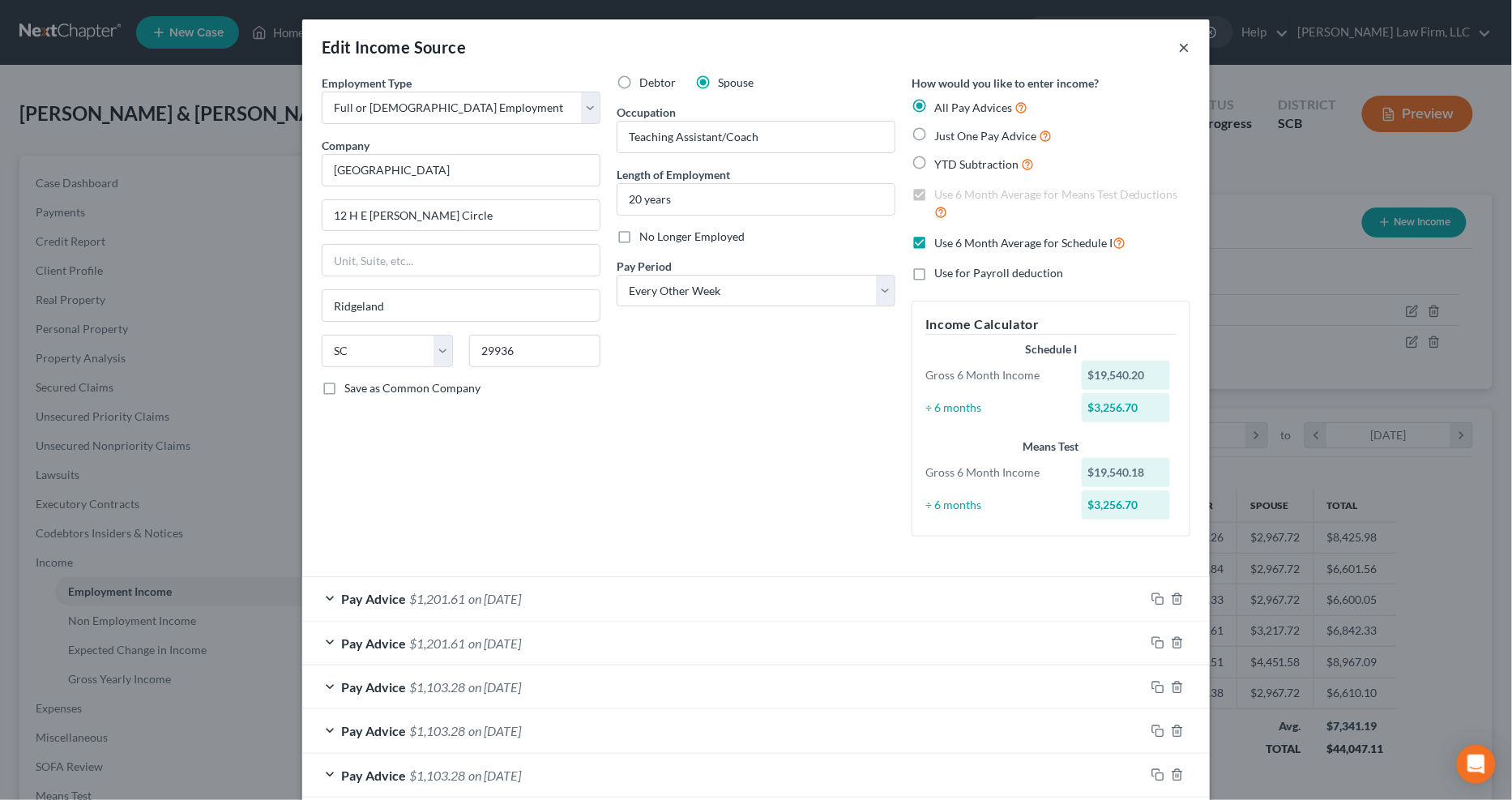 click on "×" at bounding box center [1185, 47] 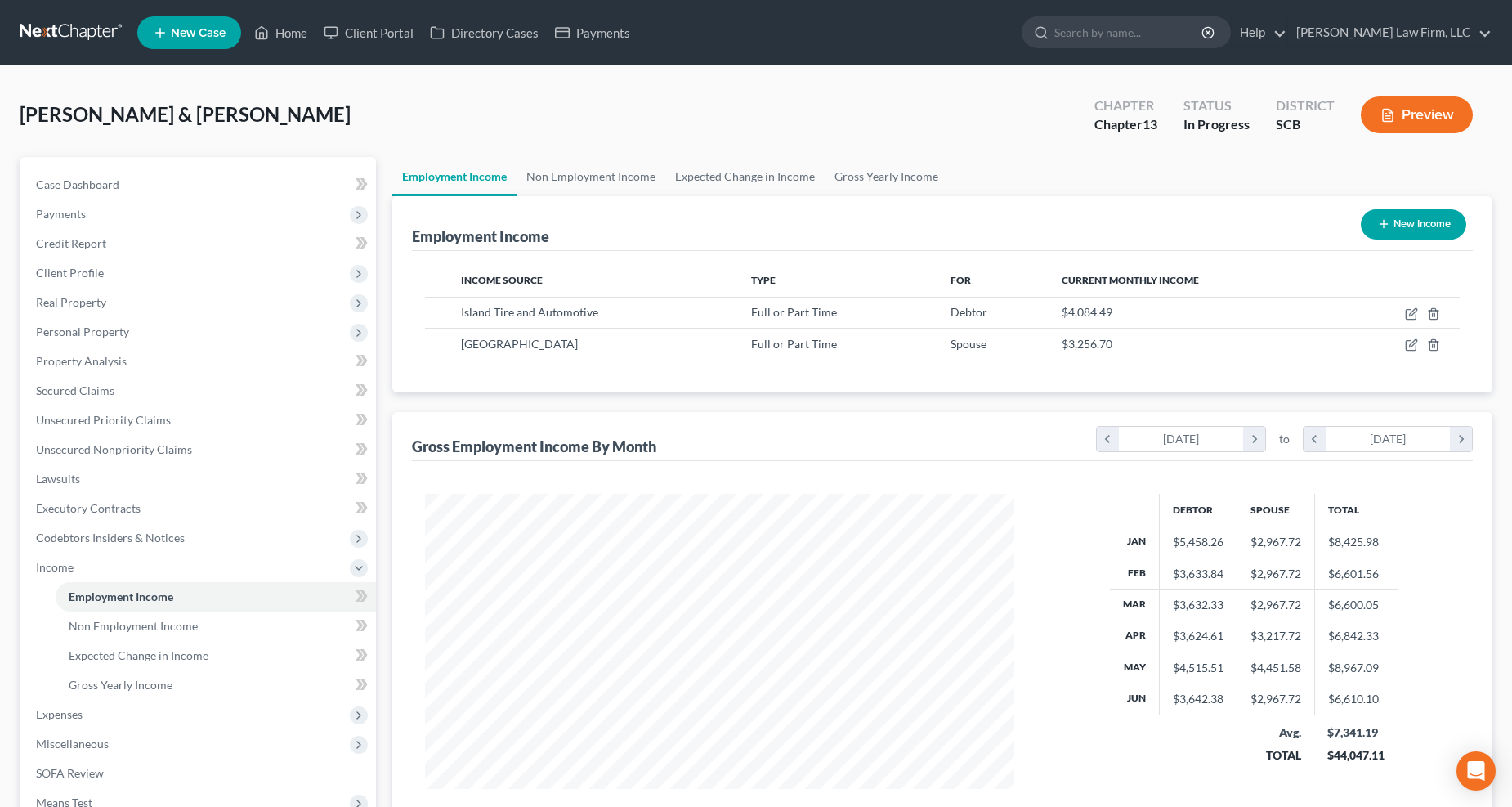 scroll, scrollTop: 295, scrollLeft: 623, axis: both 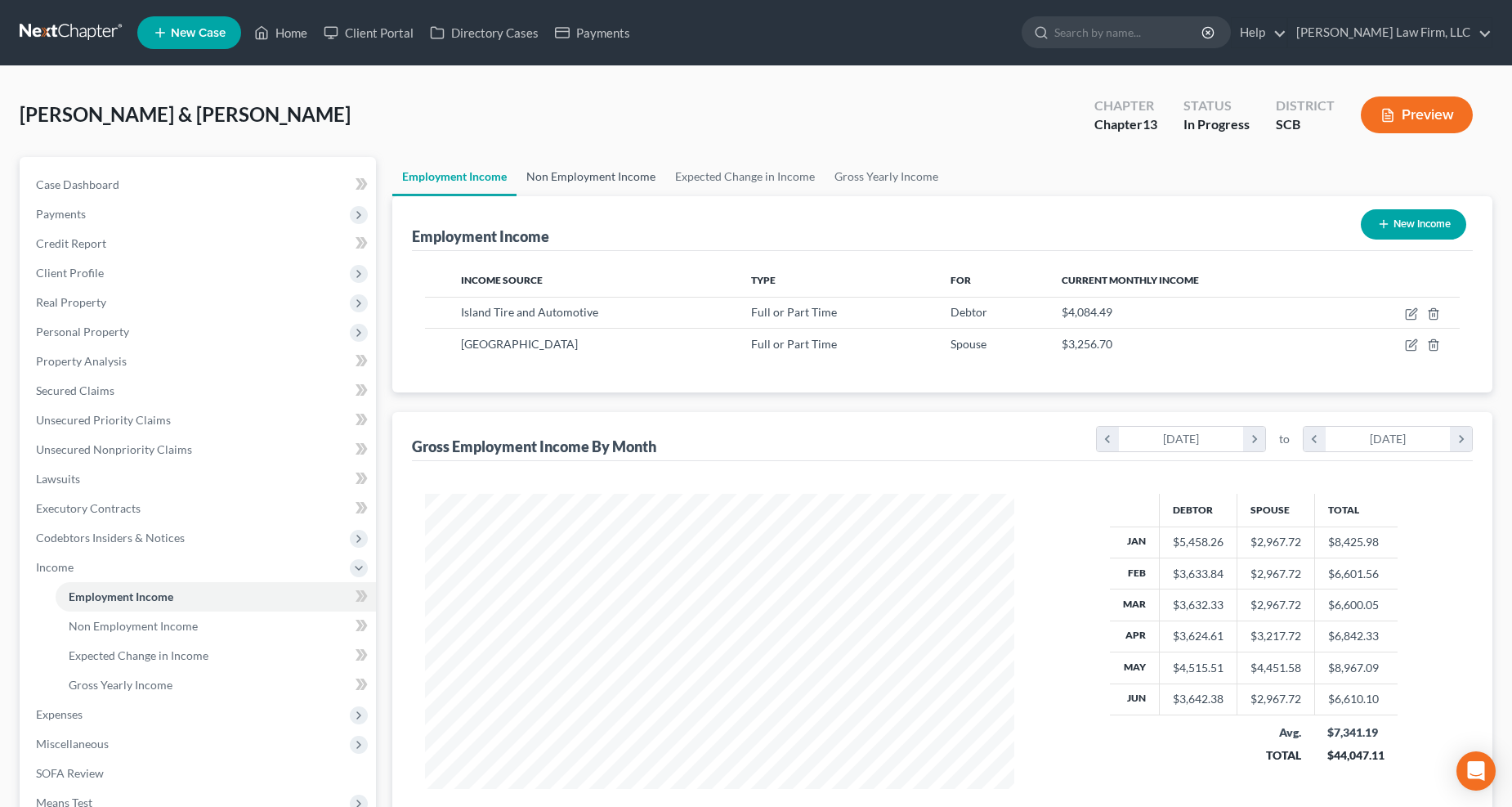 click on "Non Employment Income" at bounding box center [591, 177] 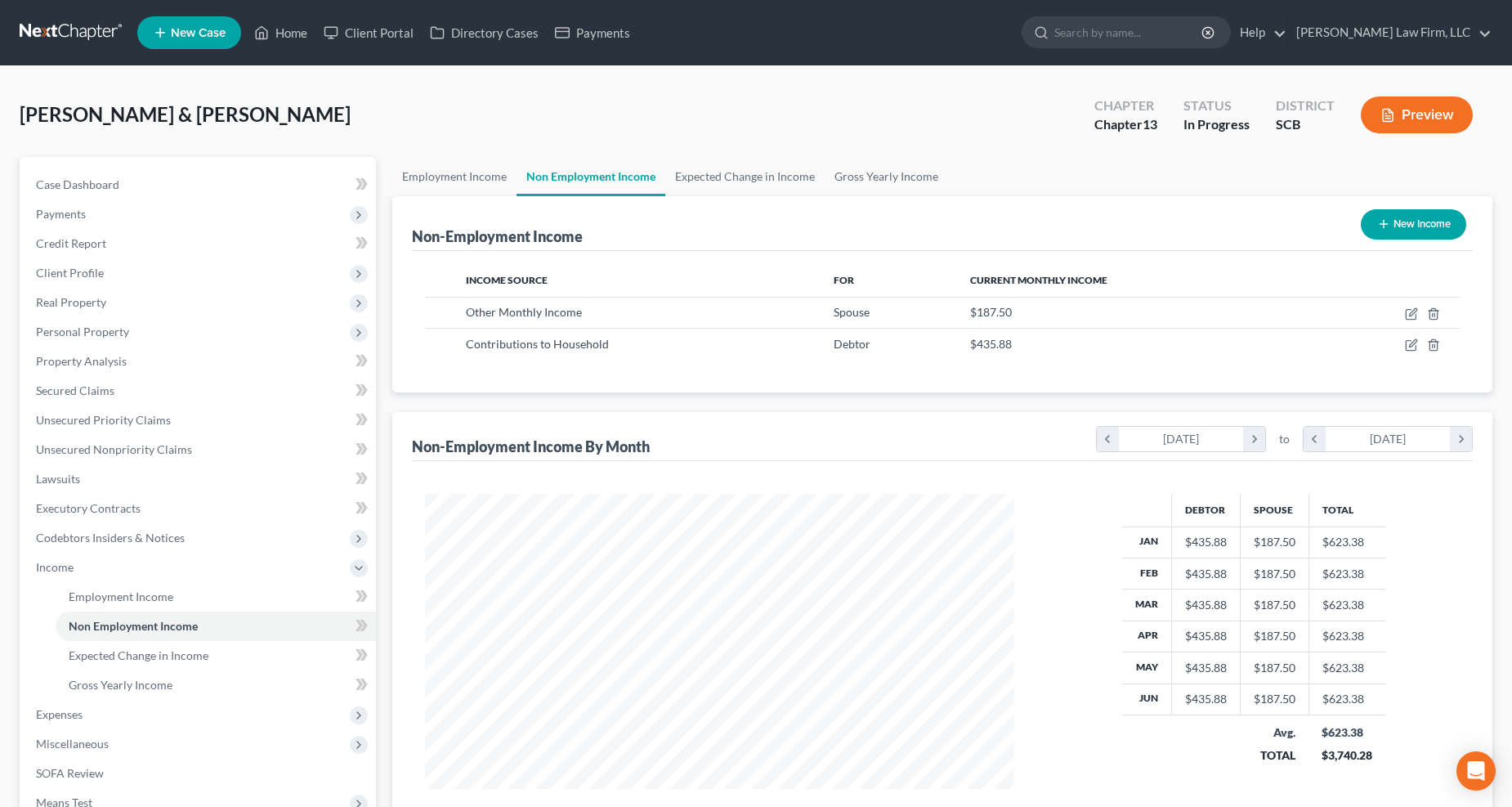 scroll, scrollTop: 817333, scrollLeft: 816674, axis: both 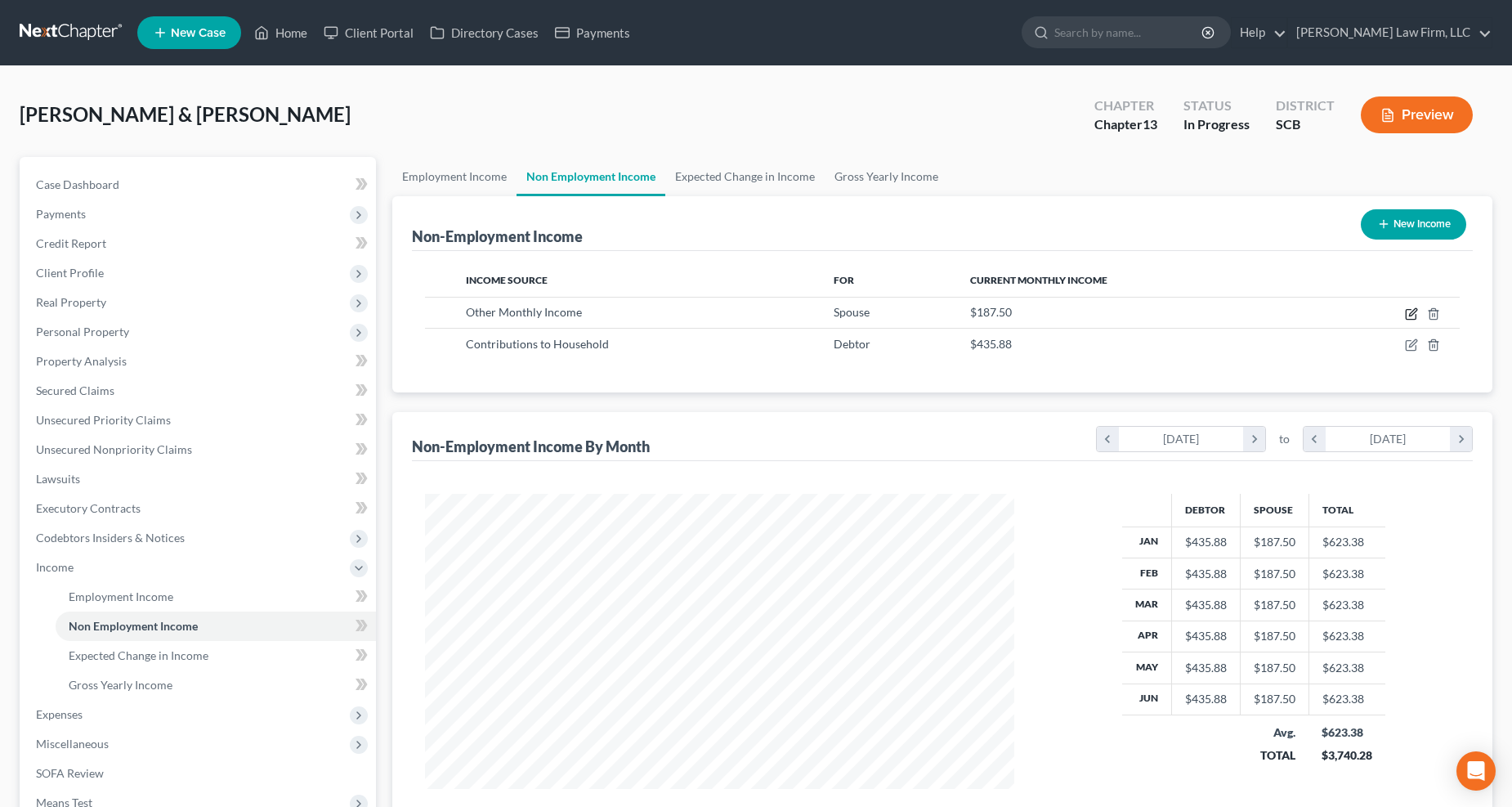 click 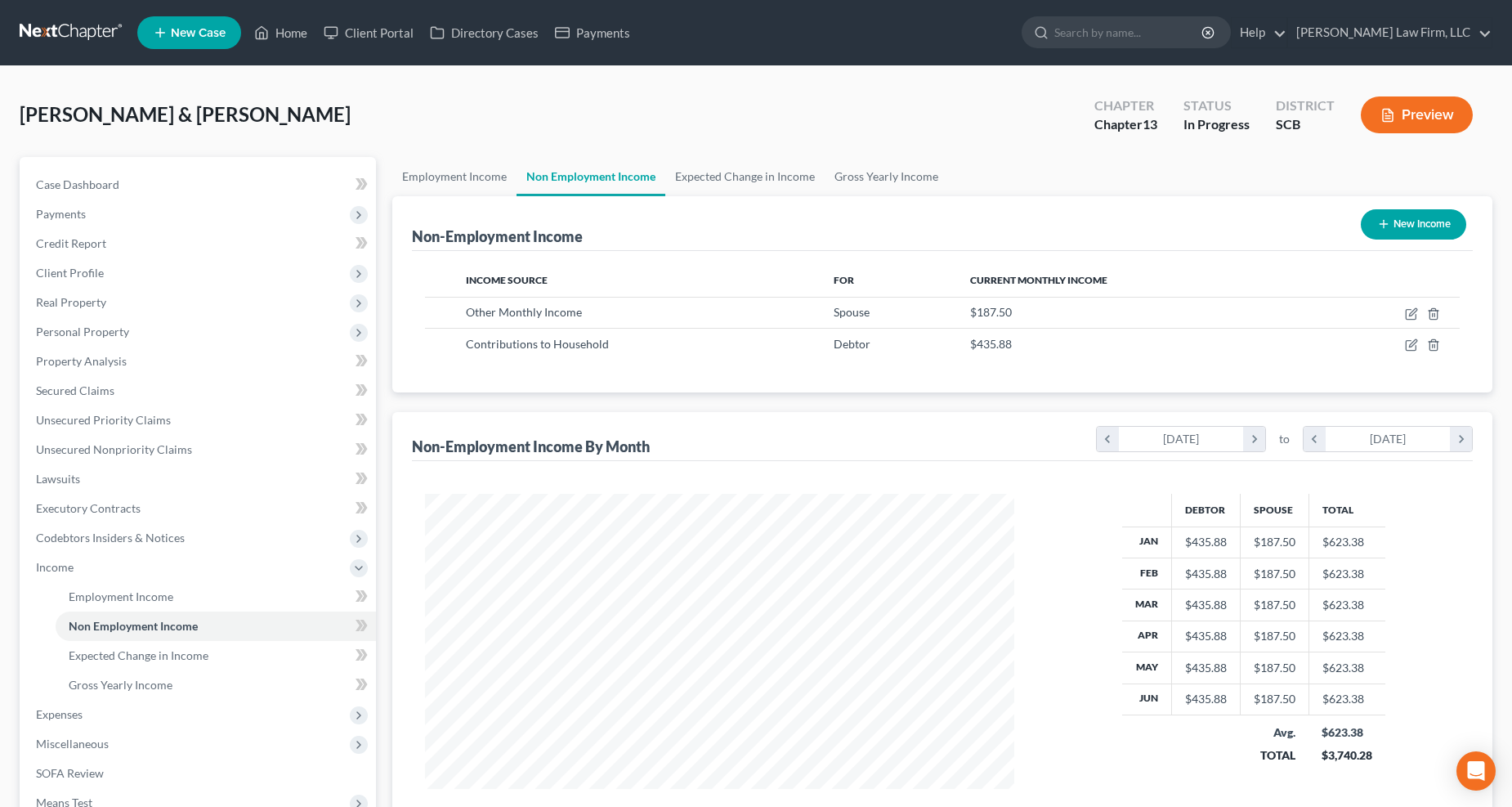 select on "13" 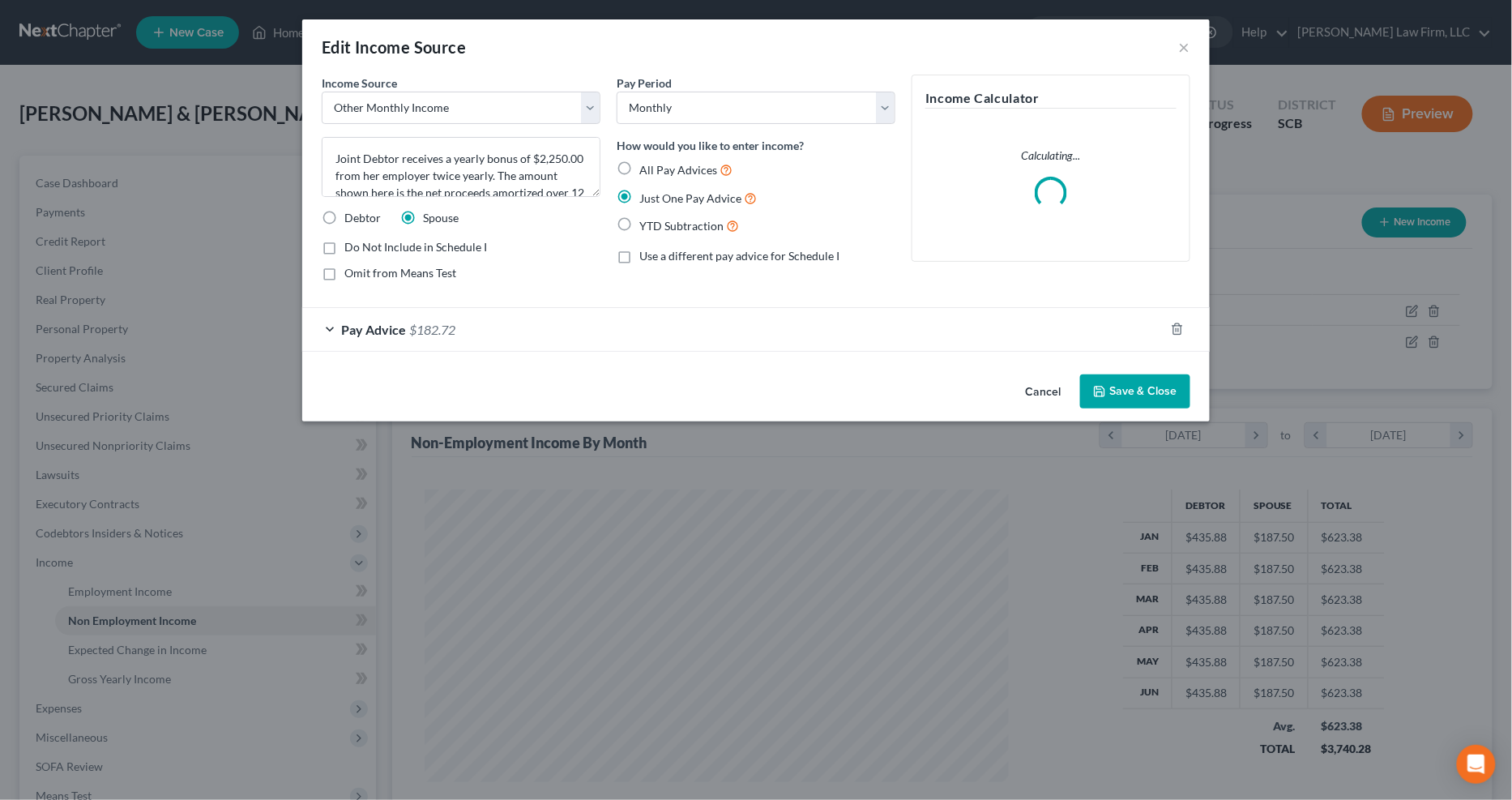 scroll, scrollTop: 810241, scrollLeft: 809666, axis: both 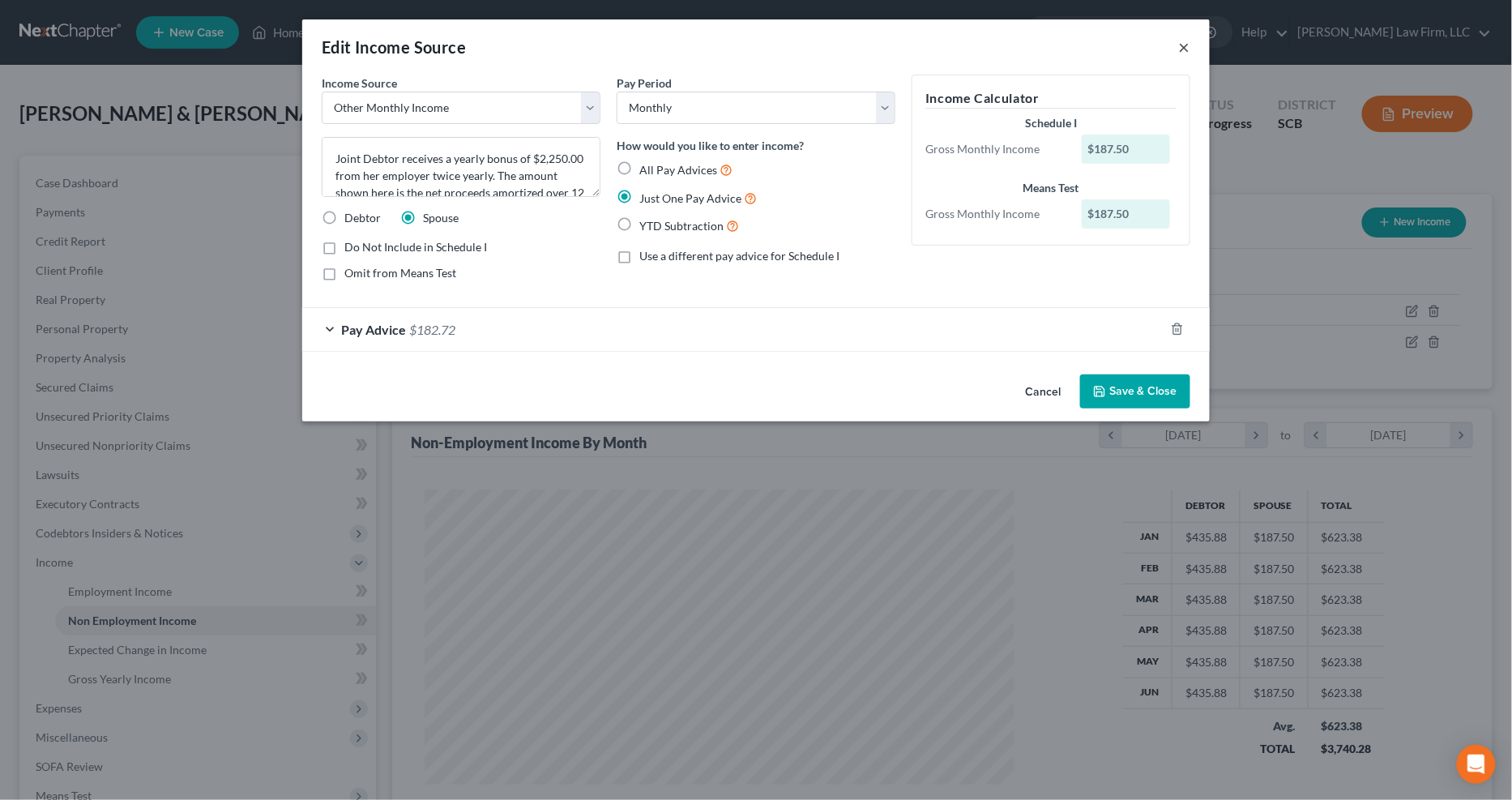 click on "×" at bounding box center (1185, 47) 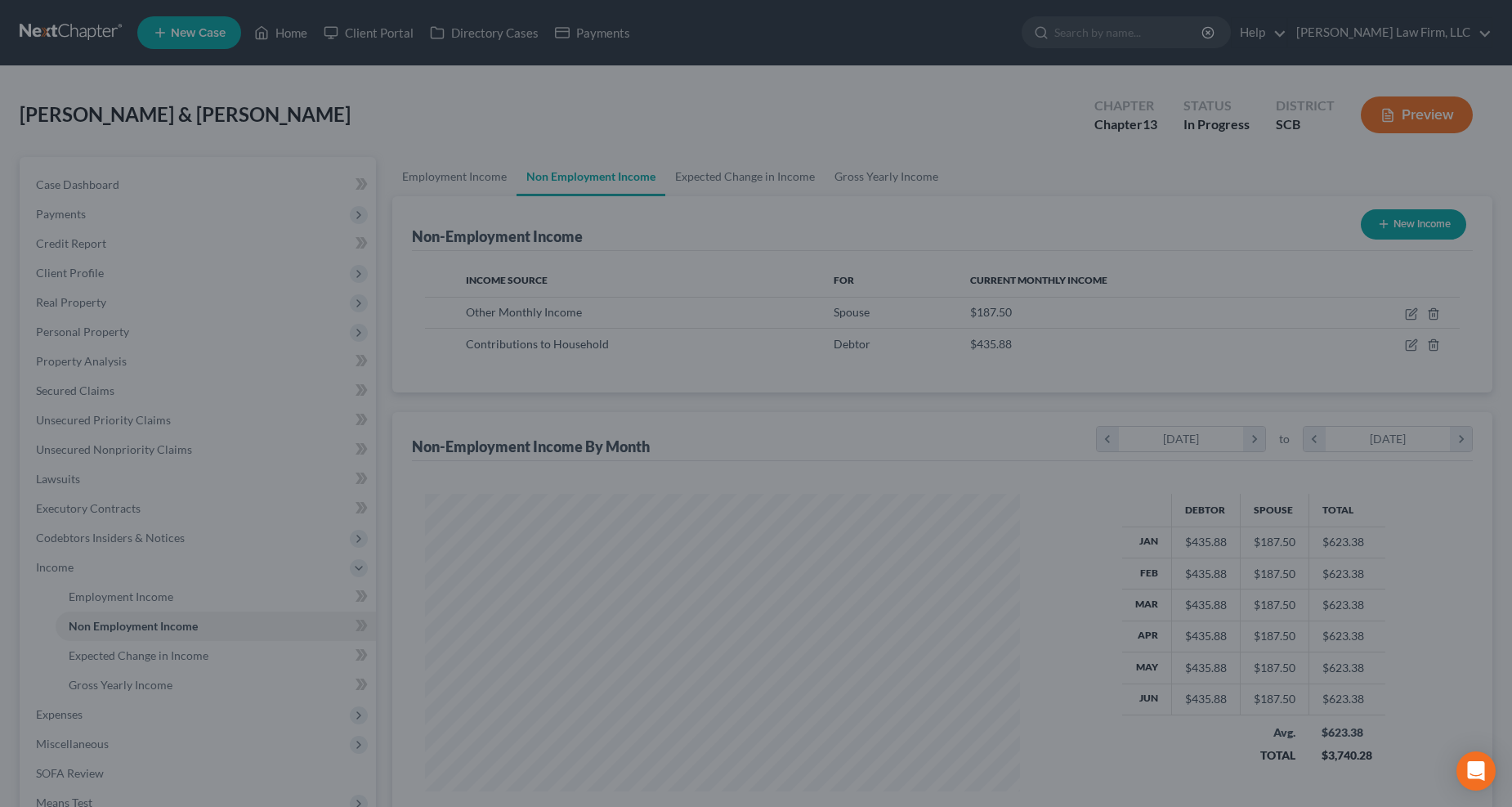 scroll, scrollTop: 295, scrollLeft: 623, axis: both 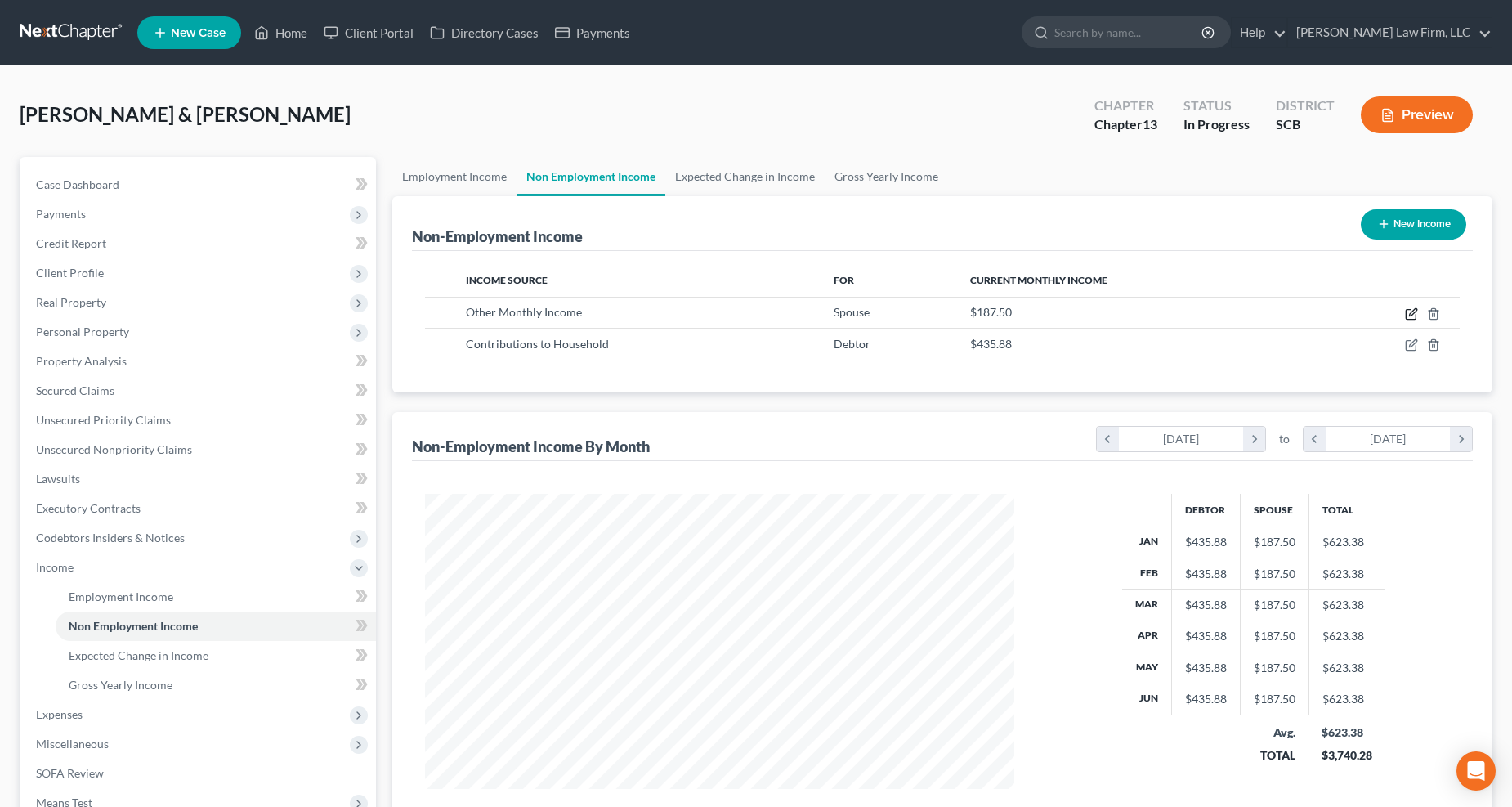 click 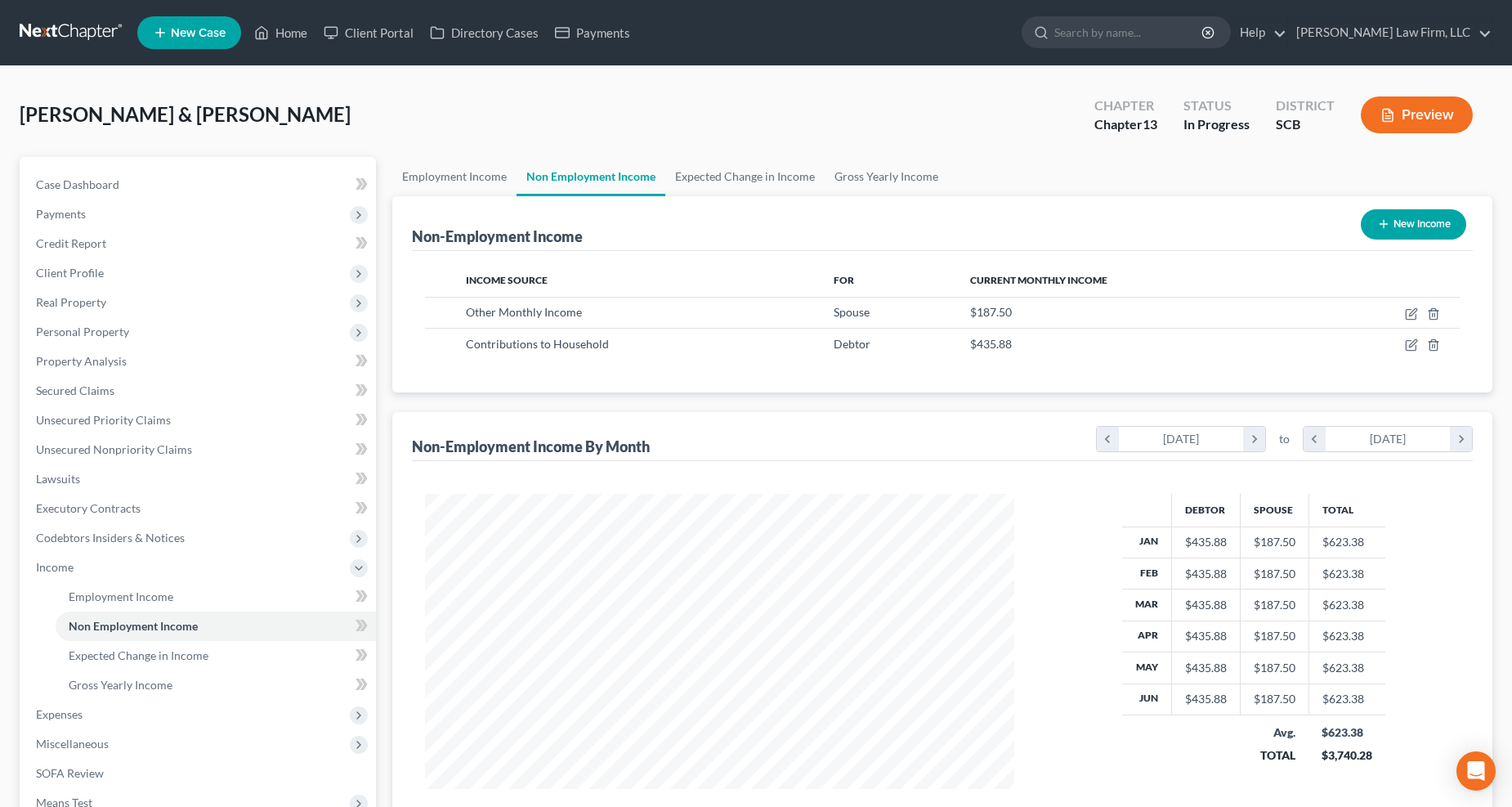 select on "13" 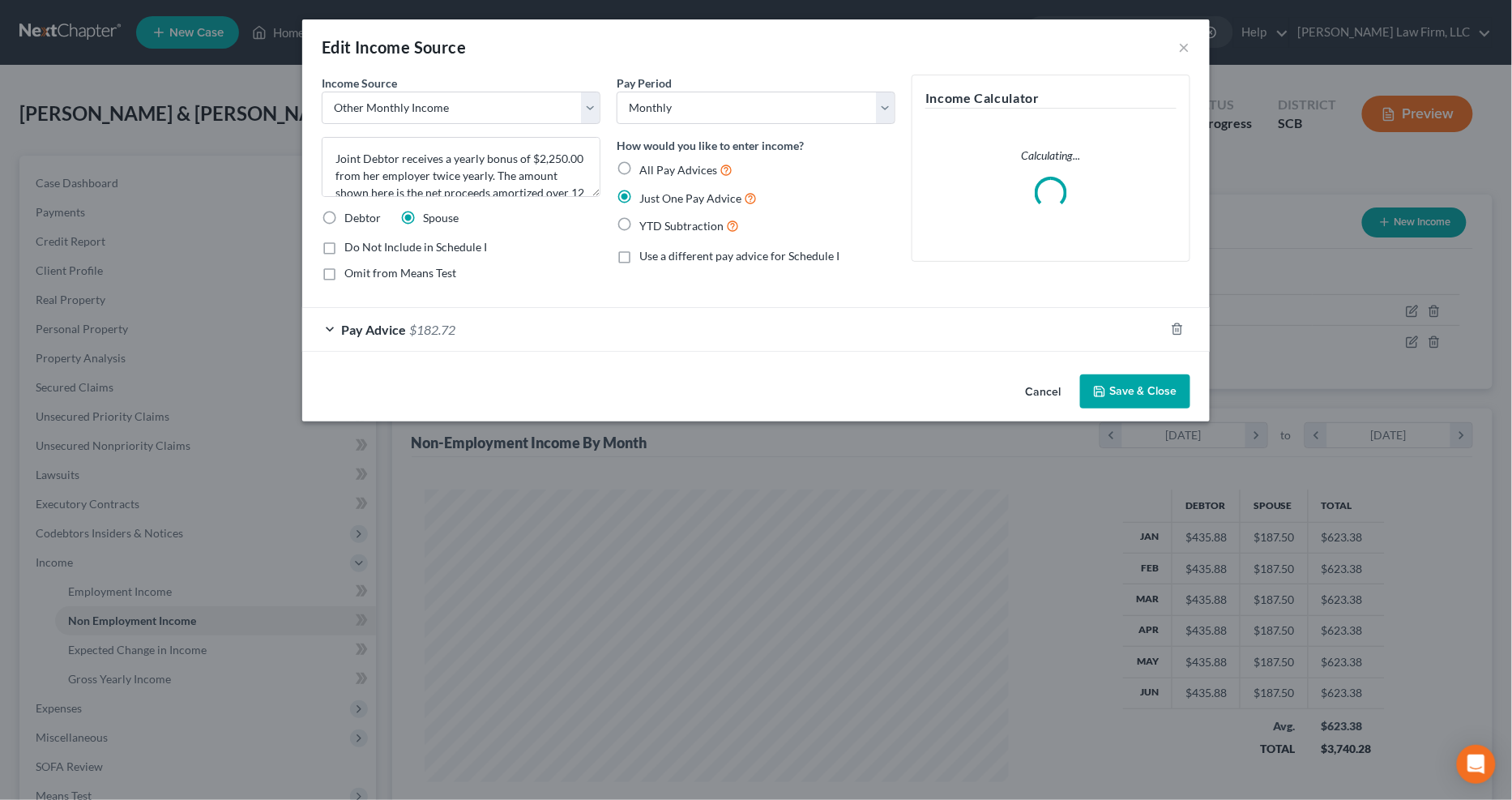 scroll, scrollTop: 810241, scrollLeft: 809666, axis: both 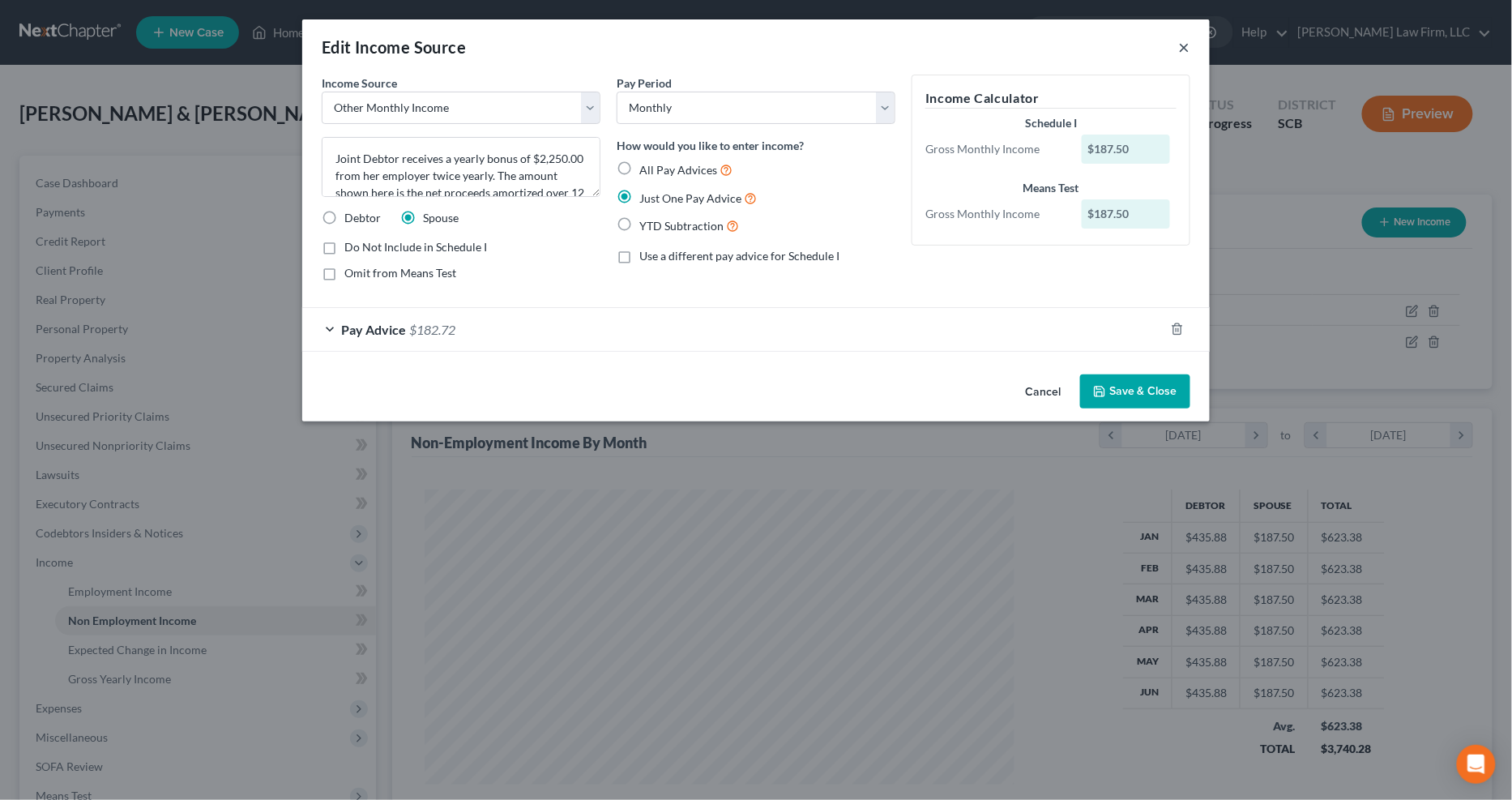 click on "×" at bounding box center [1185, 47] 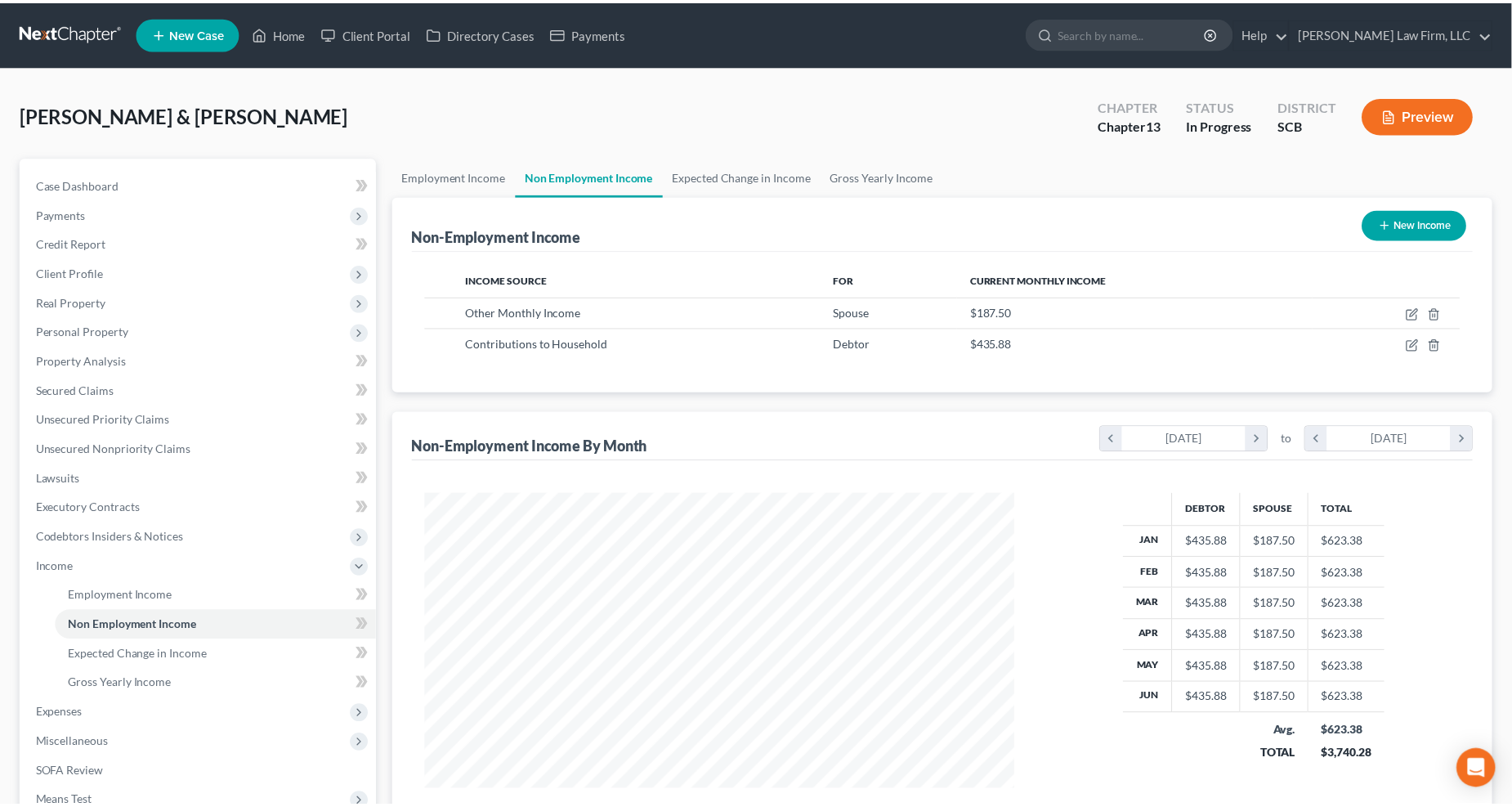 scroll, scrollTop: 295, scrollLeft: 623, axis: both 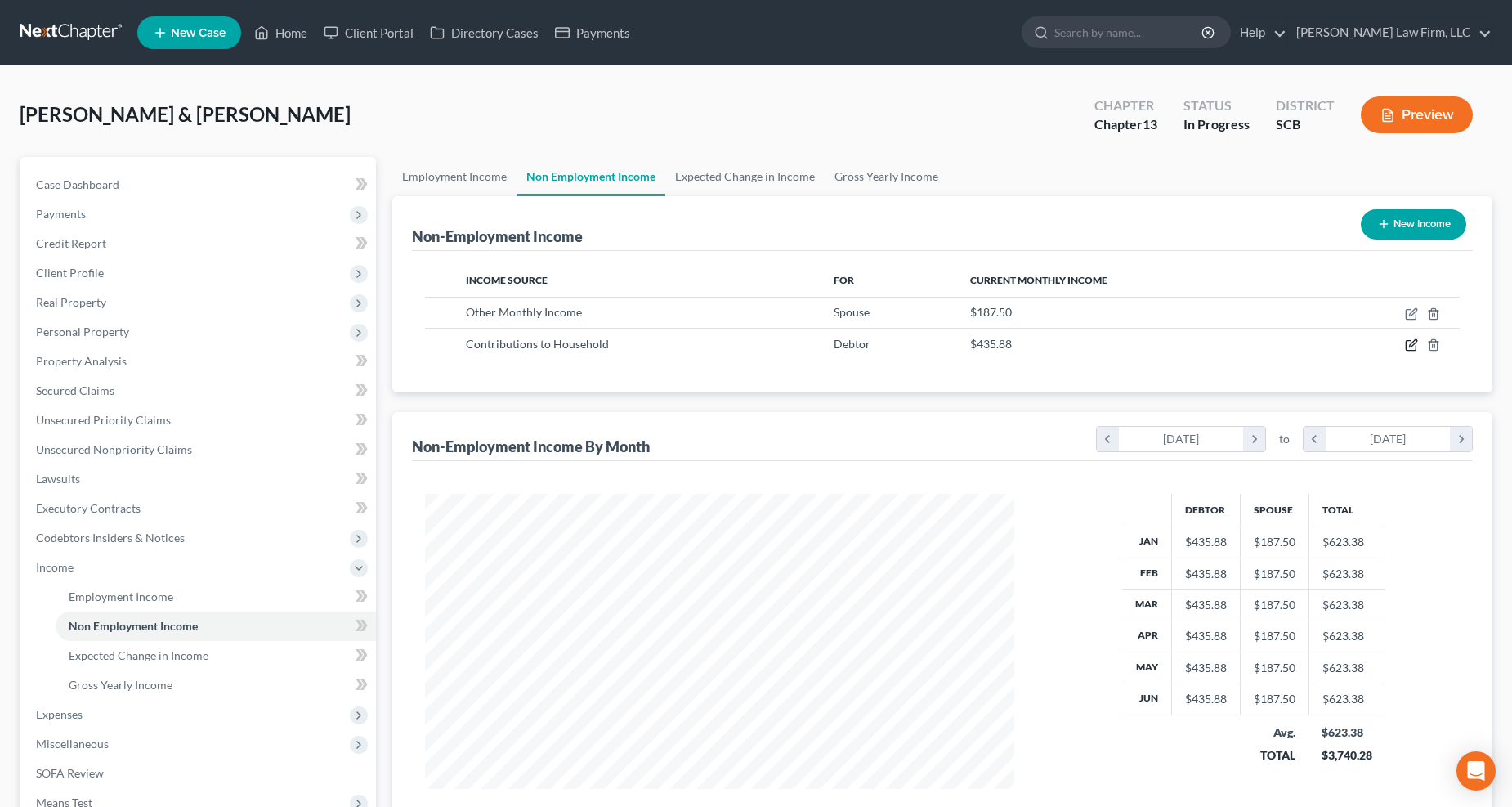click 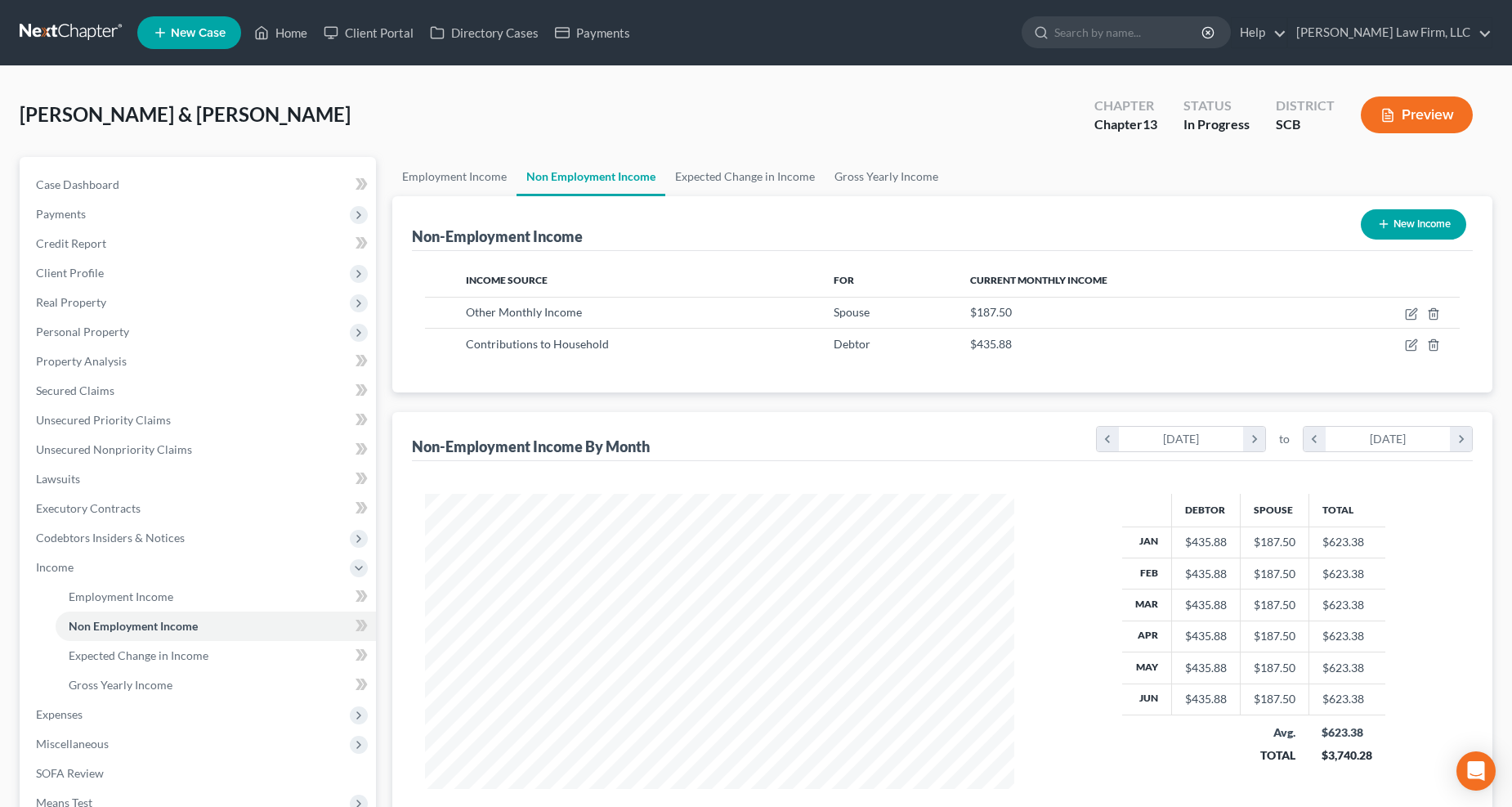 select on "8" 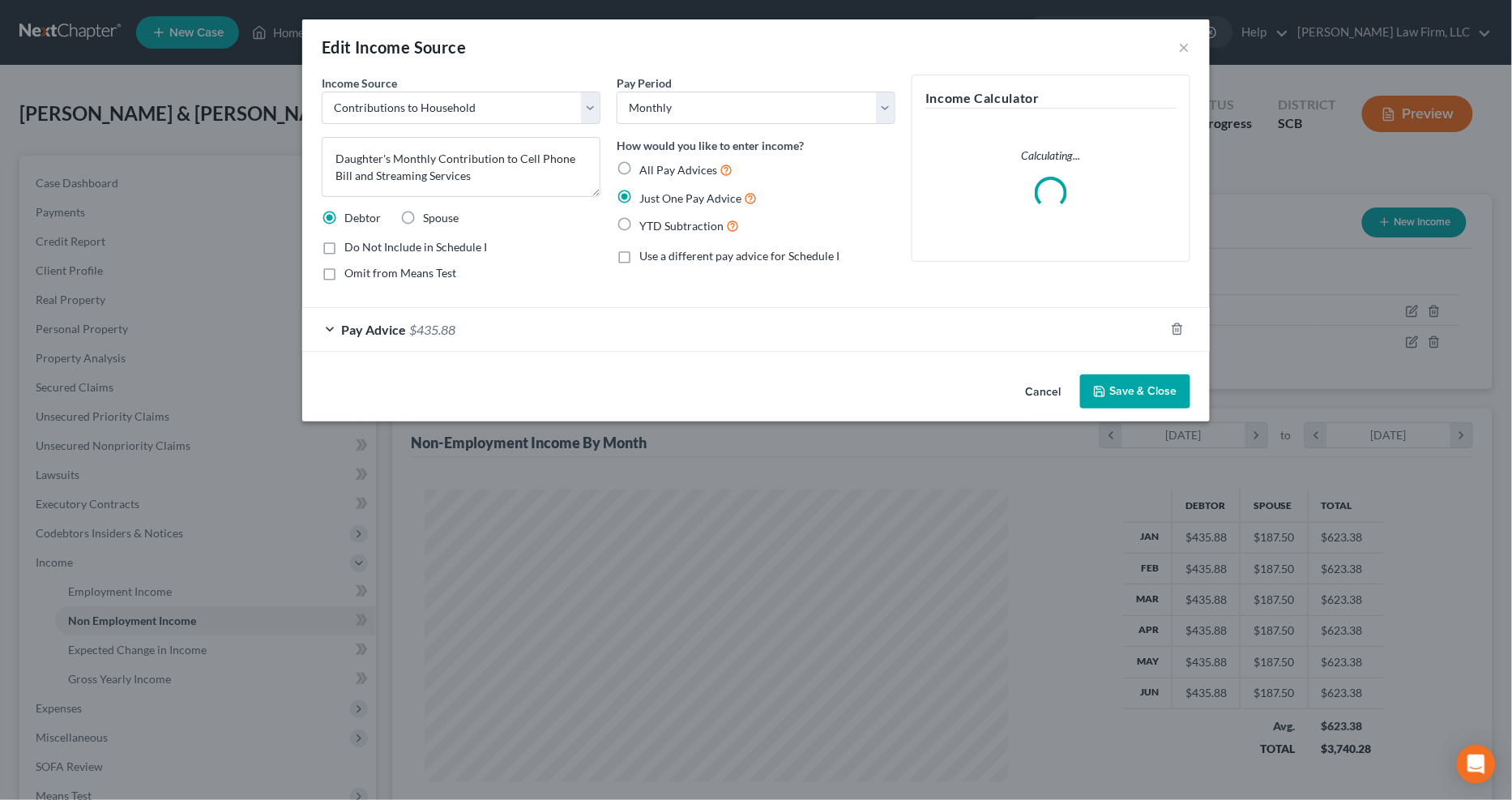 scroll, scrollTop: 810241, scrollLeft: 809666, axis: both 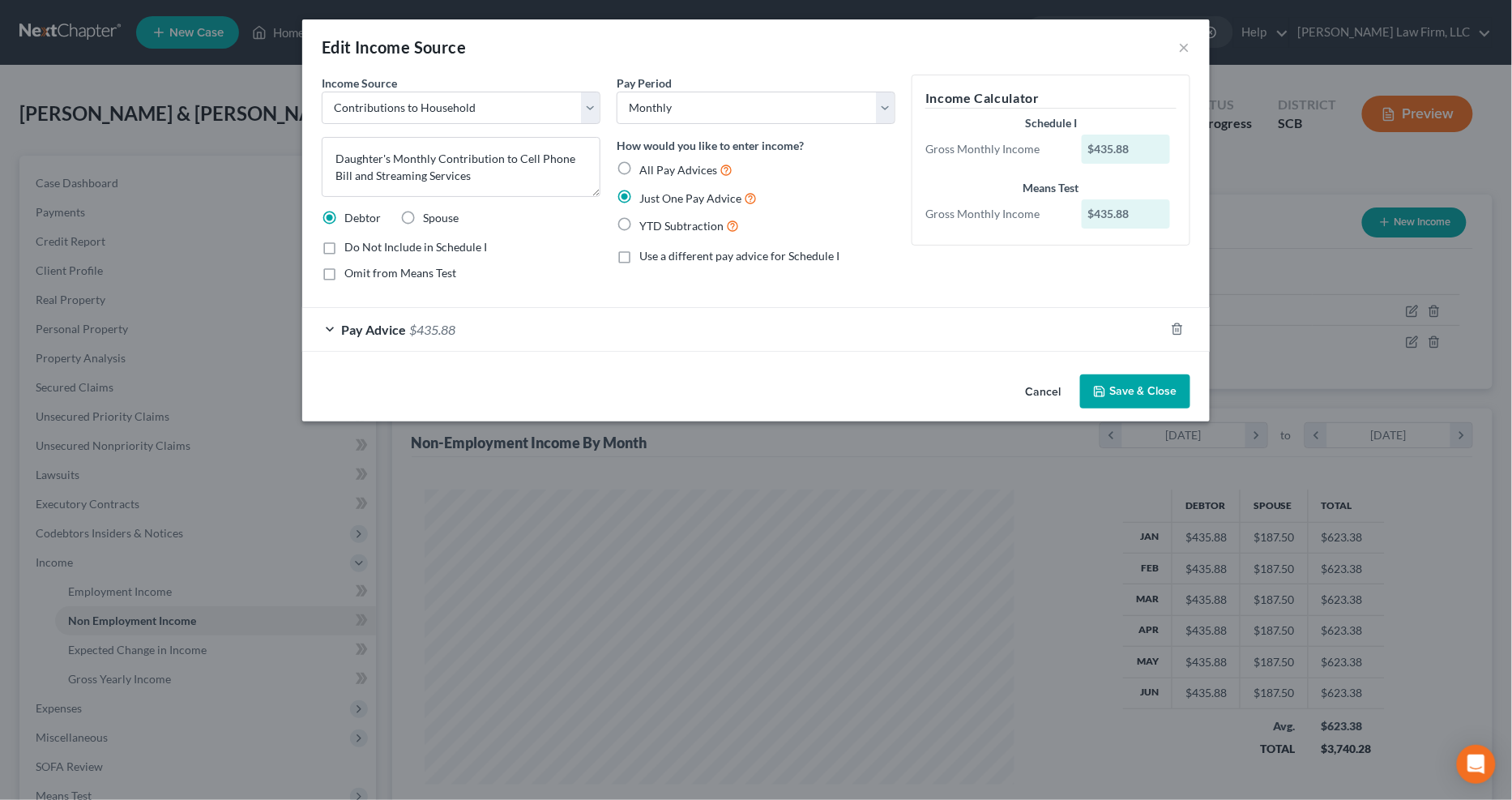 click on "Save & Close" at bounding box center (1135, 391) 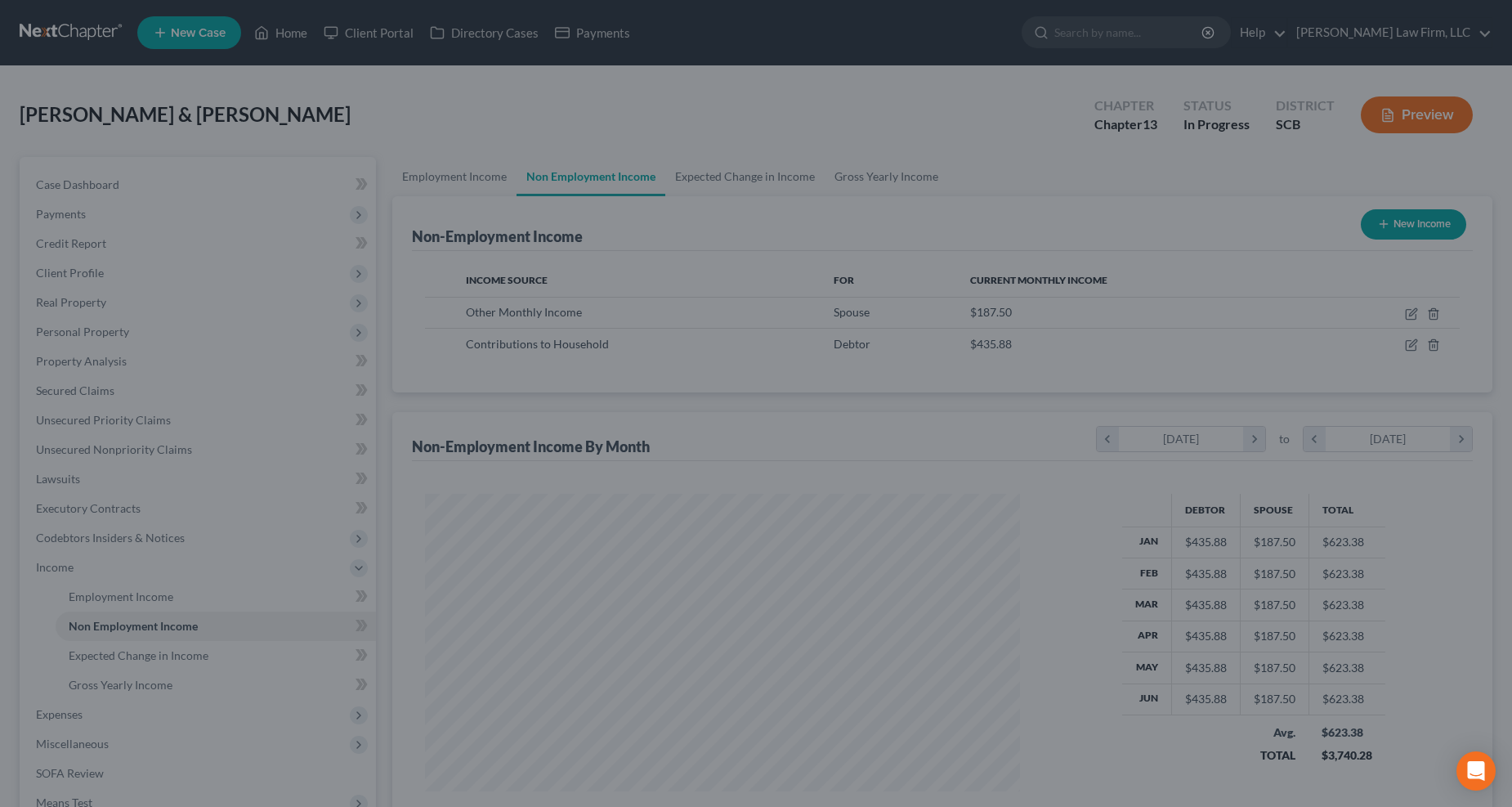 scroll, scrollTop: 295, scrollLeft: 623, axis: both 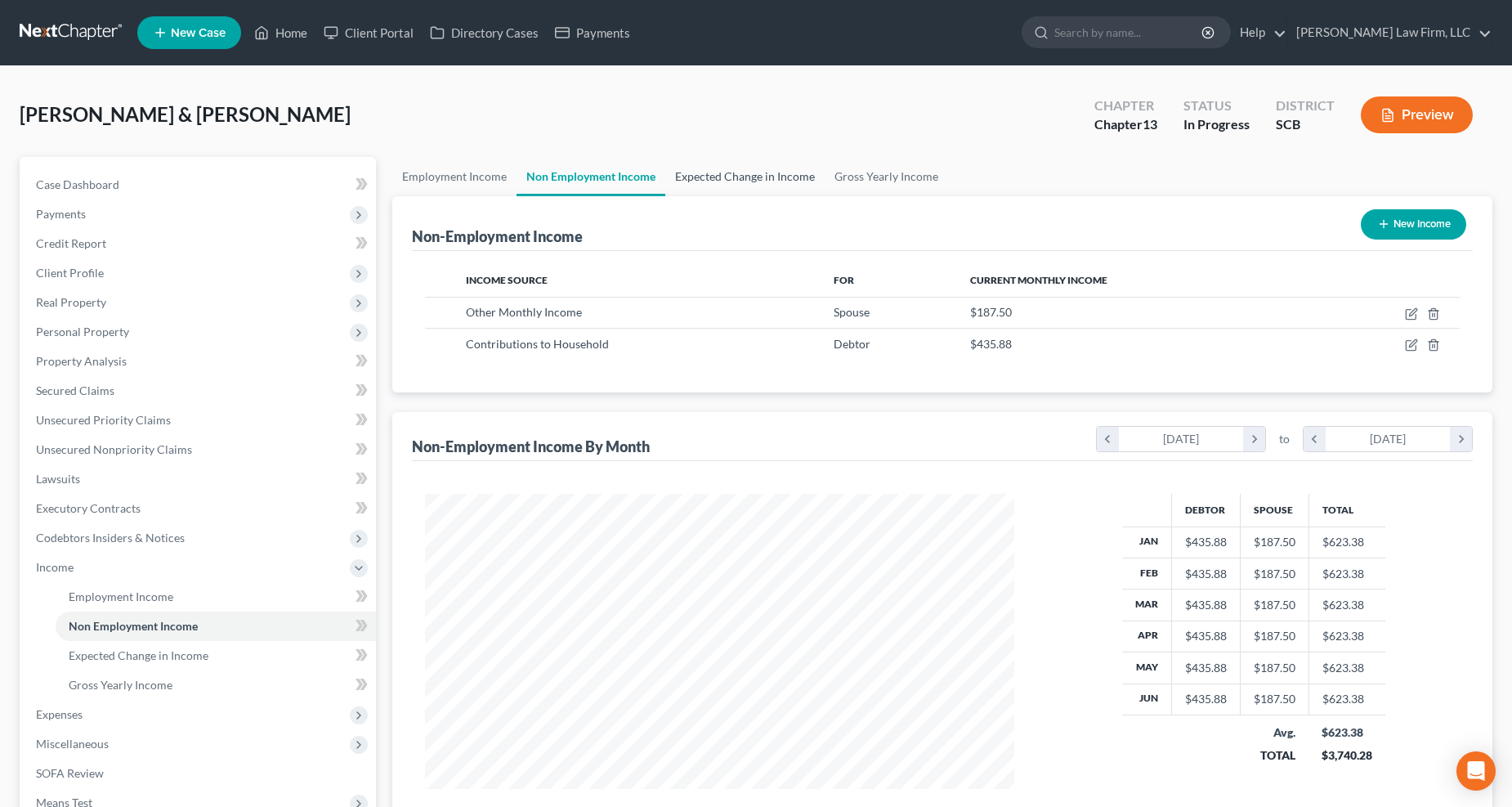 click on "Expected Change in Income" at bounding box center (745, 177) 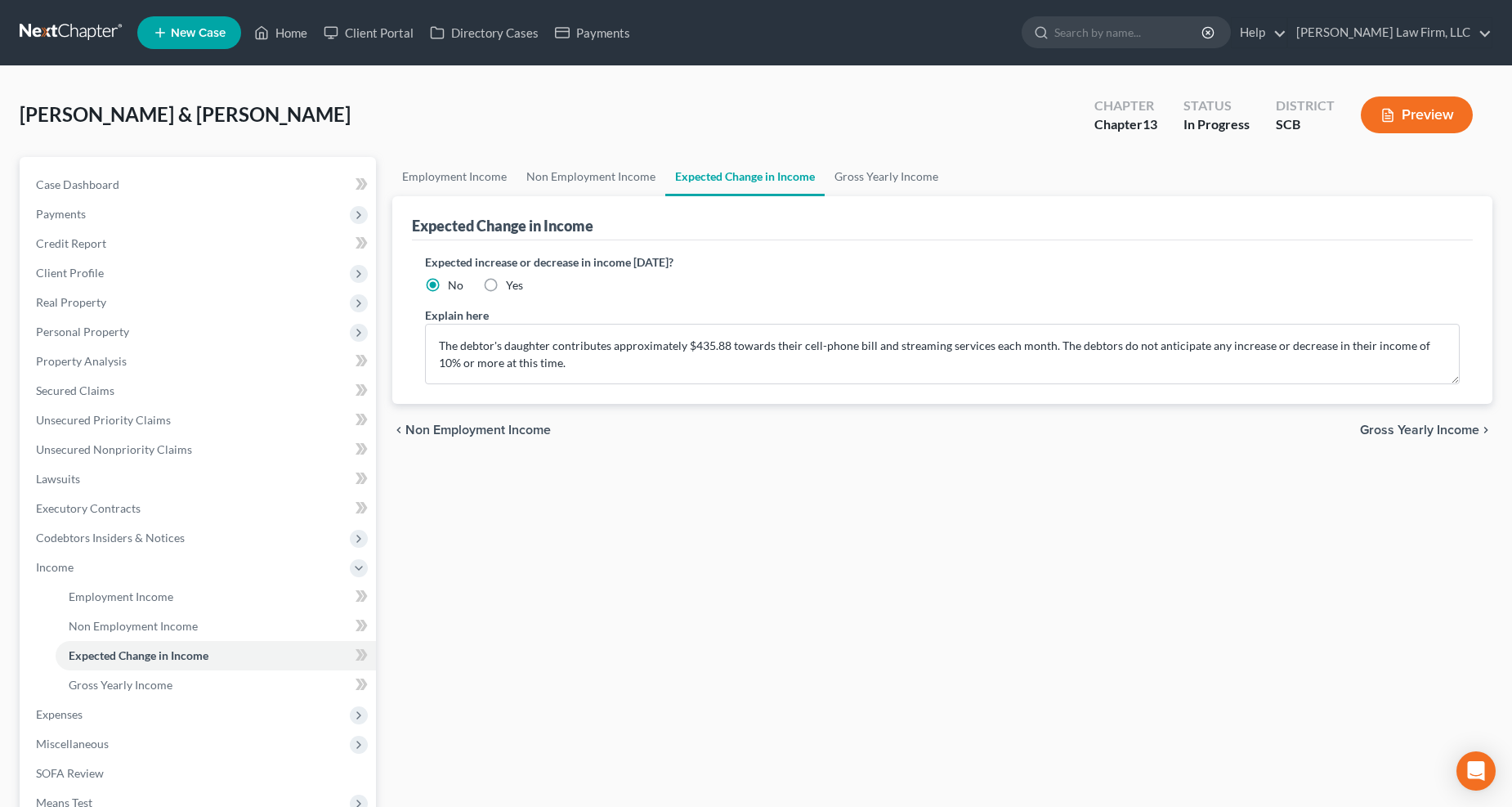 click on "Expenses" at bounding box center [199, 715] 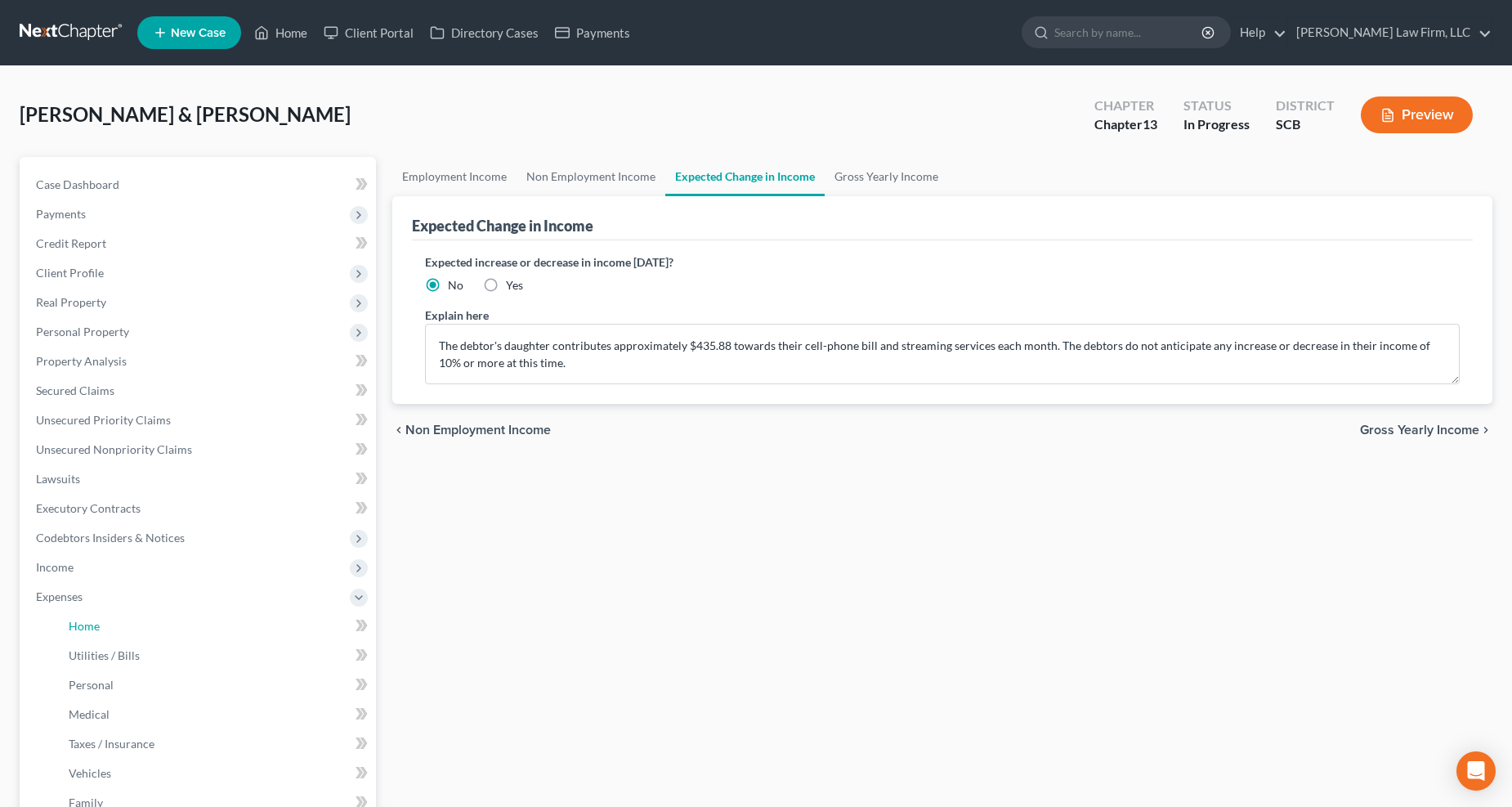 click on "Home" at bounding box center (84, 625) 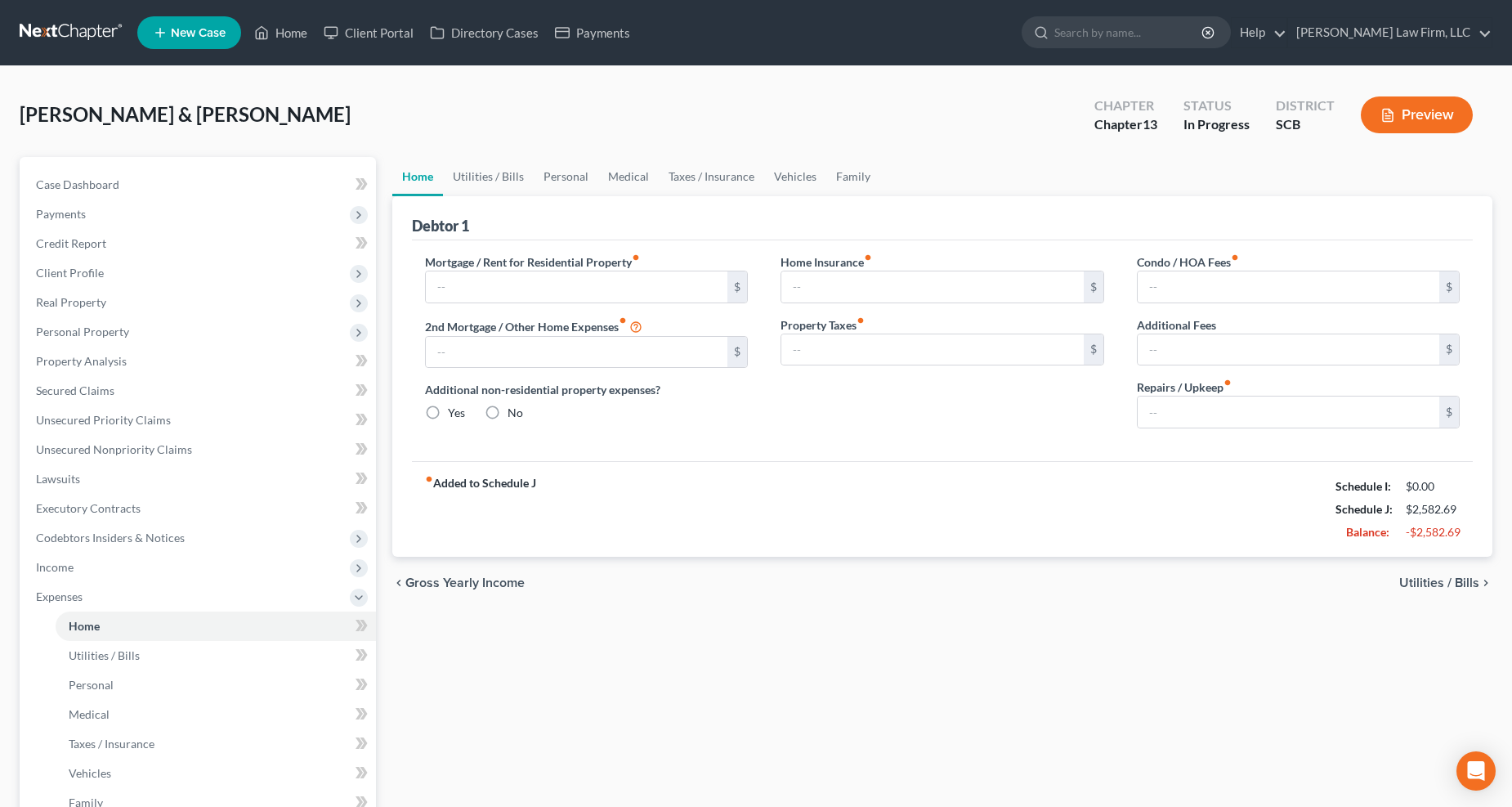 type on "0.00" 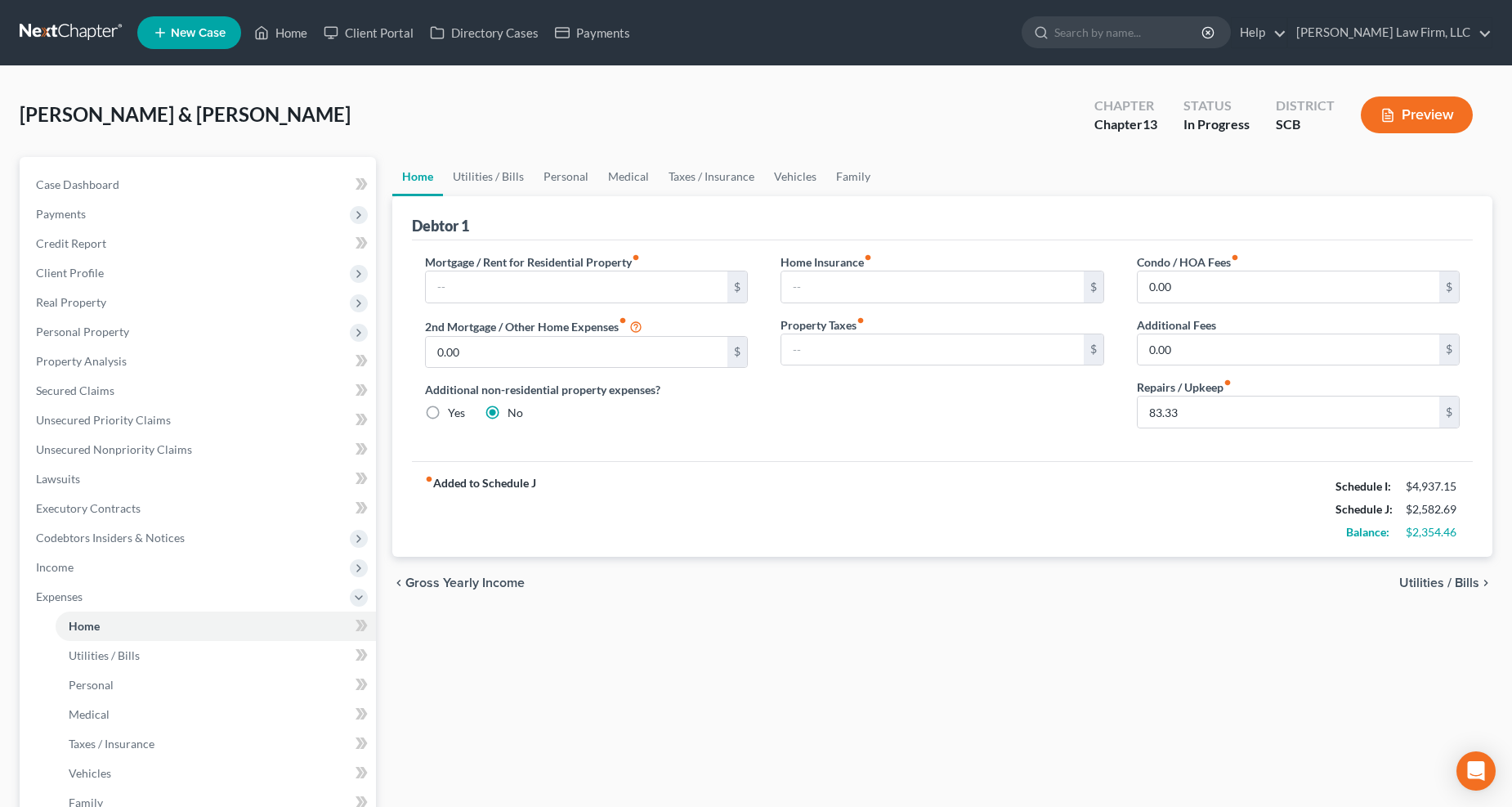 click on "Preview" at bounding box center [1416, 114] 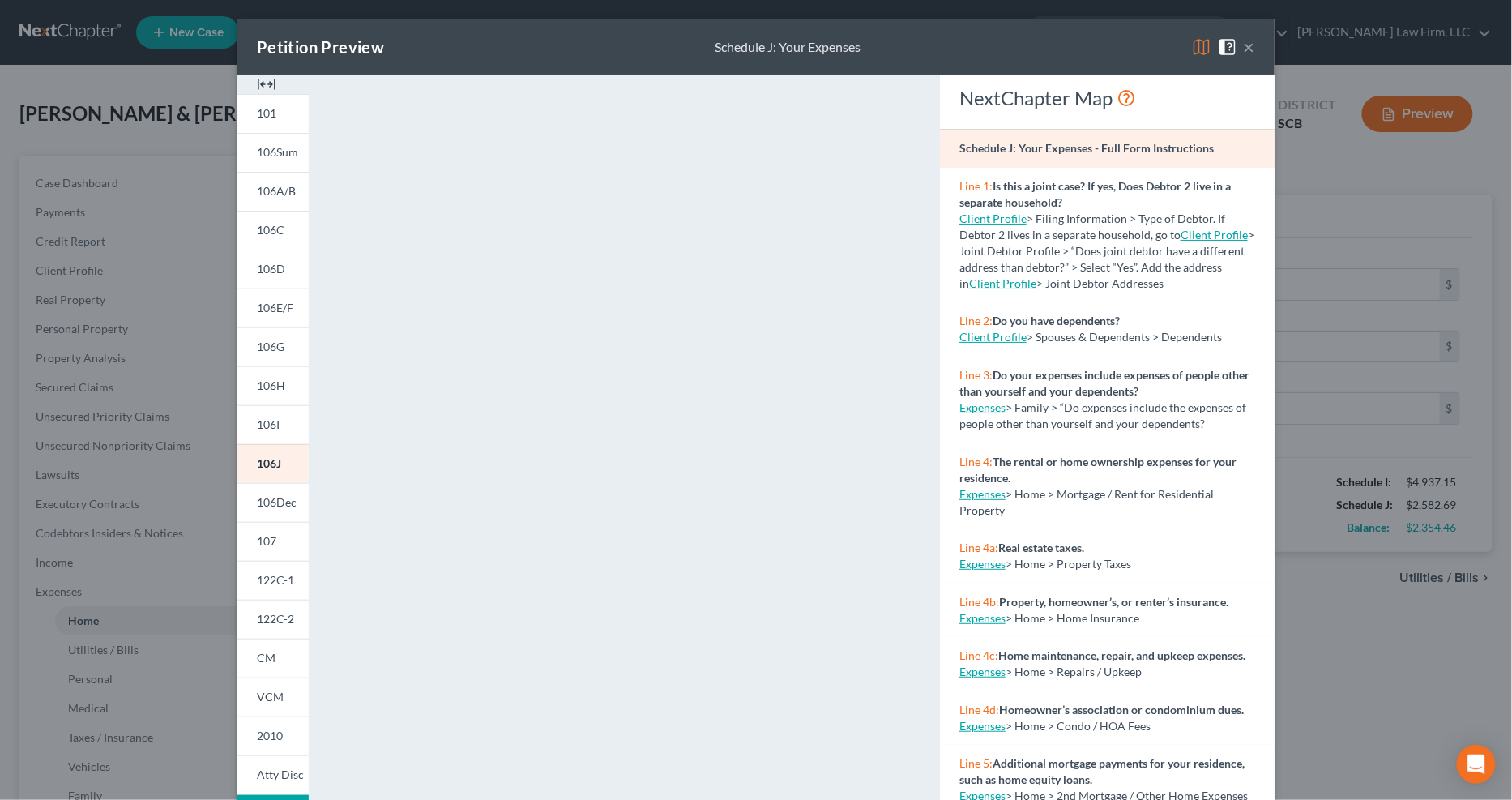 click on "Petition Preview Schedule J: Your Expenses ×" at bounding box center [756, 47] 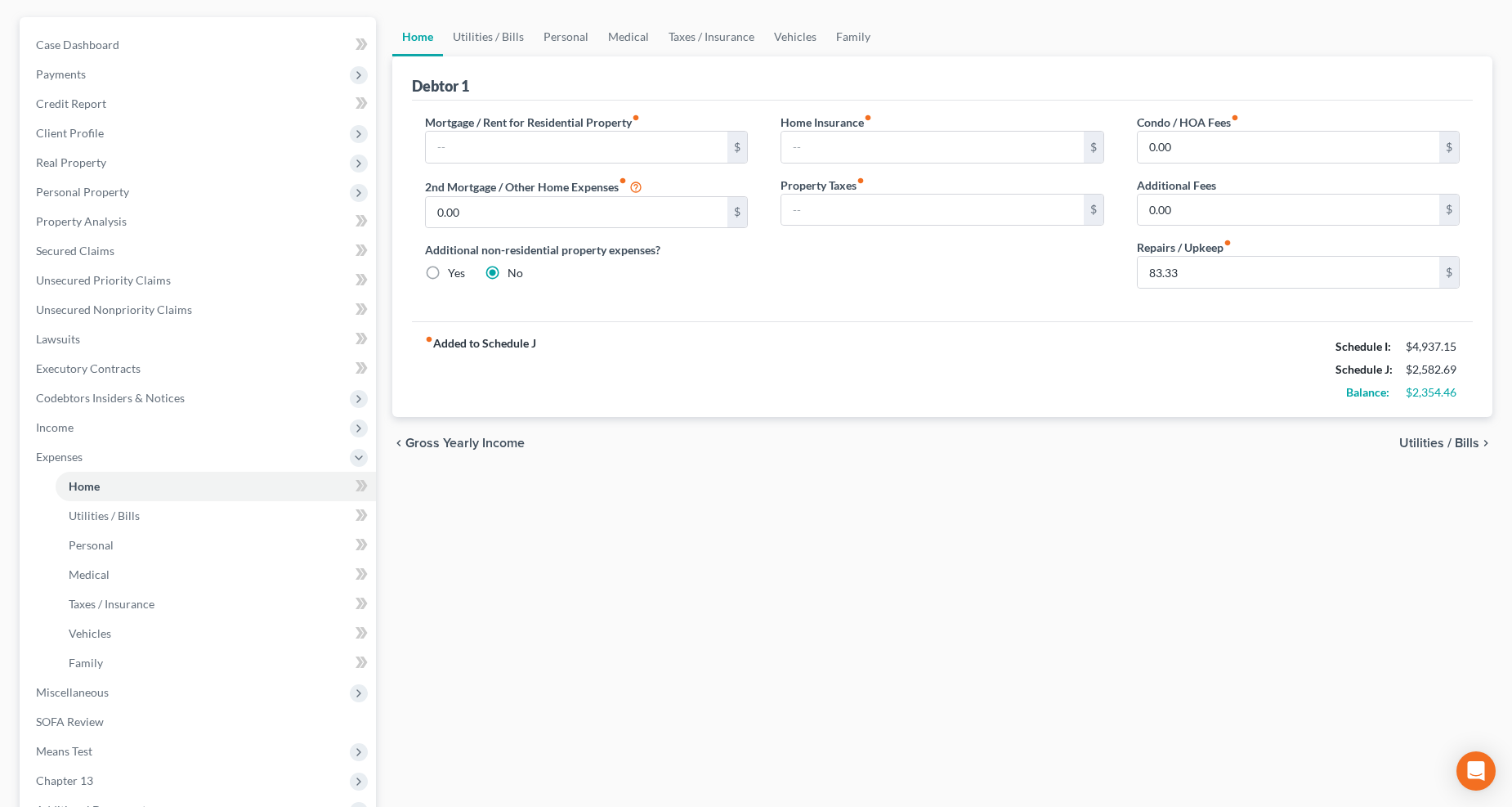 scroll, scrollTop: 354, scrollLeft: 0, axis: vertical 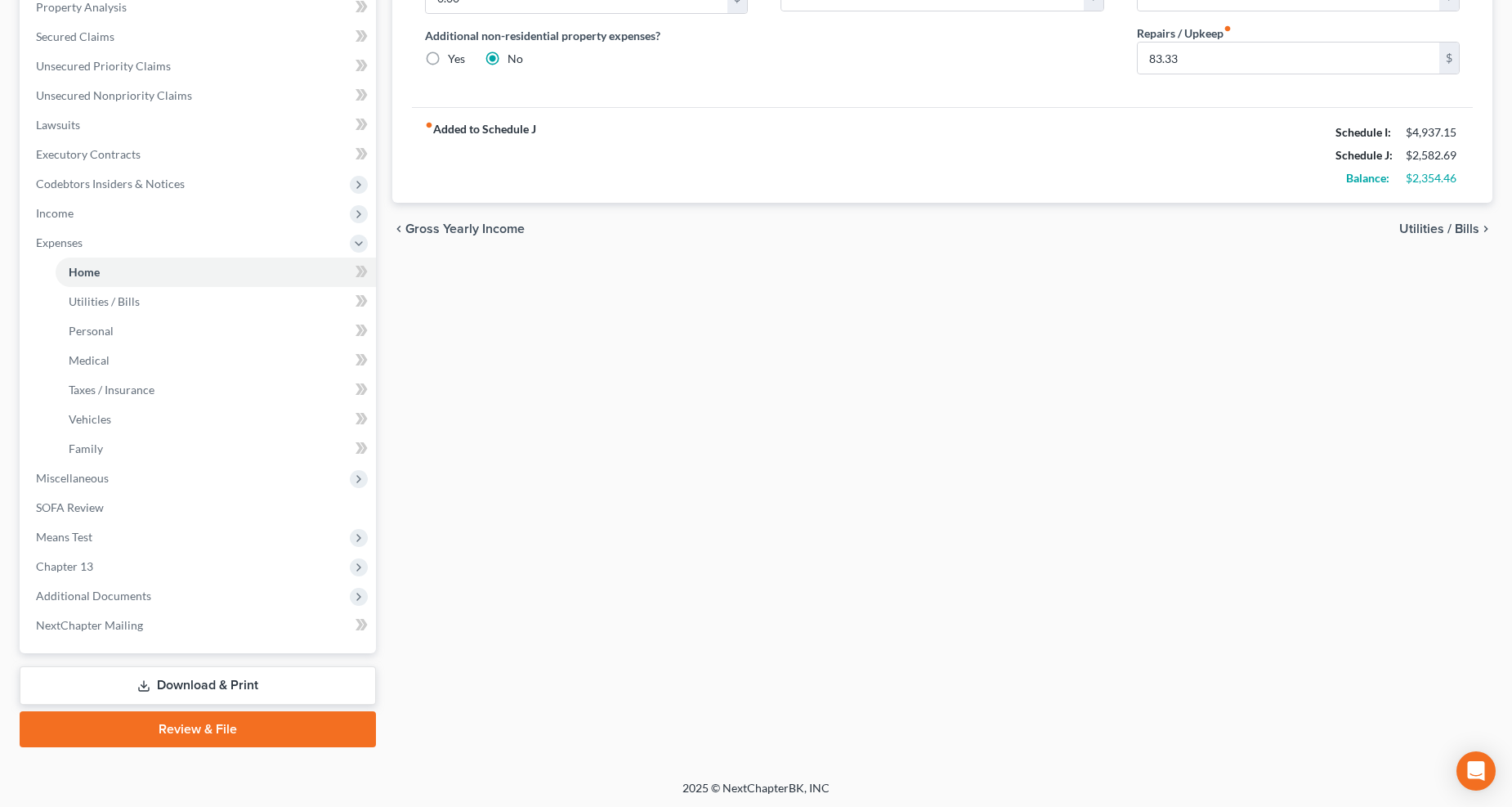 click on "Means Test" at bounding box center [64, 536] 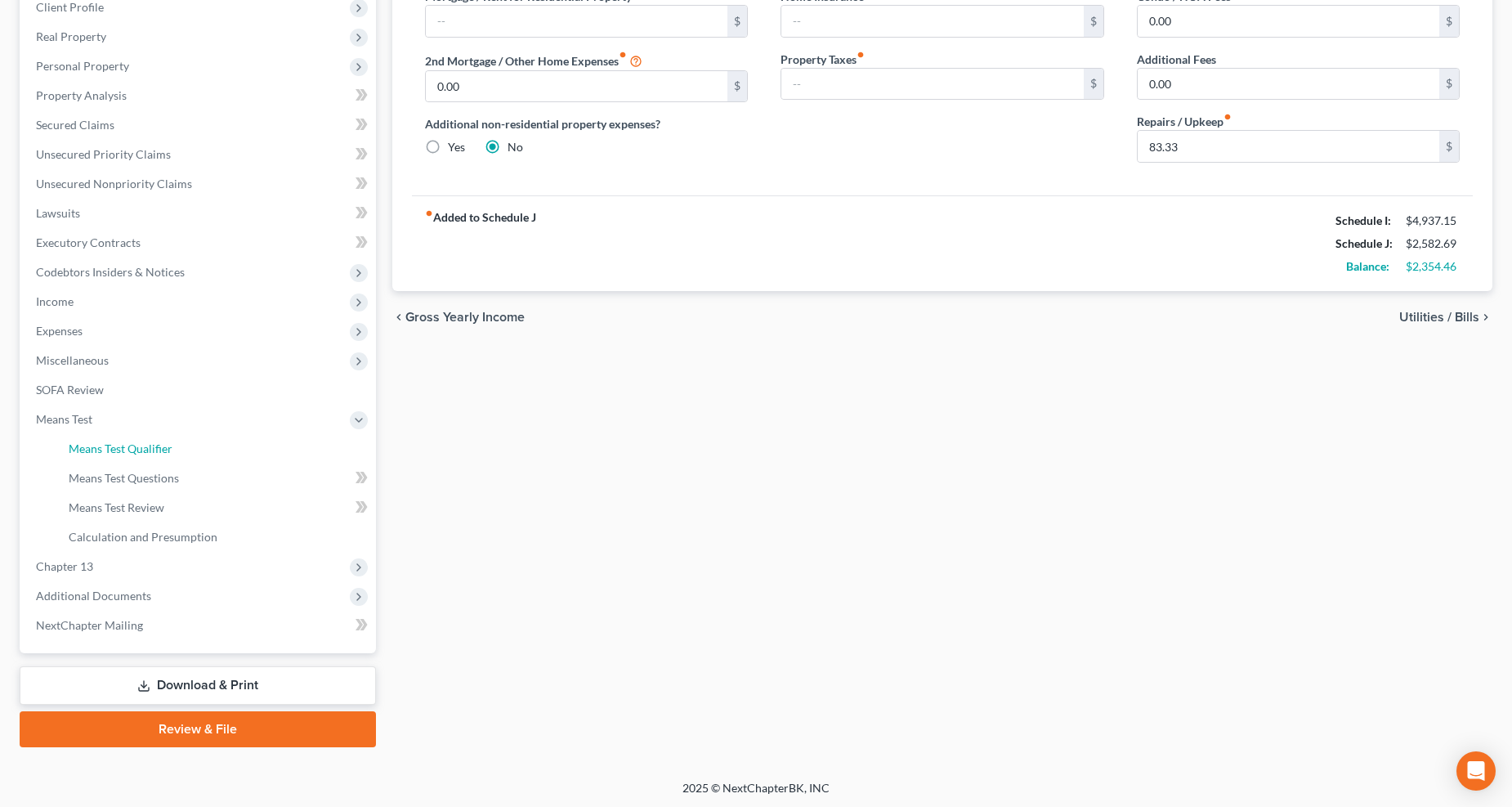 click on "Means Test Qualifier" at bounding box center (120, 448) 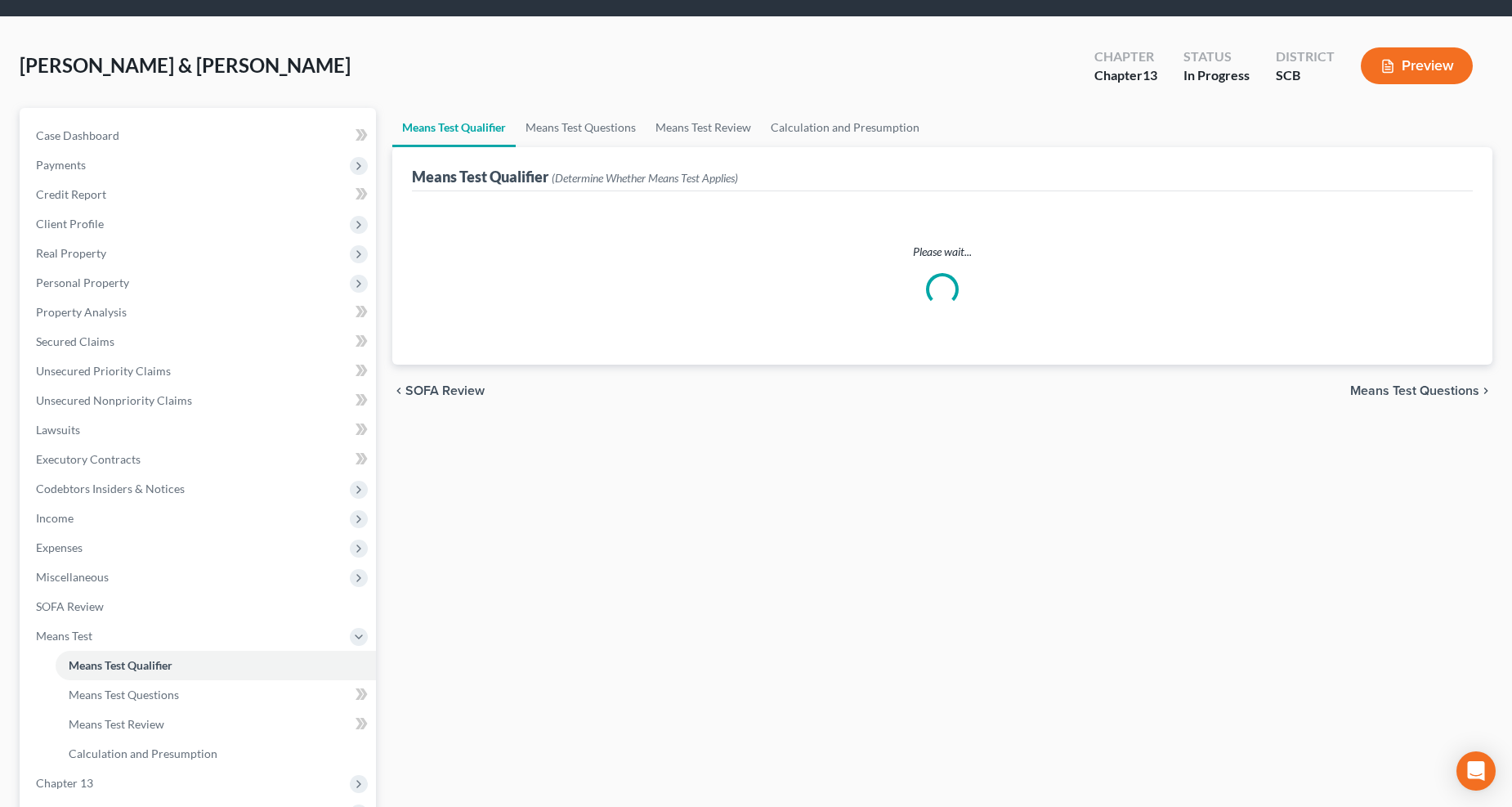 scroll, scrollTop: 0, scrollLeft: 0, axis: both 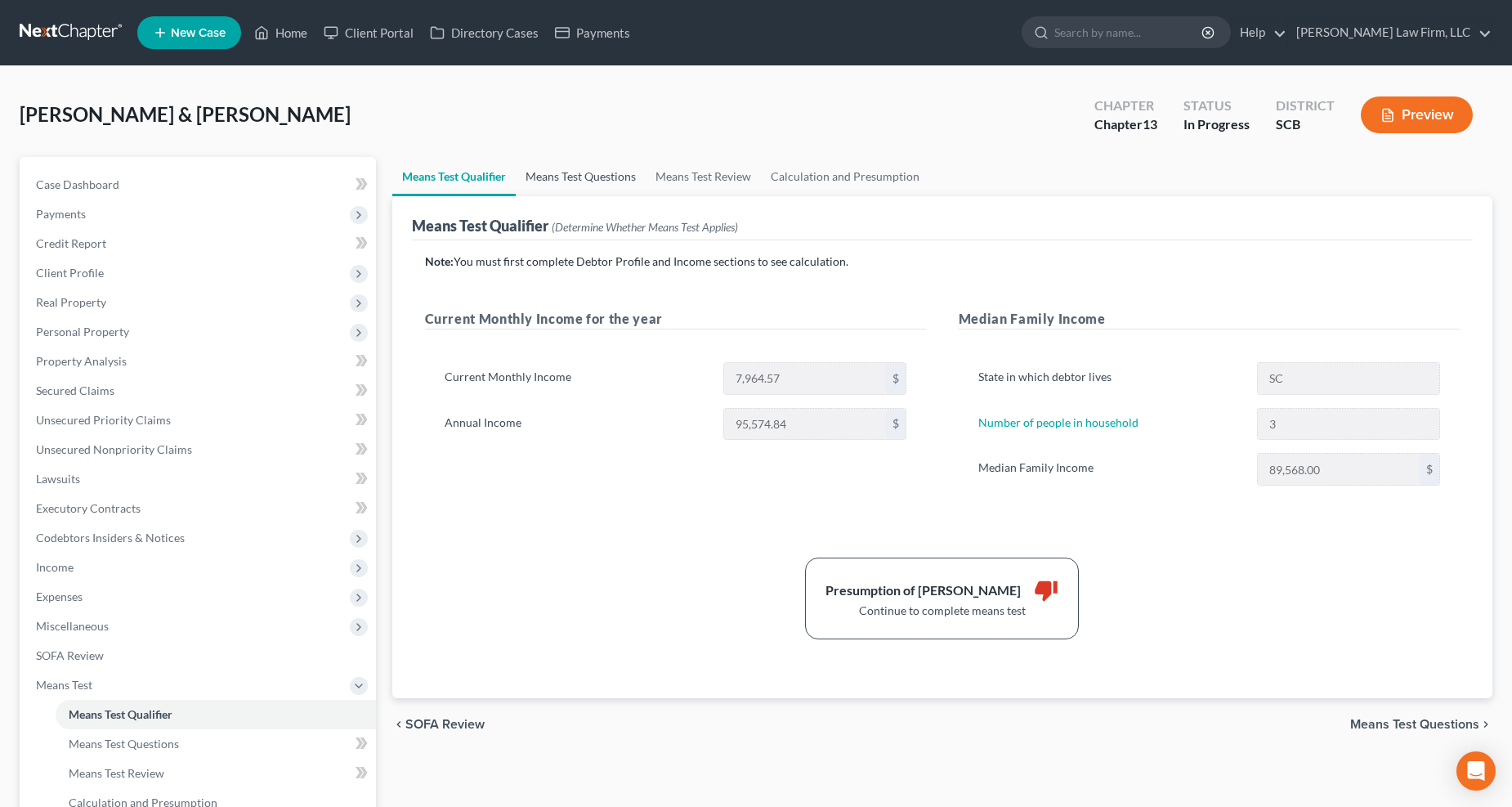 click on "Means Test Questions" at bounding box center [580, 177] 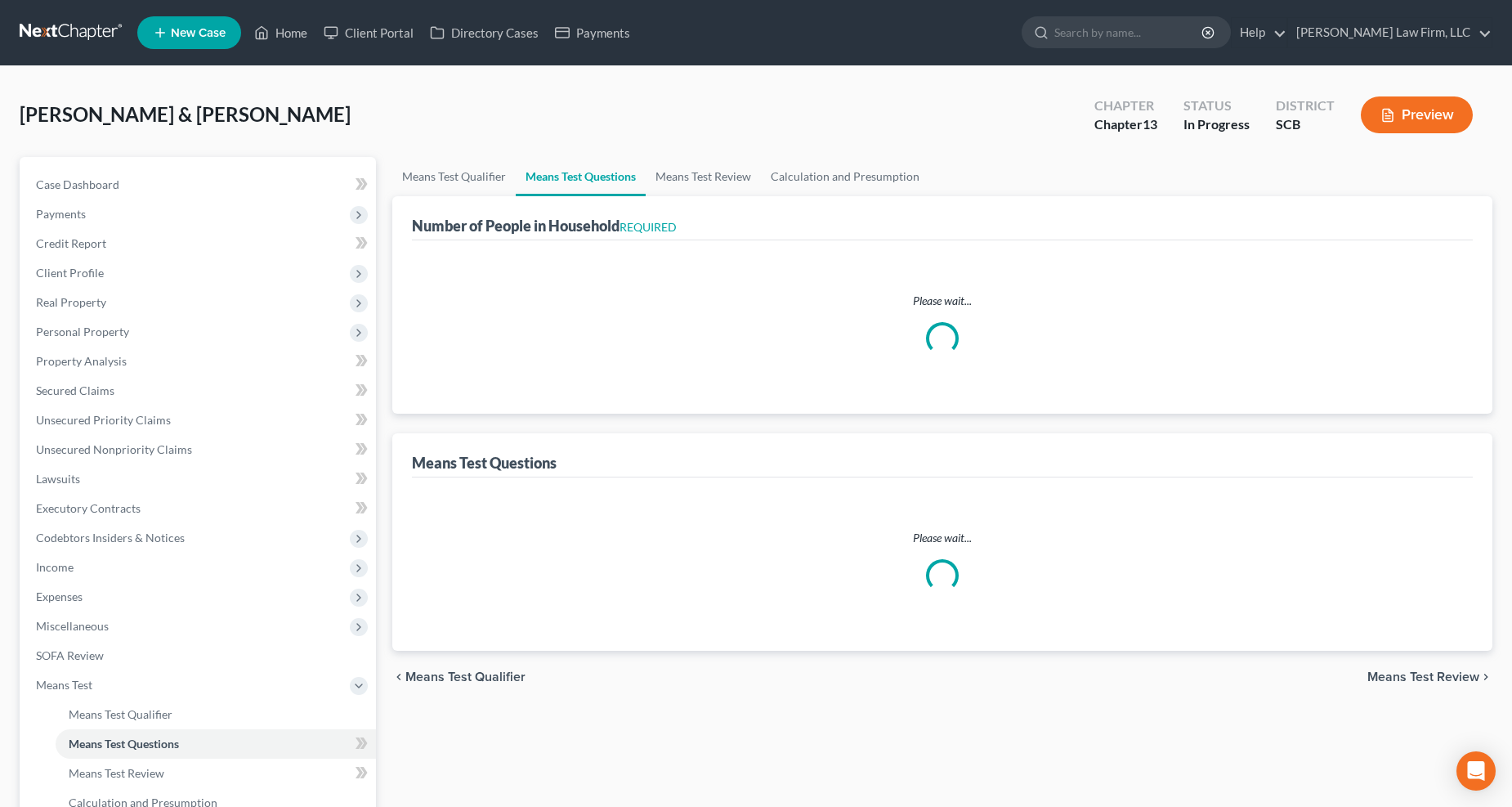 select on "0" 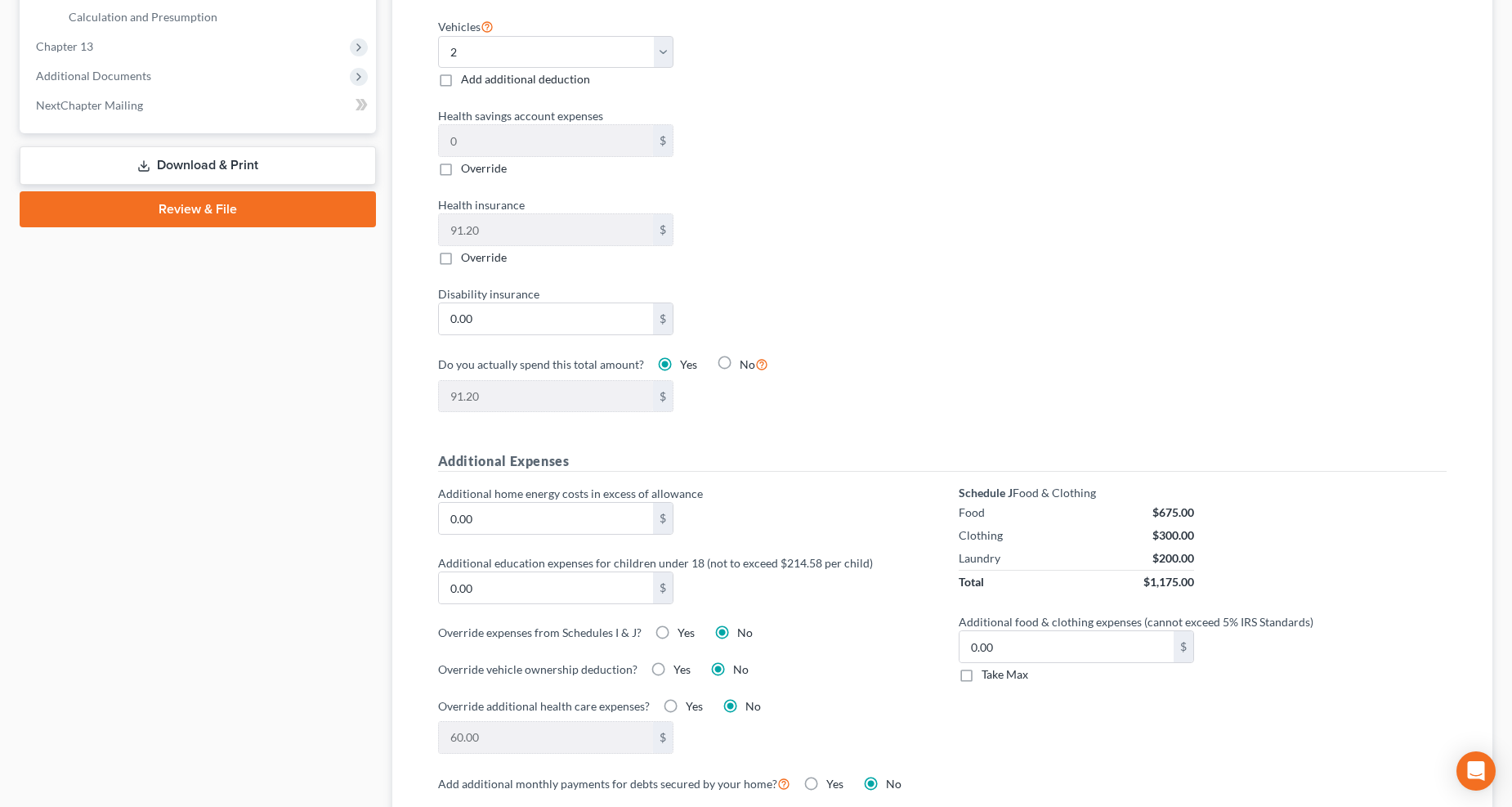 scroll, scrollTop: 818, scrollLeft: 0, axis: vertical 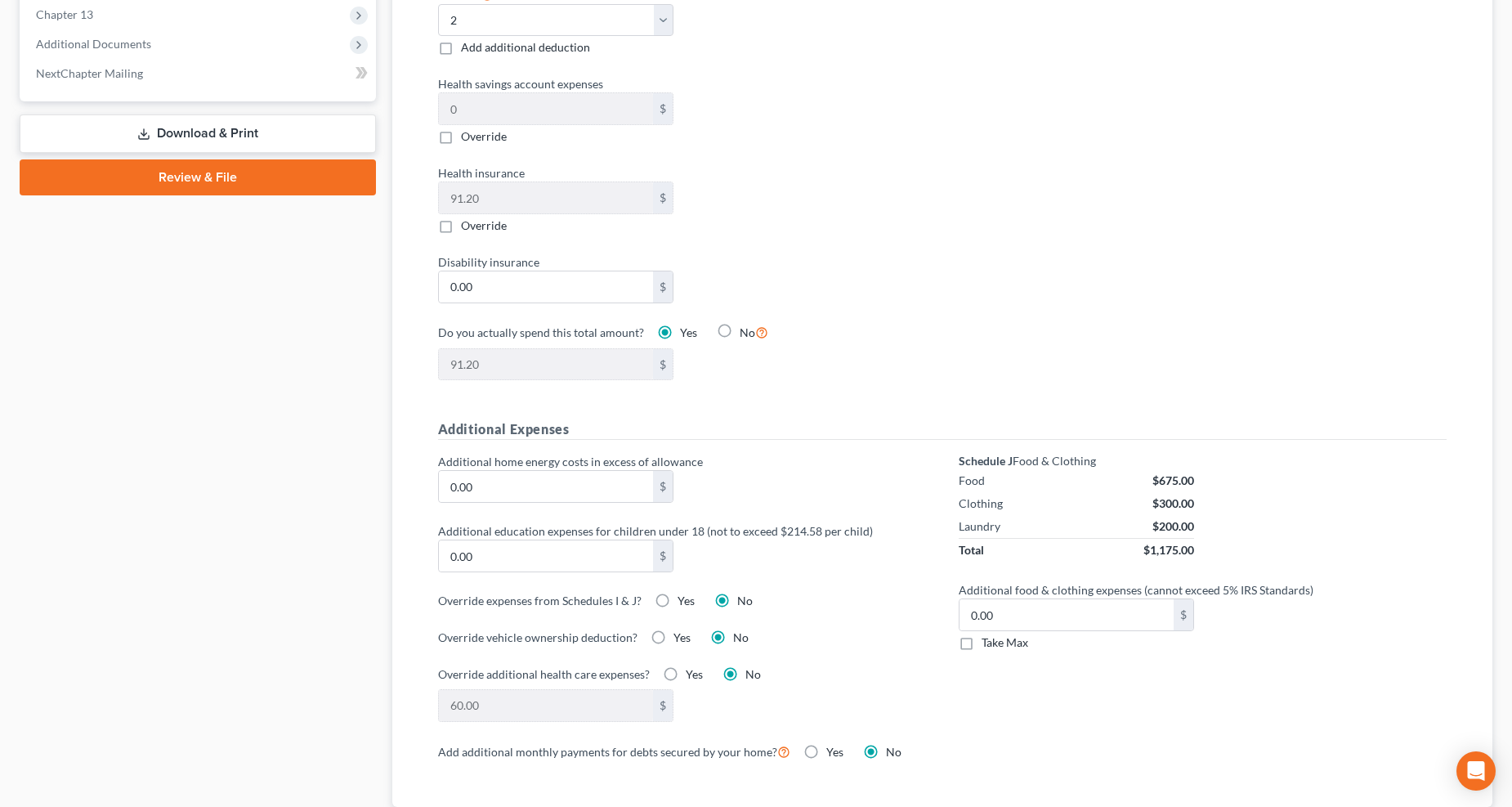click on "Take Max" at bounding box center [1004, 642] 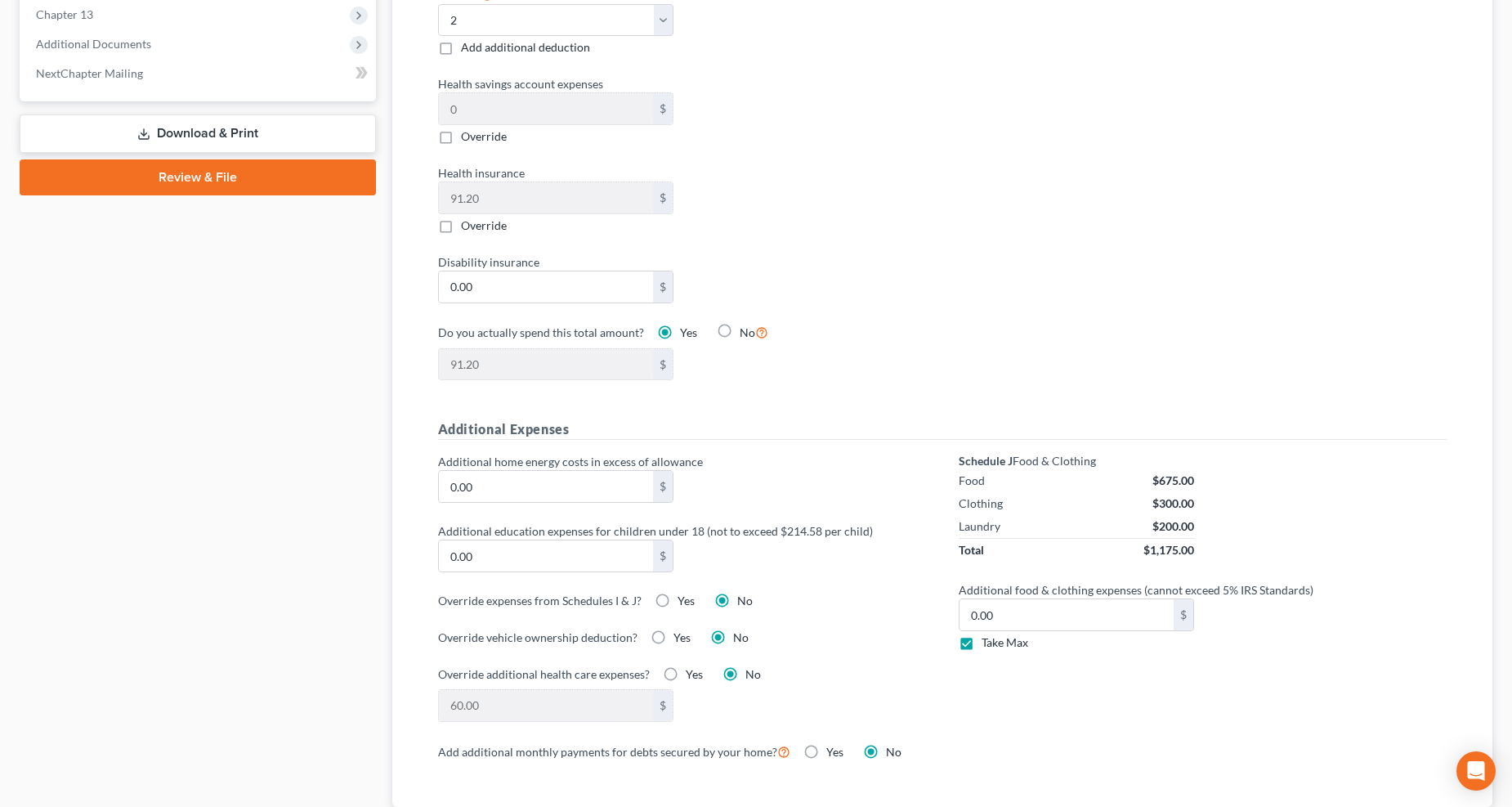 type on "63.00" 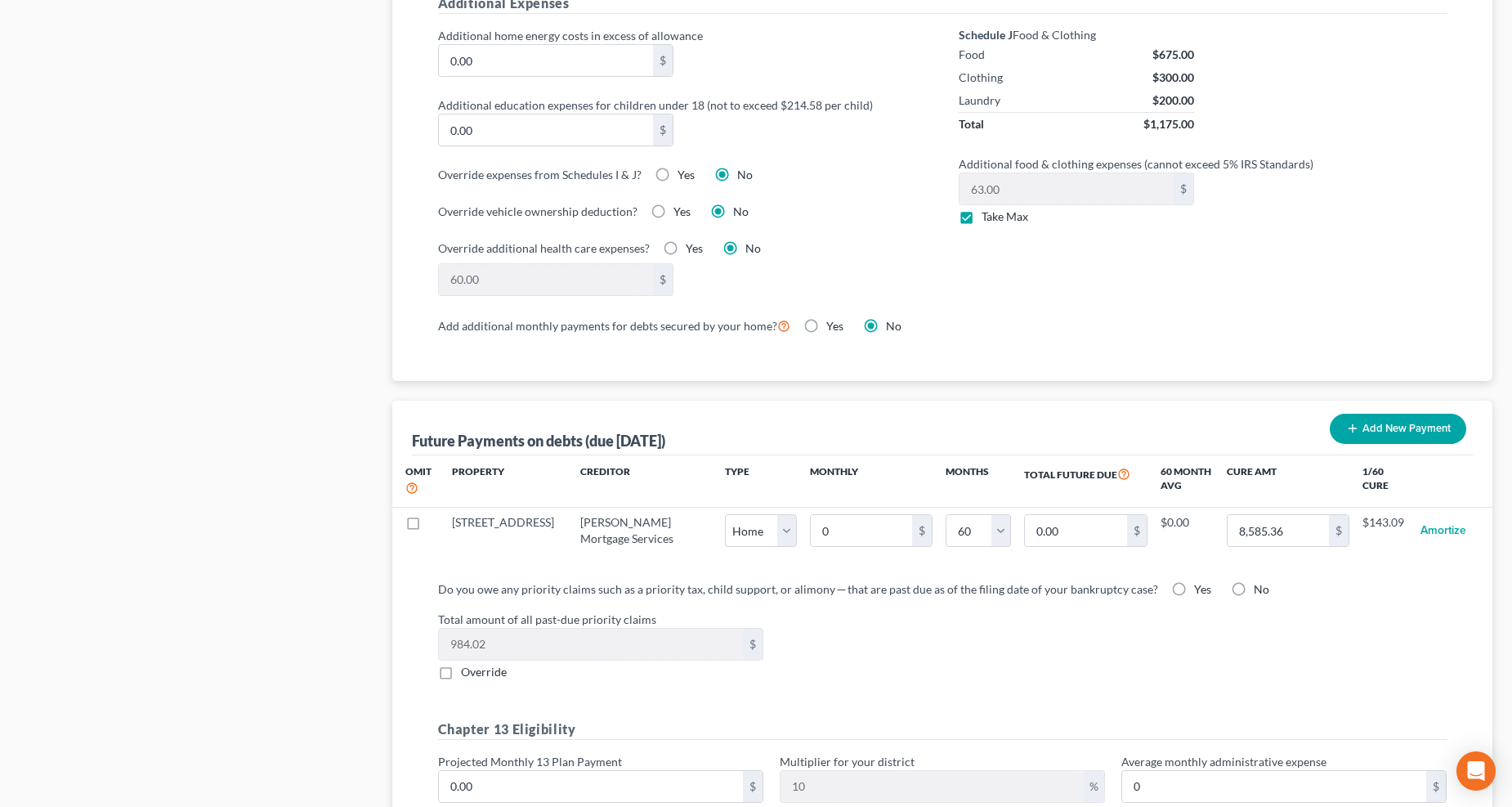 scroll, scrollTop: 1271, scrollLeft: 0, axis: vertical 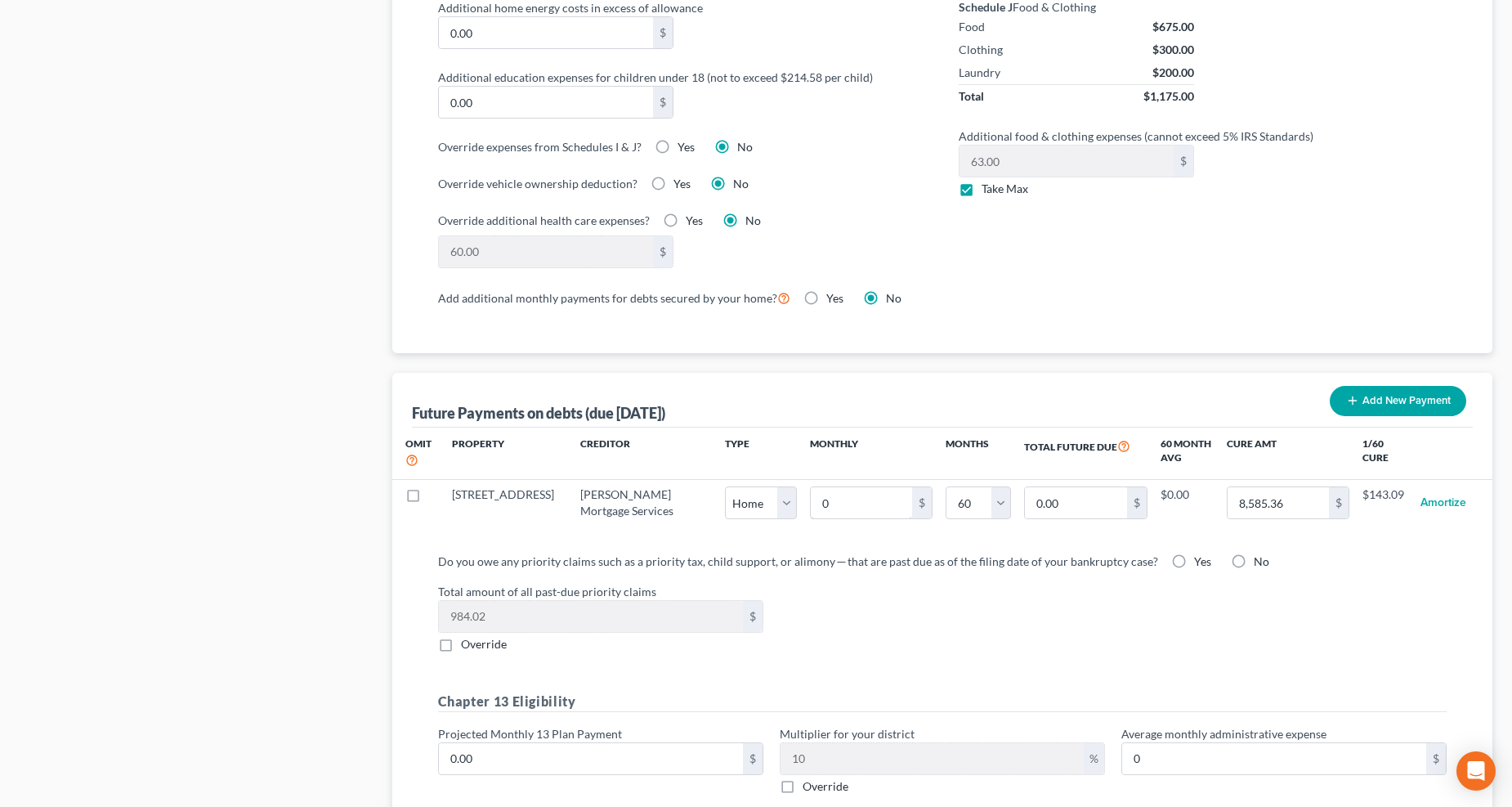 click on "0" at bounding box center [861, 503] 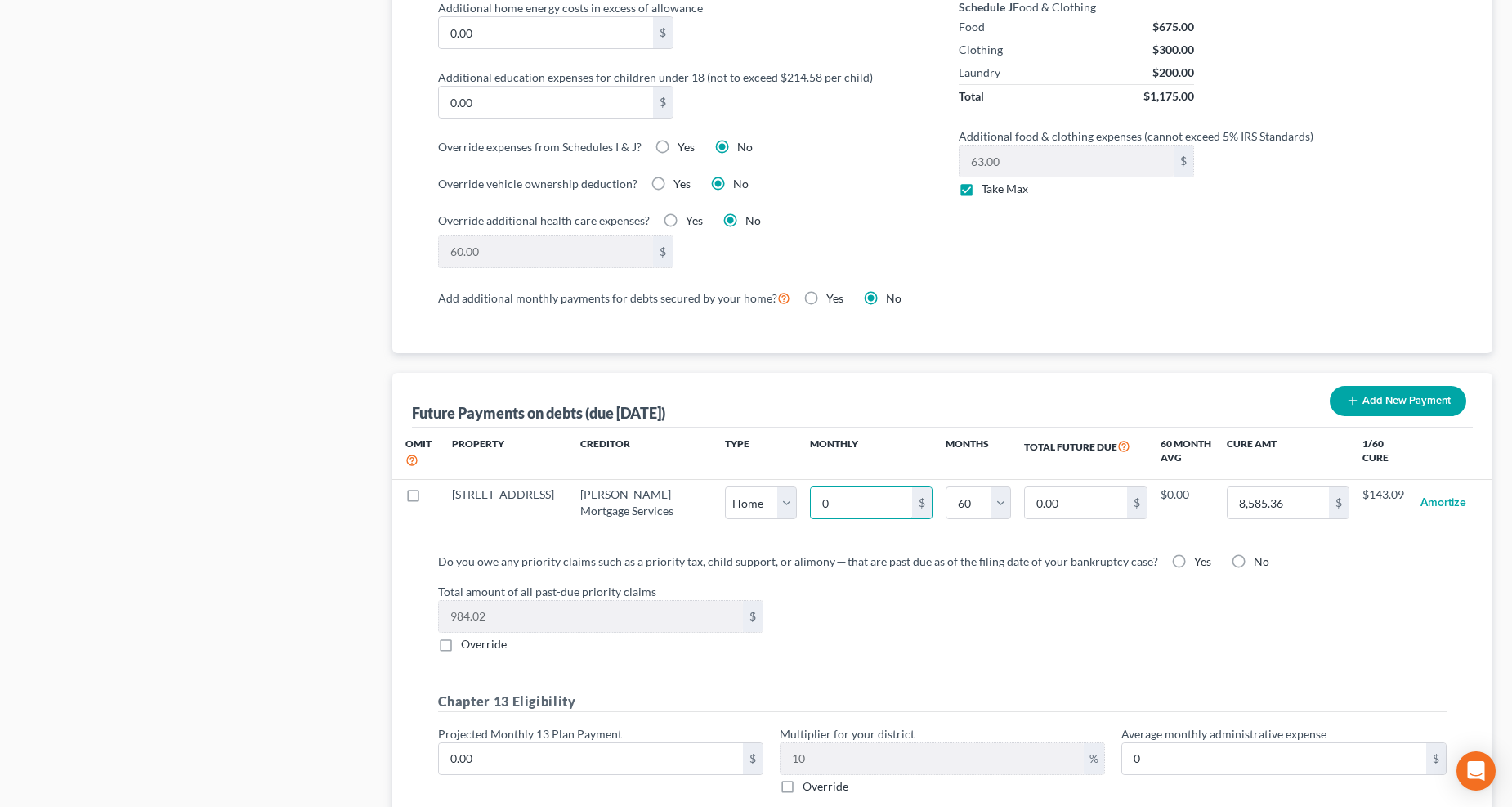 type on "1" 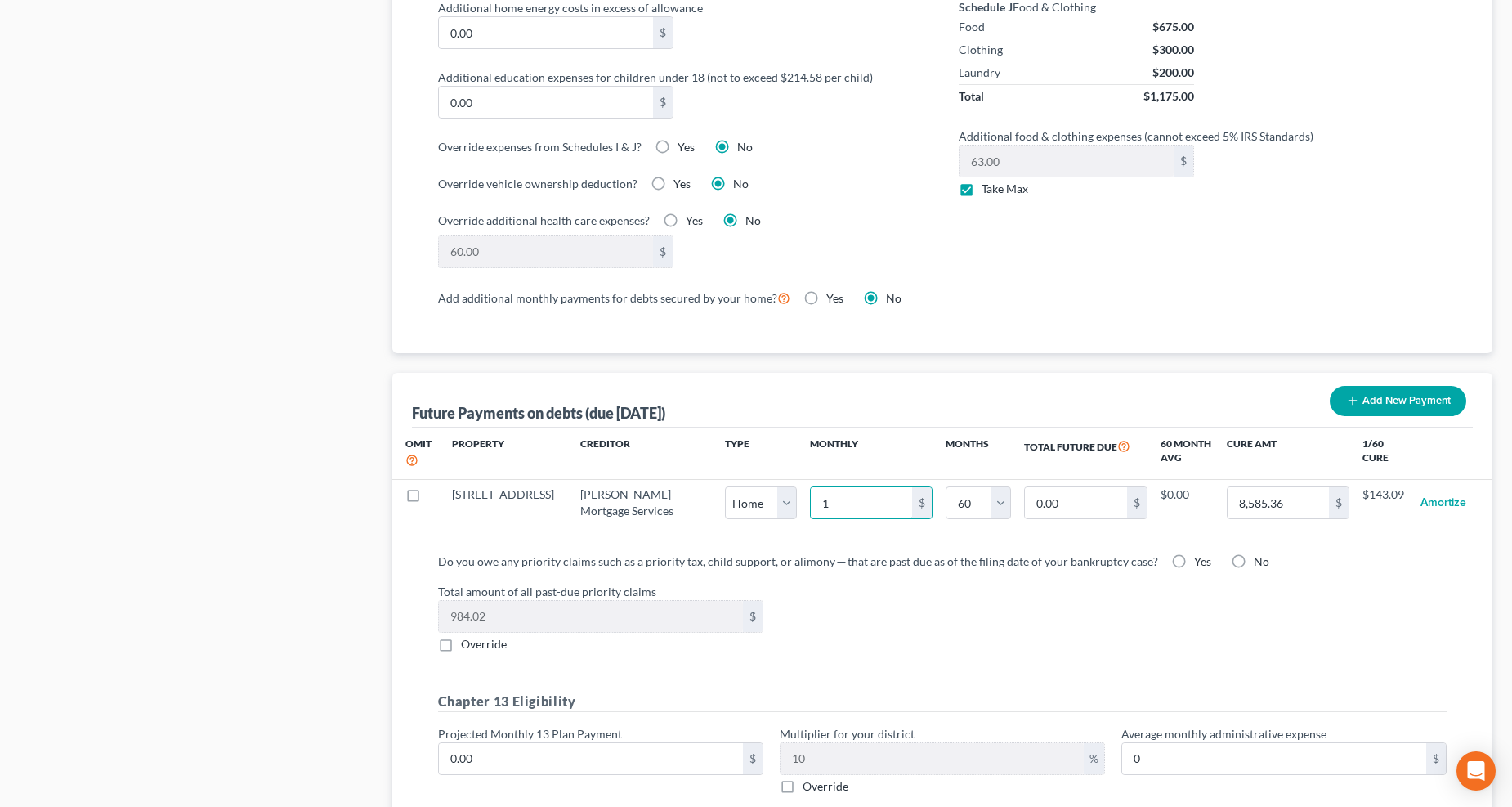 type on "60.00" 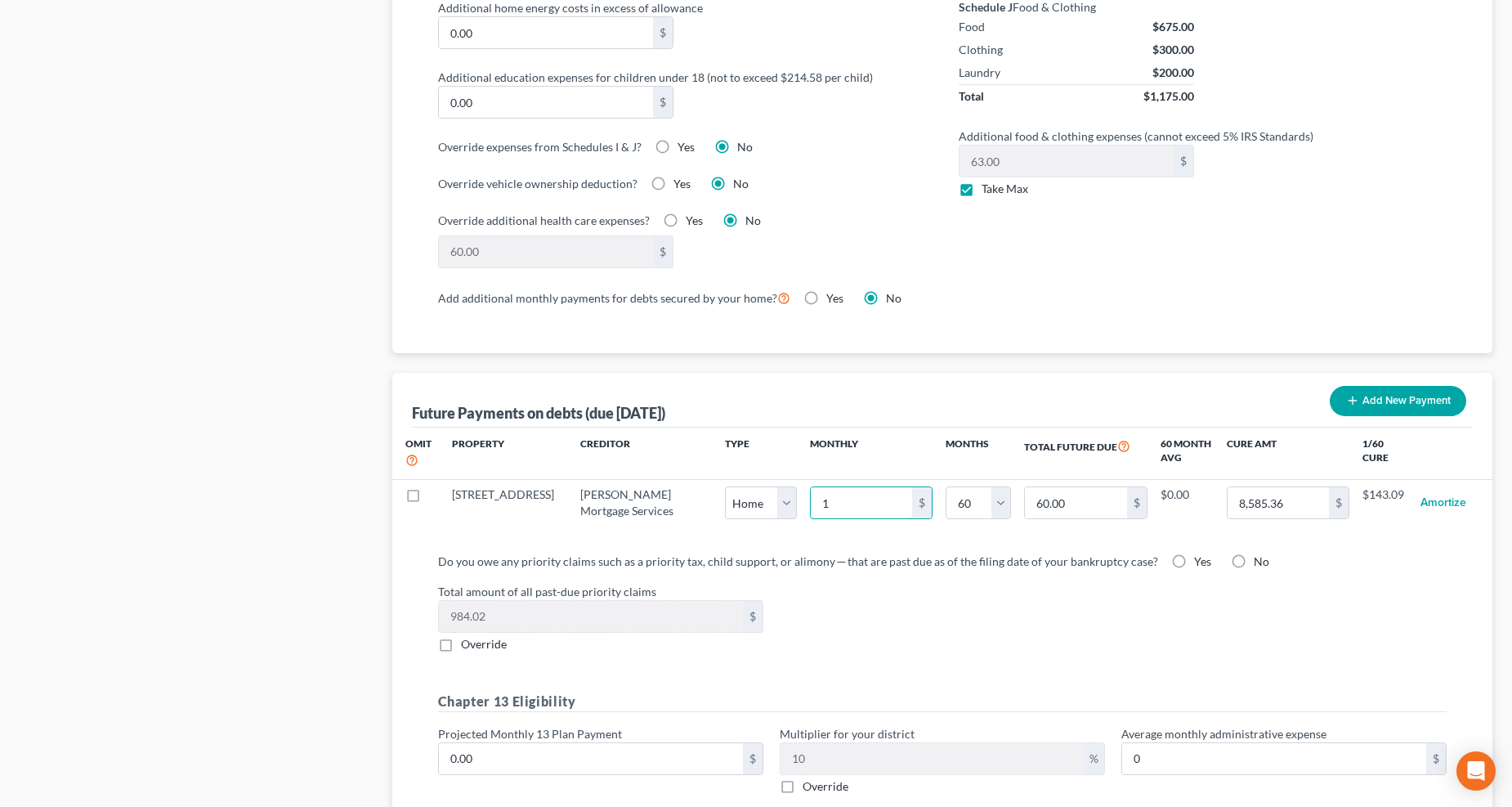 type on "13" 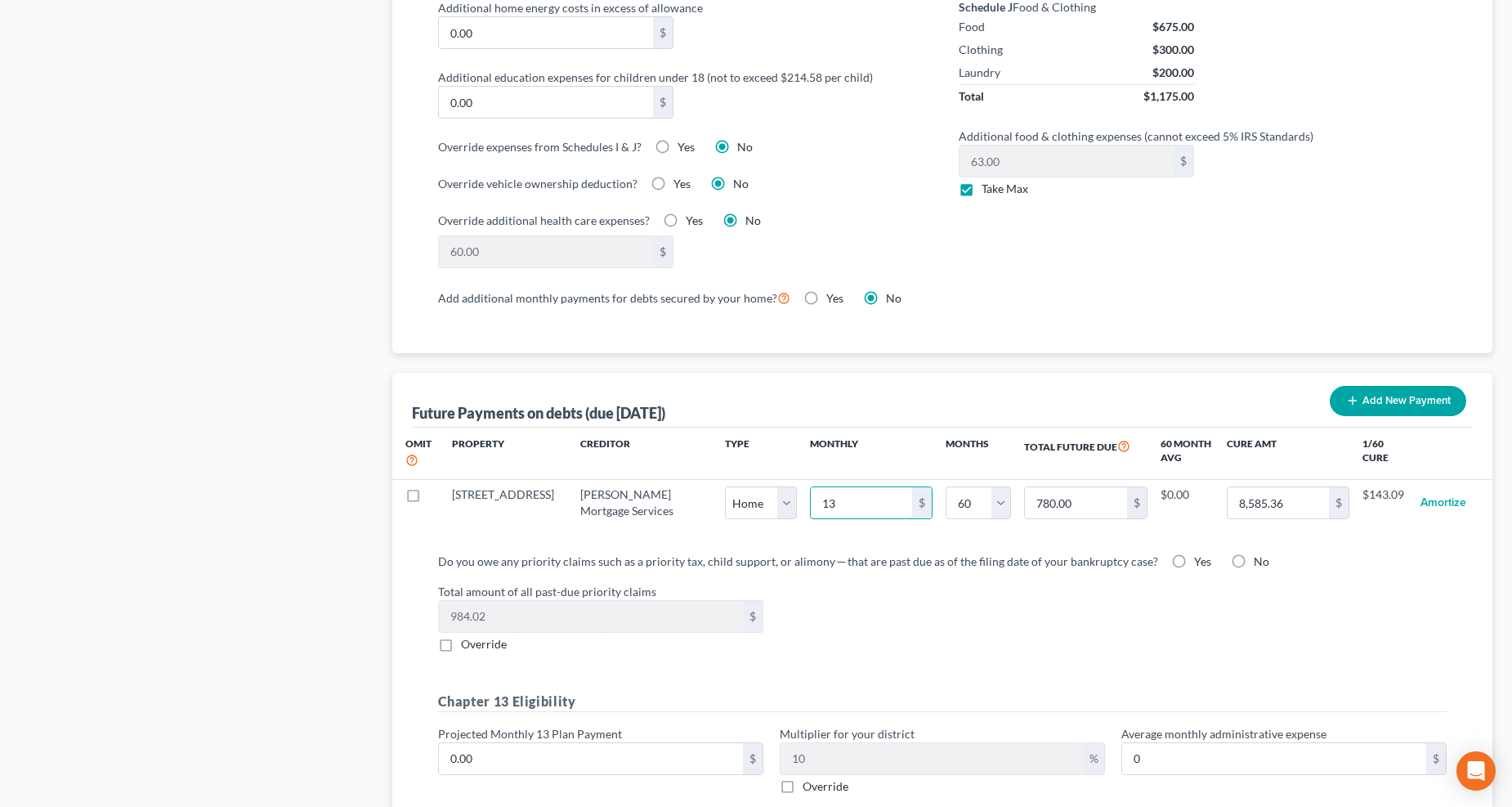 type on "131" 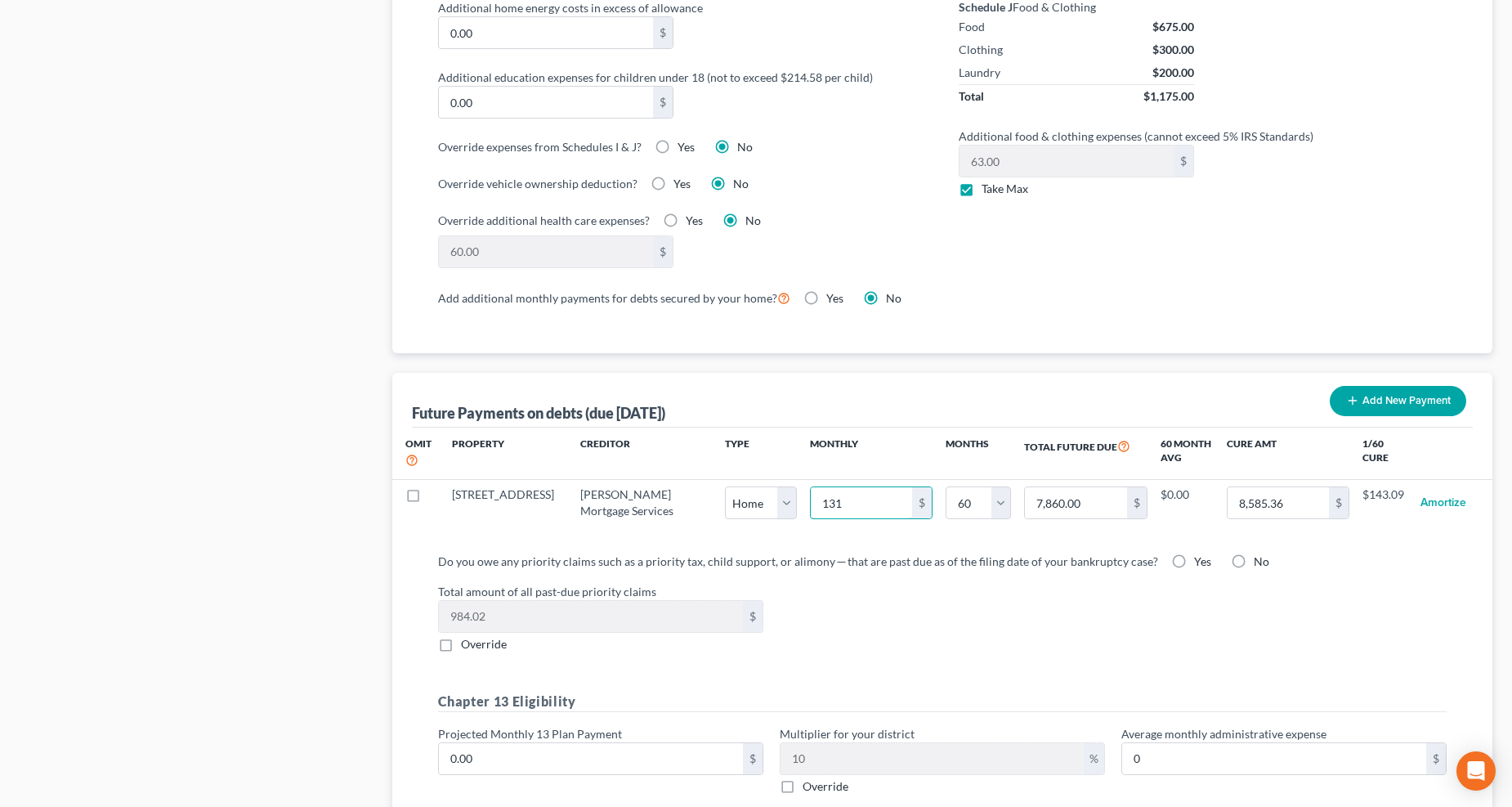 type on "1316" 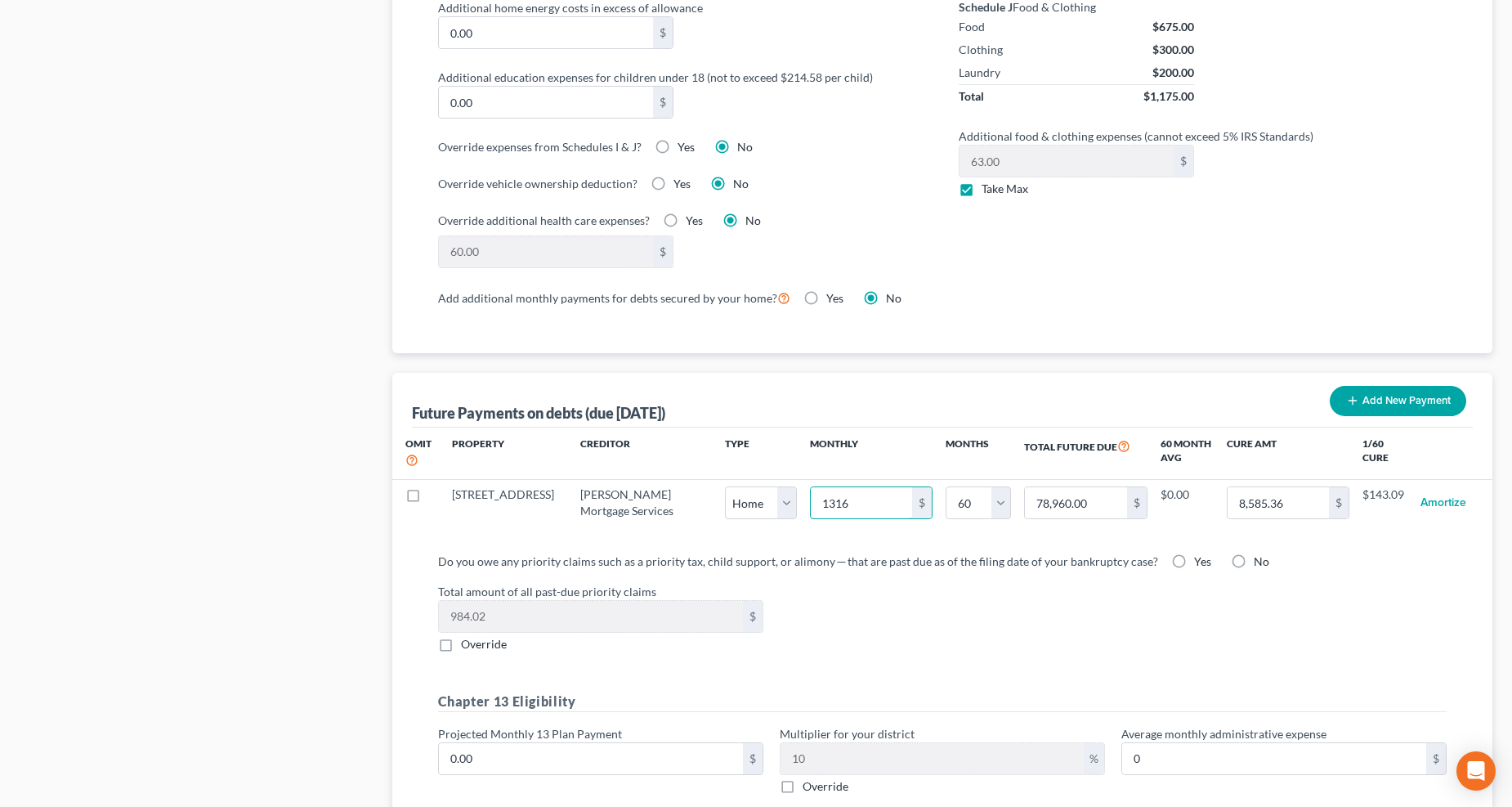 type on "1,316" 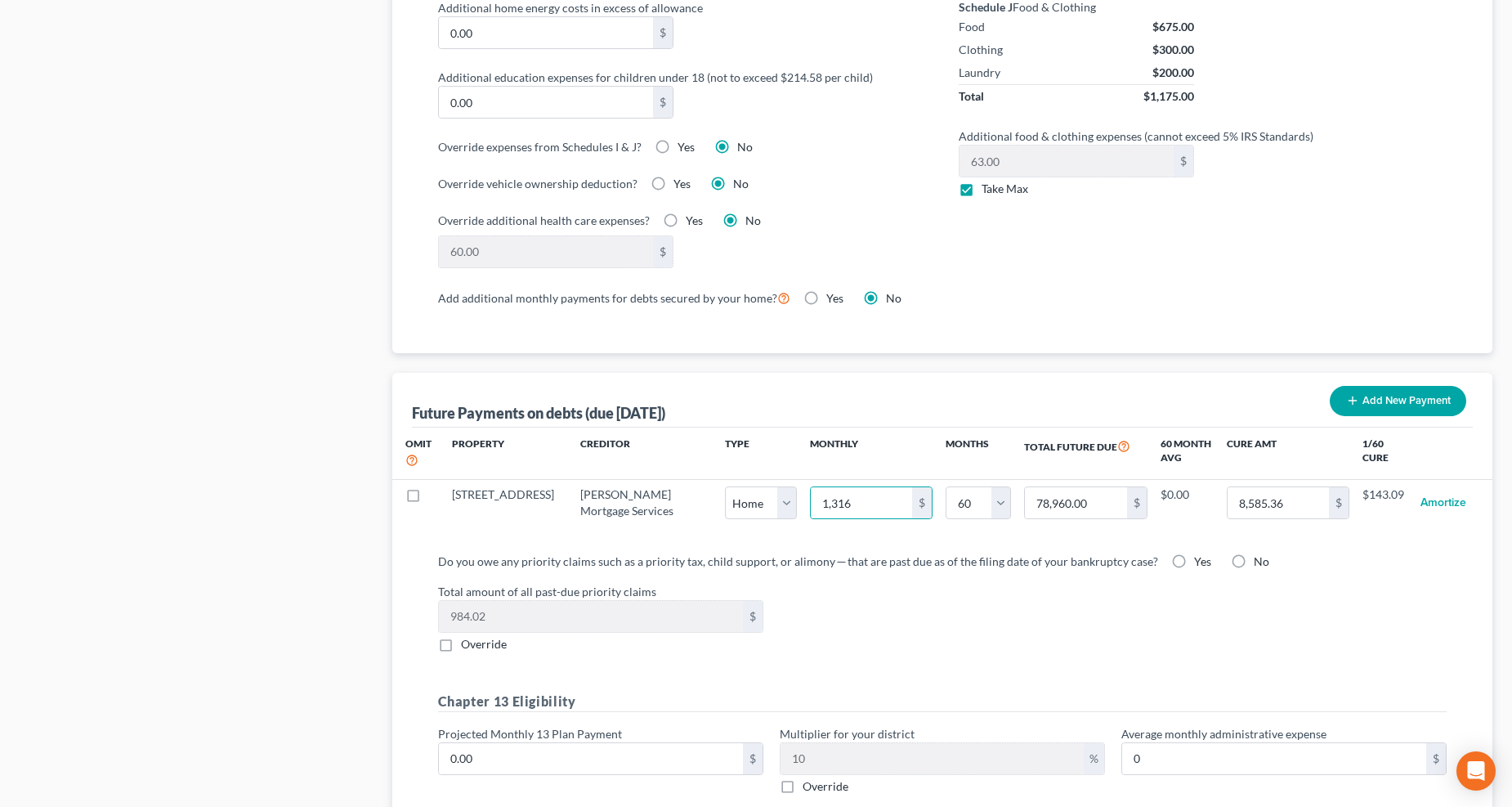 select on "0" 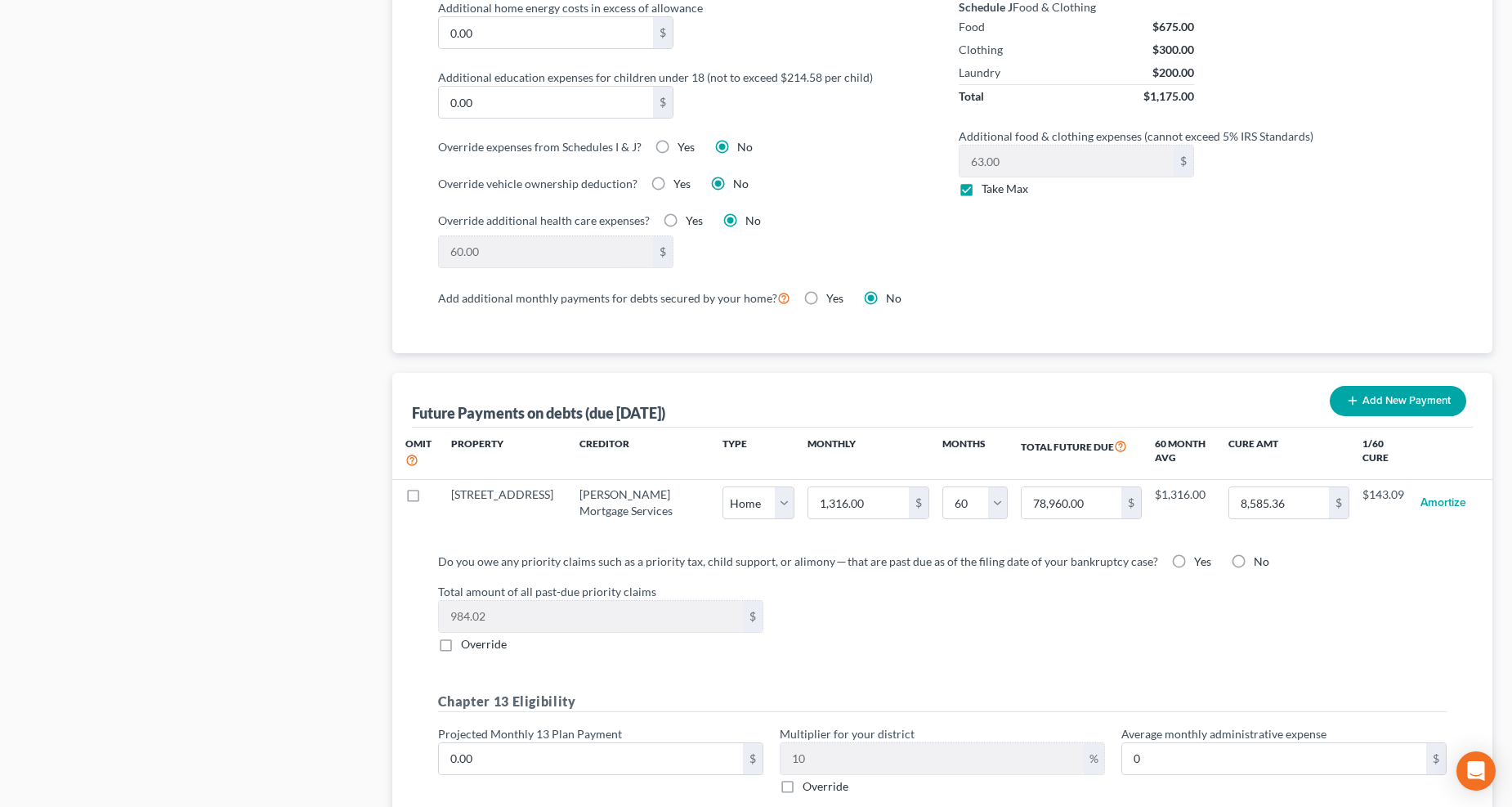 select on "0" 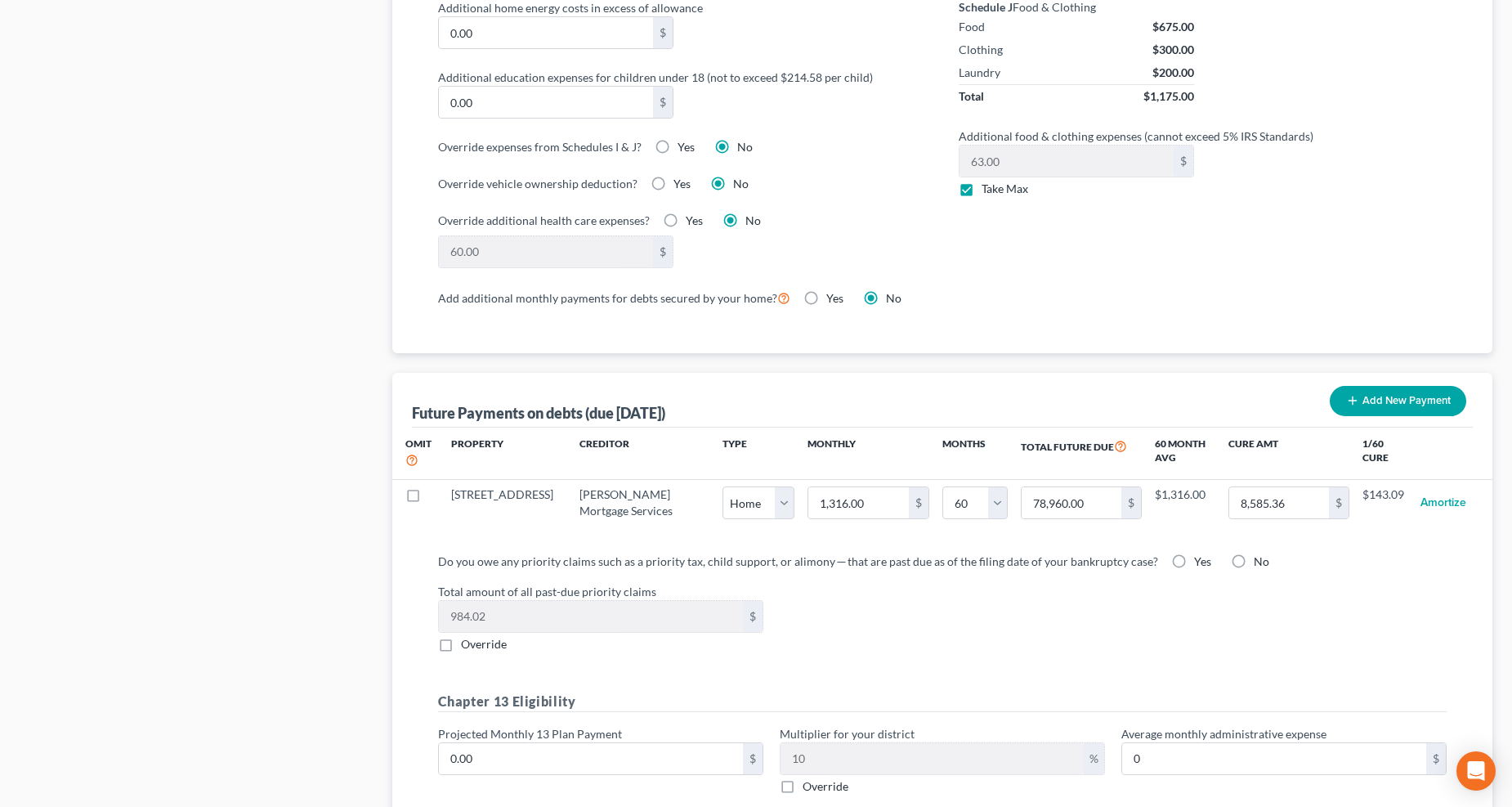 select on "60" 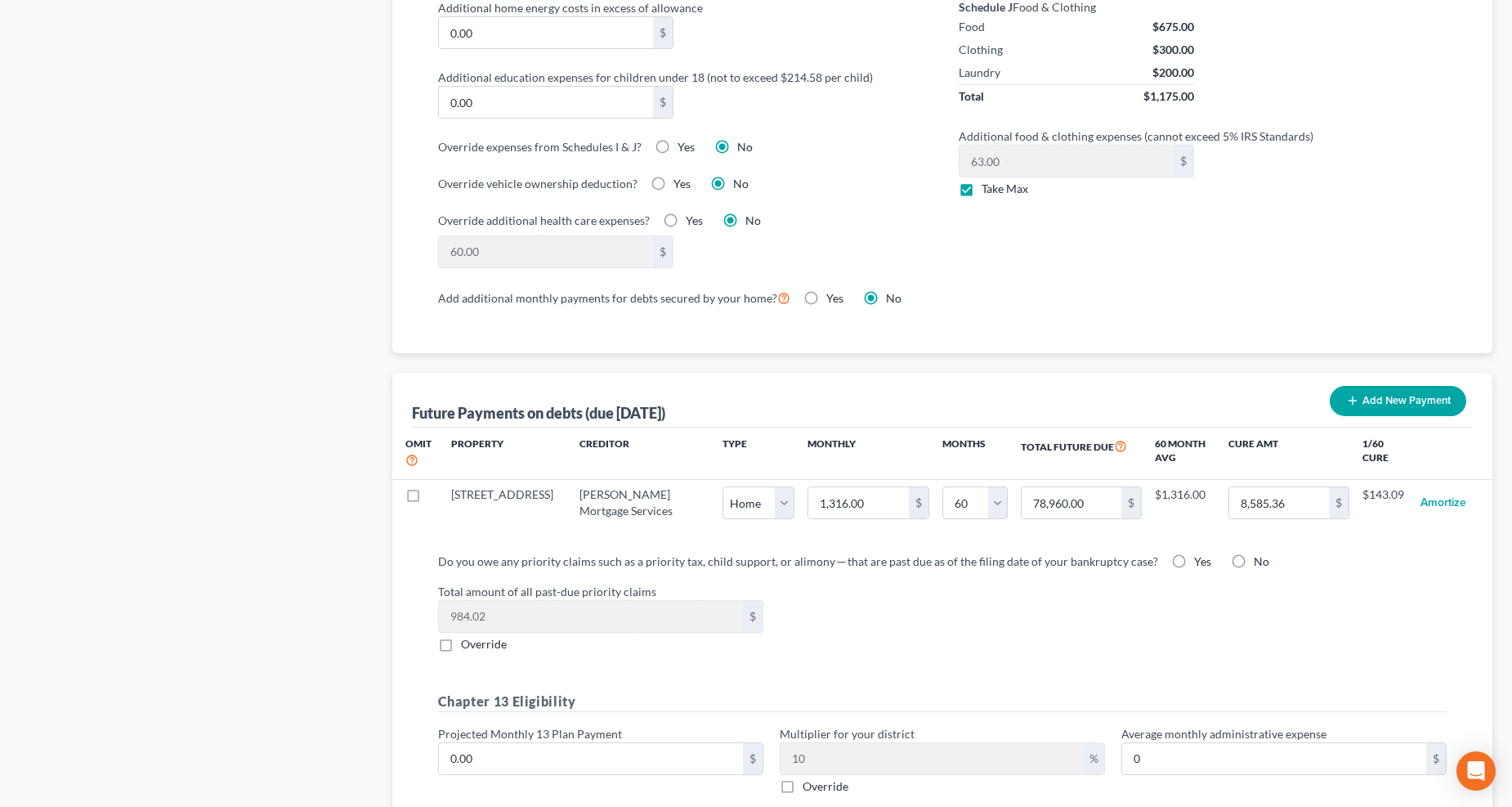 select on "0" 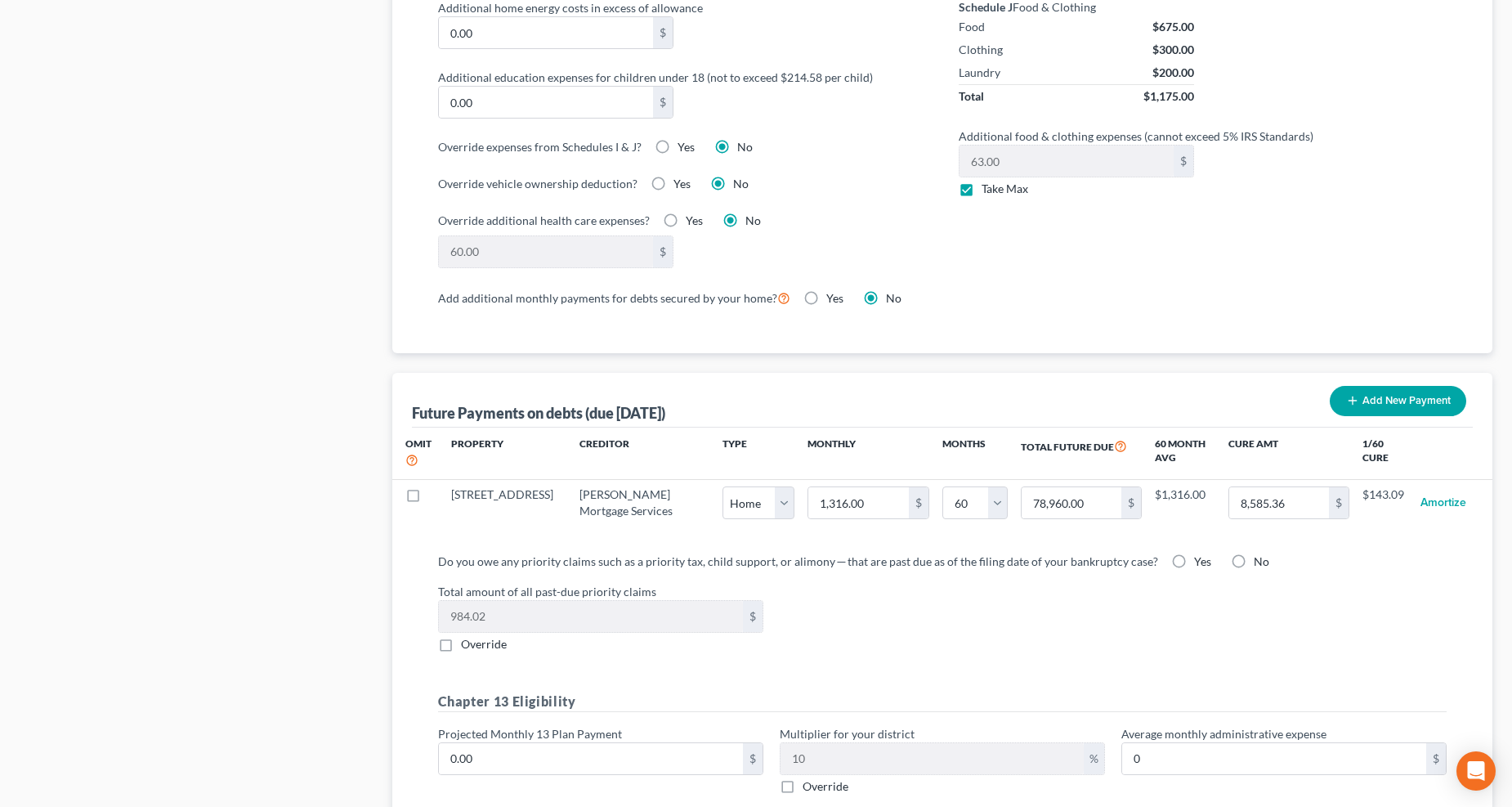 select on "60" 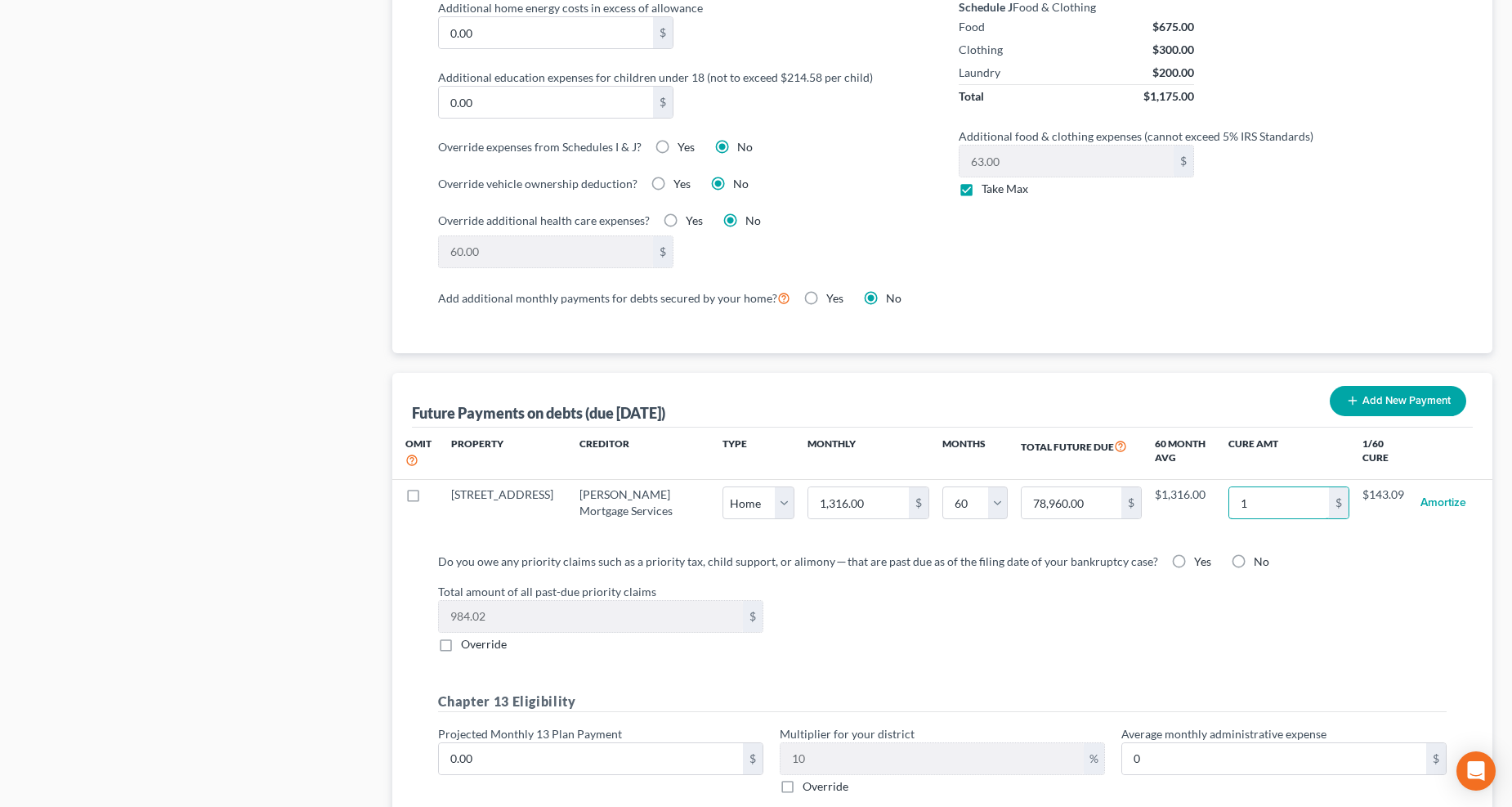 type on "11" 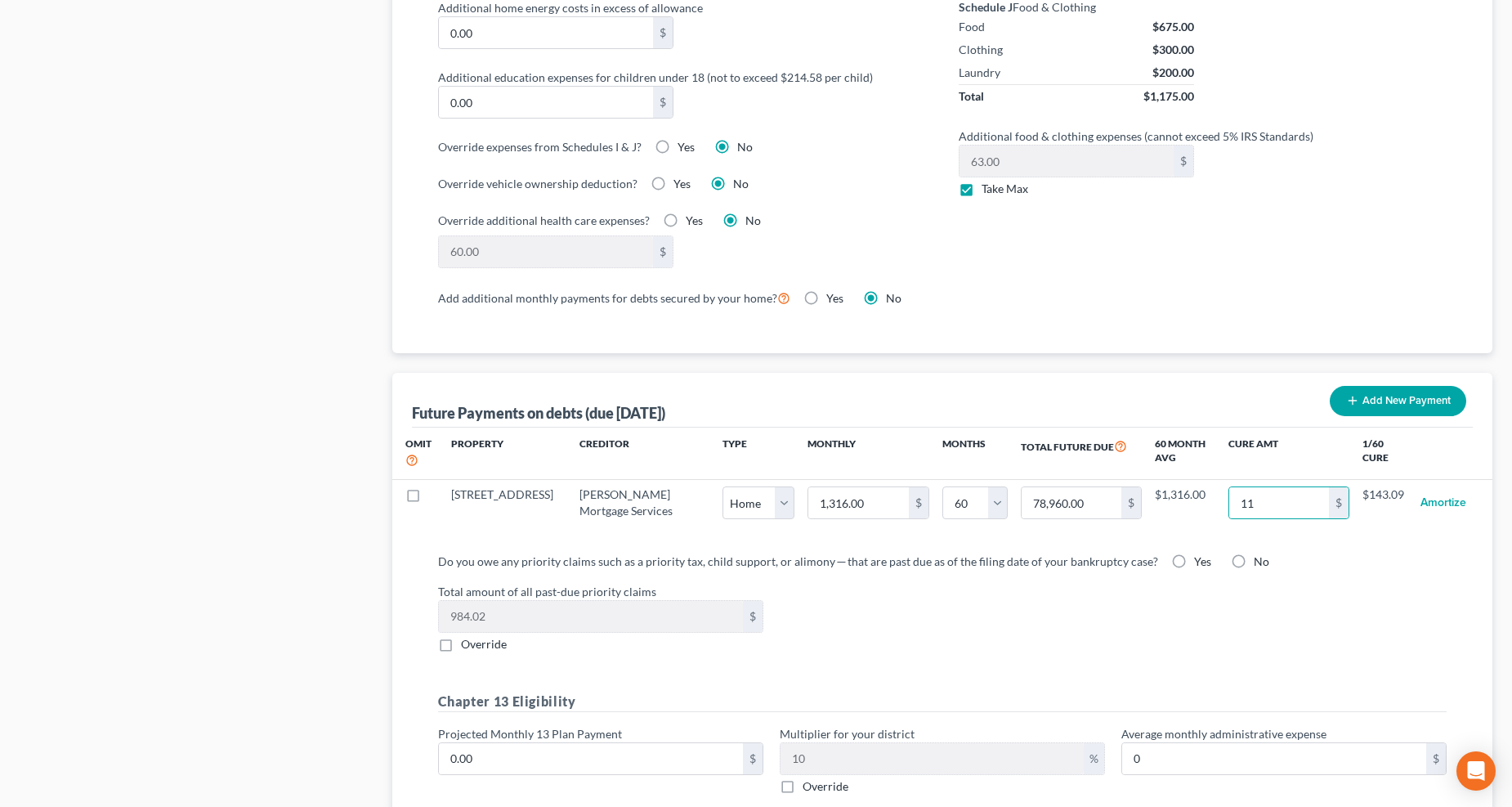 select on "0" 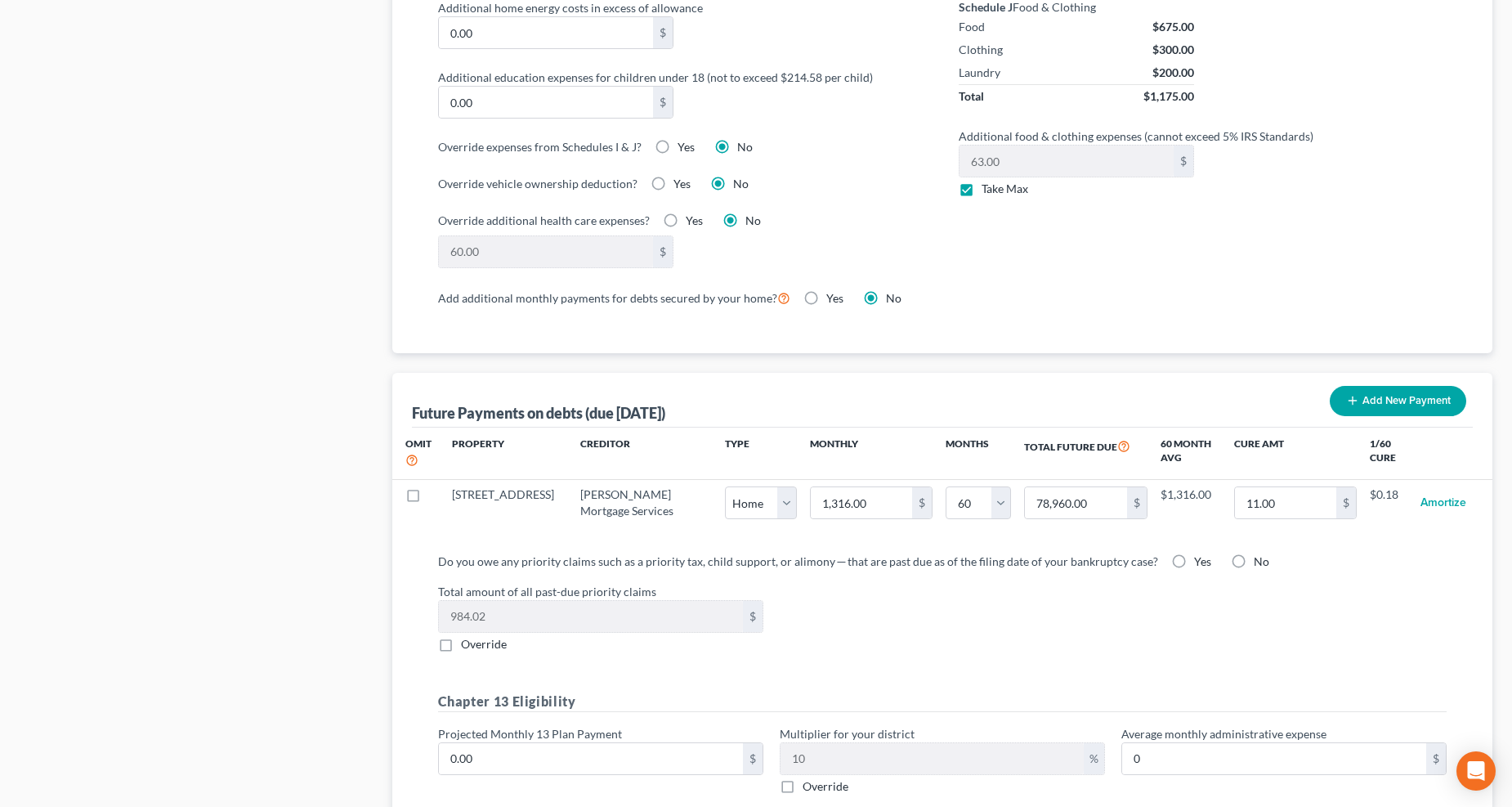 select on "0" 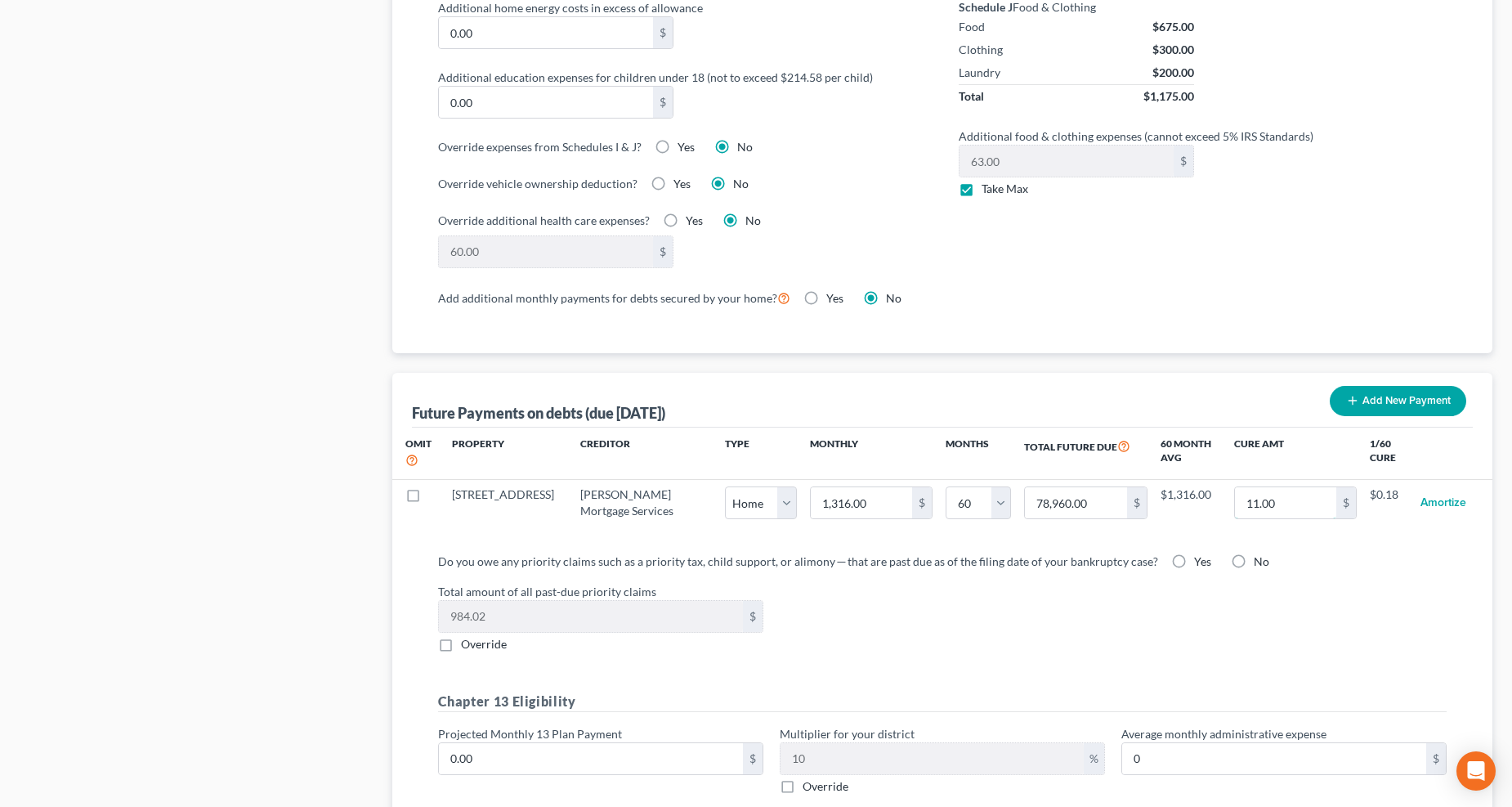 click on "11.00" at bounding box center (1286, 503) 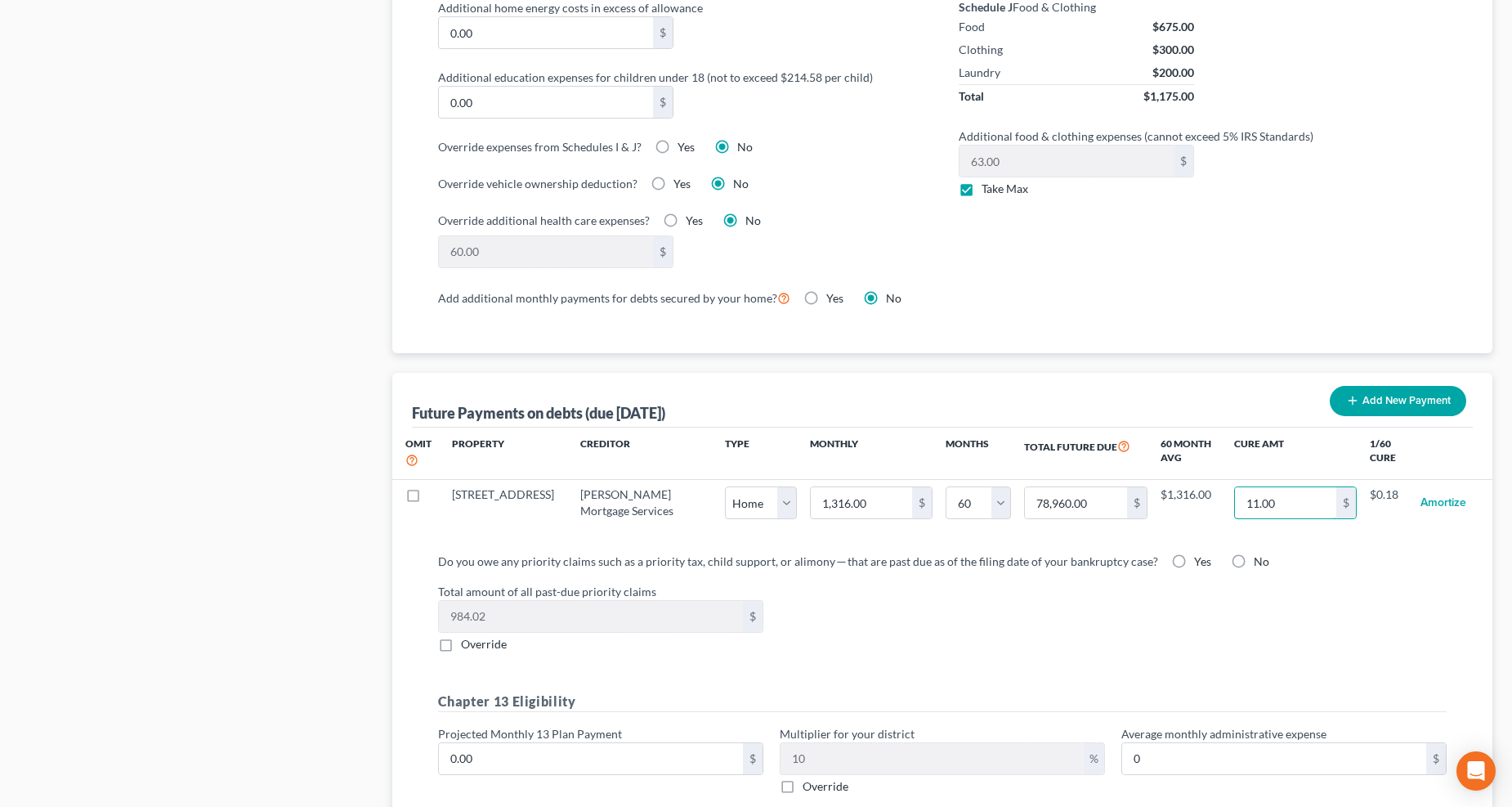 click on "11.00" at bounding box center (1286, 503) 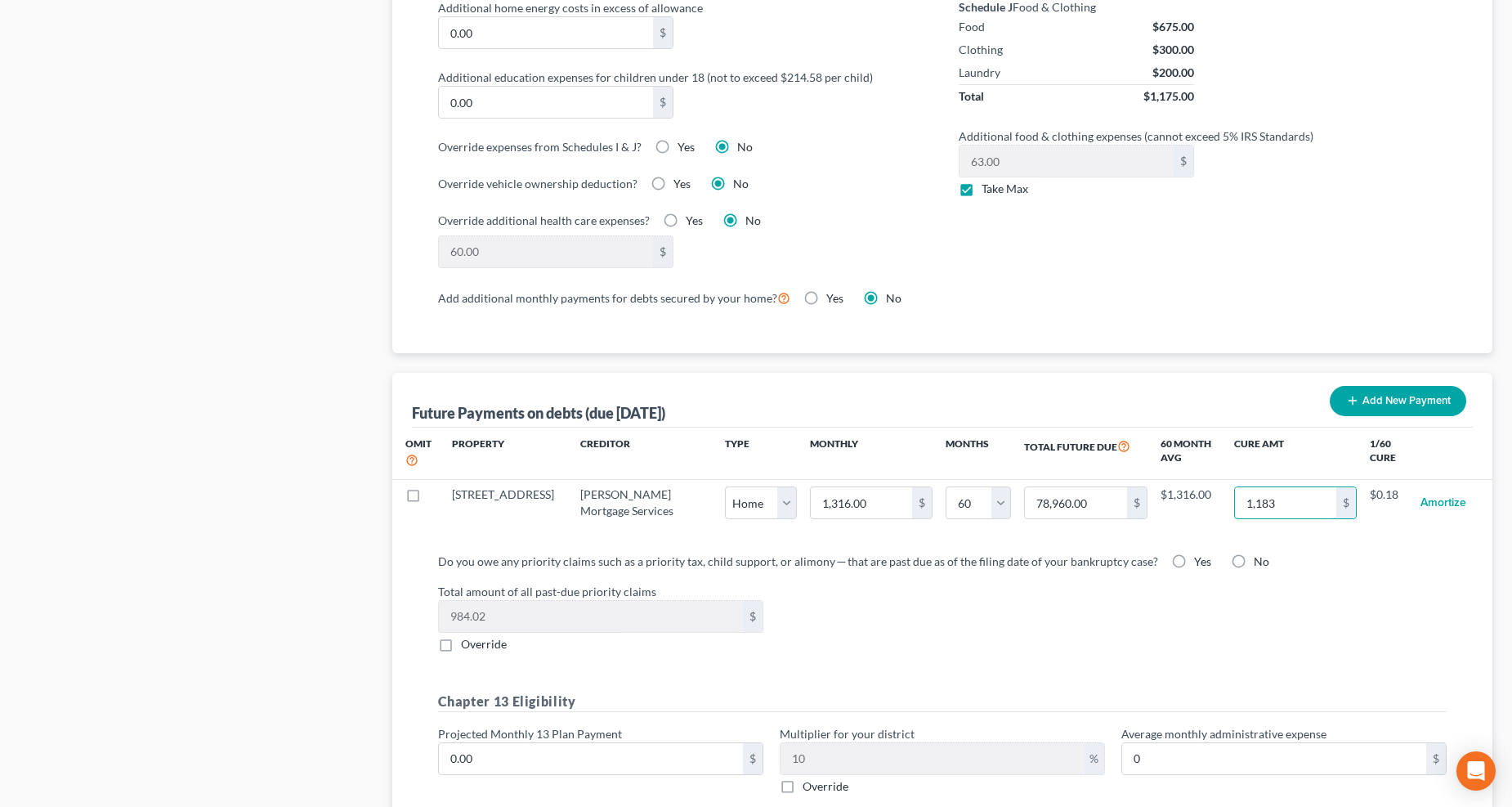 type on "1,1831" 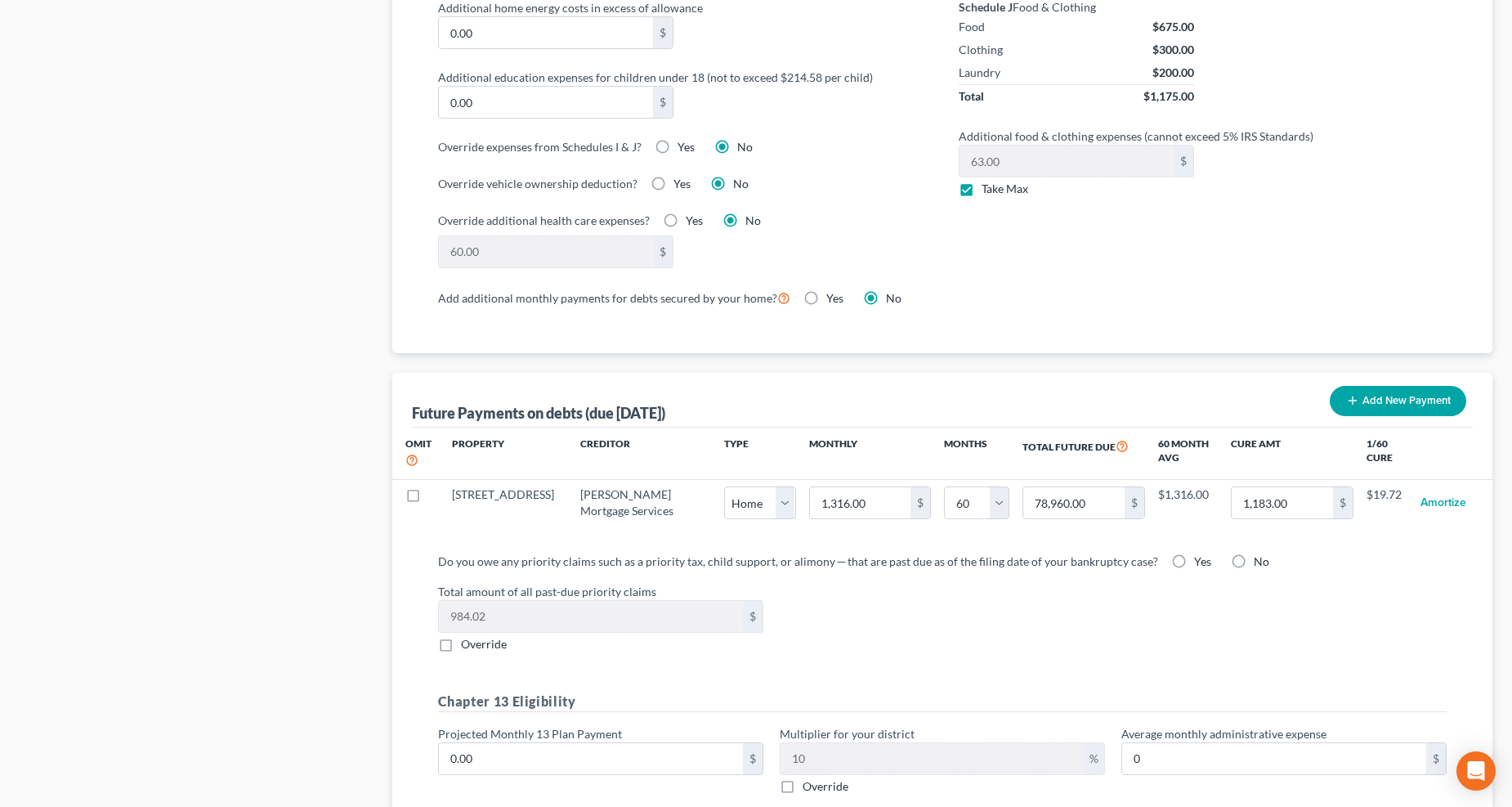 select on "0" 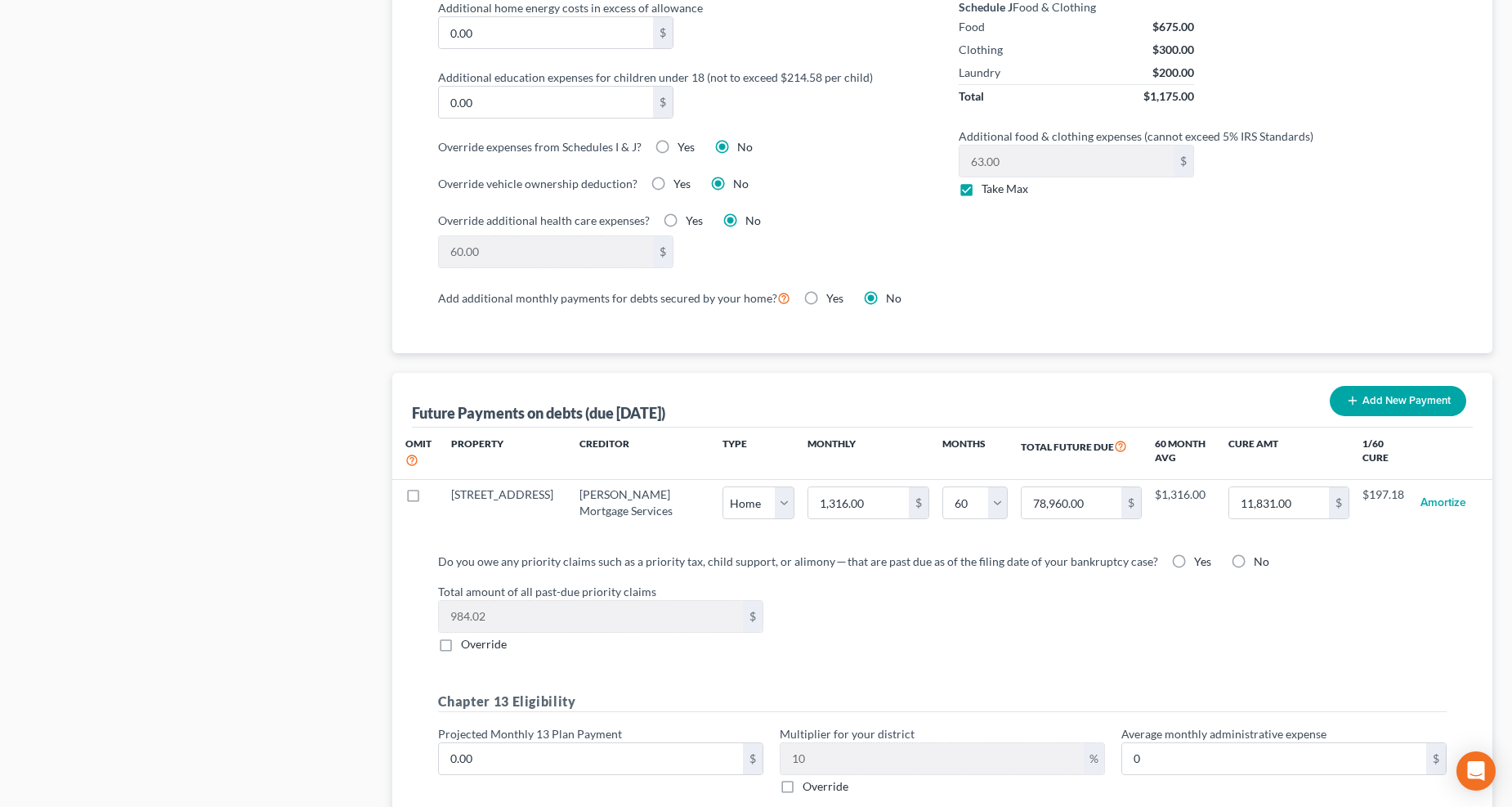 select on "0" 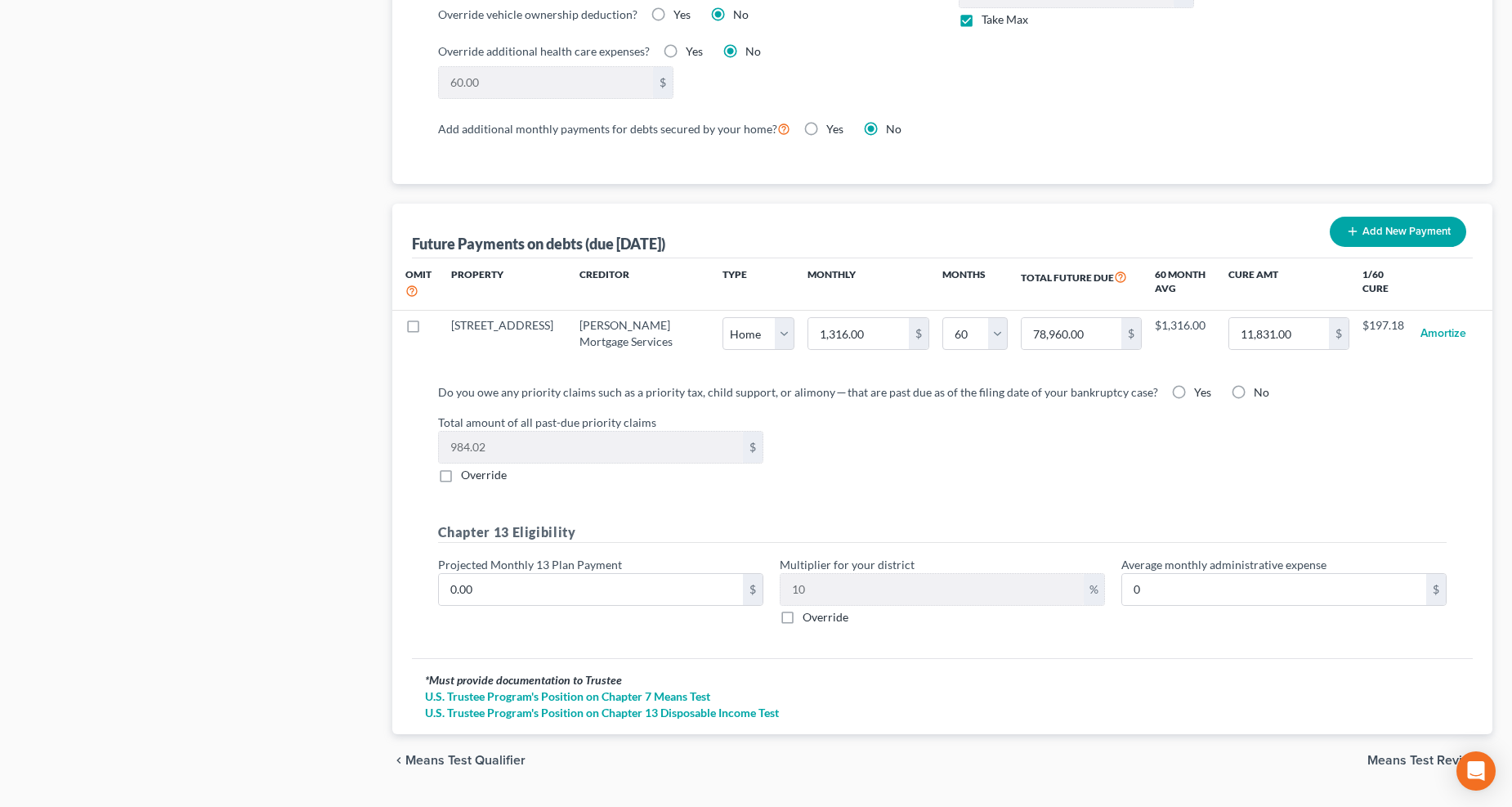 scroll, scrollTop: 1453, scrollLeft: 0, axis: vertical 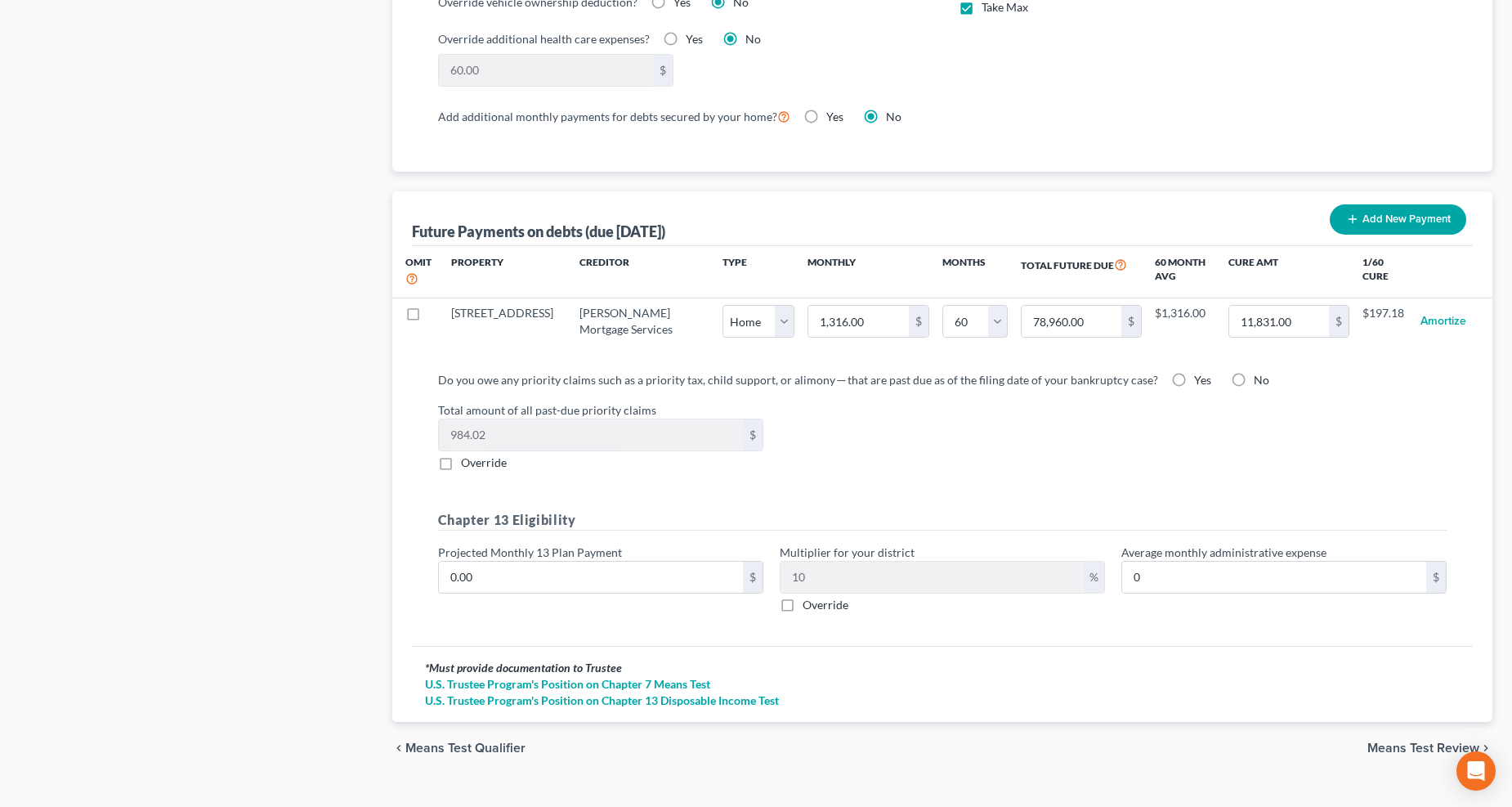 click on "Yes" at bounding box center (1202, 380) 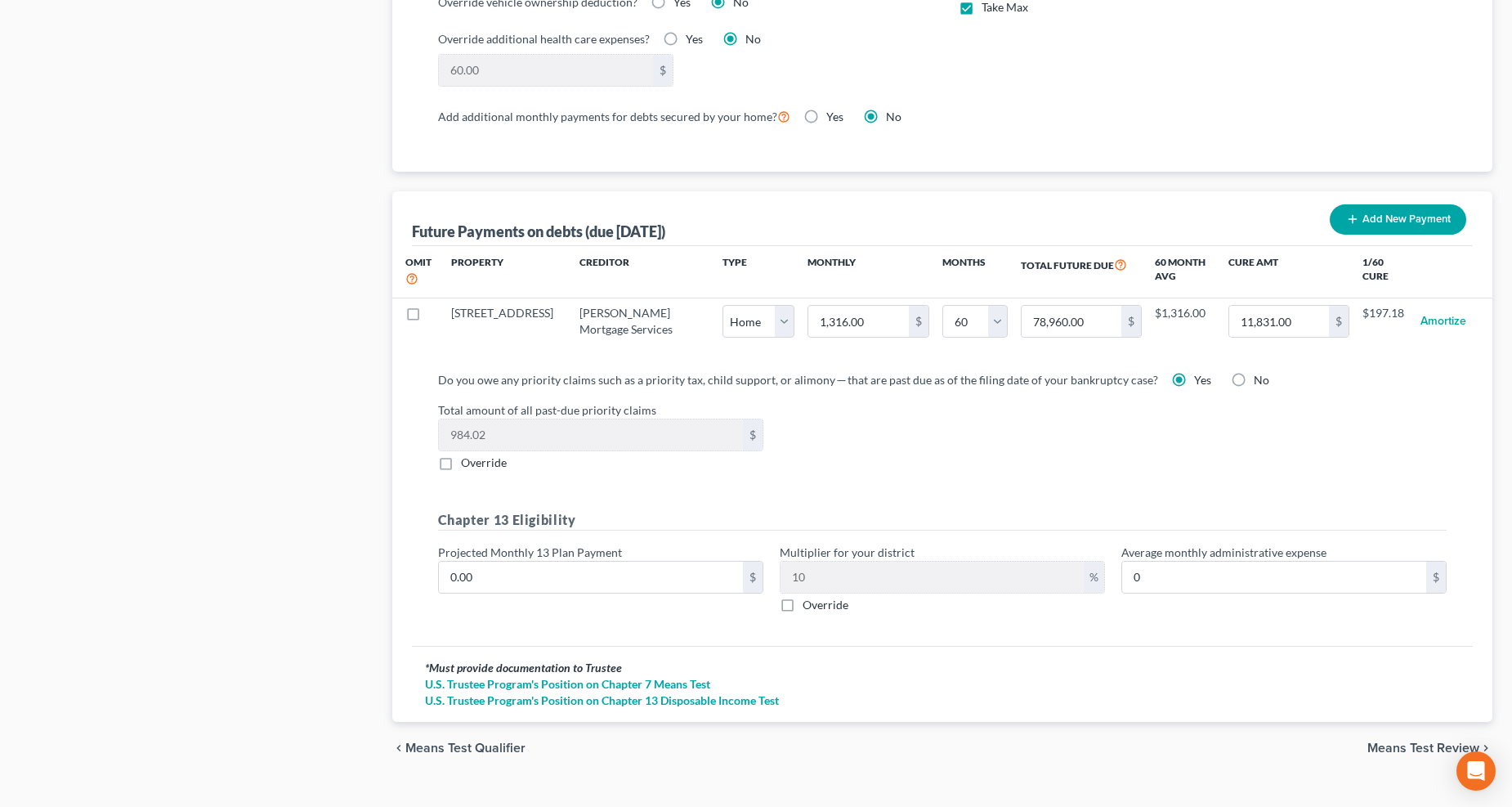 click on "Override" at bounding box center [484, 462] 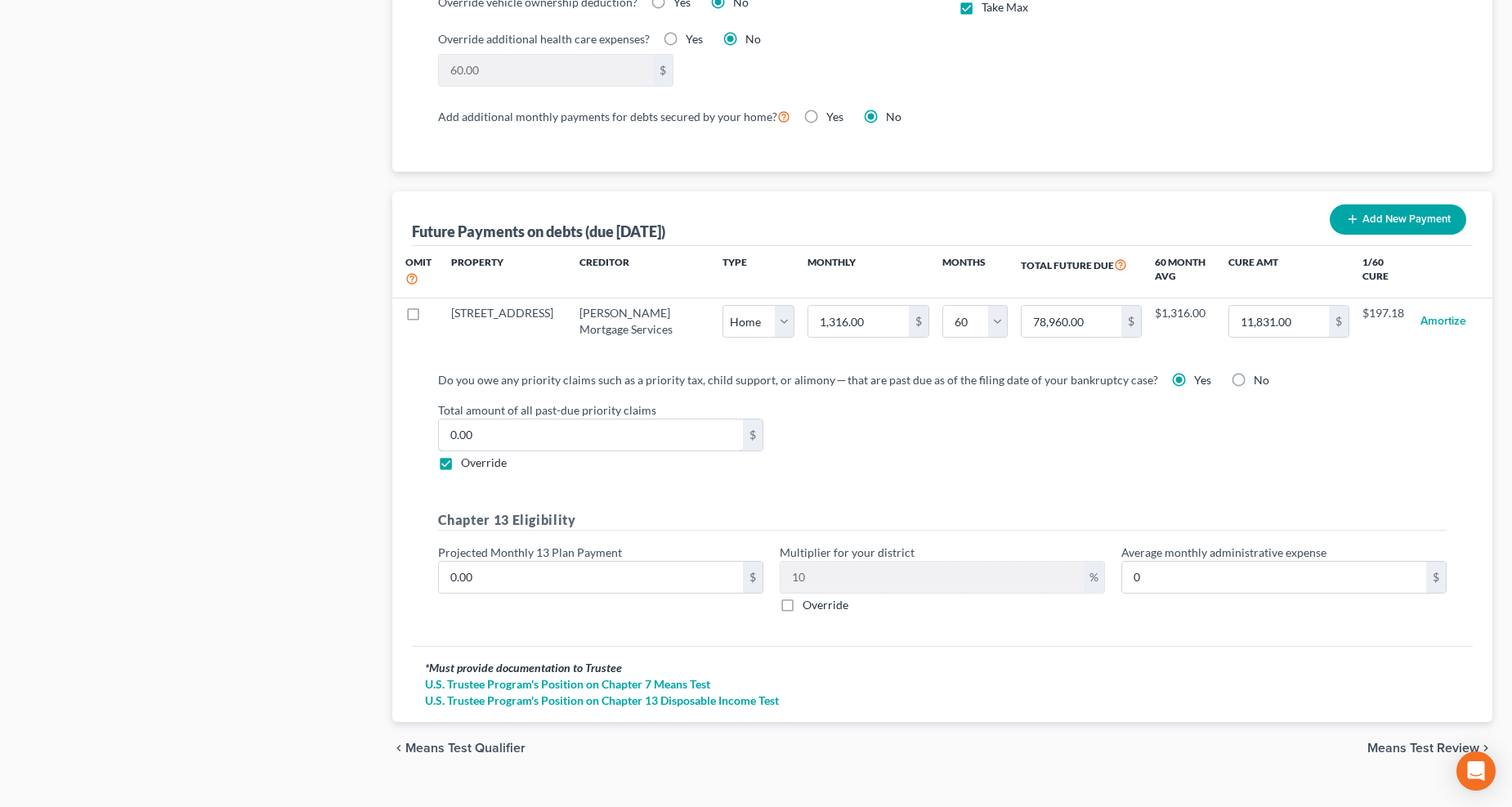 click on "0.00" at bounding box center (591, 435) 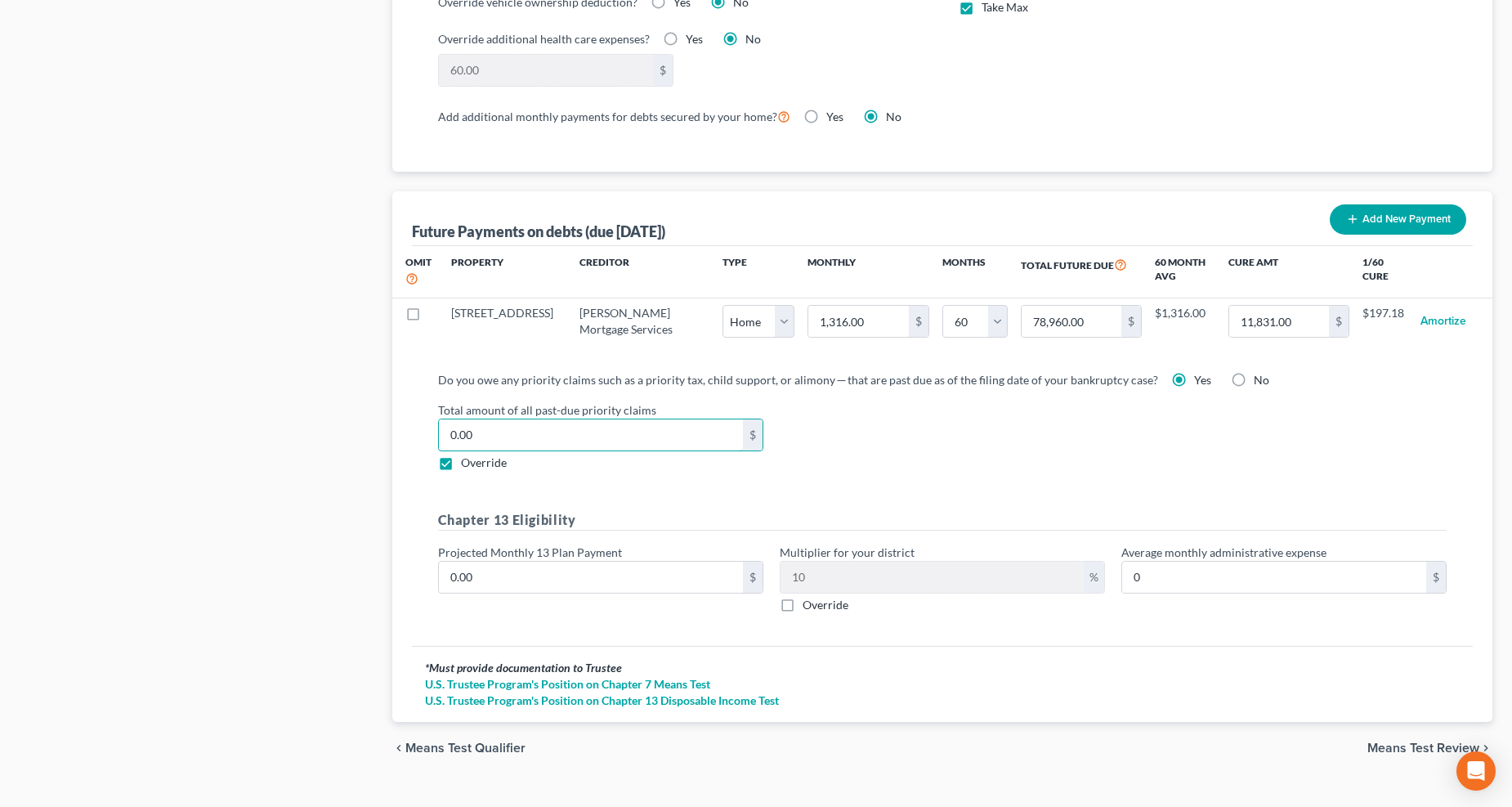 click on "0.00" at bounding box center [591, 435] 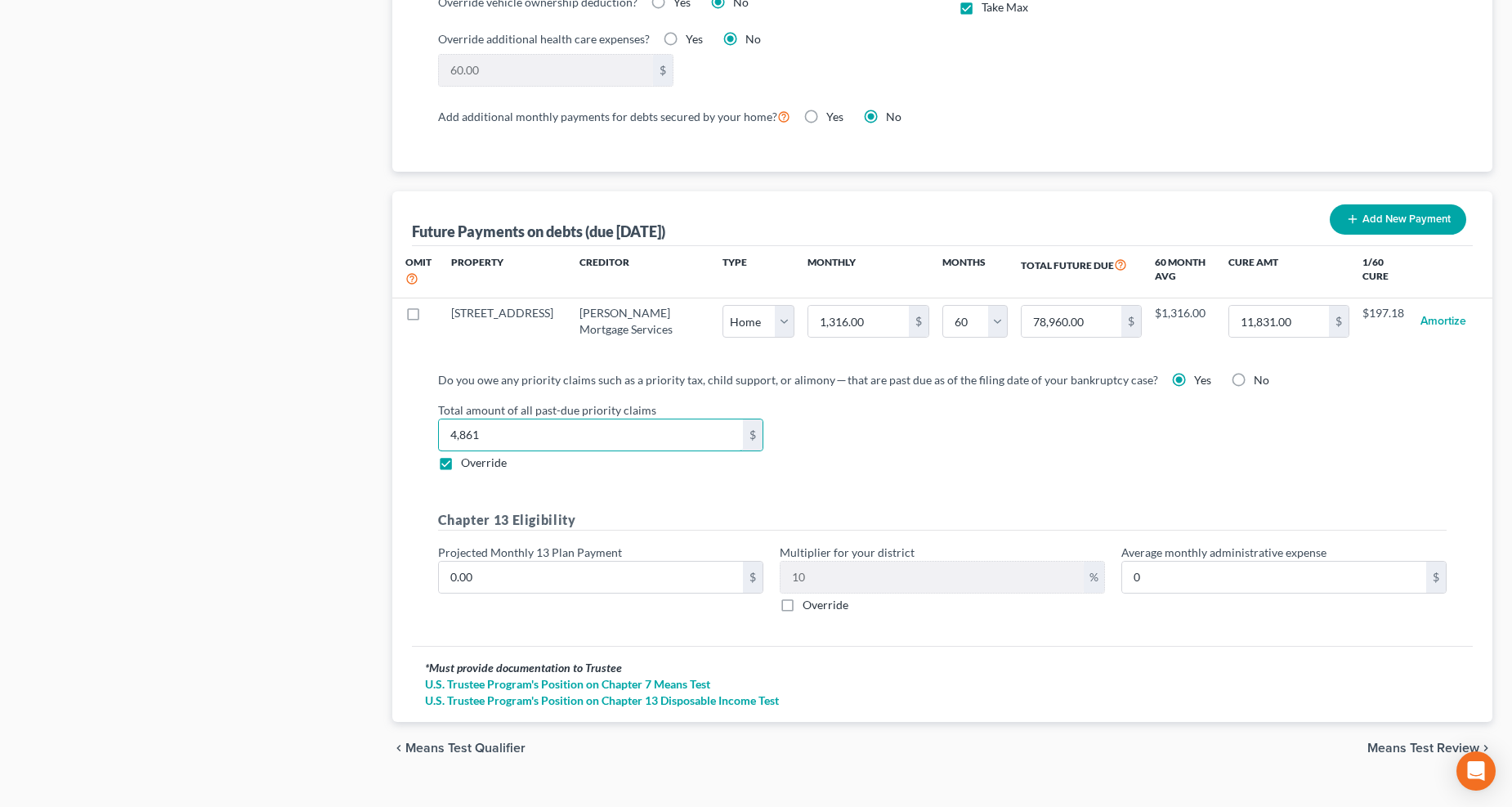 type on "4,861" 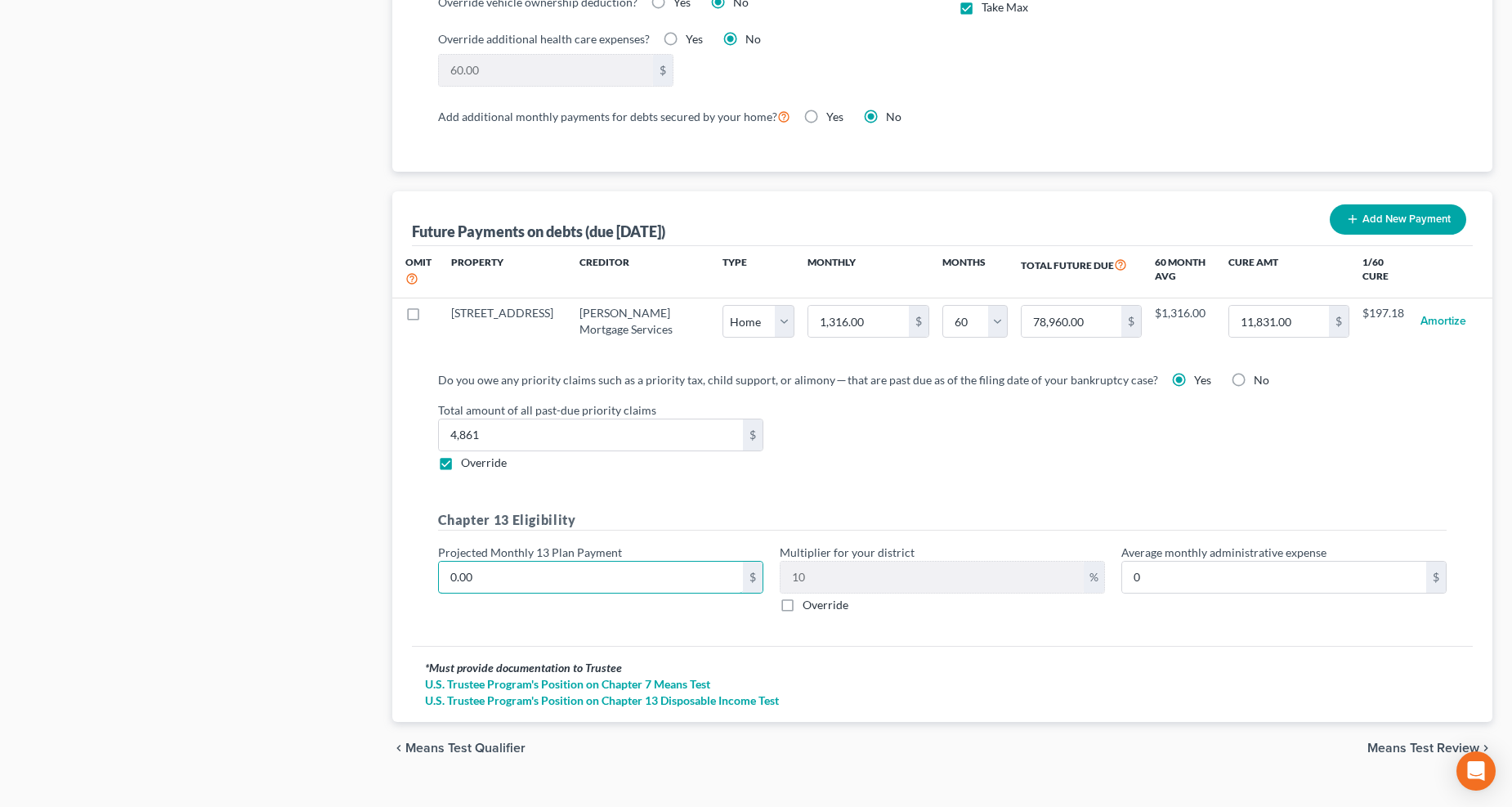 click on "0.00" at bounding box center [591, 577] 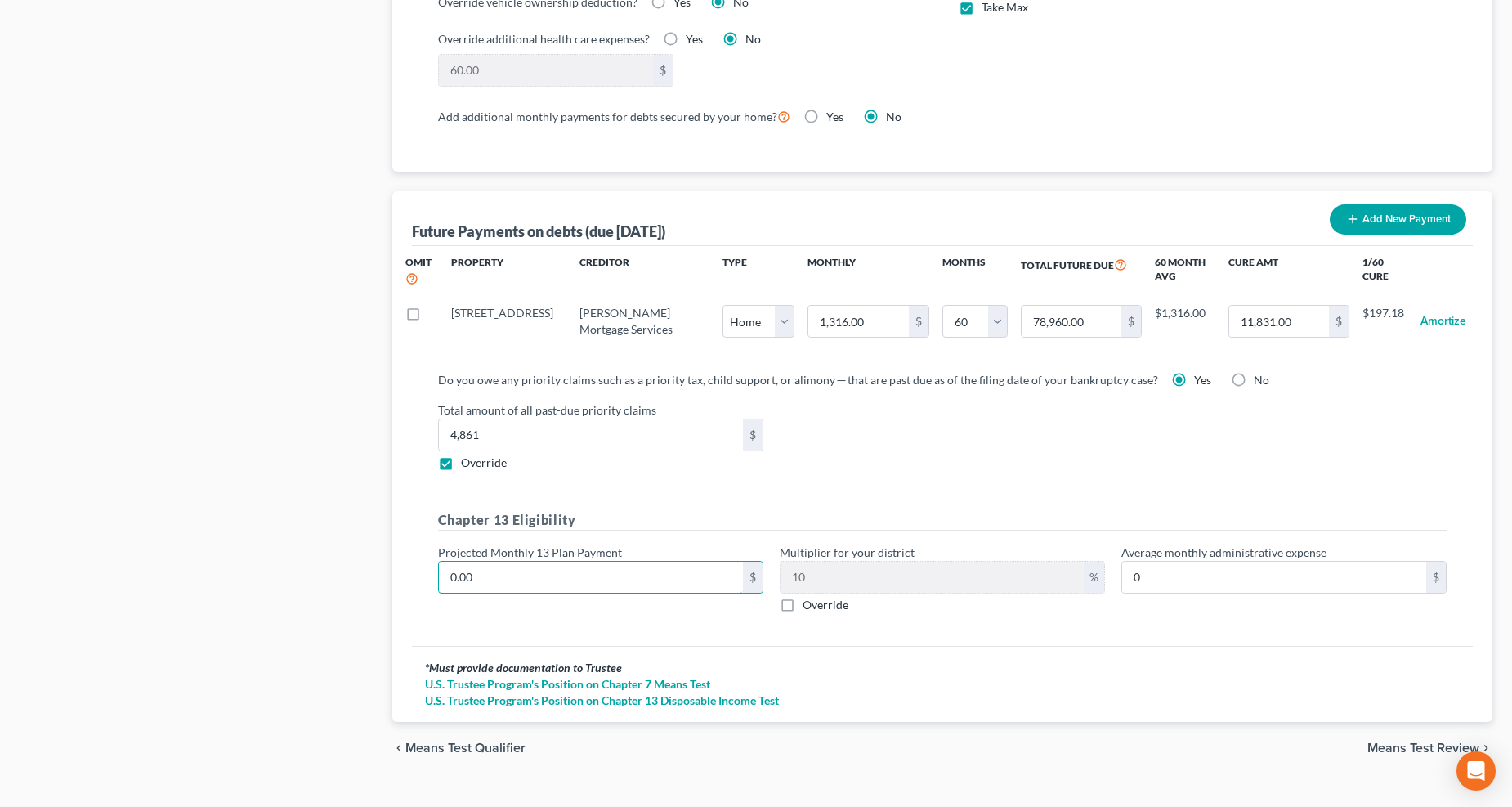 type on "1" 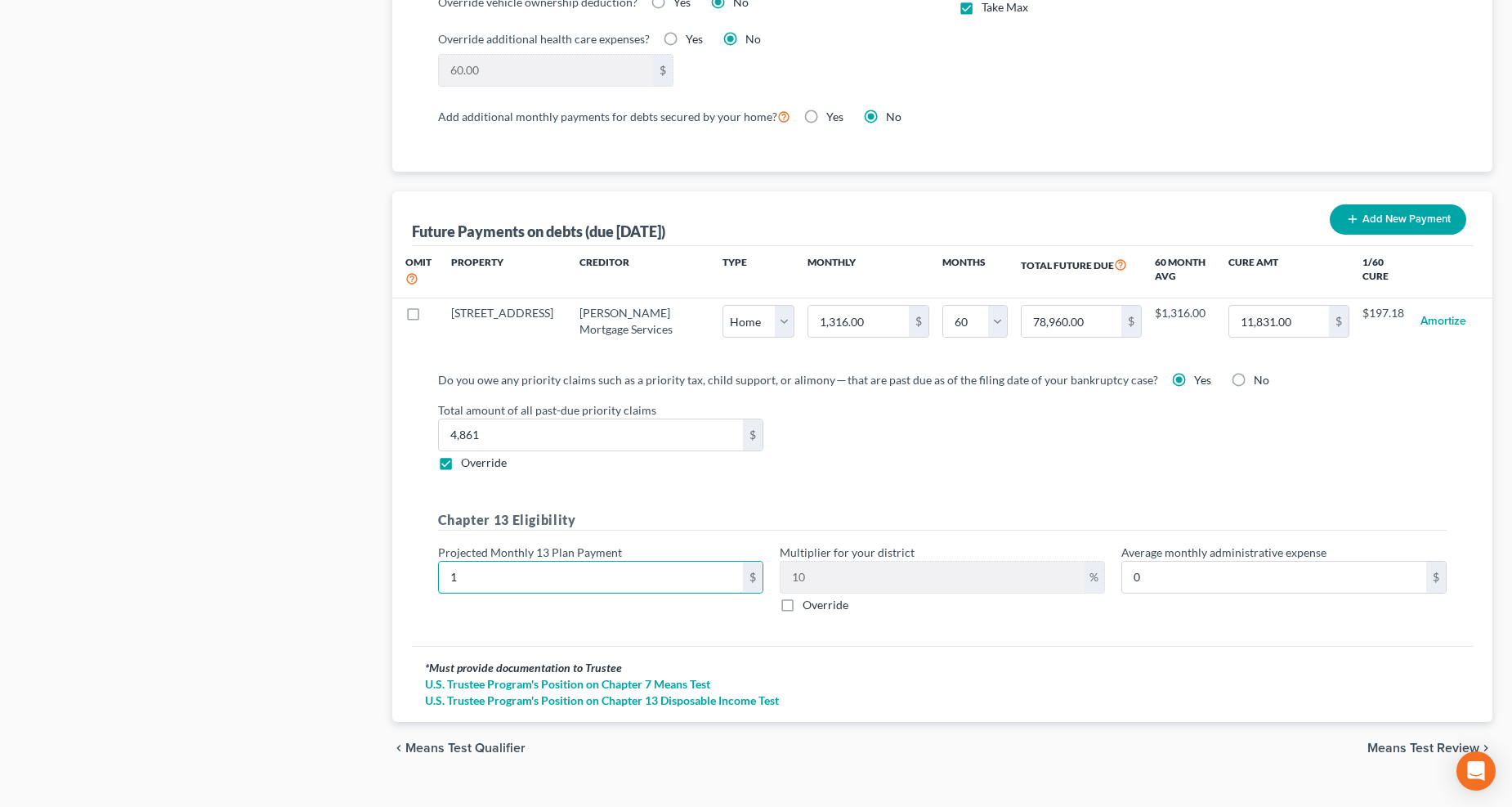 type on "0.10" 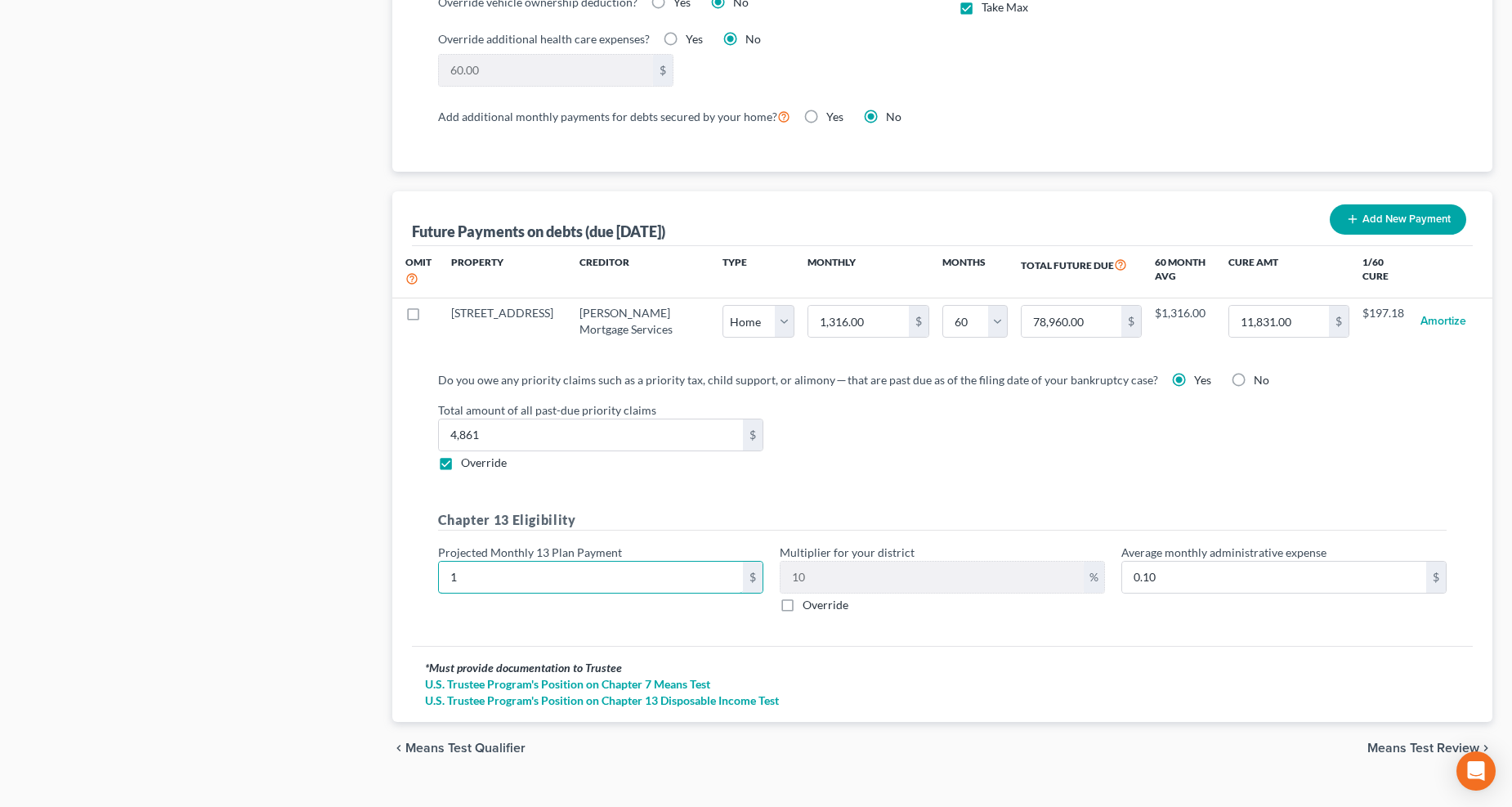 type on "18" 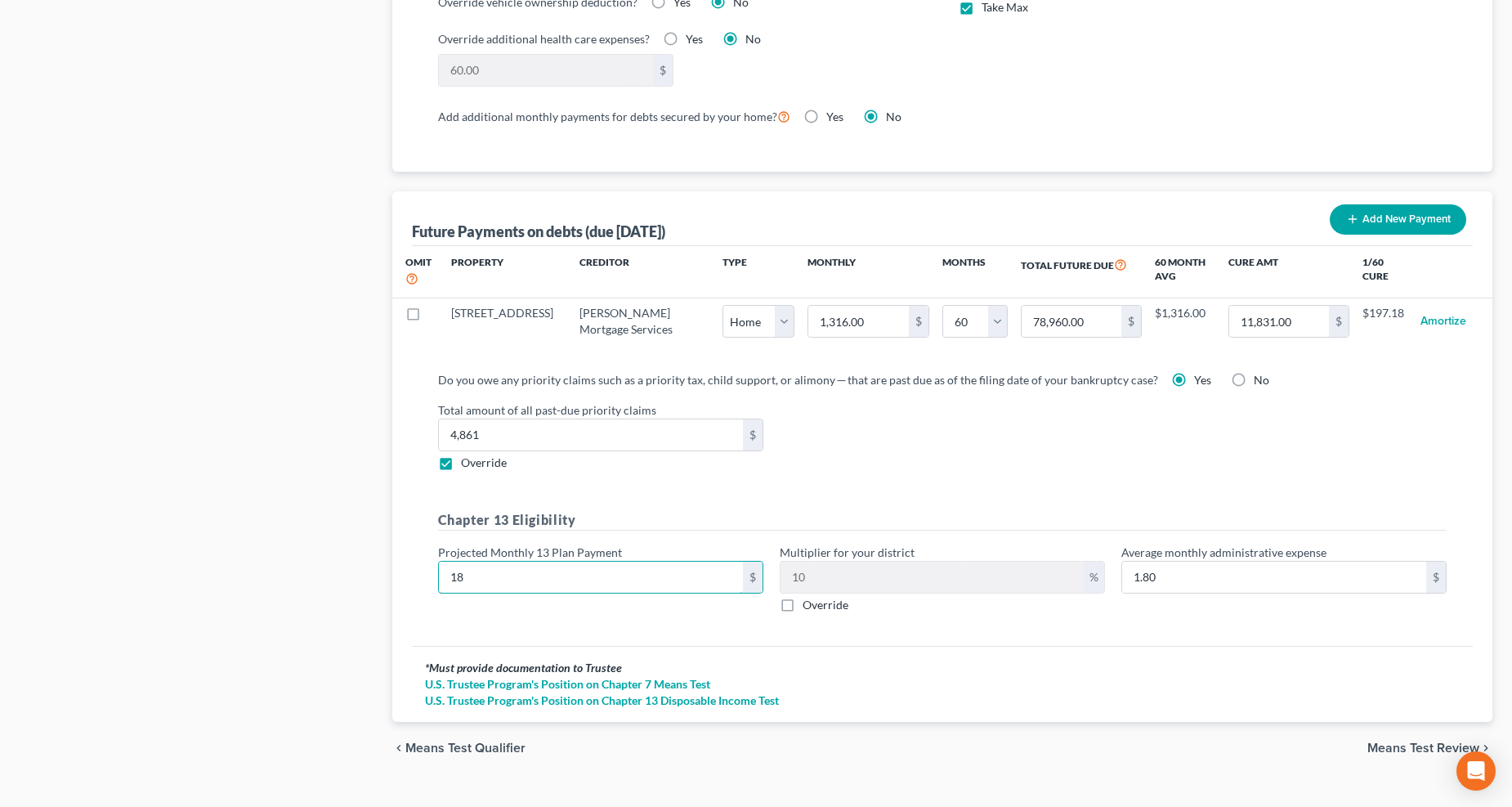 type on "180" 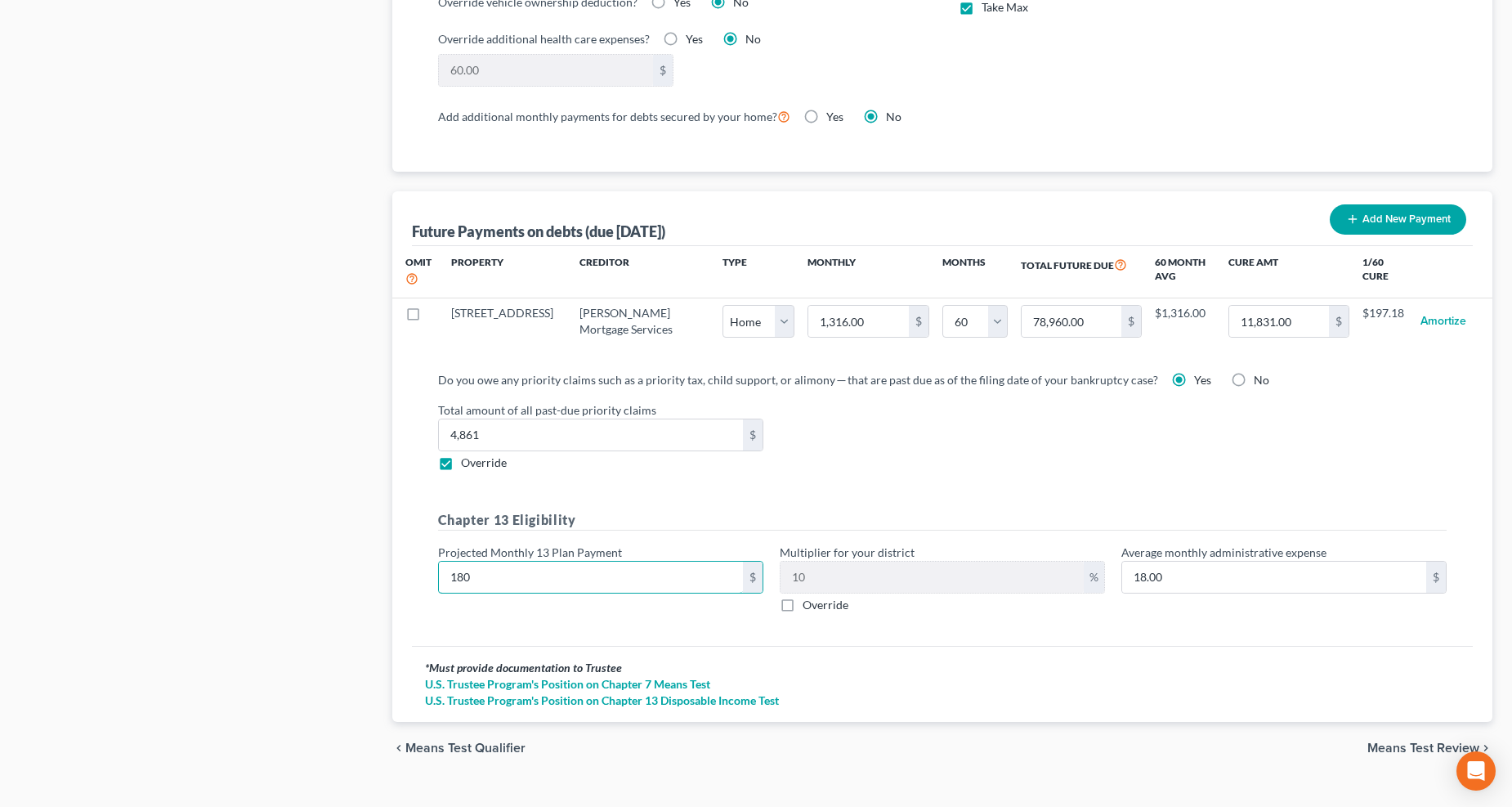 type on "1800" 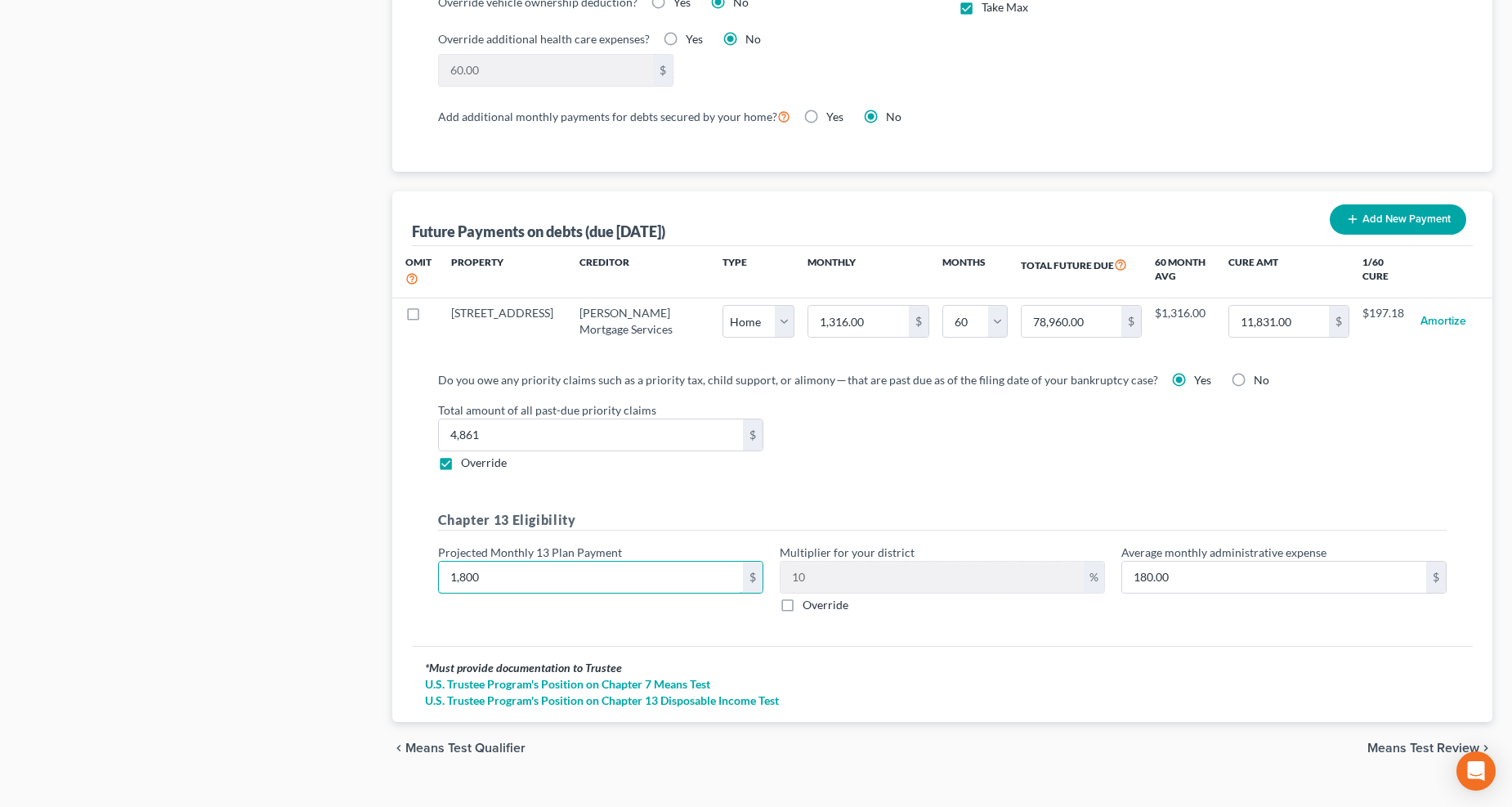 type on "1,800" 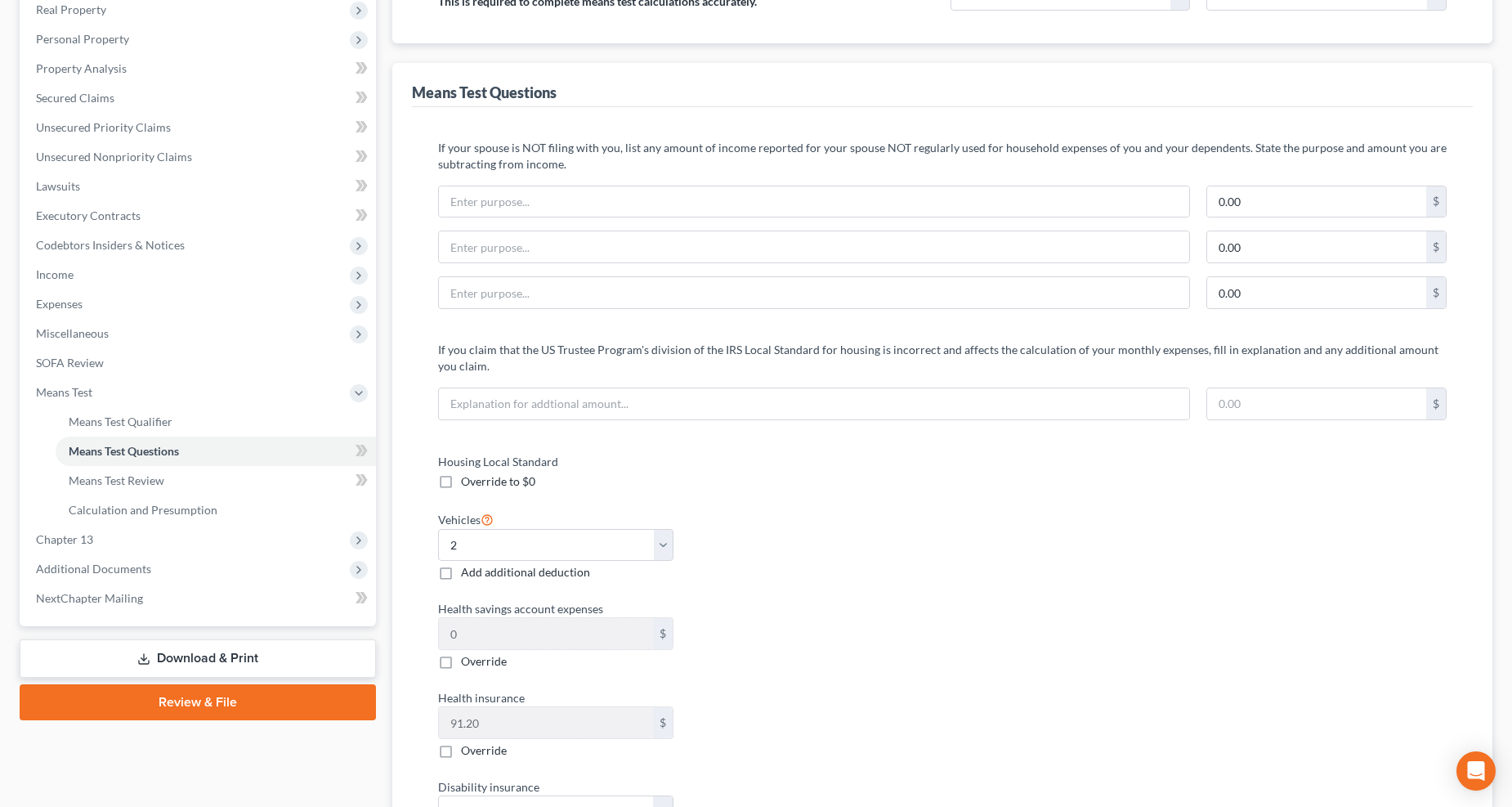 scroll, scrollTop: 0, scrollLeft: 0, axis: both 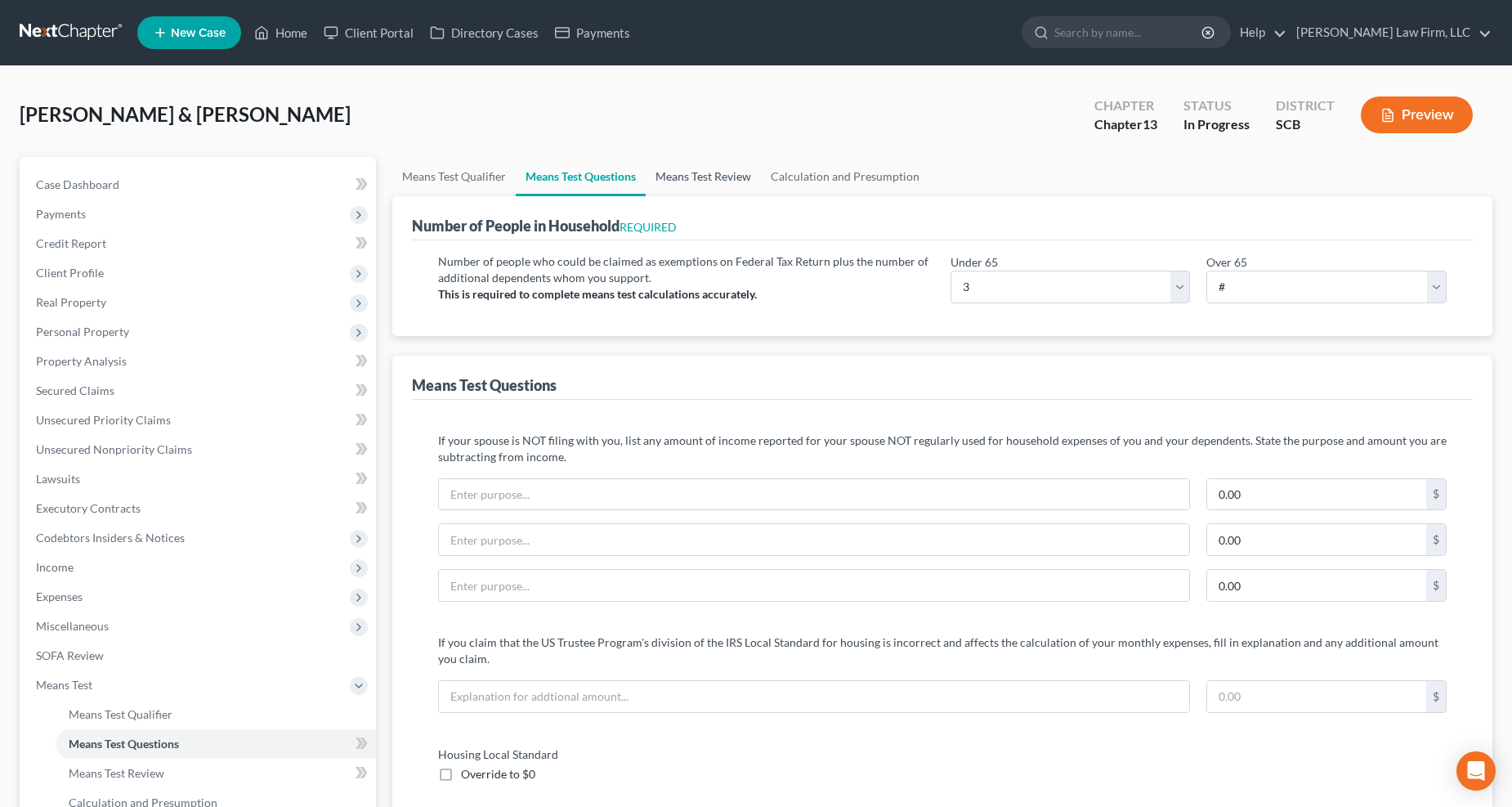 click on "Means Test Review" at bounding box center (703, 177) 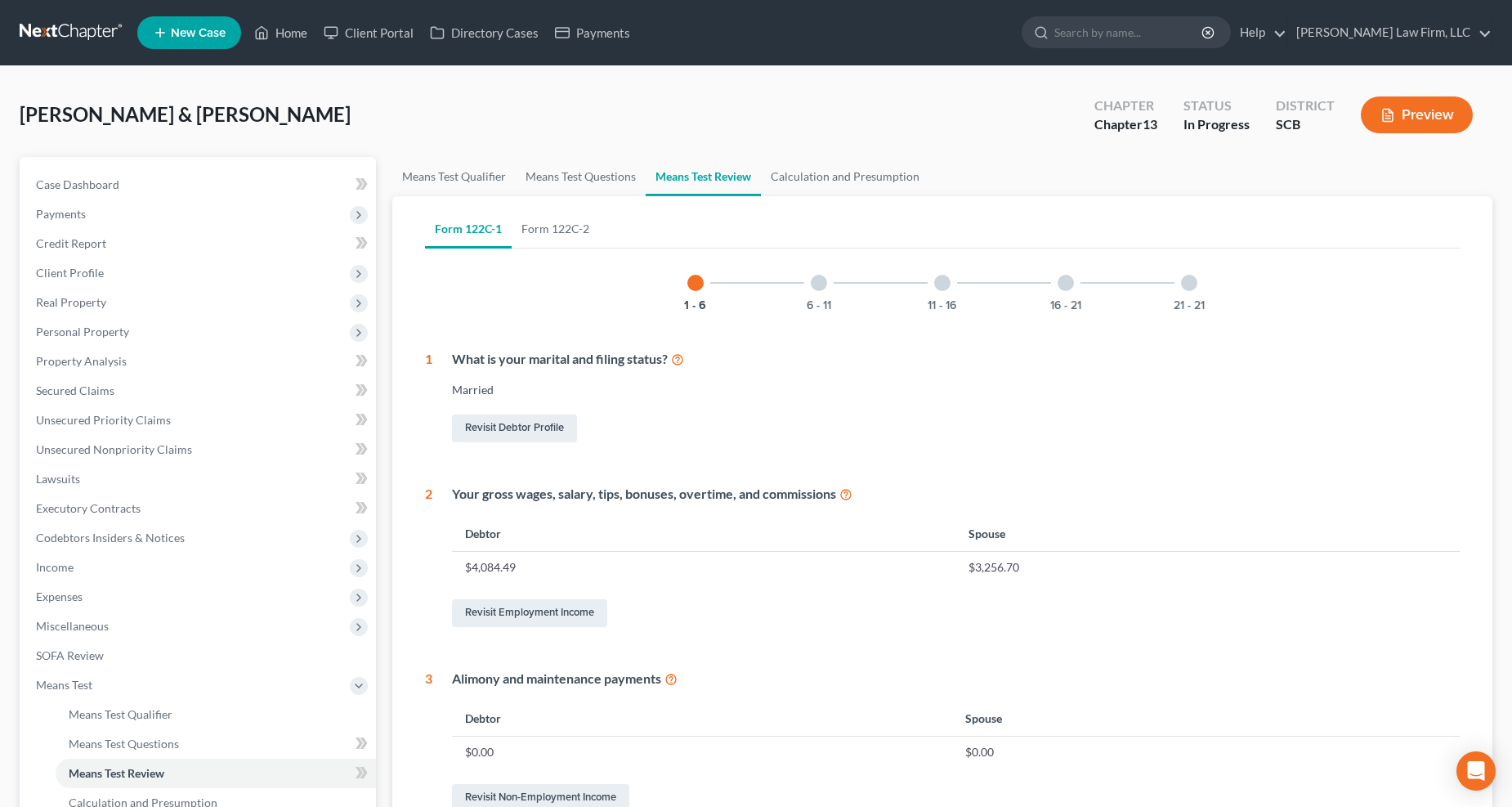 click on "Personal Property" at bounding box center [199, 332] 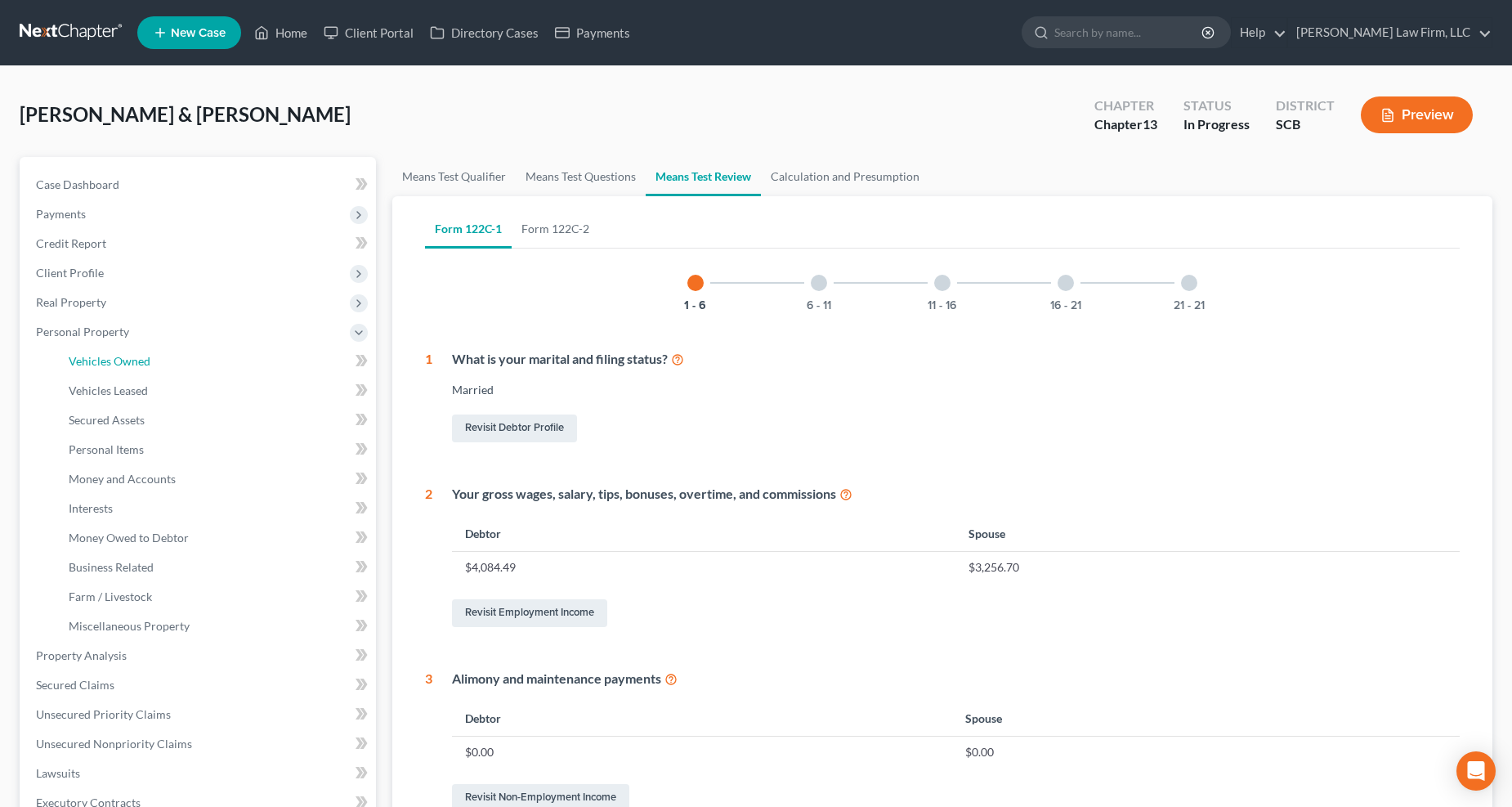 click on "Vehicles Owned" at bounding box center [110, 361] 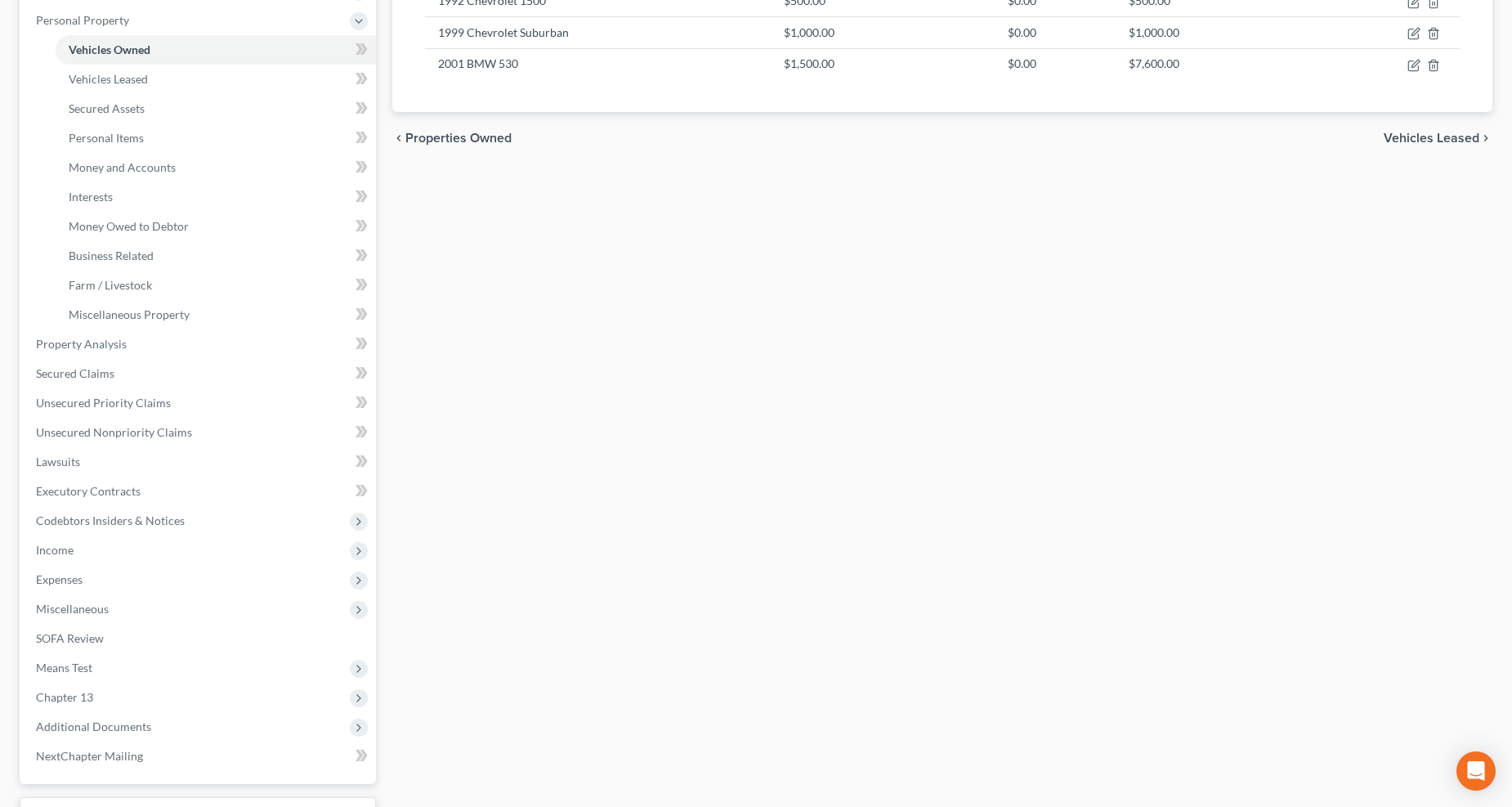scroll, scrollTop: 442, scrollLeft: 0, axis: vertical 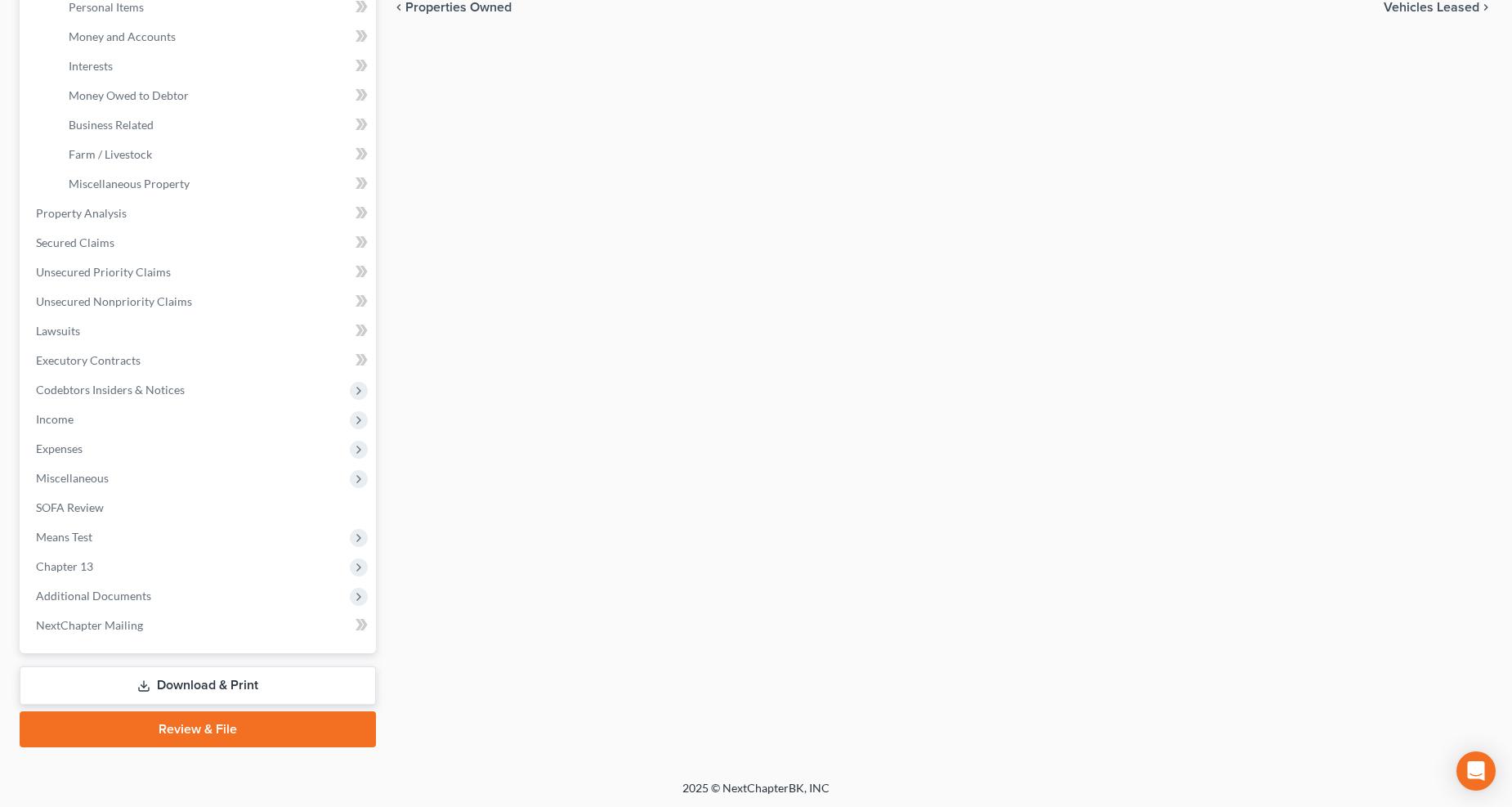 click on "Means Test" at bounding box center [199, 537] 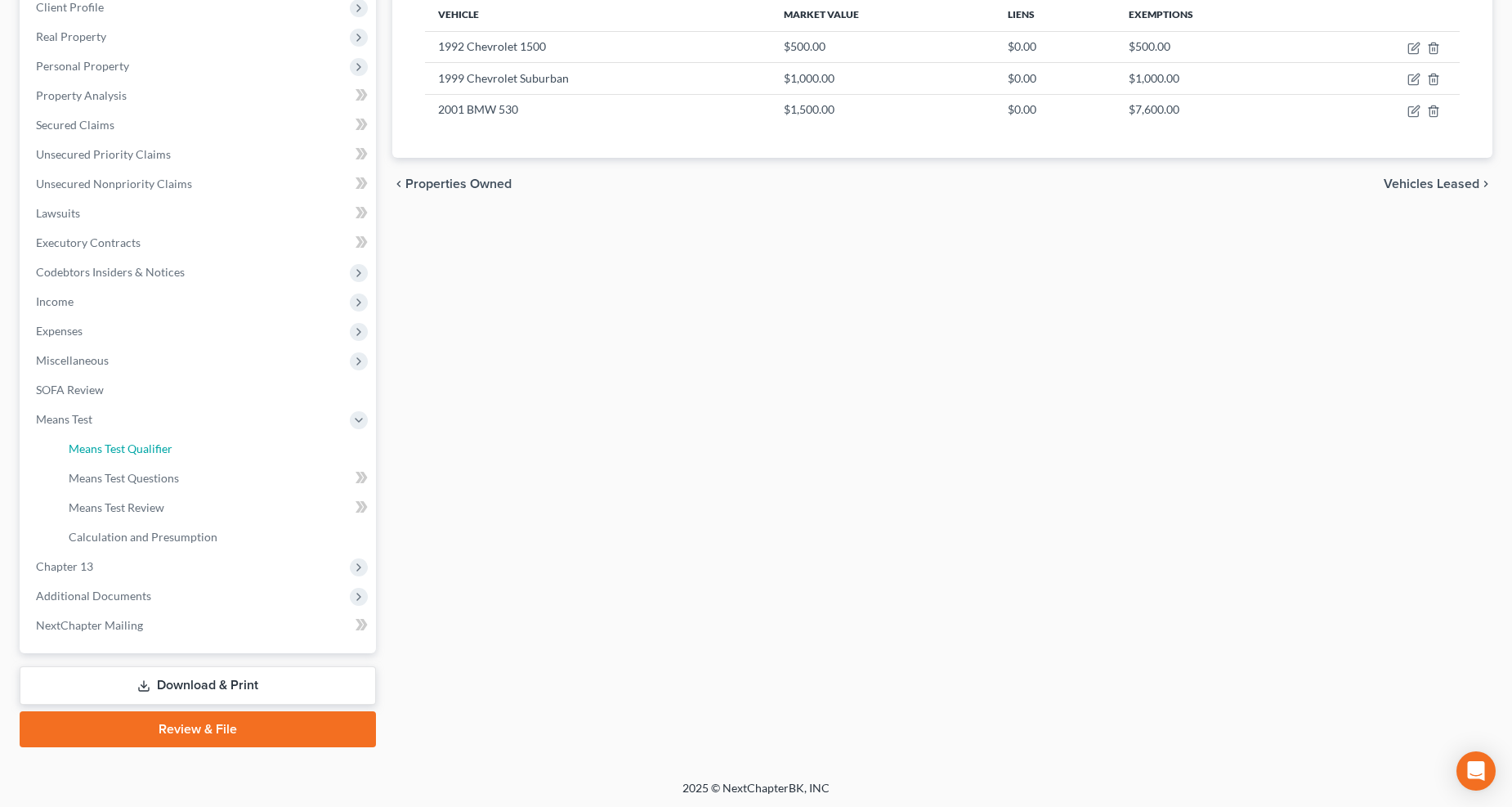 click on "Means Test Qualifier" at bounding box center [120, 448] 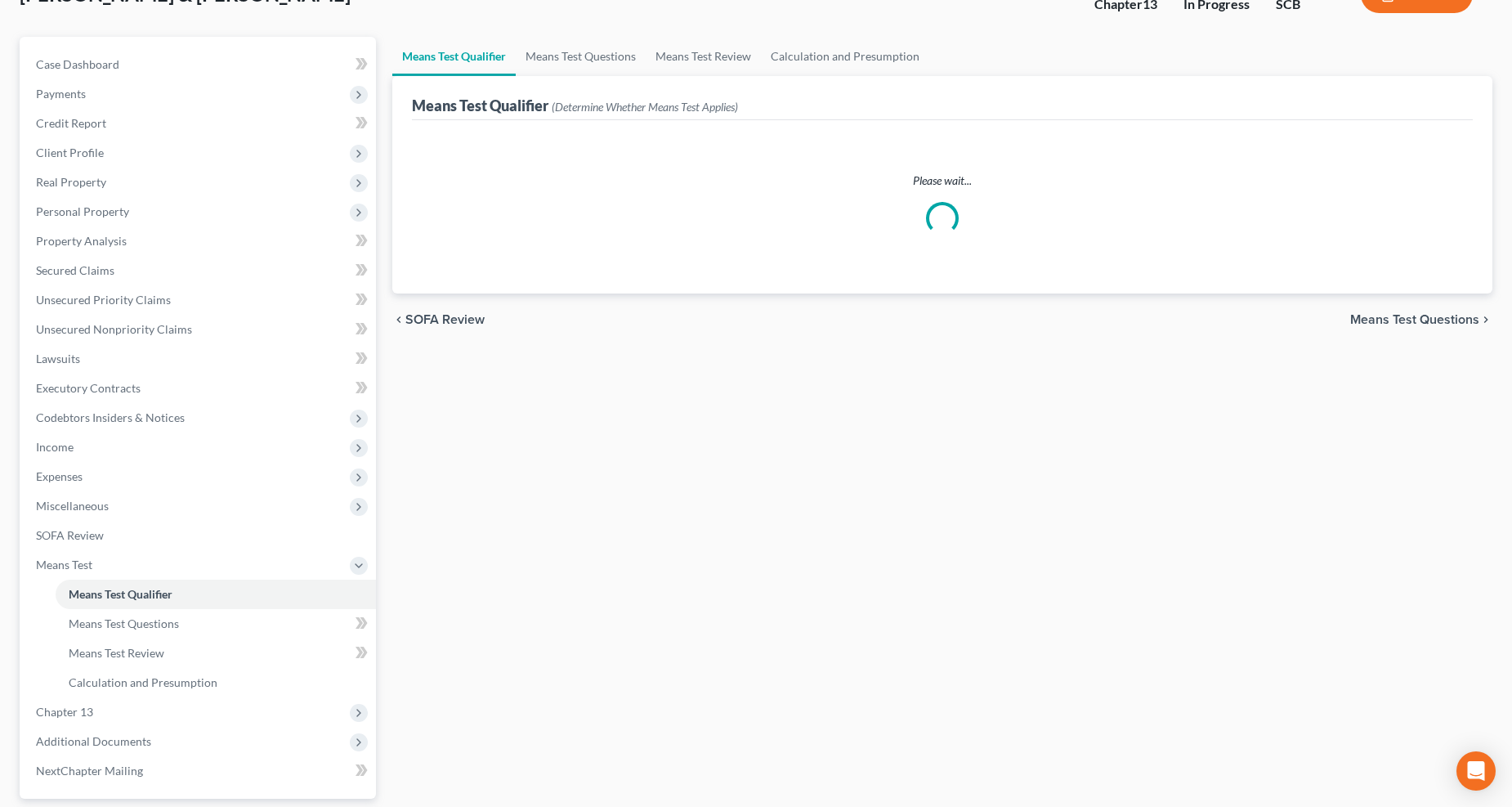 scroll, scrollTop: 0, scrollLeft: 0, axis: both 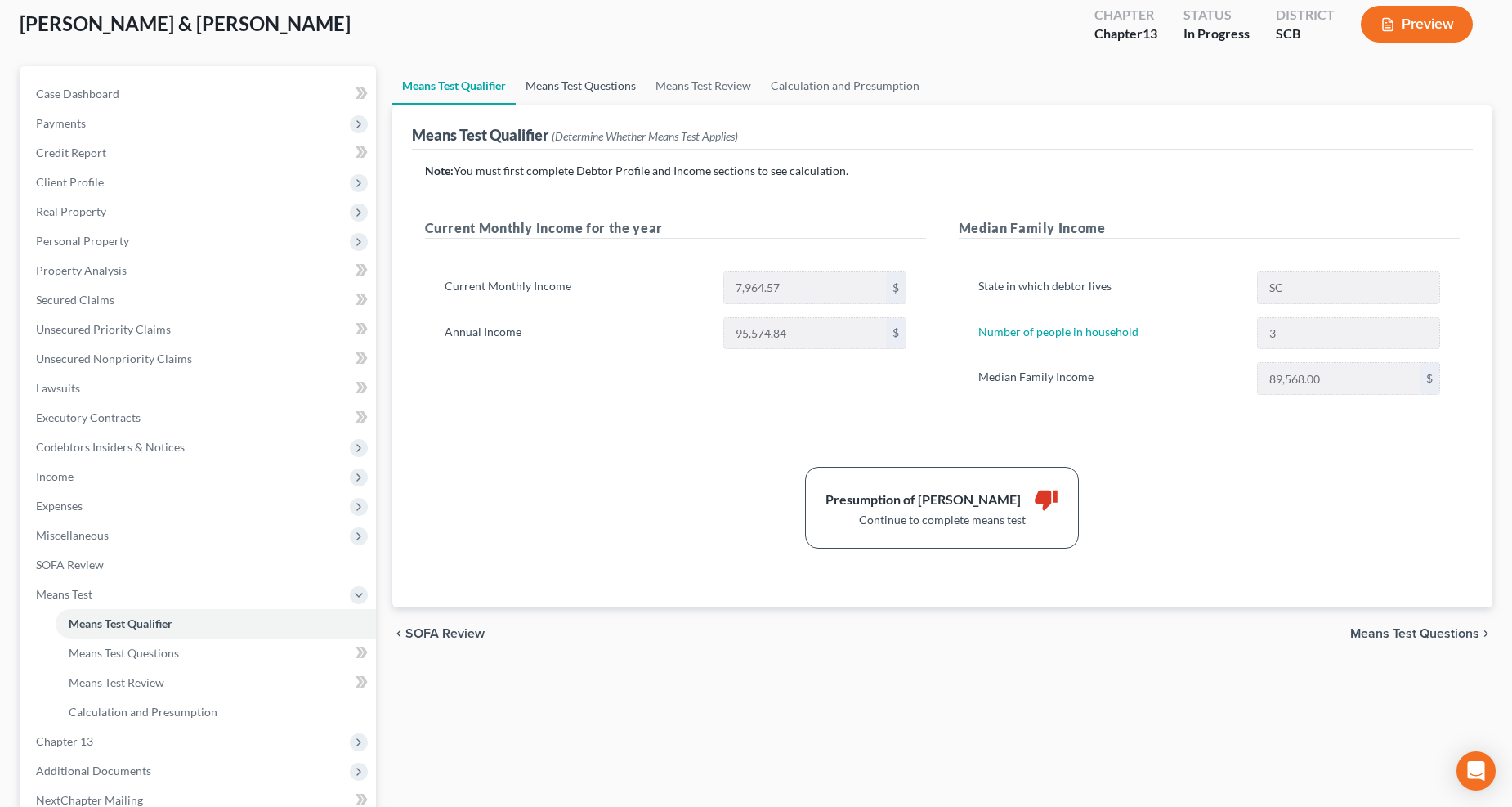 click on "Means Test Questions" at bounding box center [580, 86] 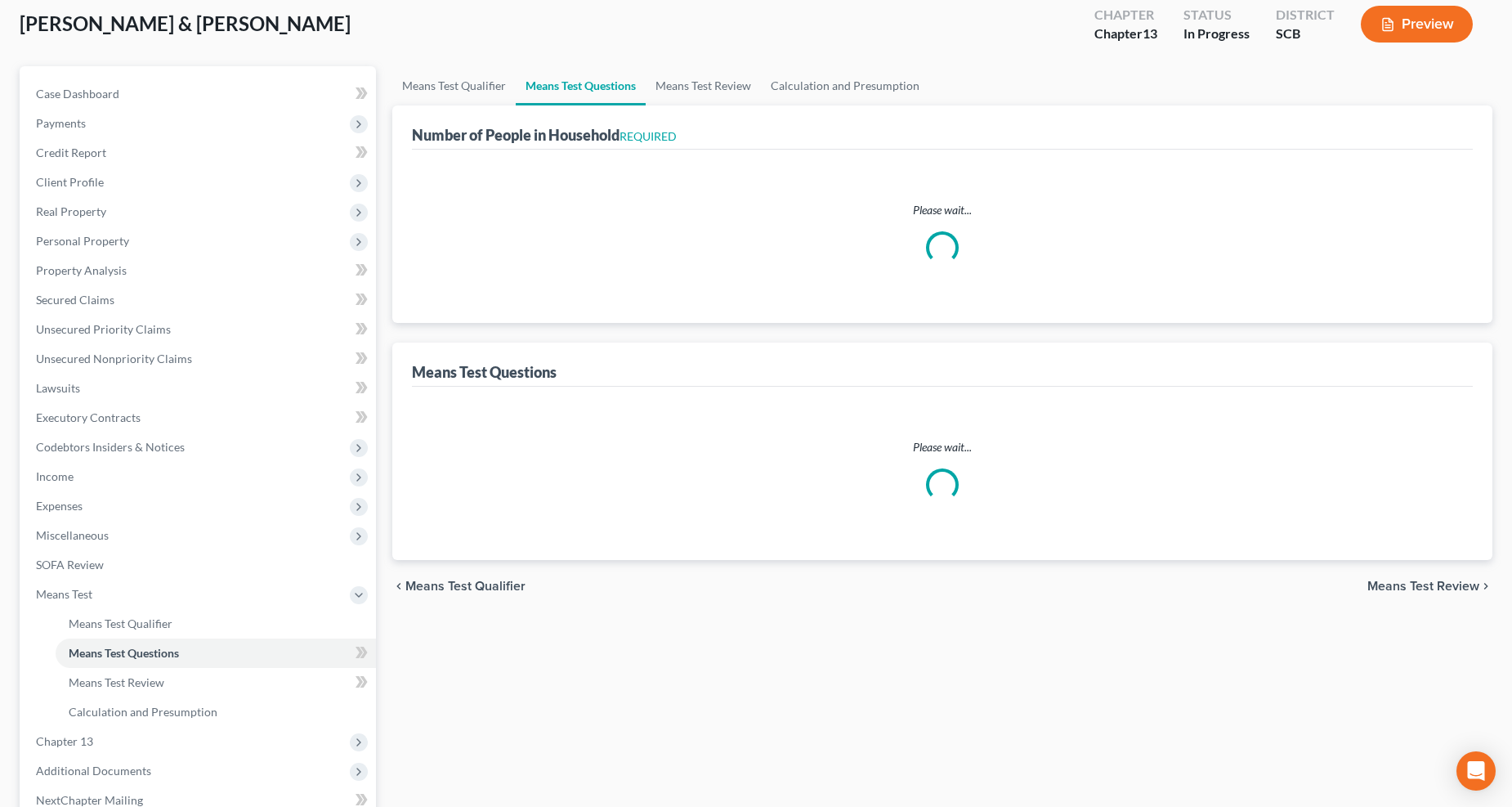 scroll, scrollTop: 17, scrollLeft: 0, axis: vertical 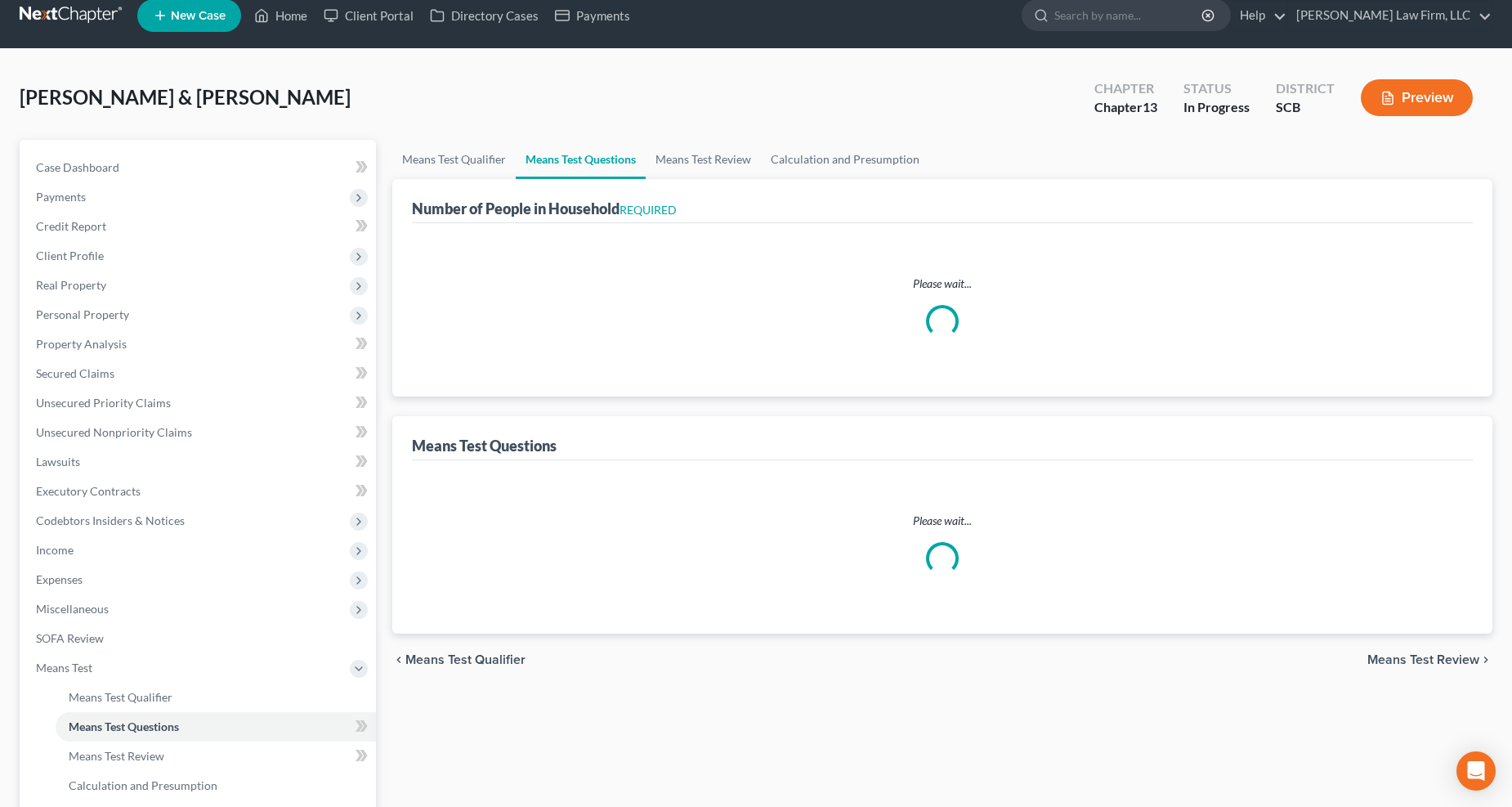 select on "0" 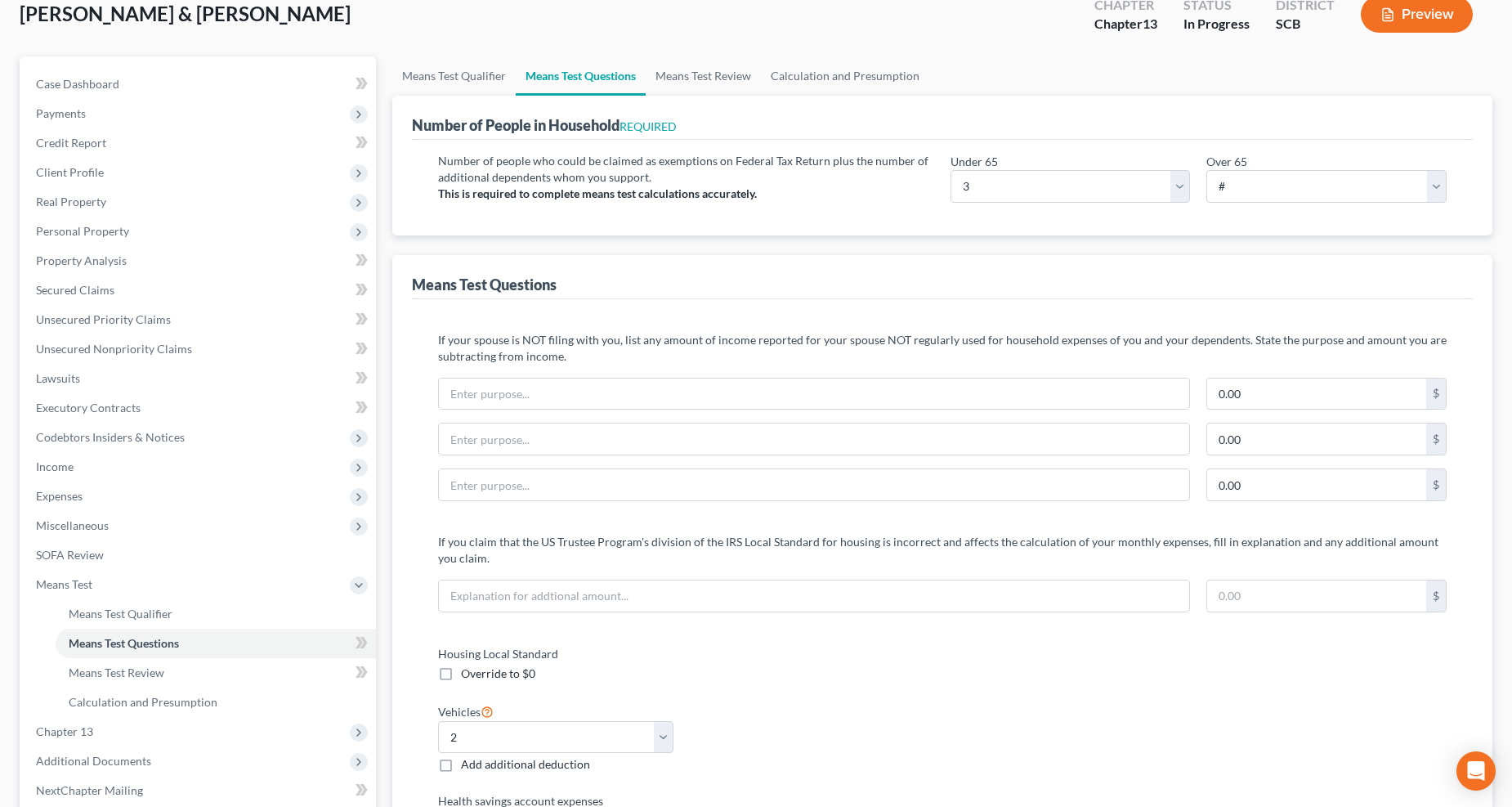 scroll, scrollTop: 272, scrollLeft: 0, axis: vertical 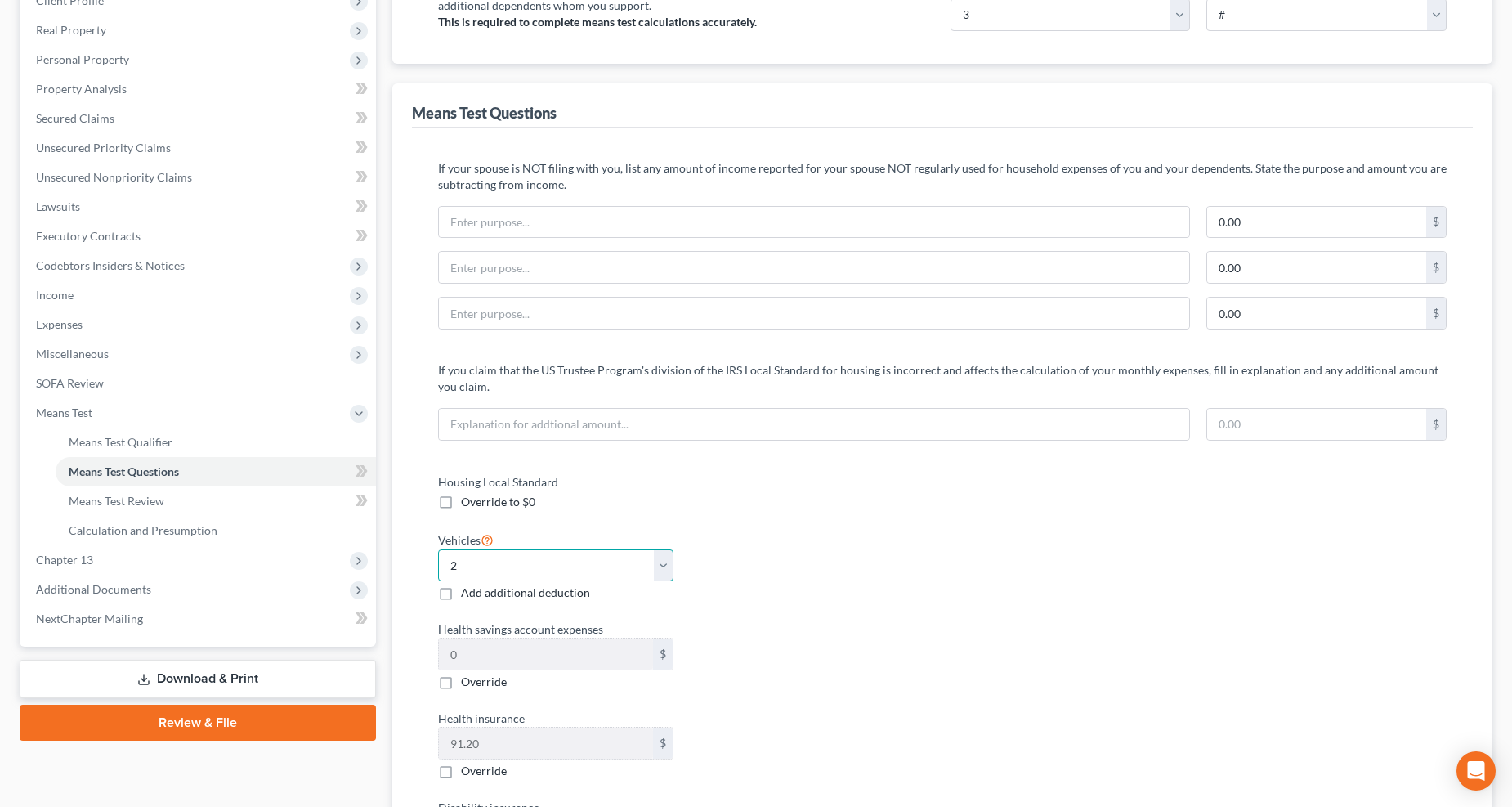 click on "Select 0 1 2 3 4 5" at bounding box center [556, 566] 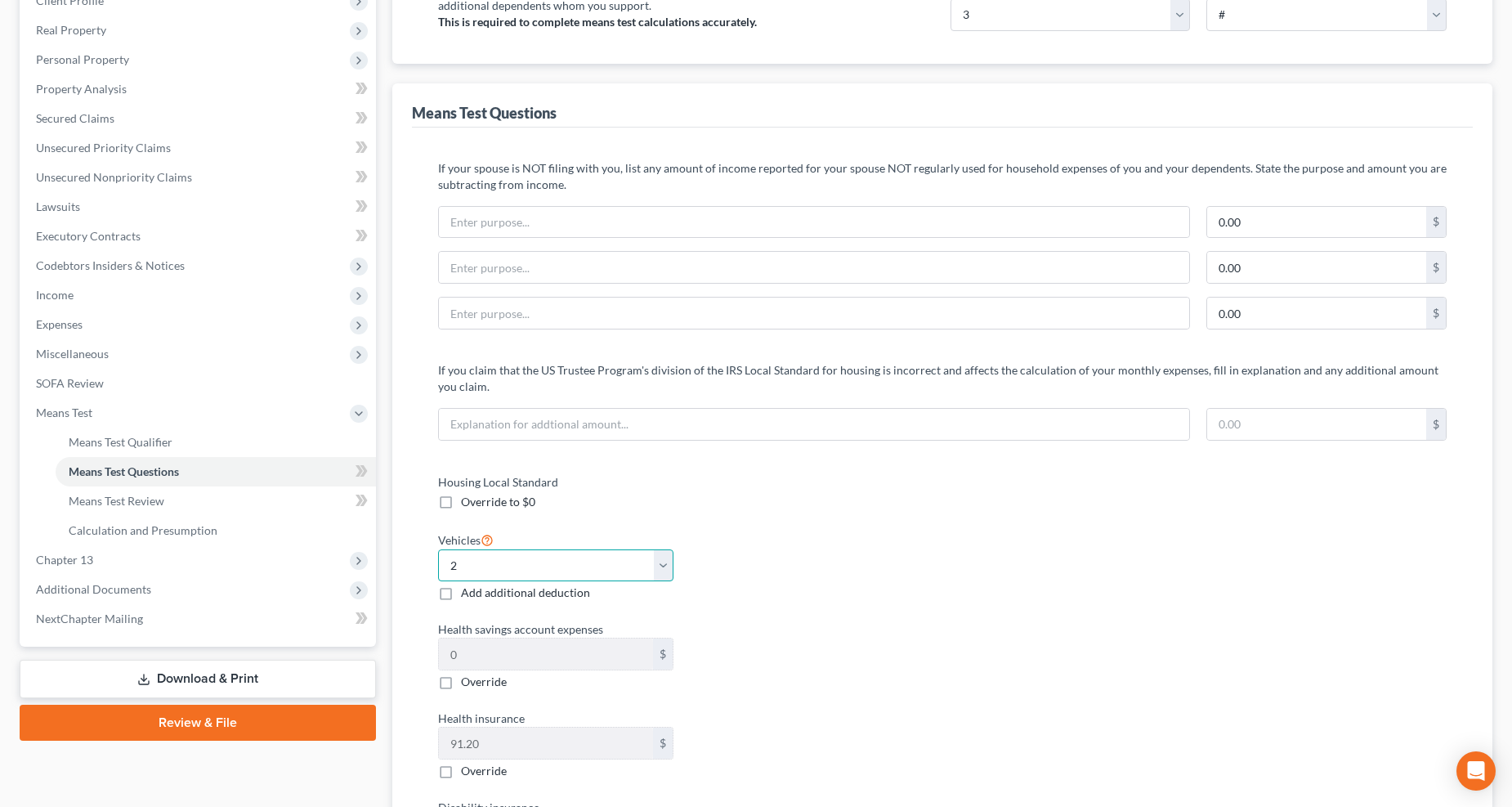 select on "3" 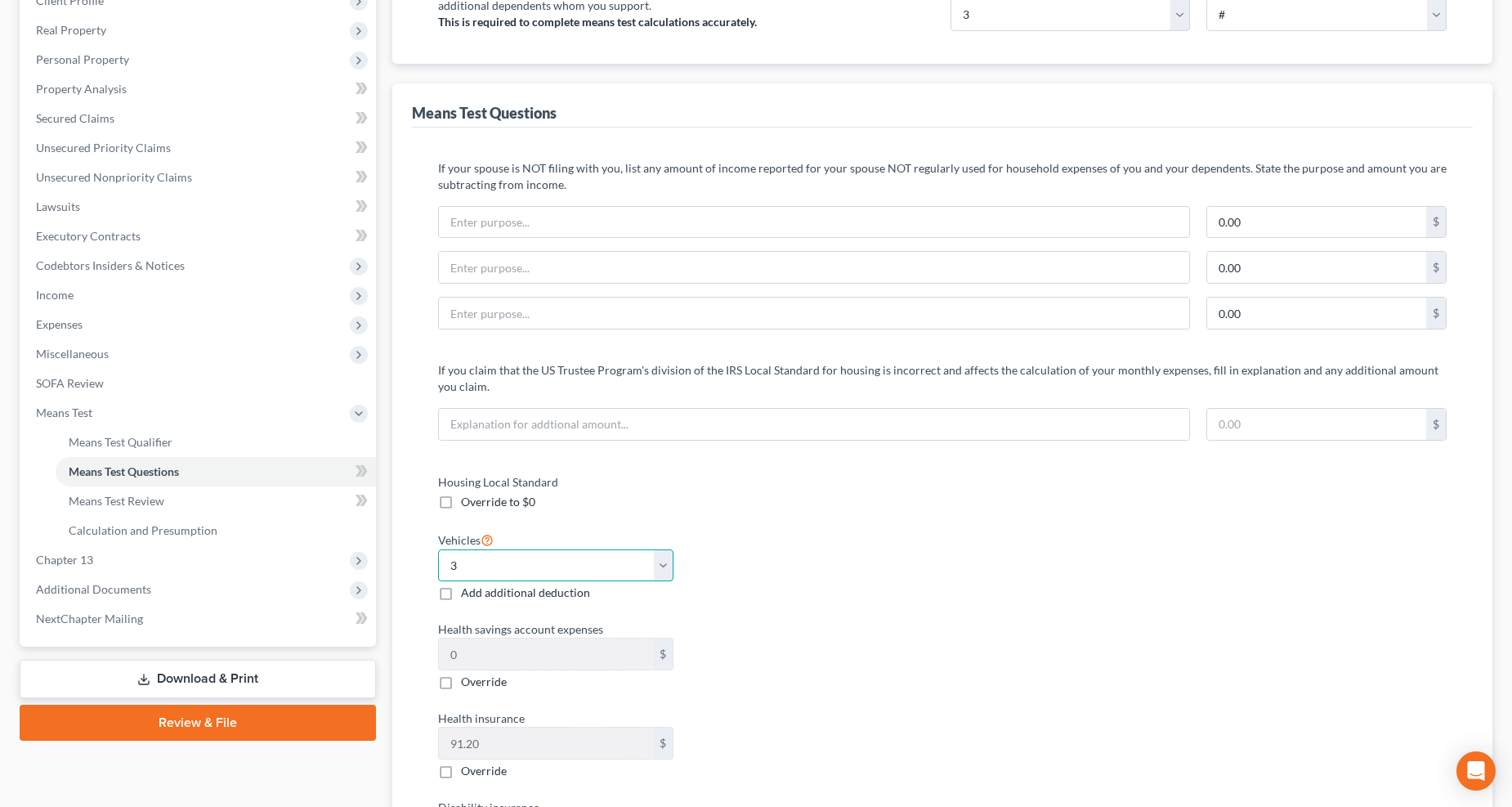 click on "Select 0 1 2 3 4 5" at bounding box center [556, 566] 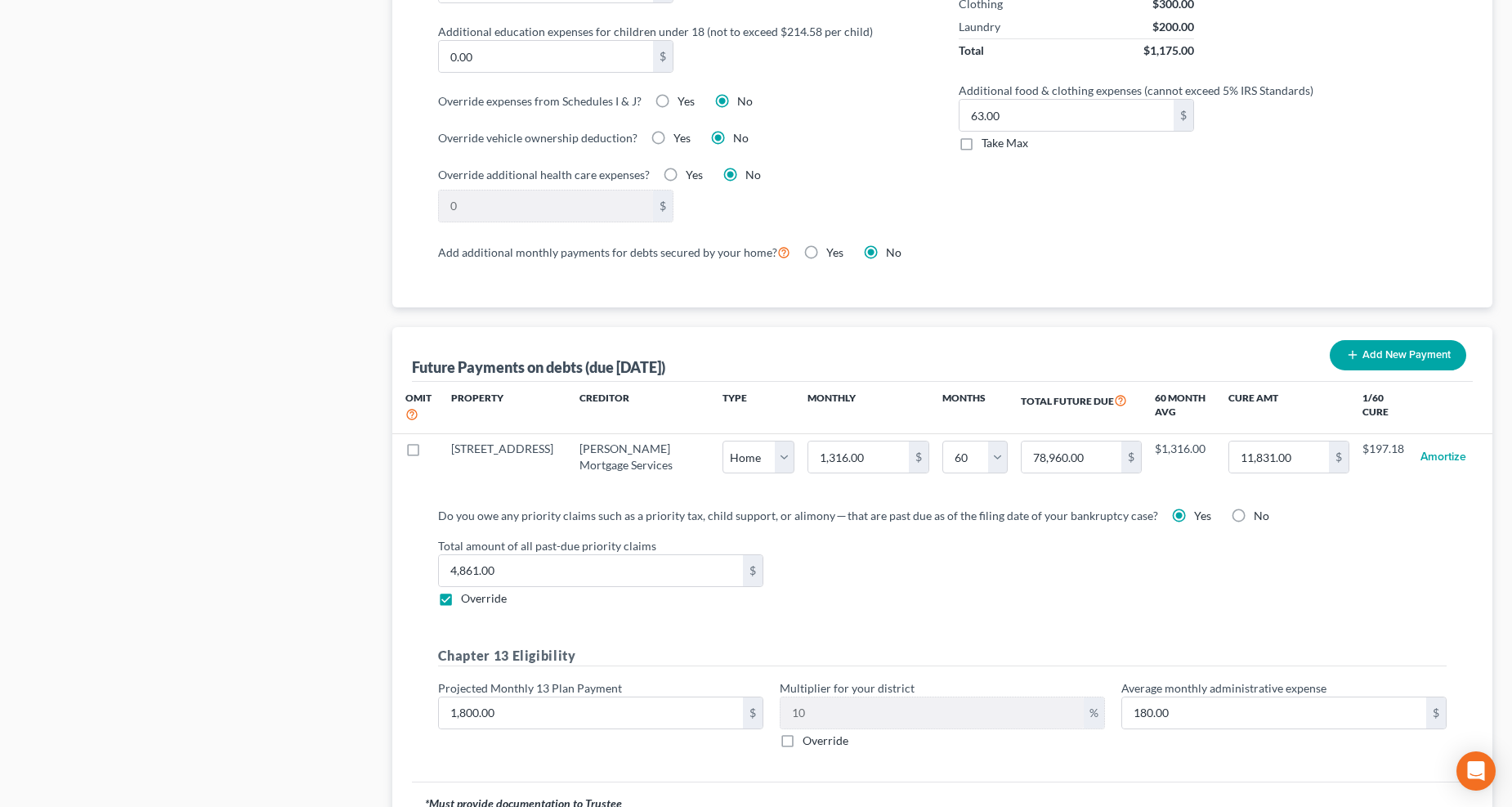 scroll, scrollTop: 1484, scrollLeft: 0, axis: vertical 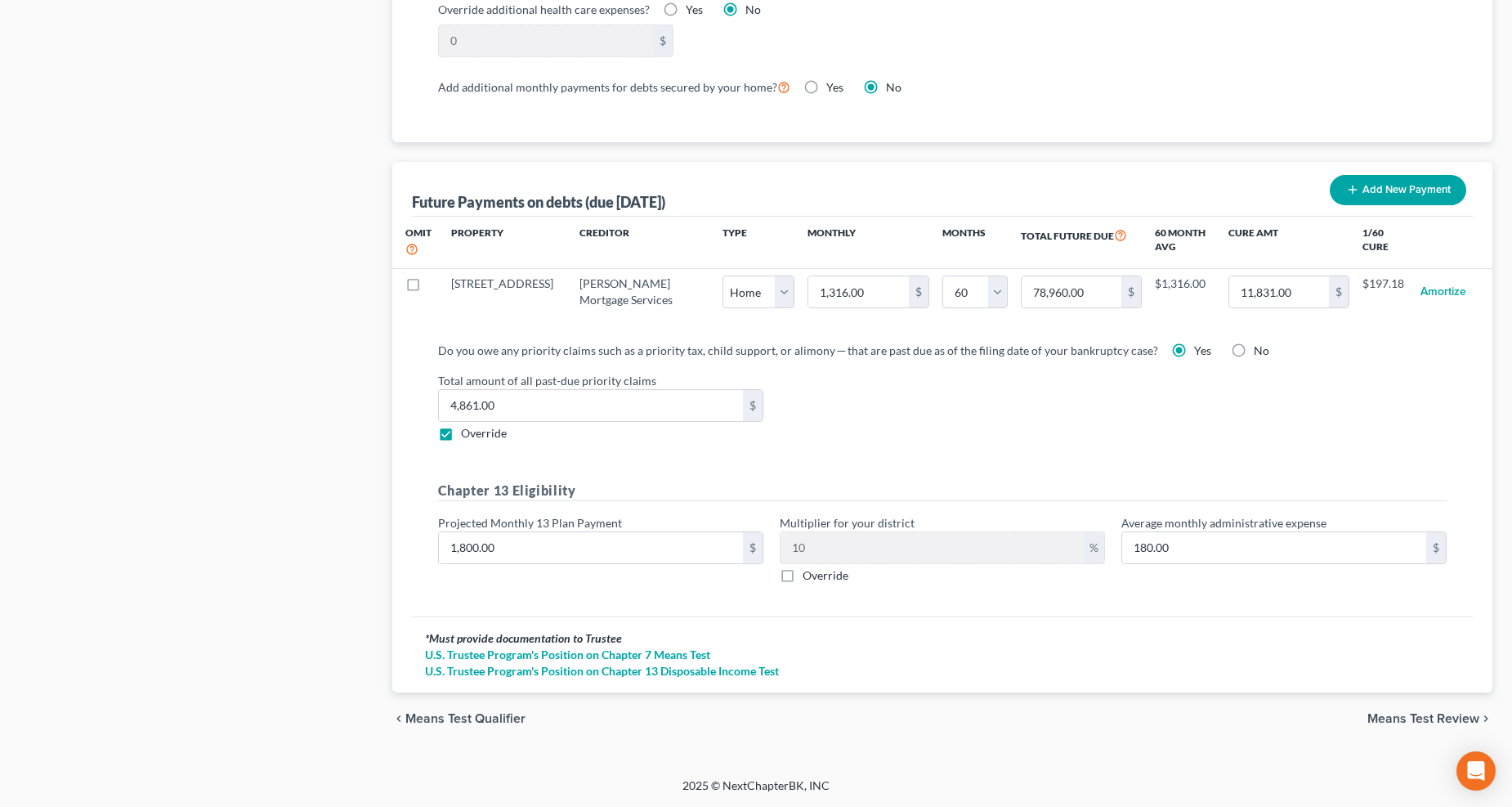 click on "Means Test Review" at bounding box center [1423, 719] 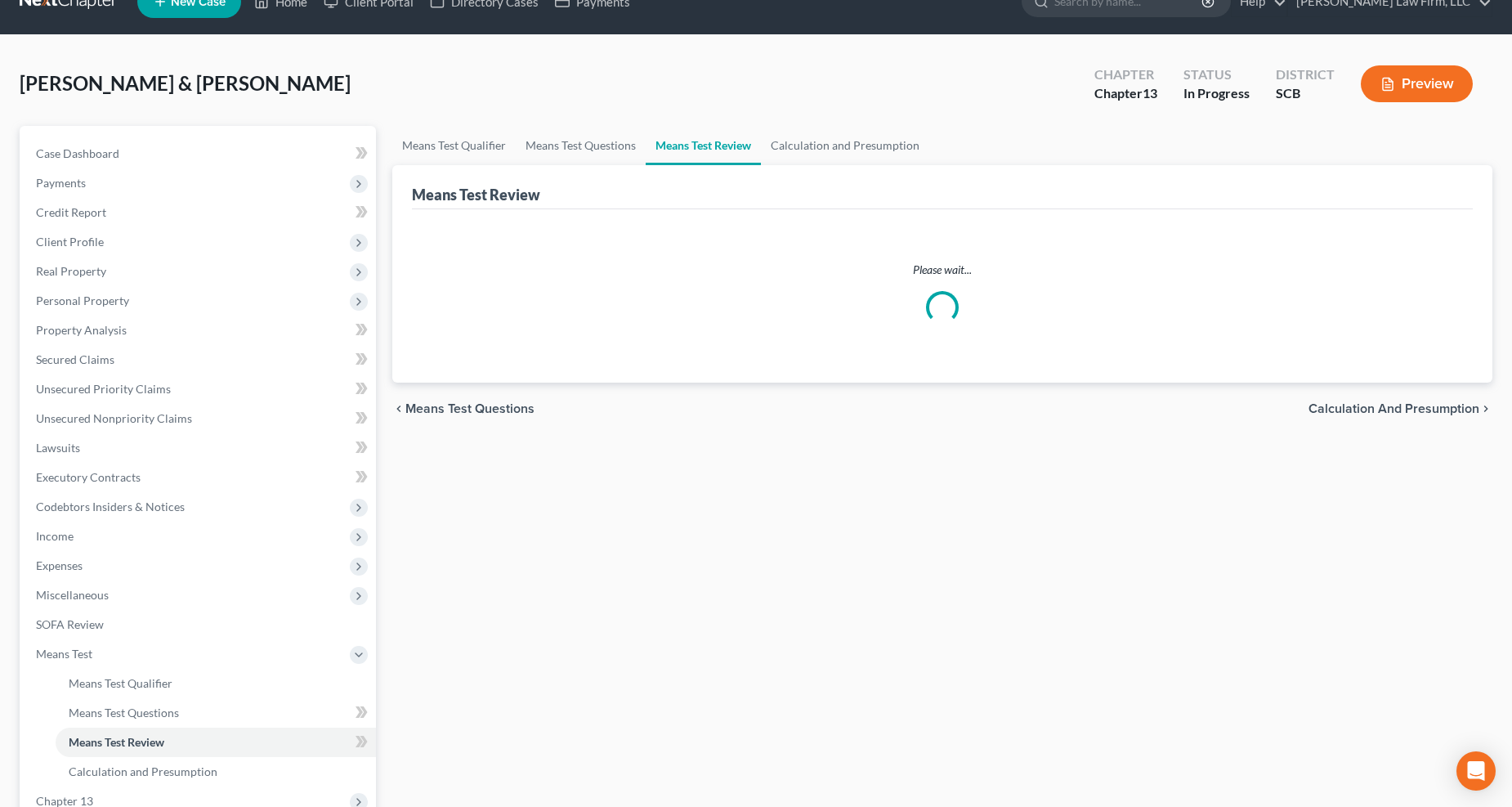 scroll, scrollTop: 0, scrollLeft: 0, axis: both 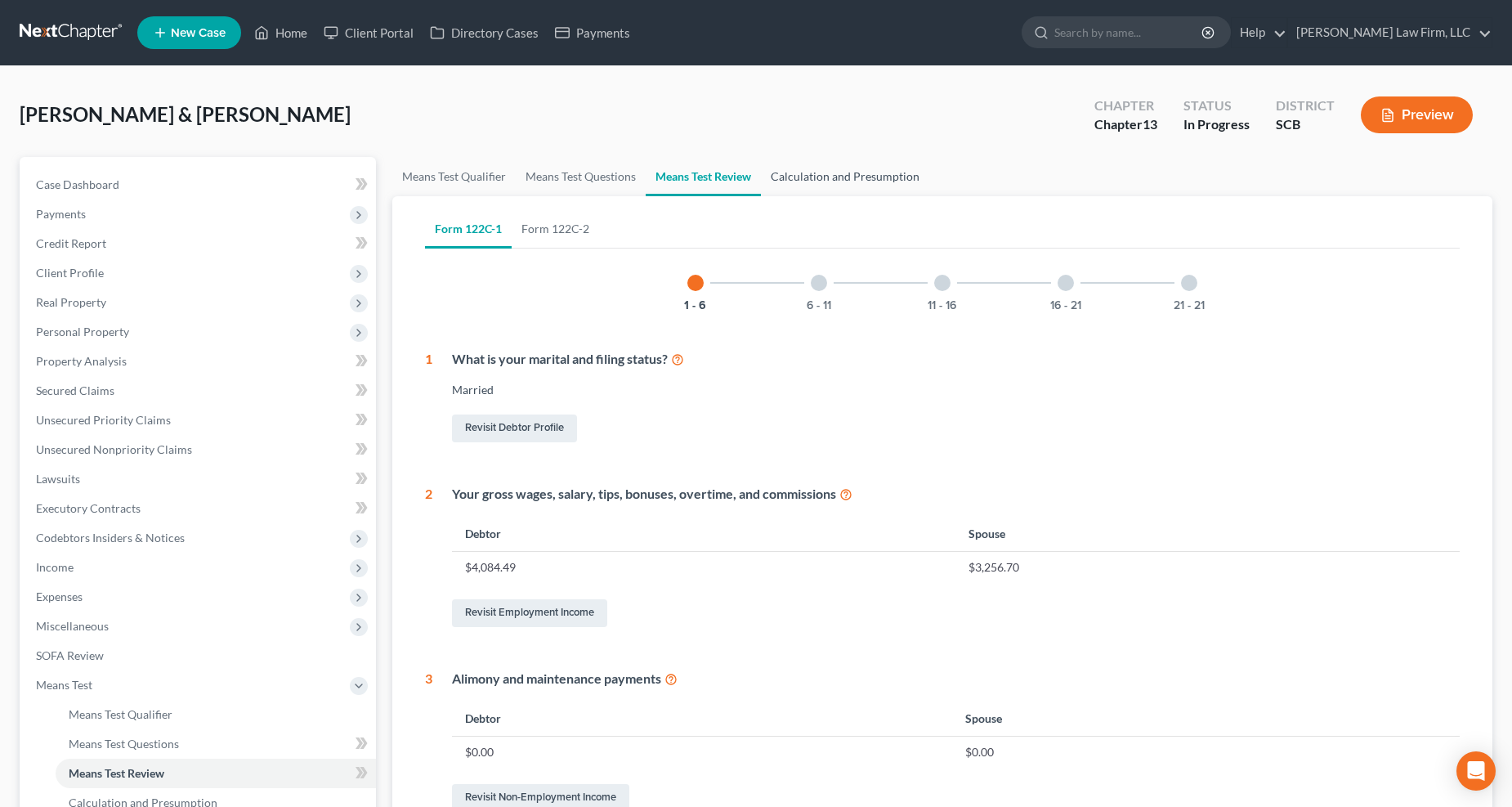 click on "Calculation and Presumption" at bounding box center (845, 177) 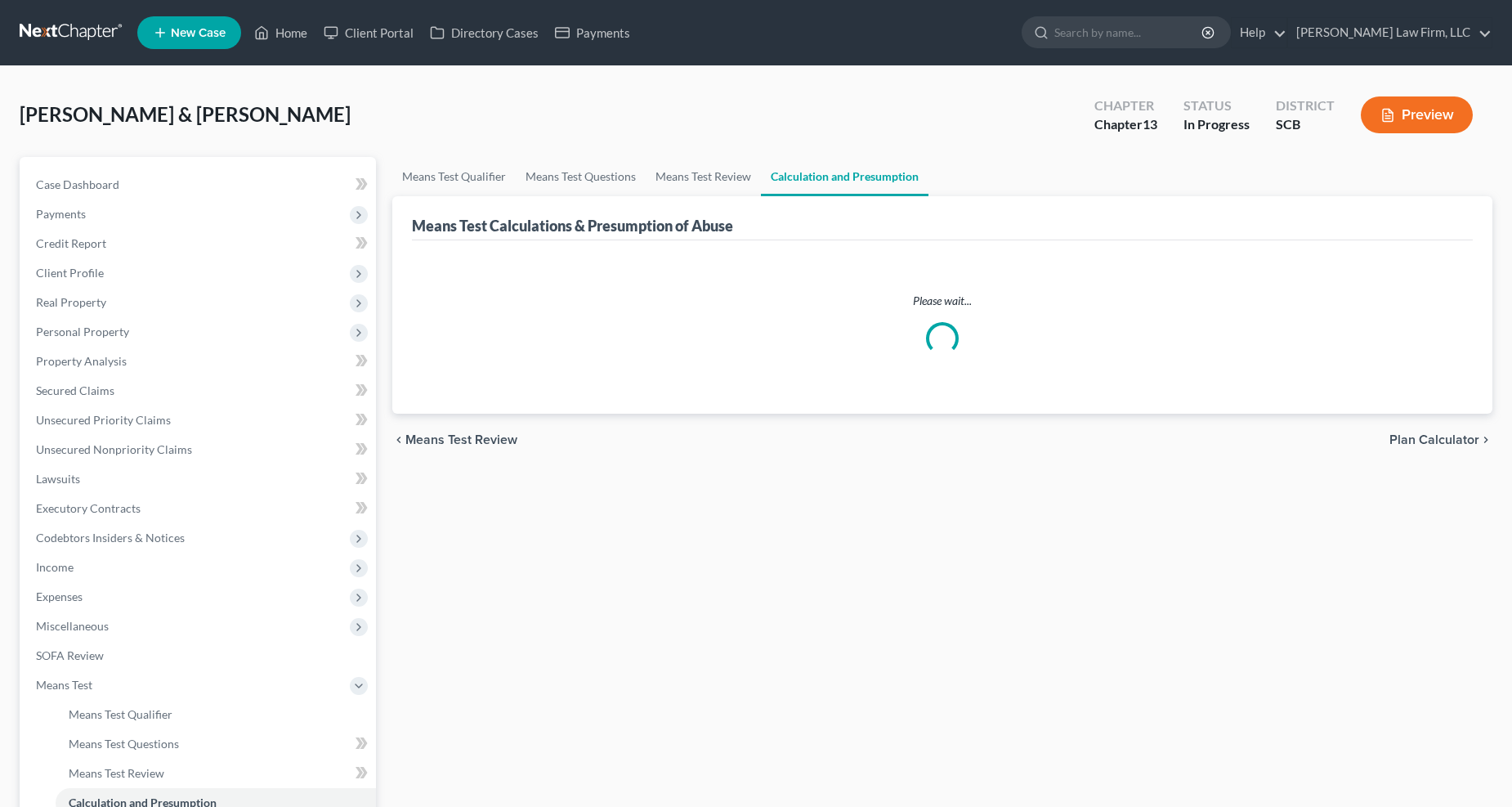 scroll, scrollTop: 0, scrollLeft: 0, axis: both 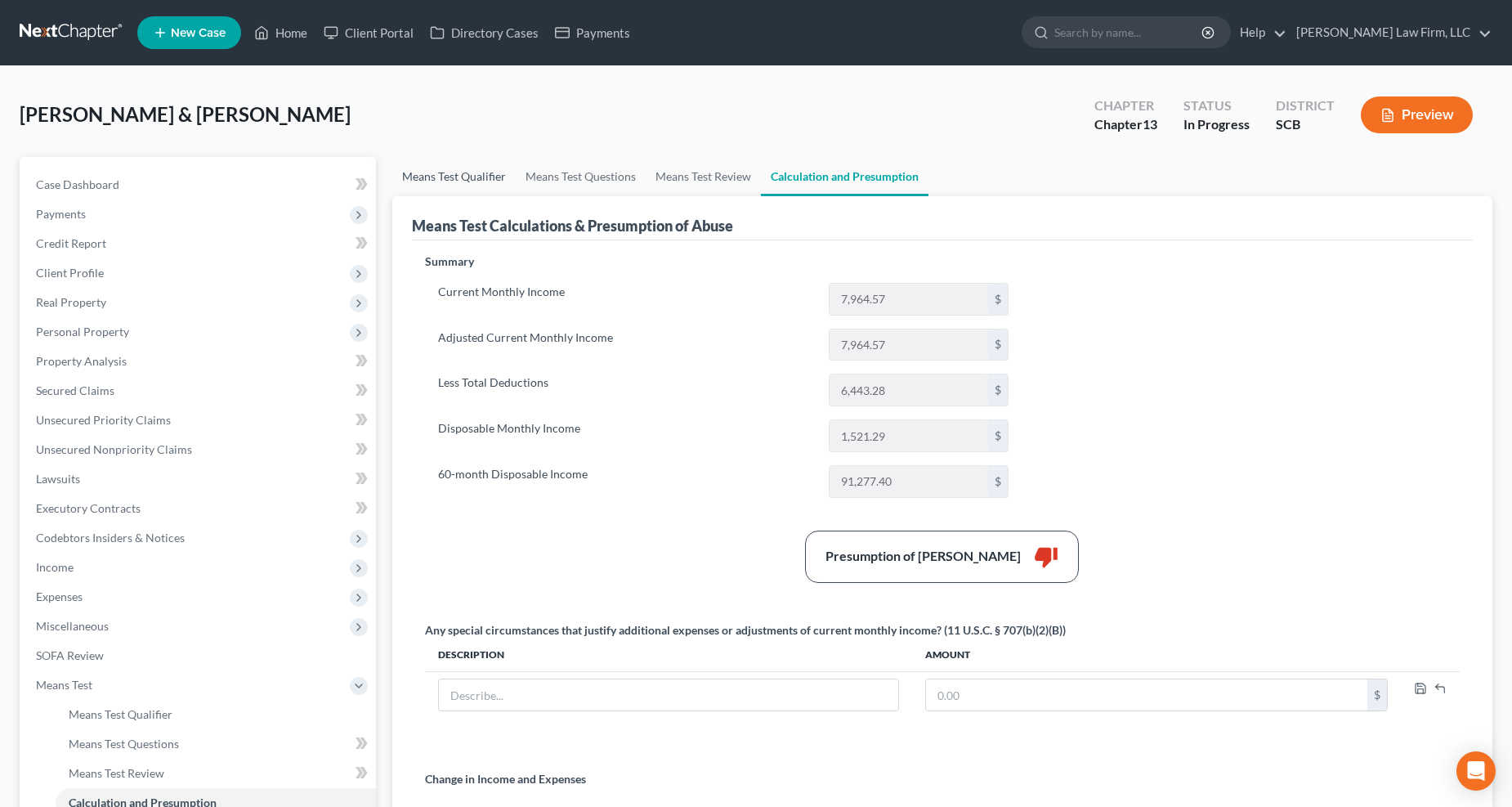 click on "Means Test Qualifier" at bounding box center [454, 177] 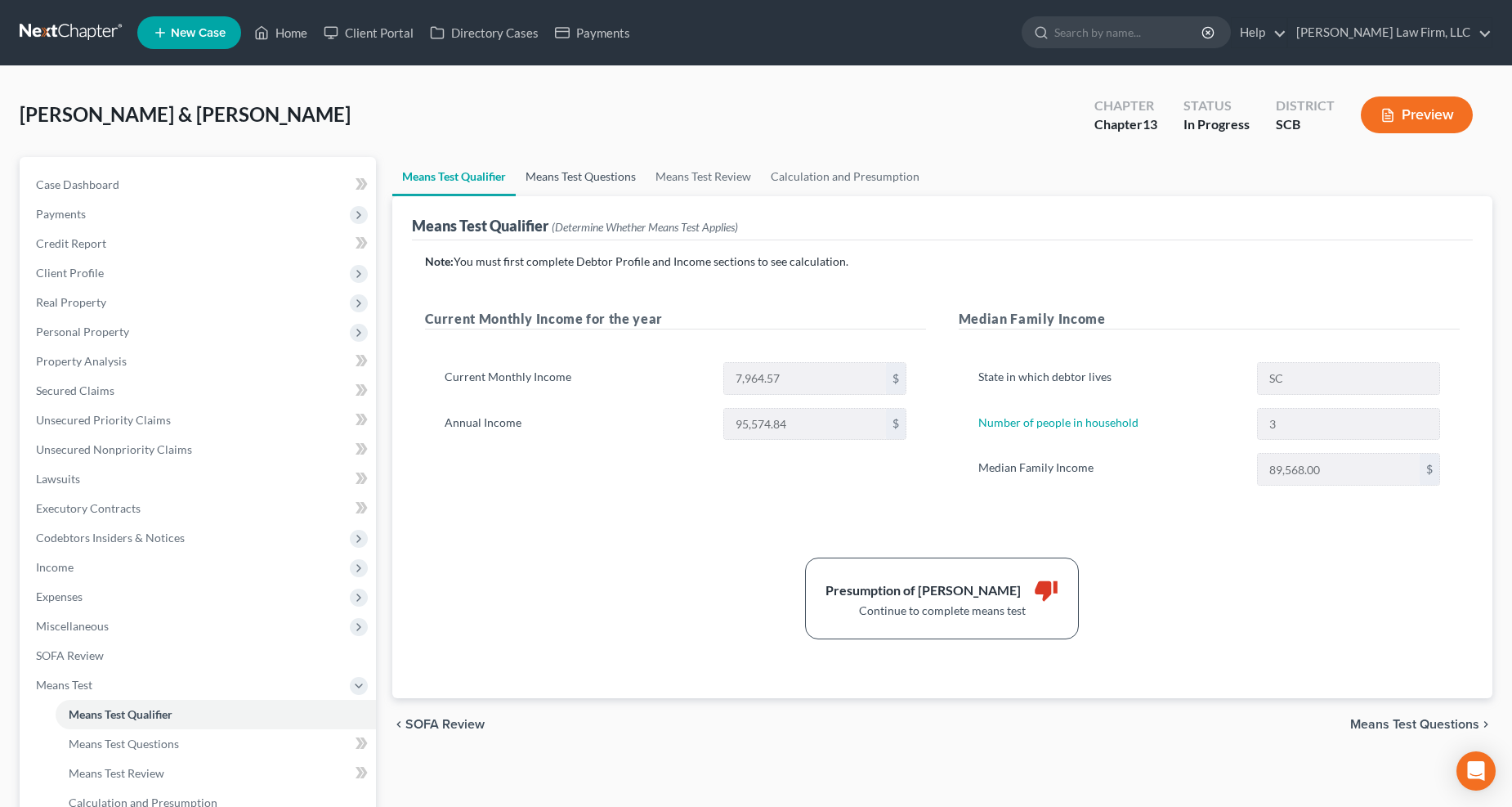 click on "Means Test Questions" at bounding box center [580, 177] 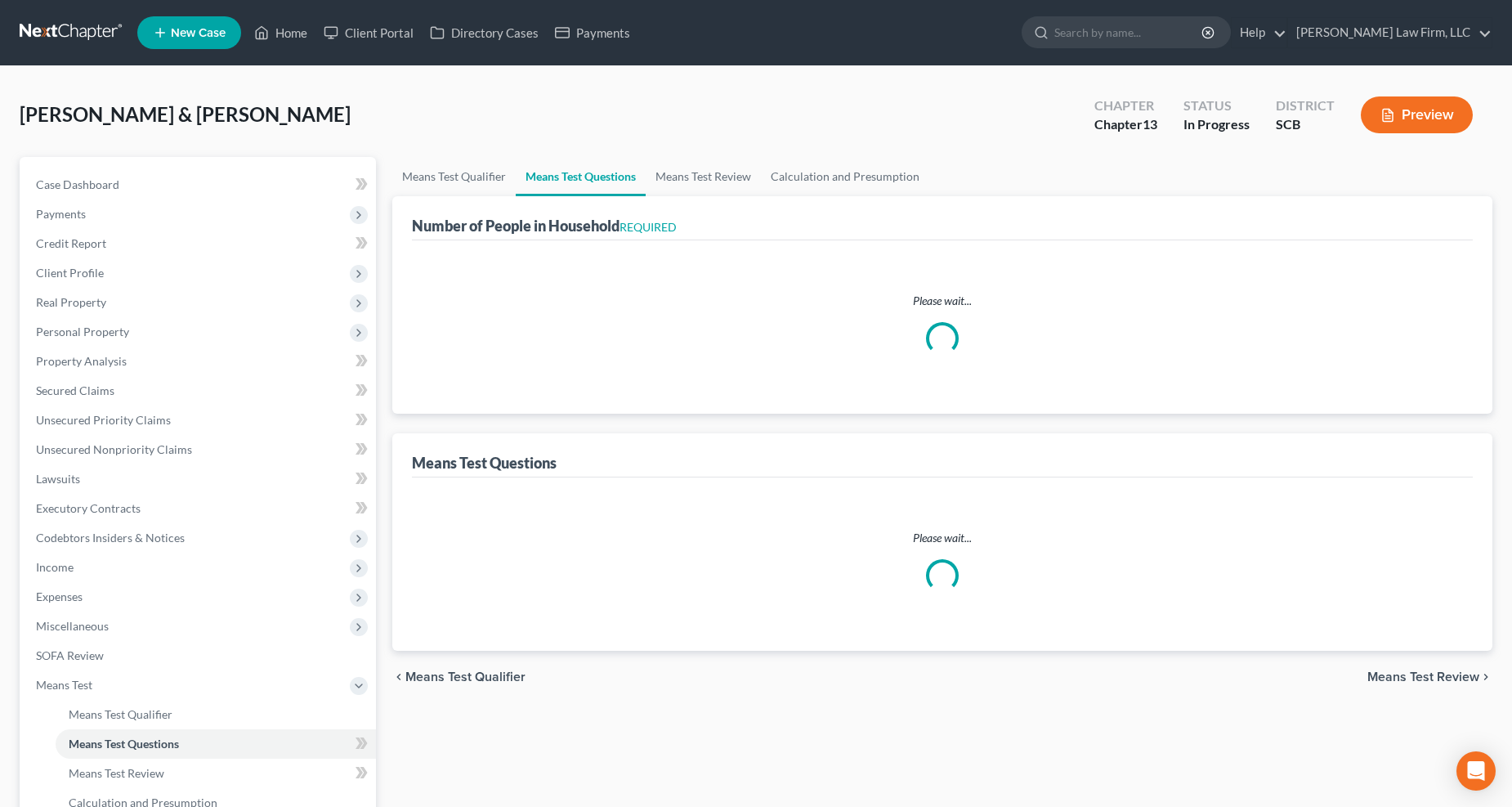 select on "0" 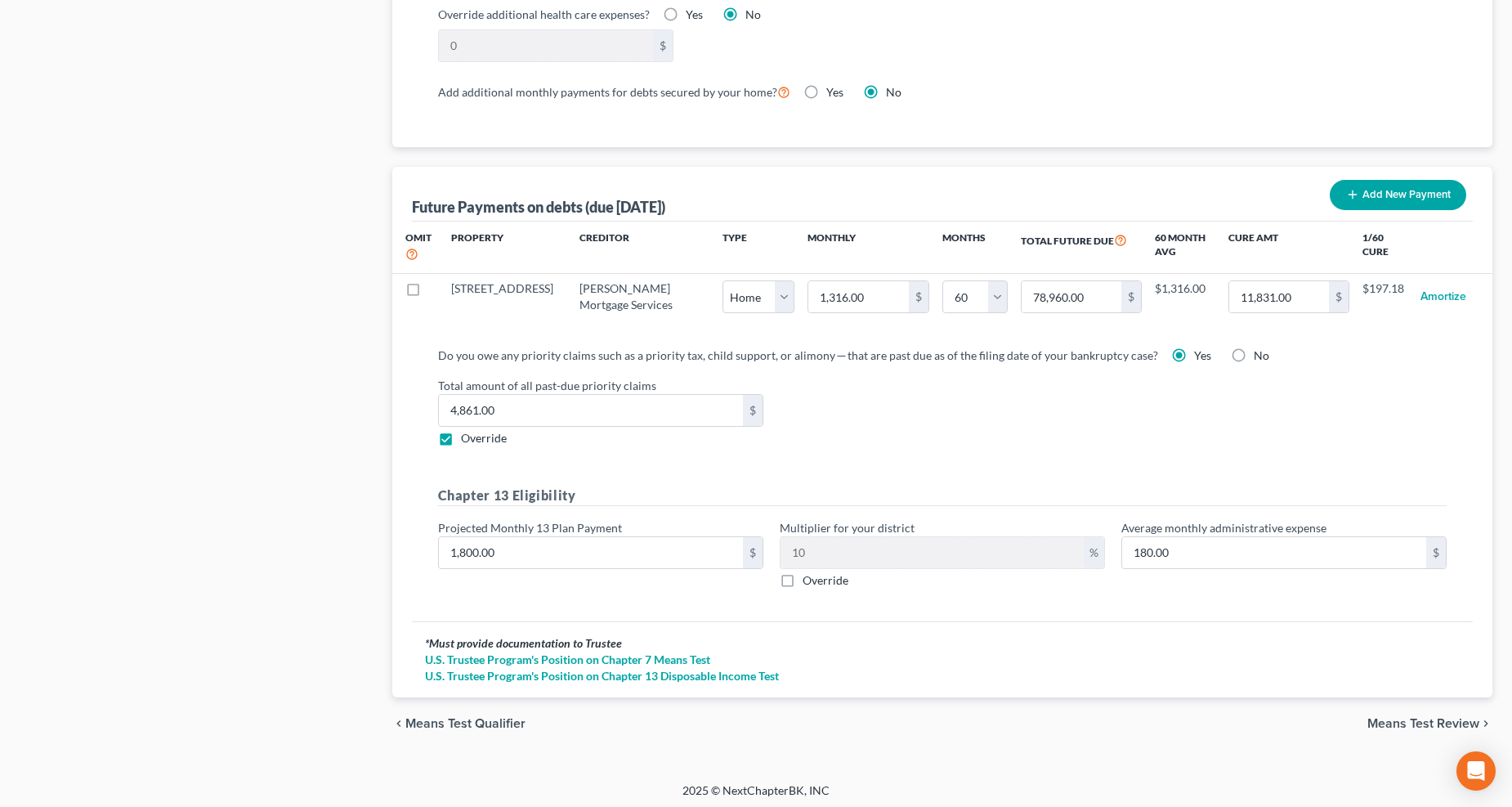 scroll, scrollTop: 1484, scrollLeft: 0, axis: vertical 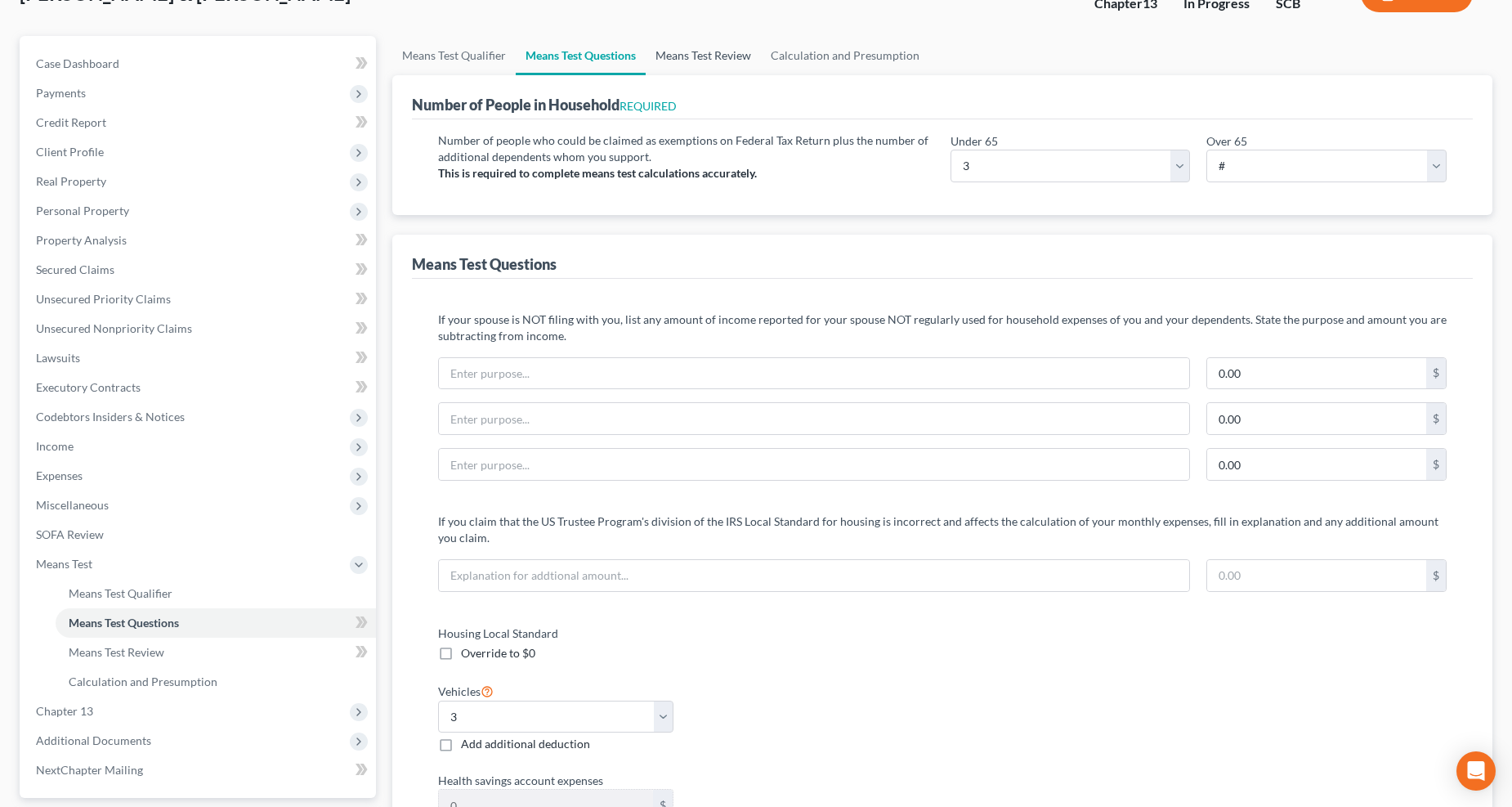 click on "Means Test Review" at bounding box center [703, 56] 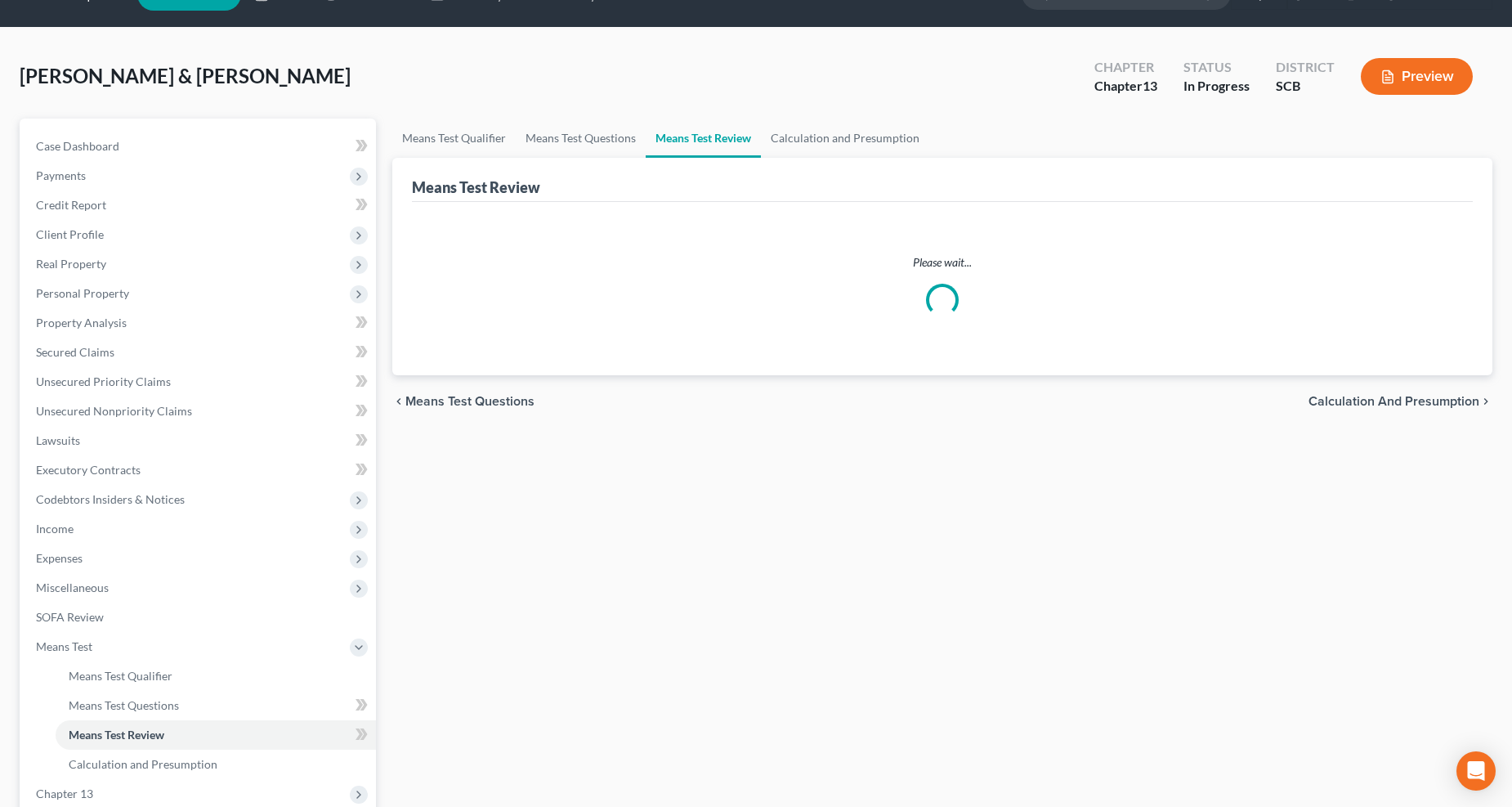 scroll, scrollTop: 0, scrollLeft: 0, axis: both 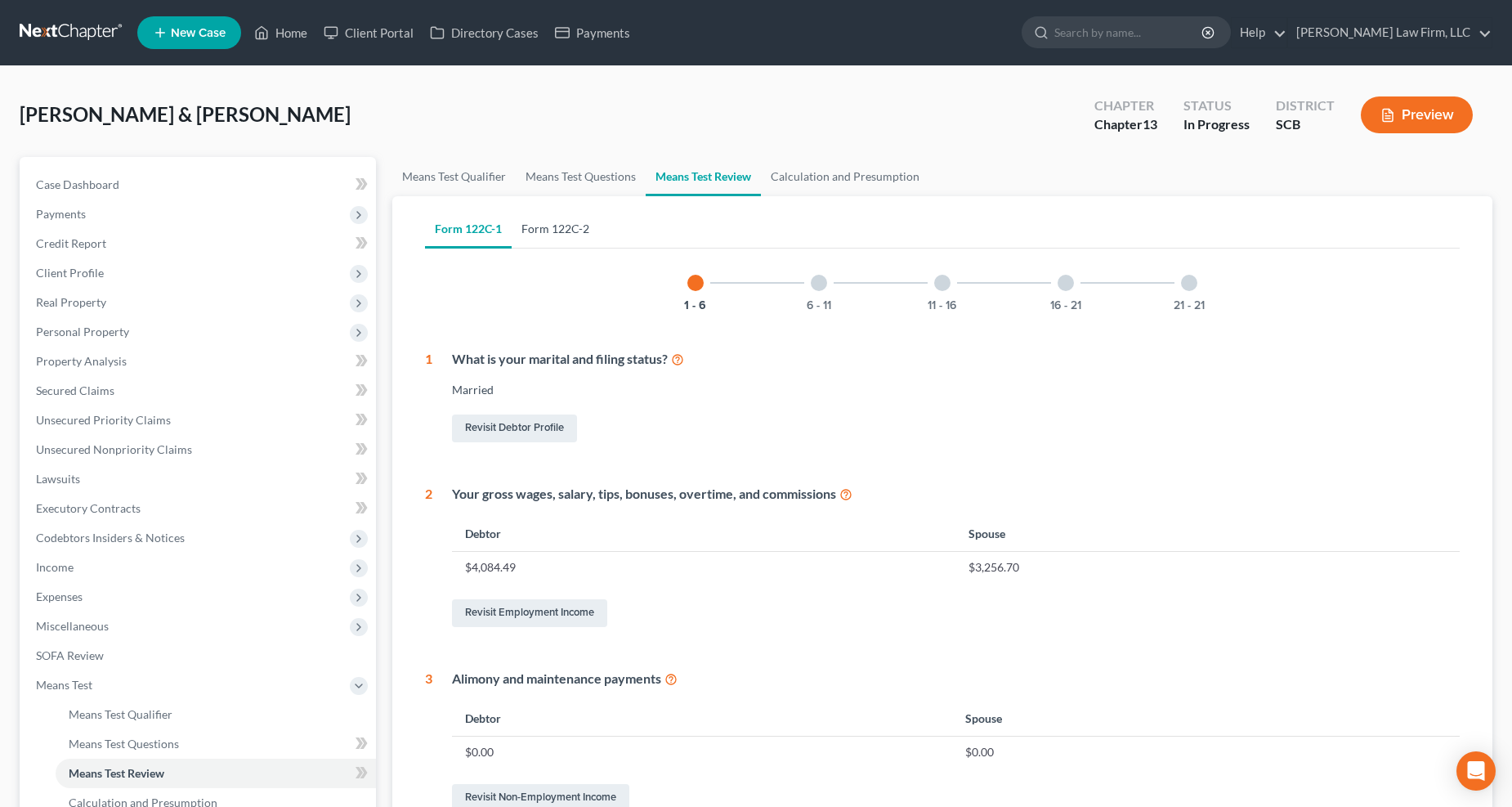 click on "Form 122C-2" at bounding box center (555, 229) 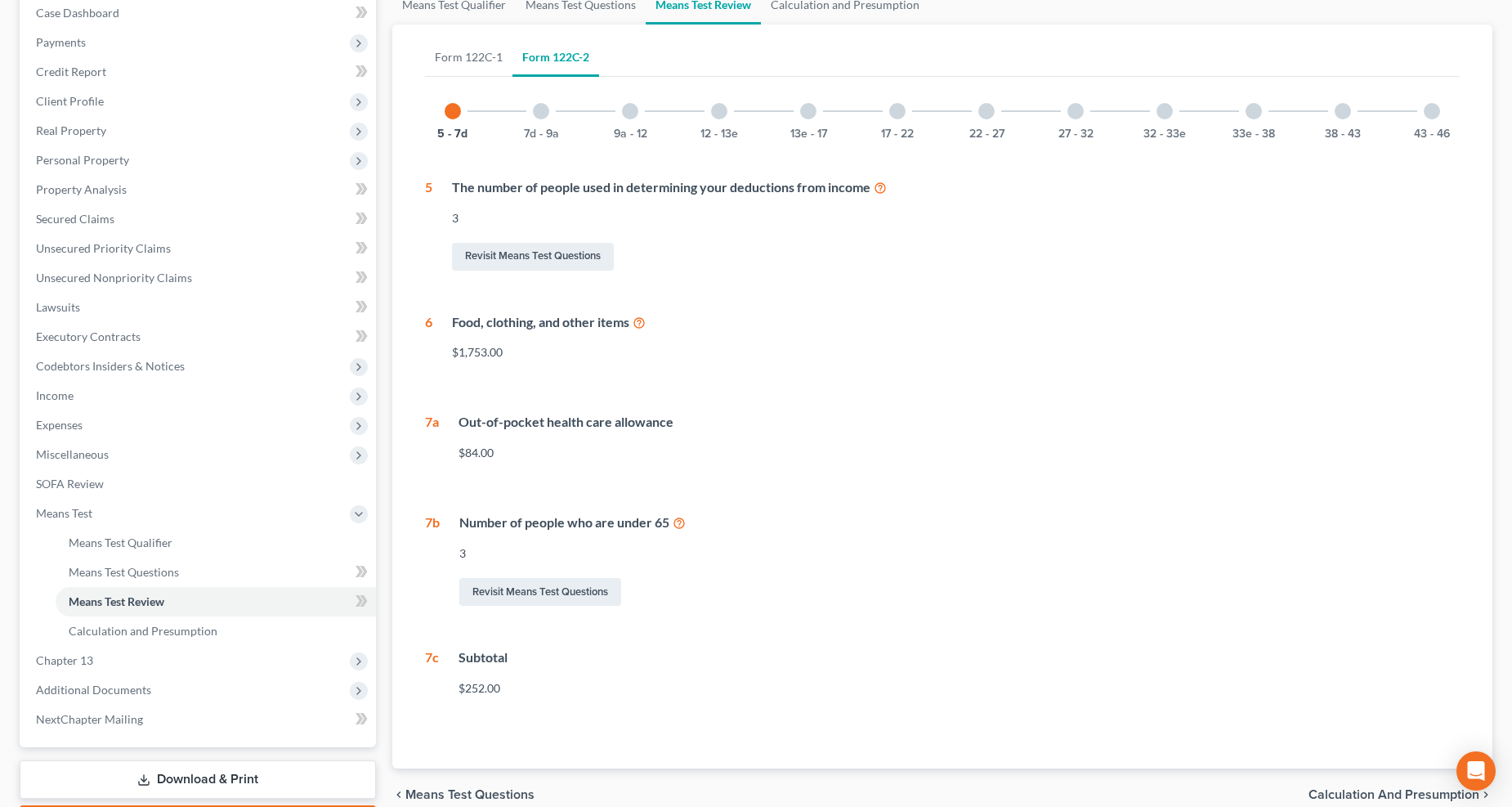 scroll, scrollTop: 0, scrollLeft: 0, axis: both 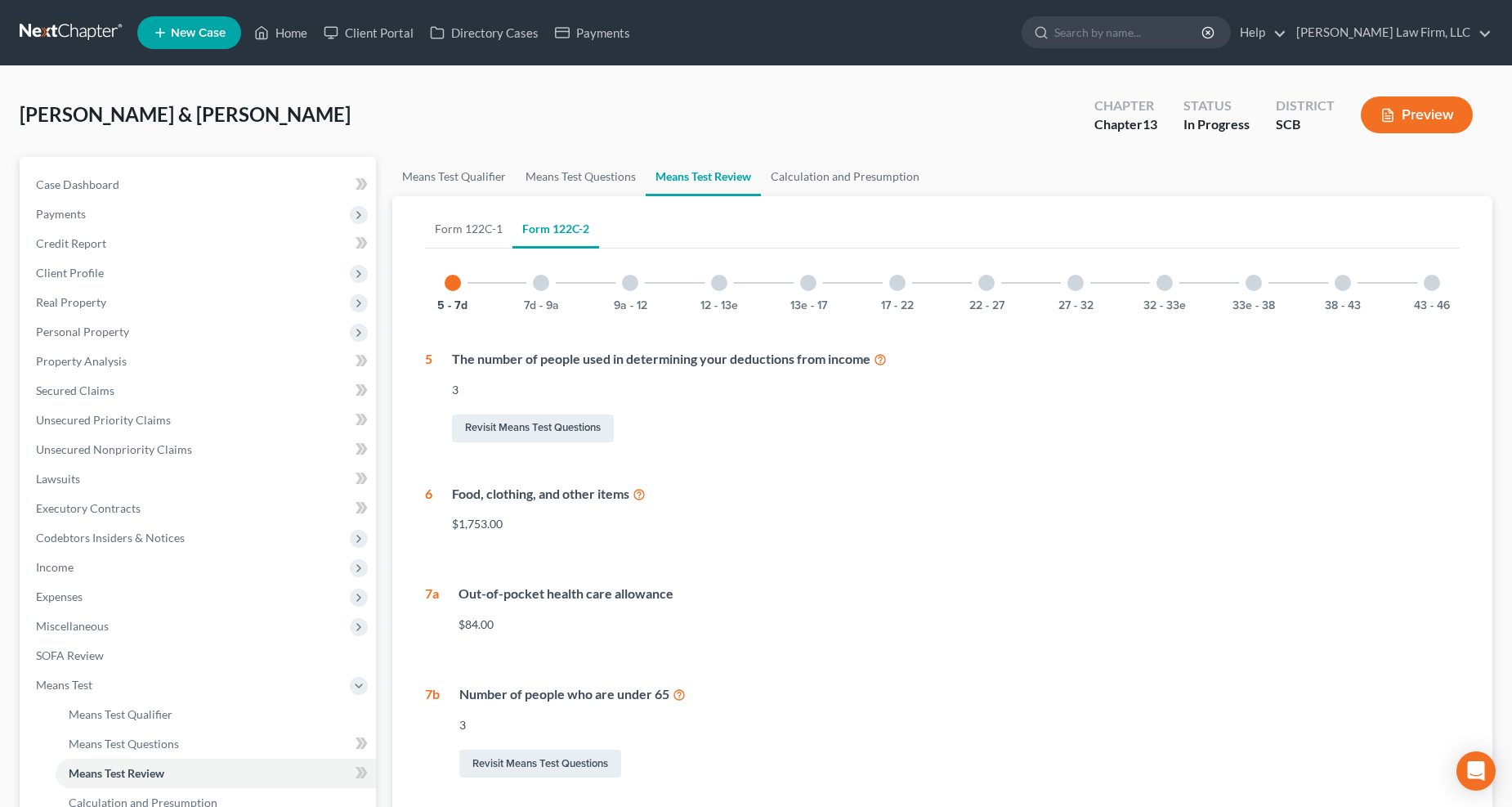 click on "7d - 9a" at bounding box center (541, 283) 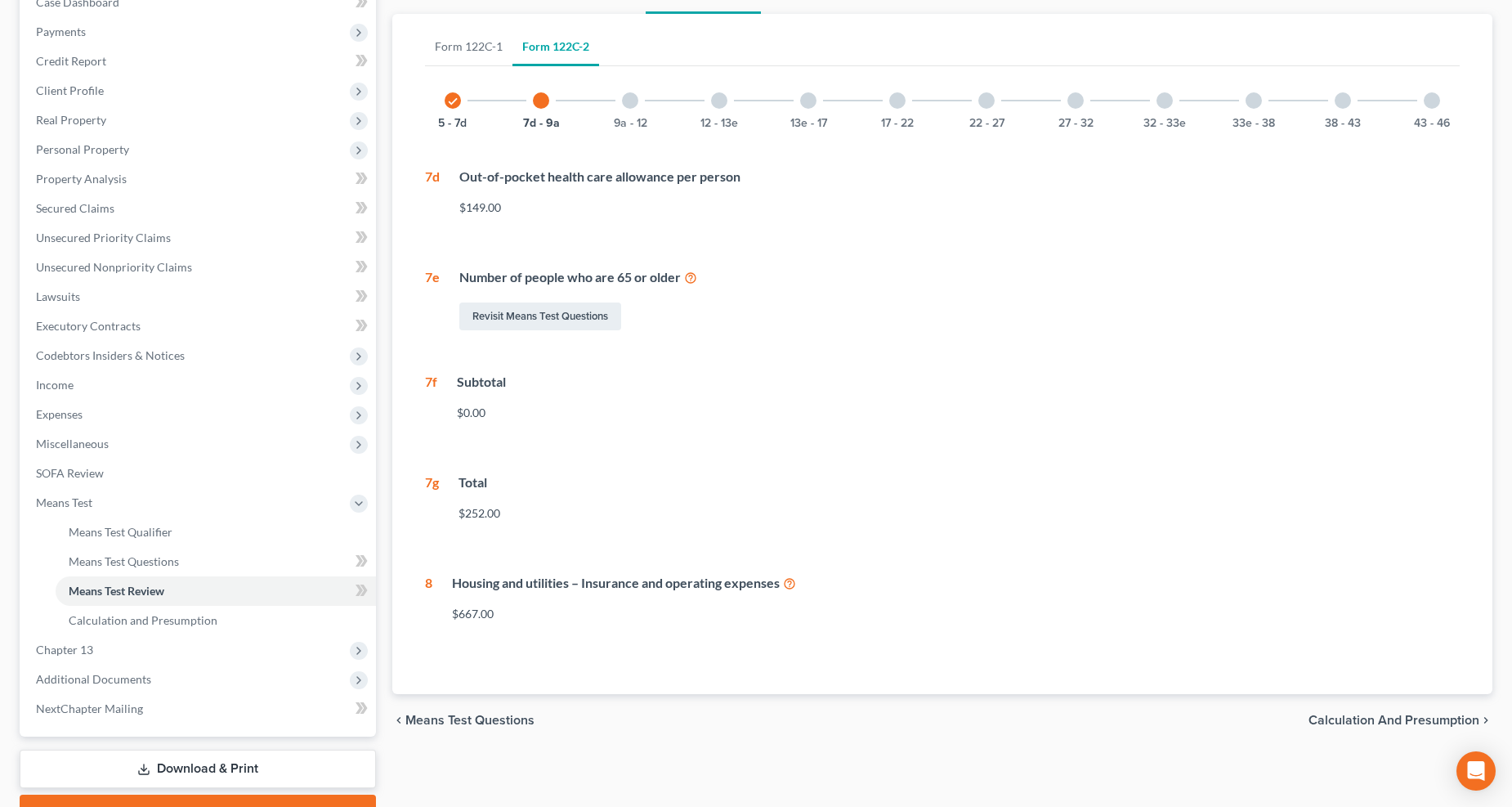 scroll, scrollTop: 84, scrollLeft: 0, axis: vertical 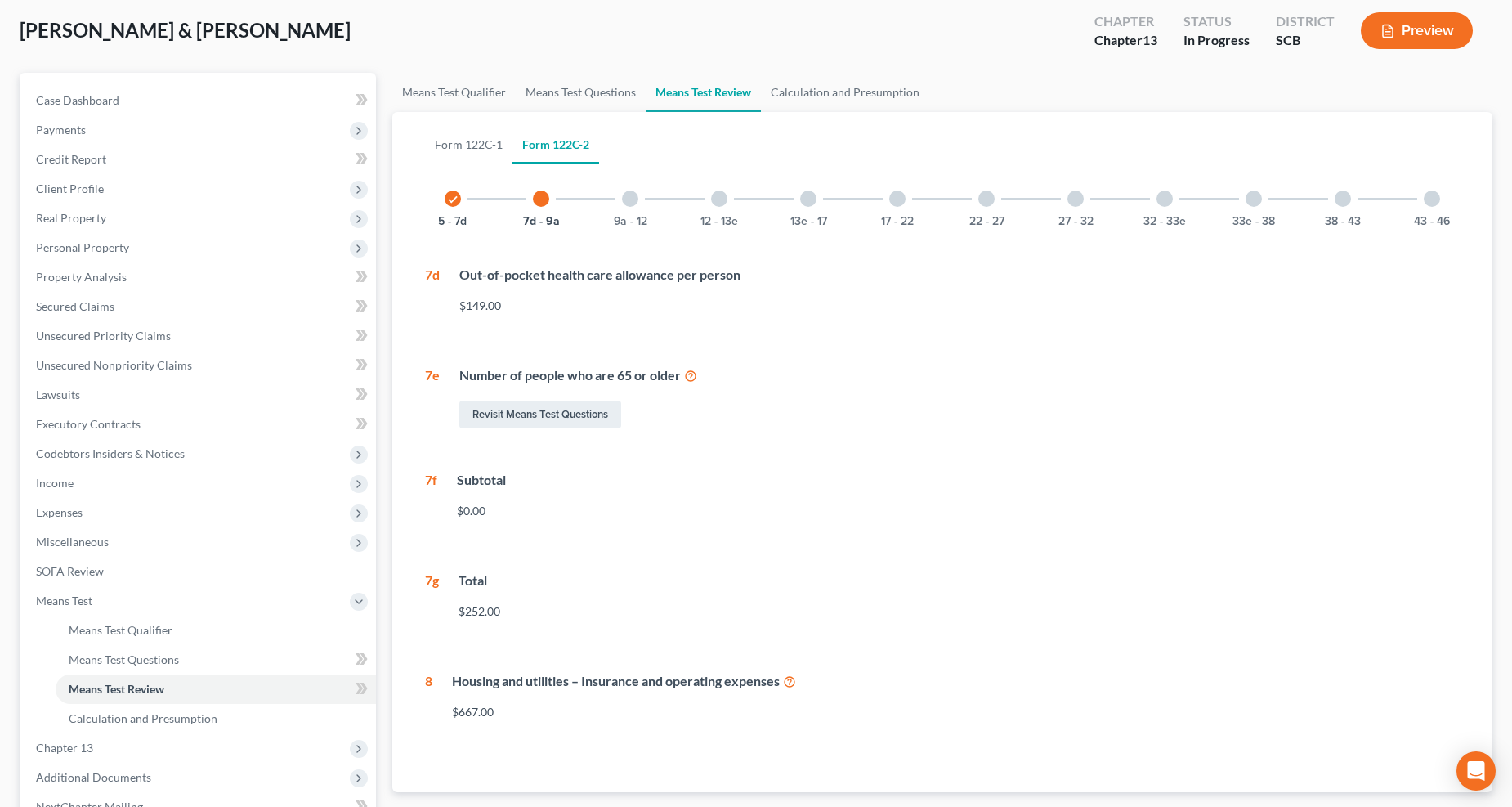 click at bounding box center (630, 199) 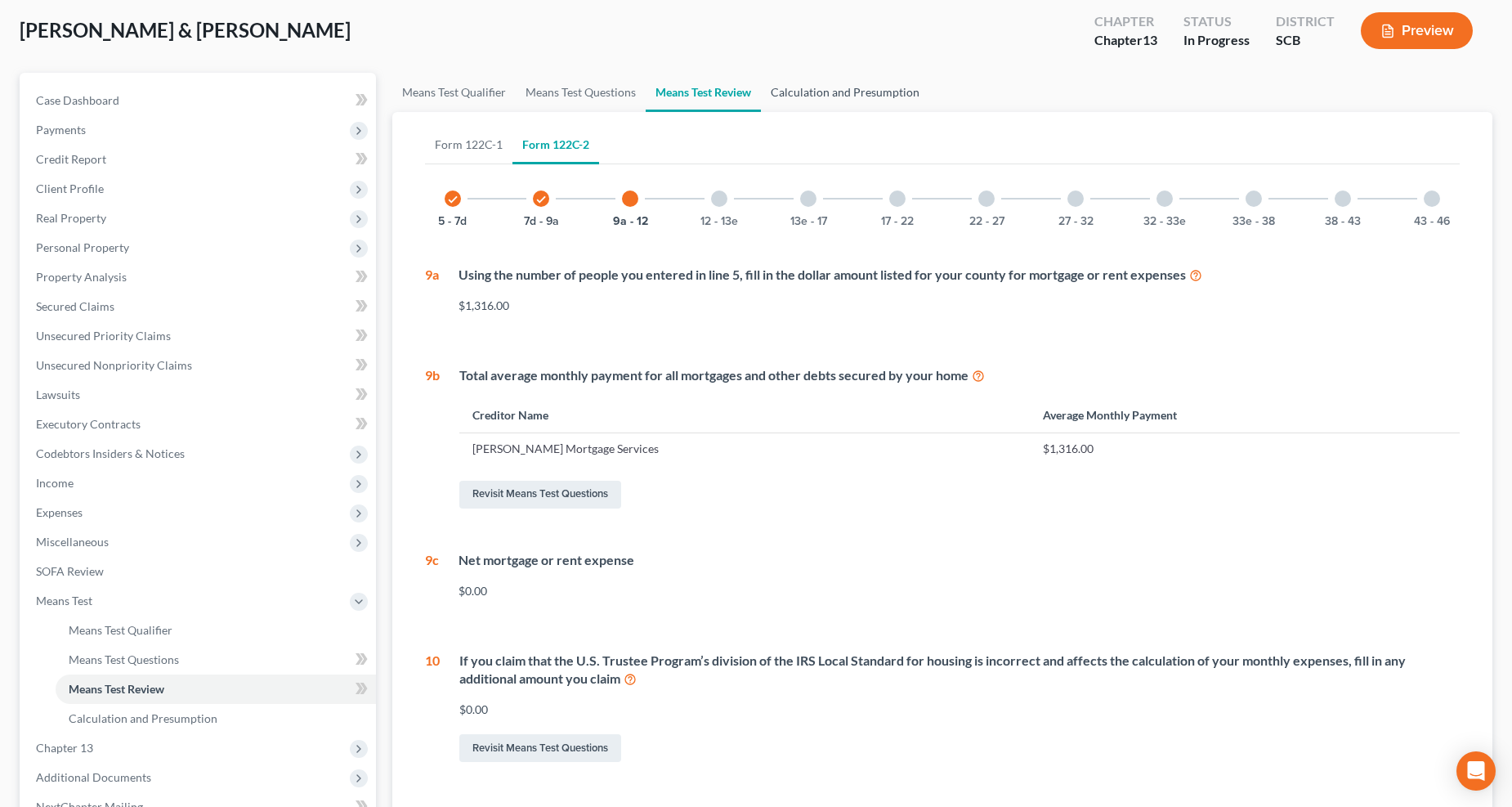 click on "Calculation and Presumption" at bounding box center [845, 92] 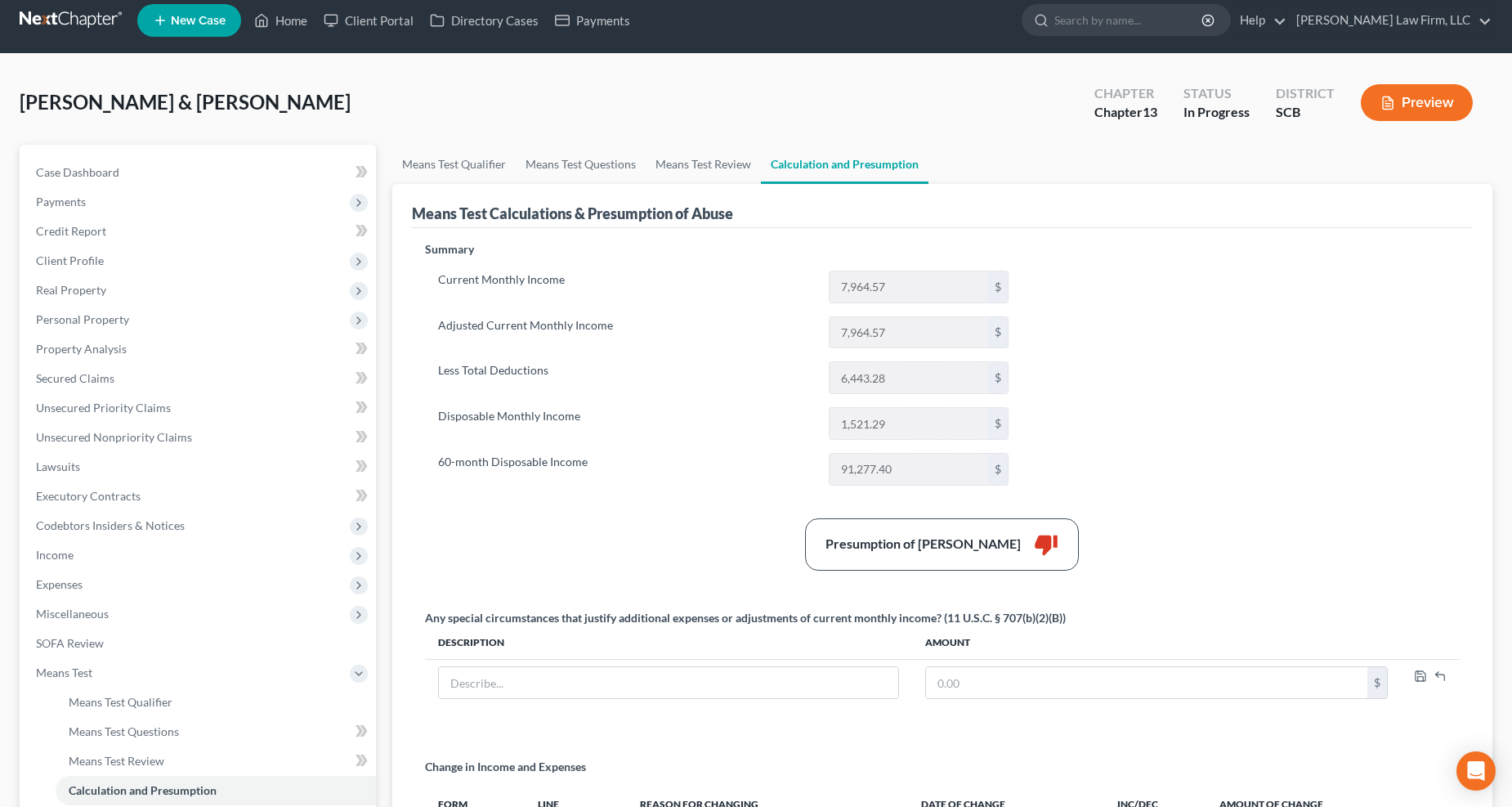 scroll, scrollTop: 0, scrollLeft: 0, axis: both 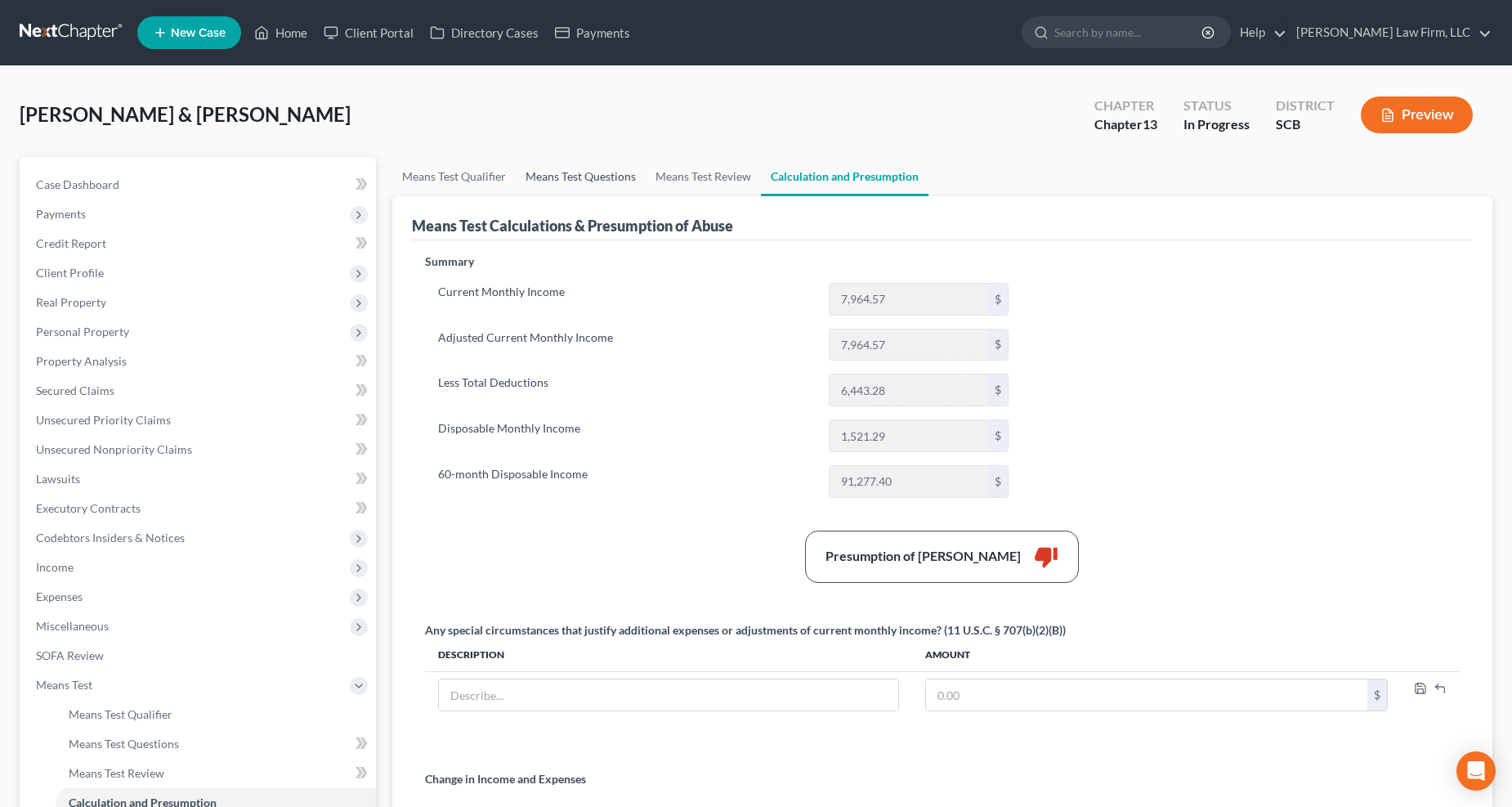 click on "Means Test Questions" at bounding box center (580, 177) 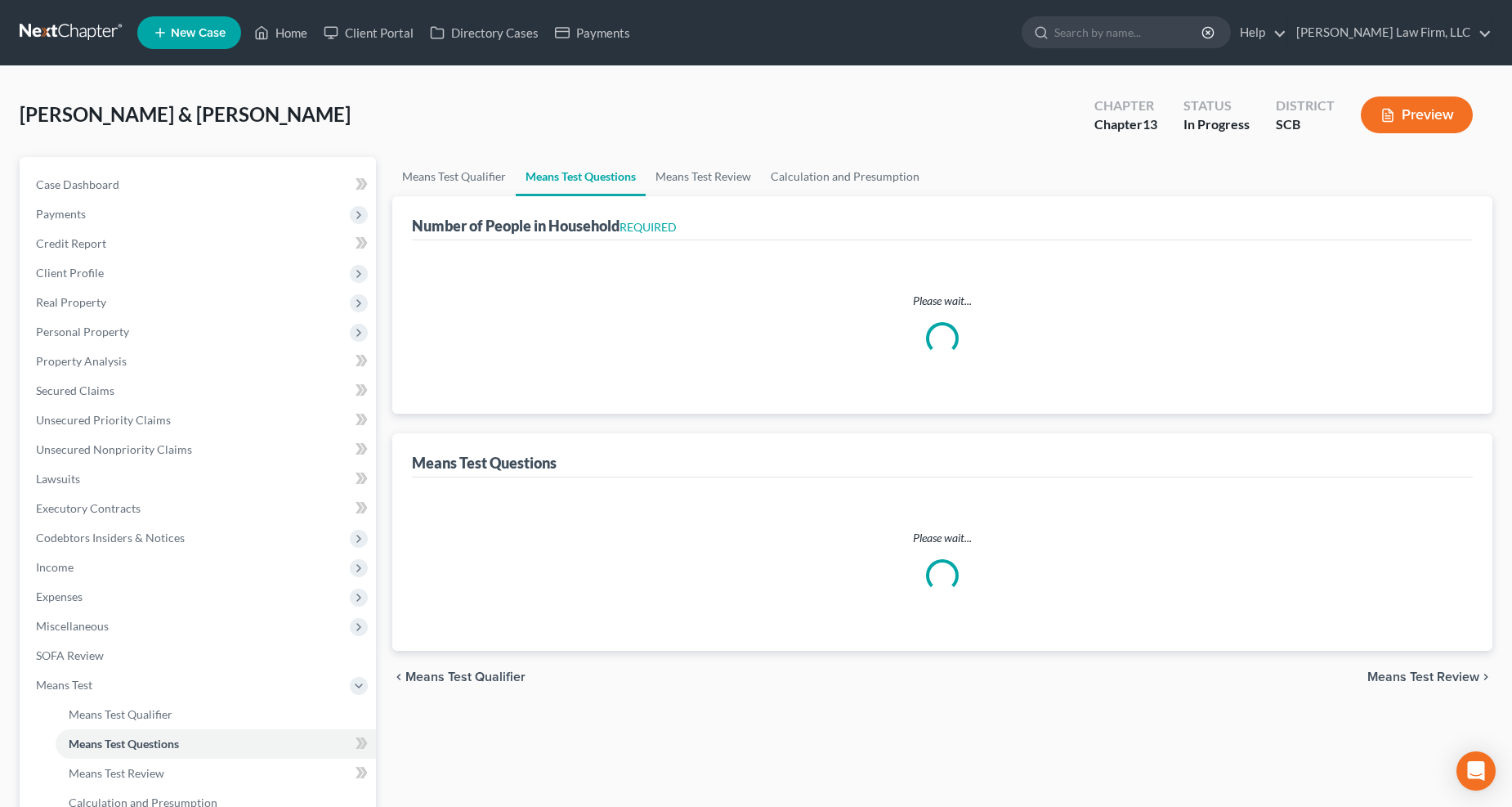 select on "0" 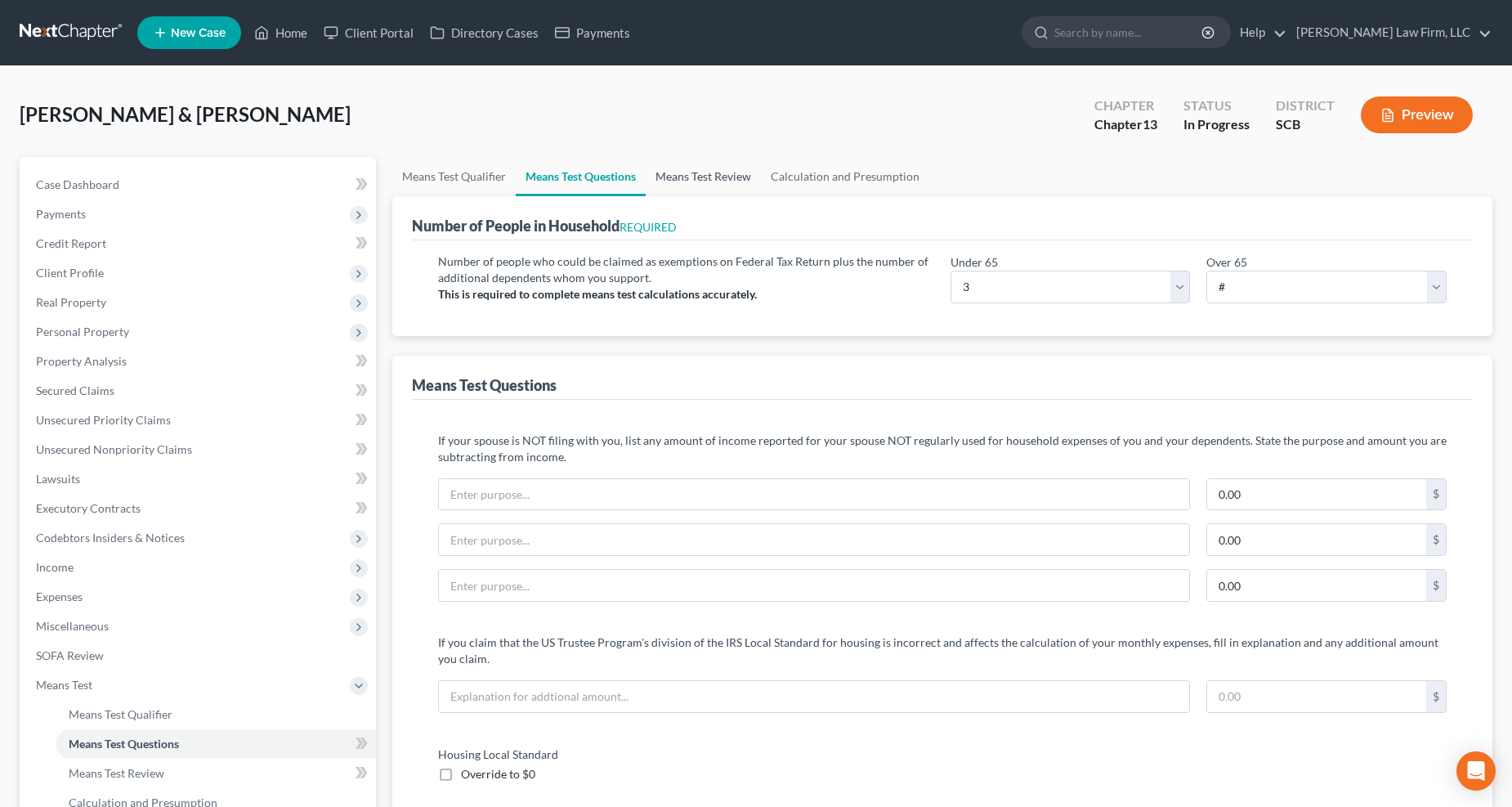 click on "Means Test Review" at bounding box center (703, 177) 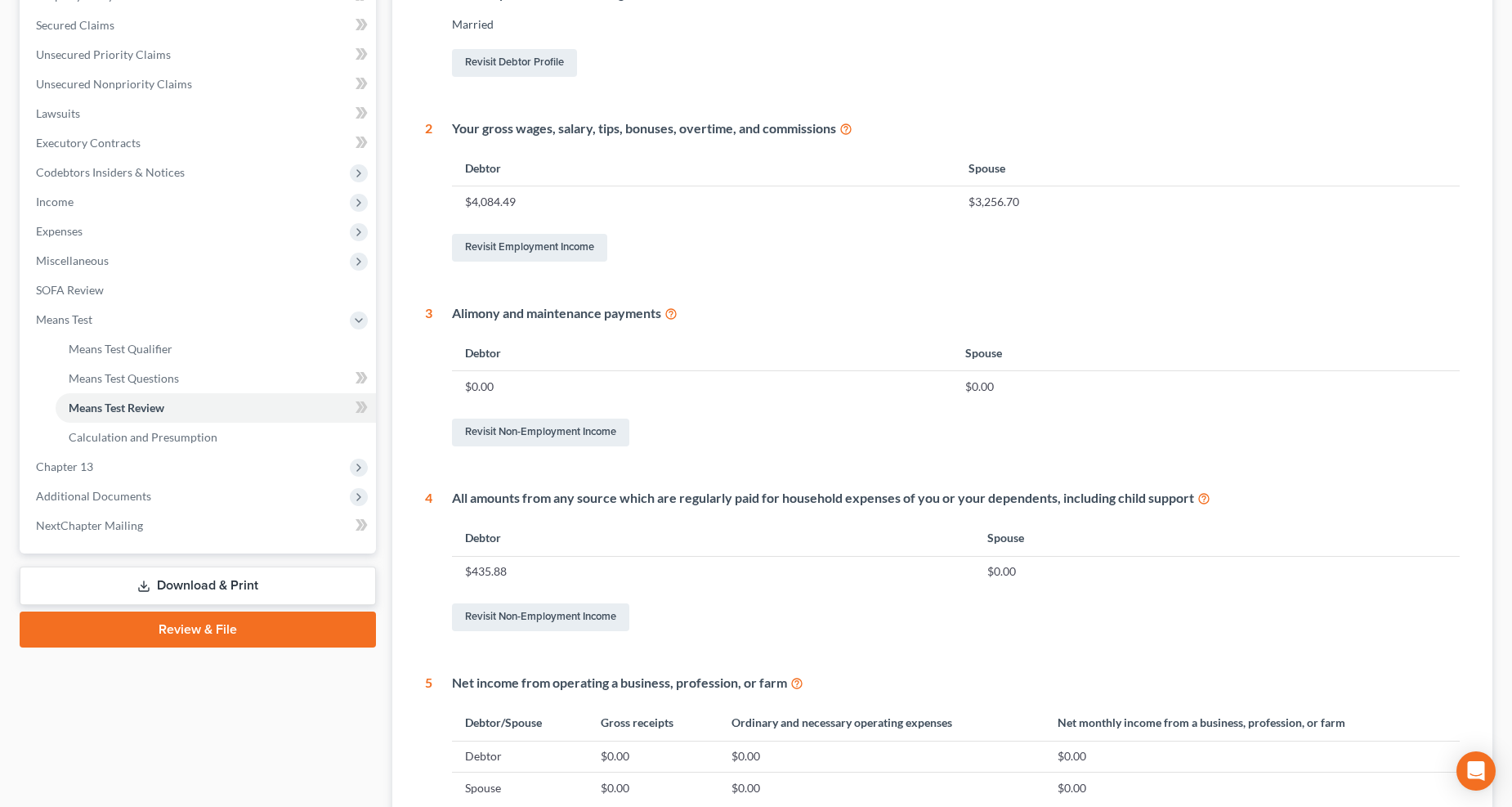 scroll, scrollTop: 363, scrollLeft: 0, axis: vertical 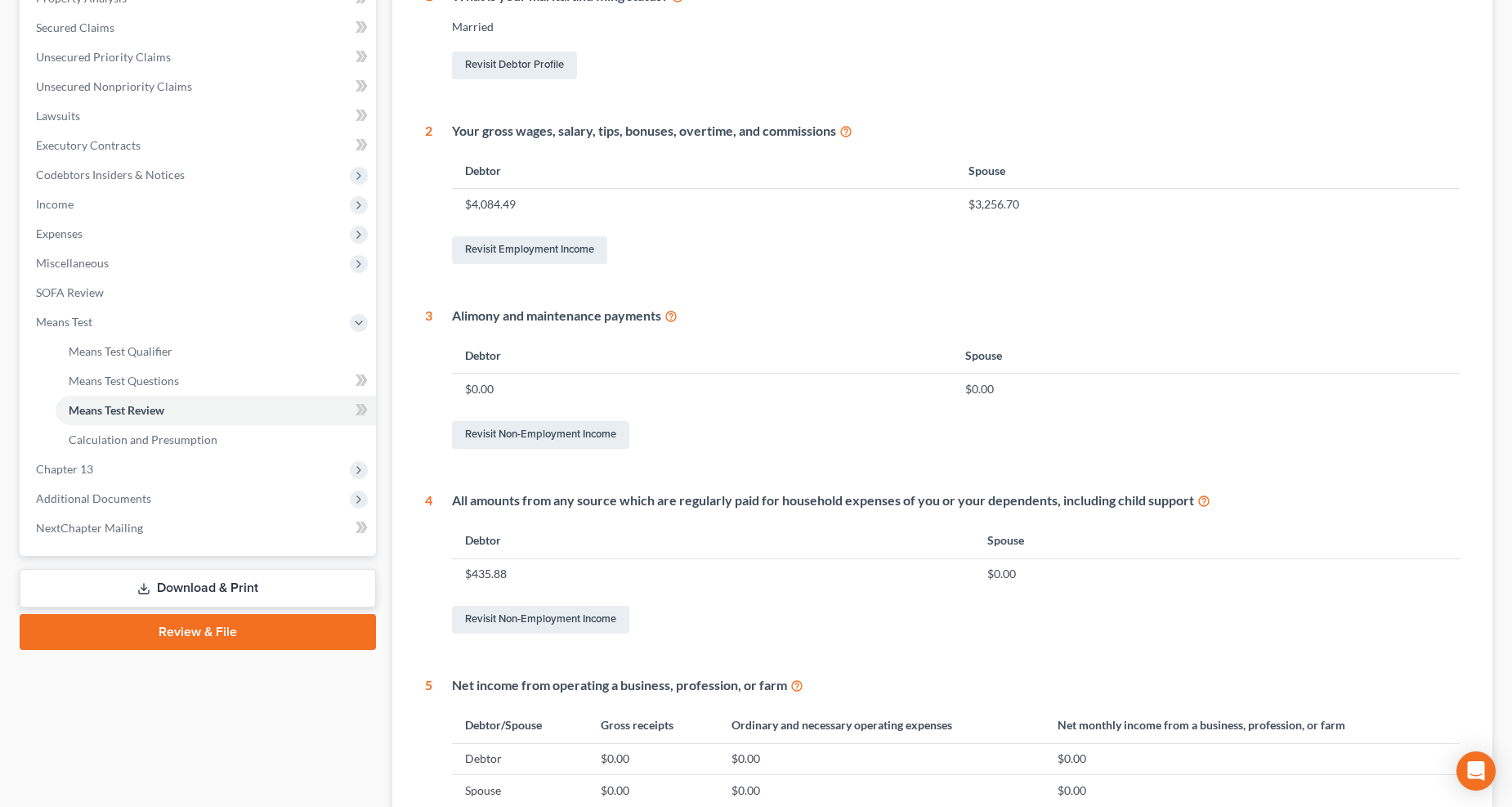 click on "Income" at bounding box center [55, 204] 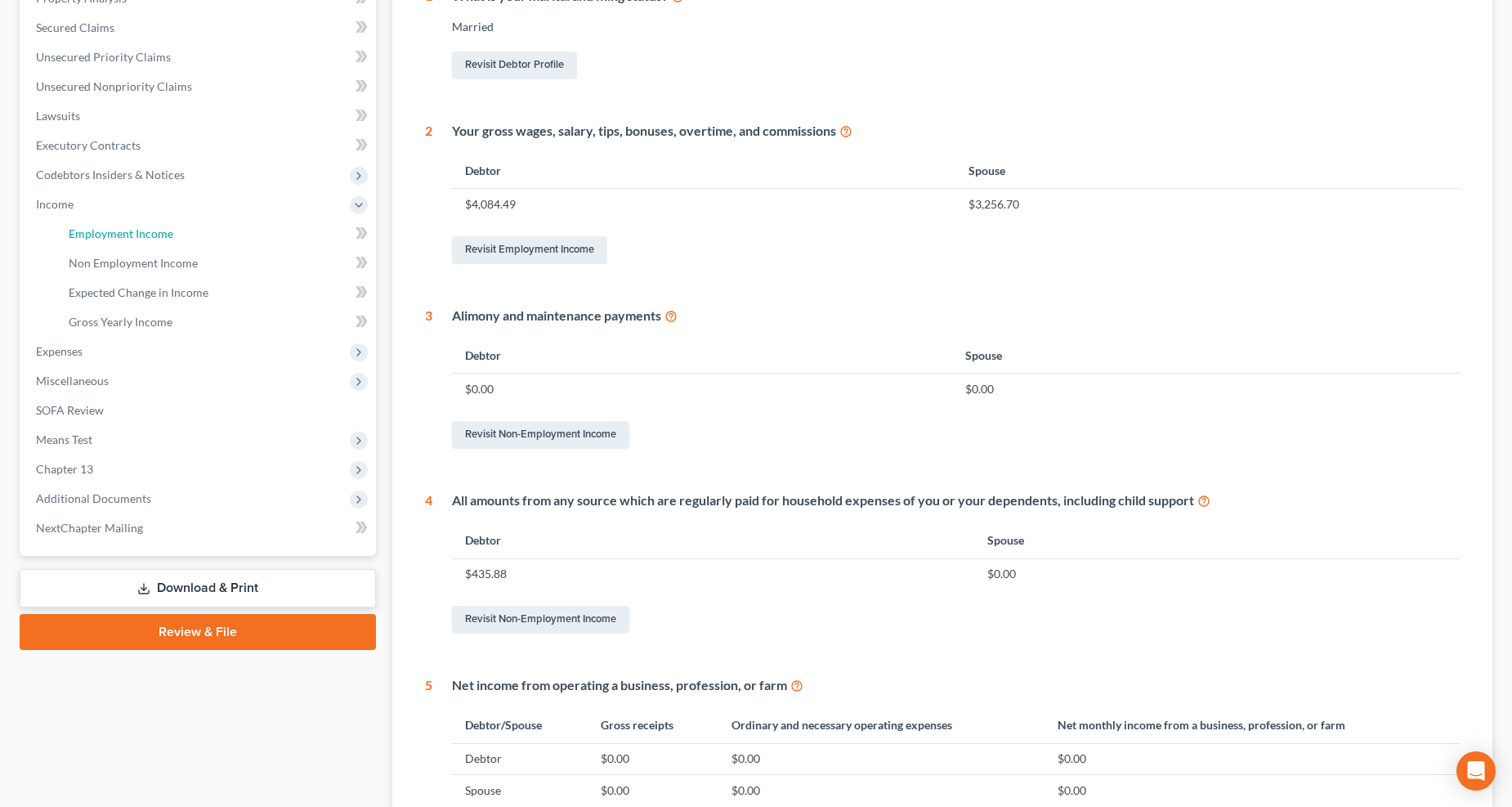 click on "Employment Income" at bounding box center [121, 233] 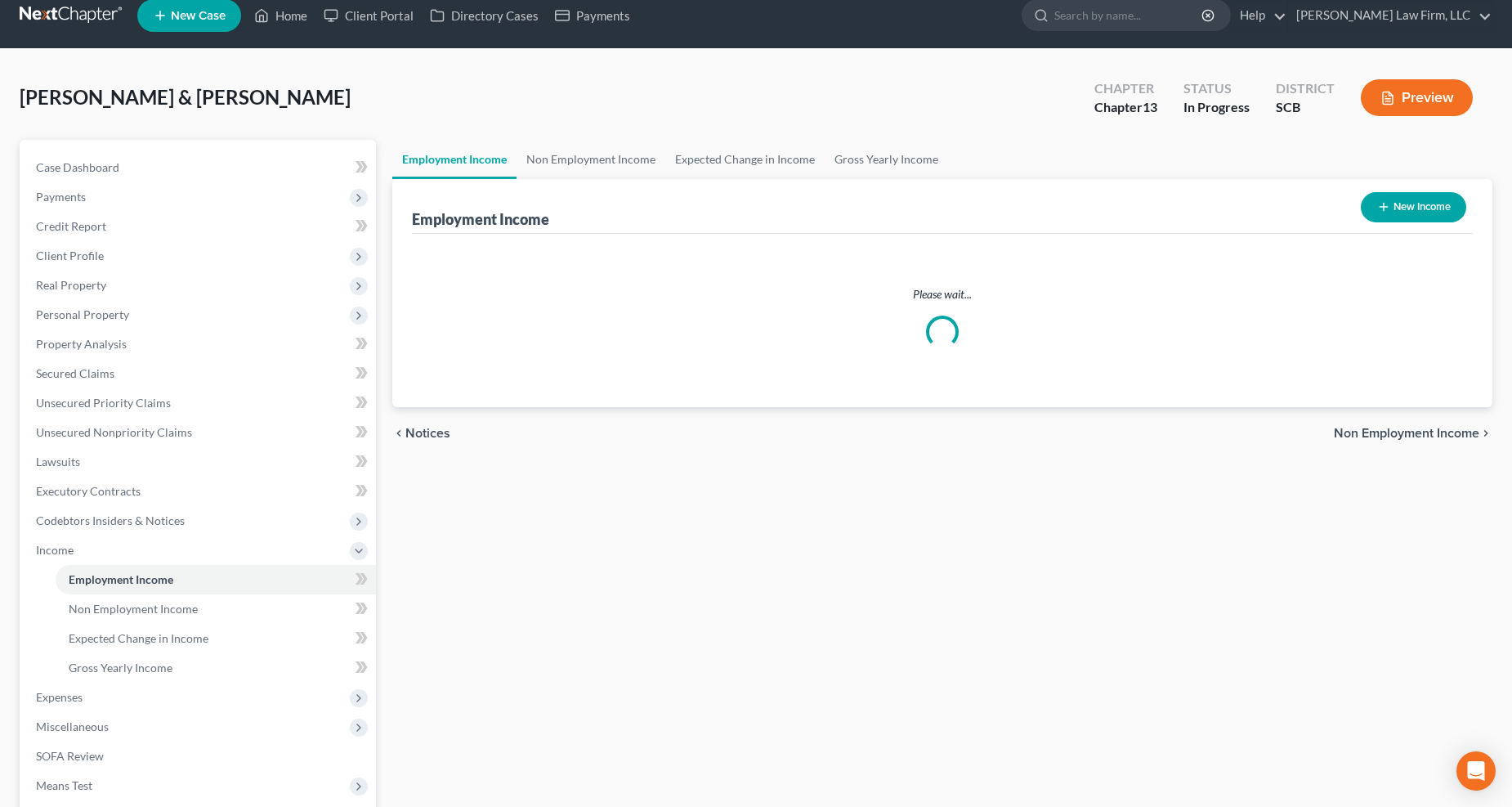 scroll, scrollTop: 0, scrollLeft: 0, axis: both 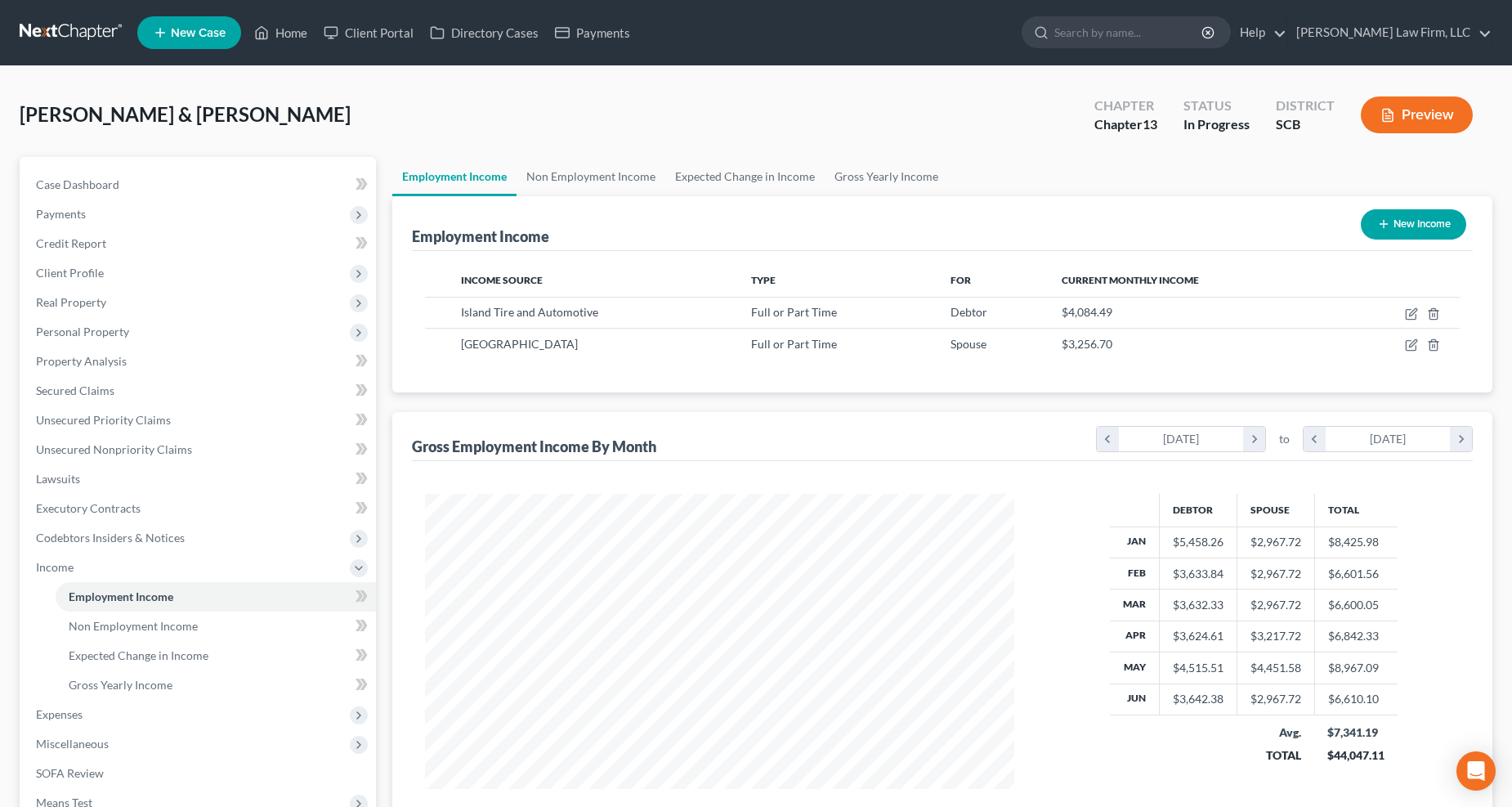 click on "Preview" at bounding box center (1416, 114) 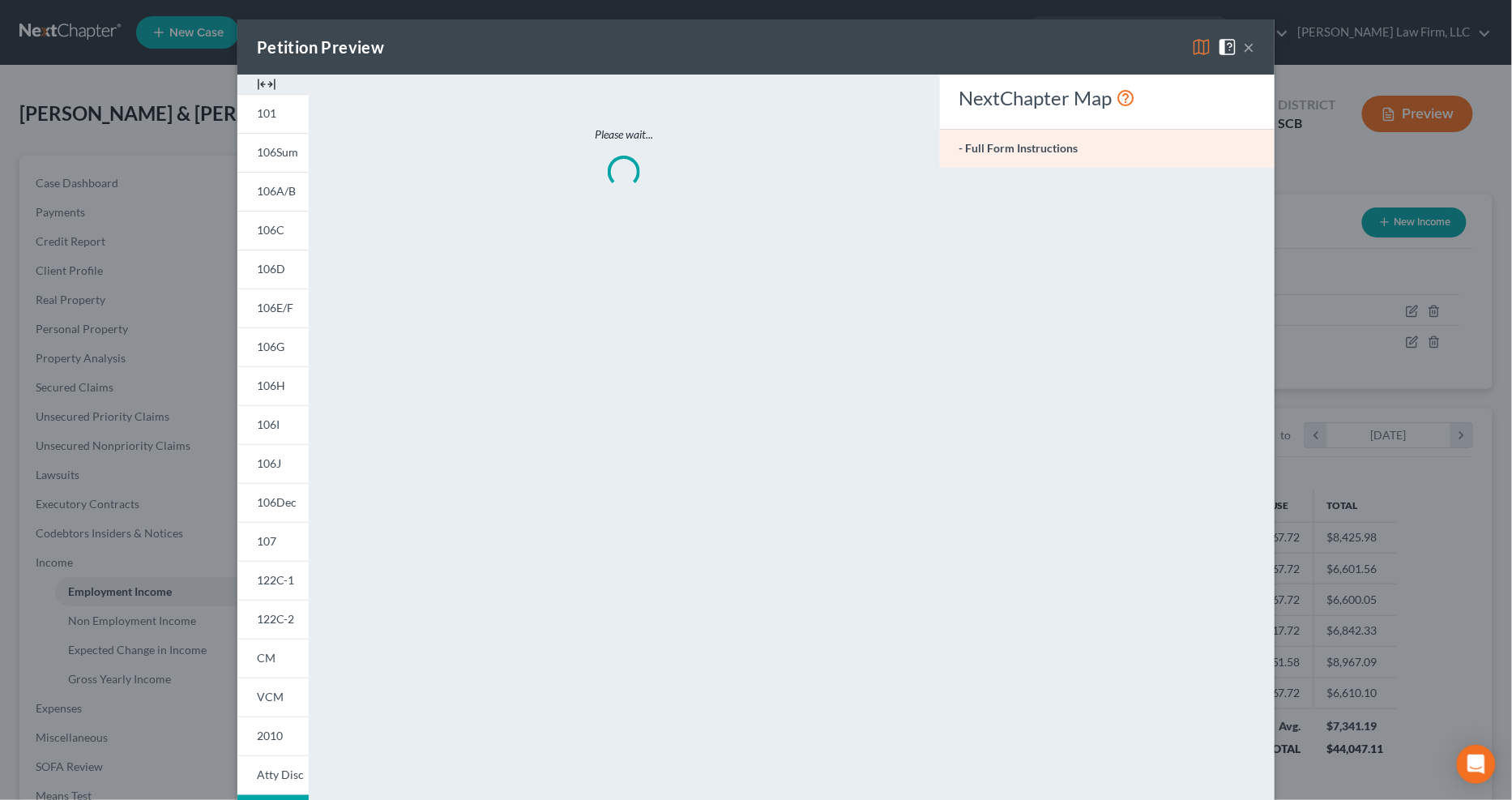 scroll, scrollTop: 810241, scrollLeft: 809666, axis: both 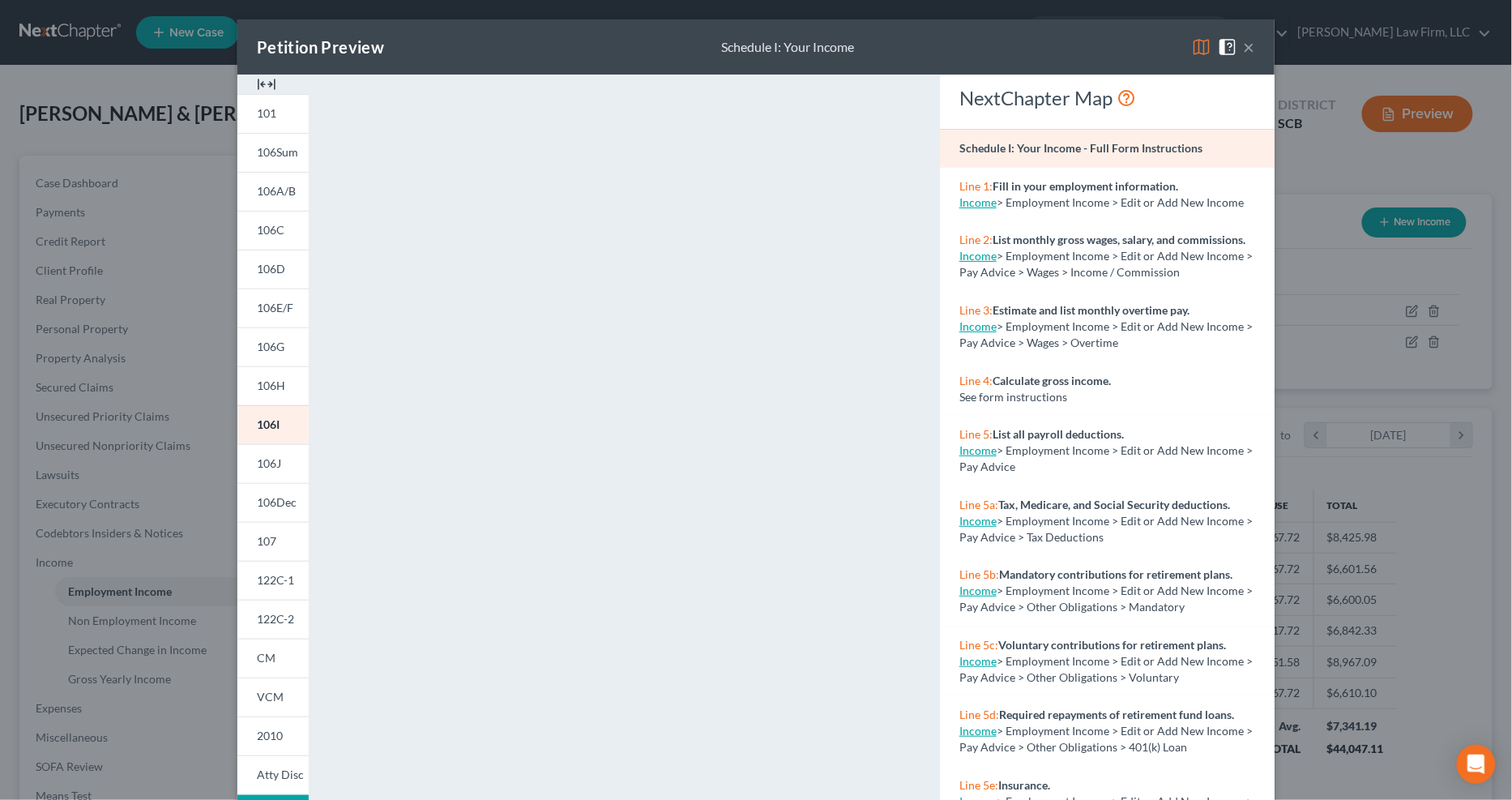click on "106A/B" at bounding box center (273, 191) 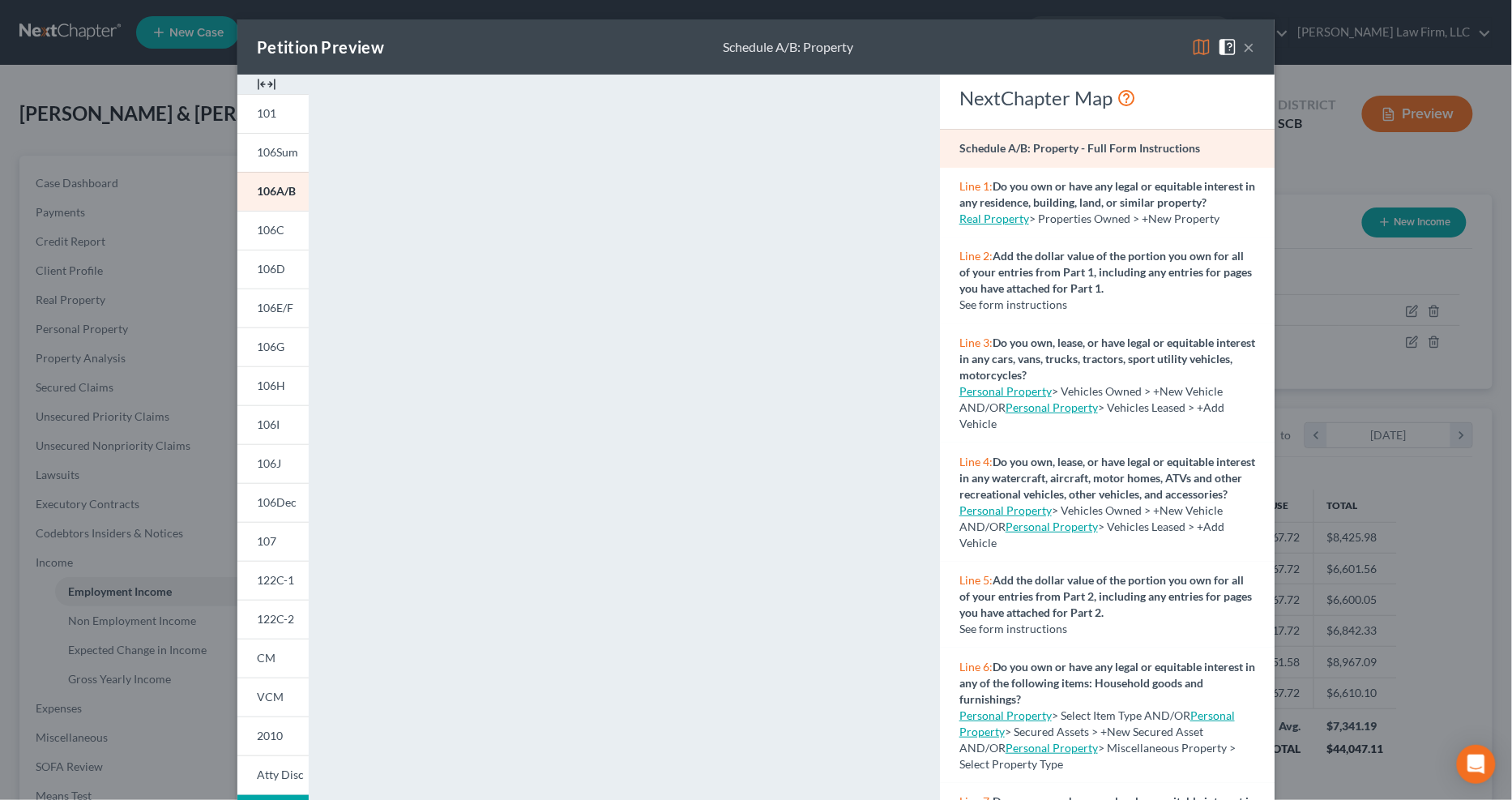 click on "×" at bounding box center [1249, 47] 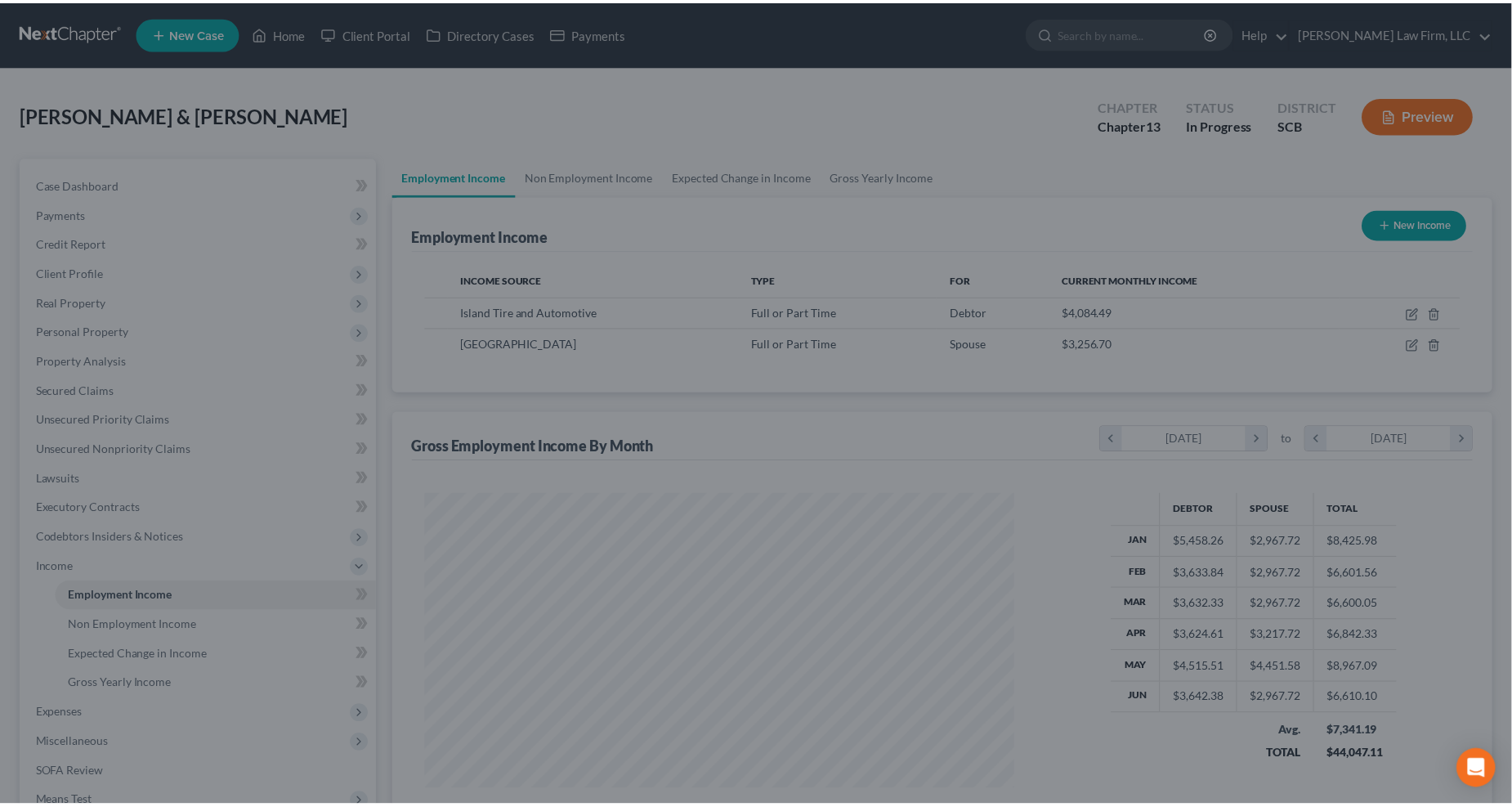 scroll, scrollTop: 295, scrollLeft: 623, axis: both 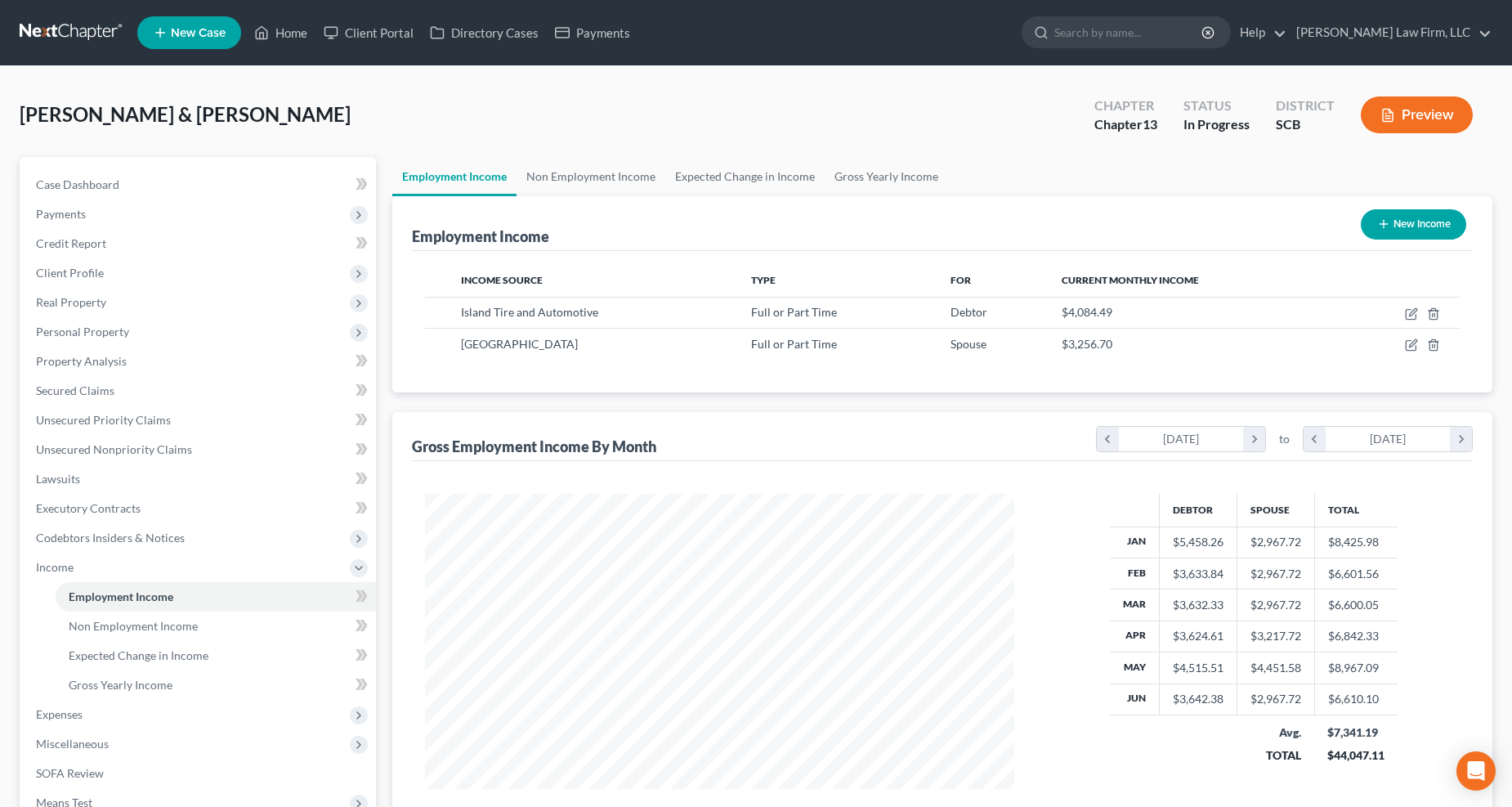 click on "Preview" at bounding box center [1416, 114] 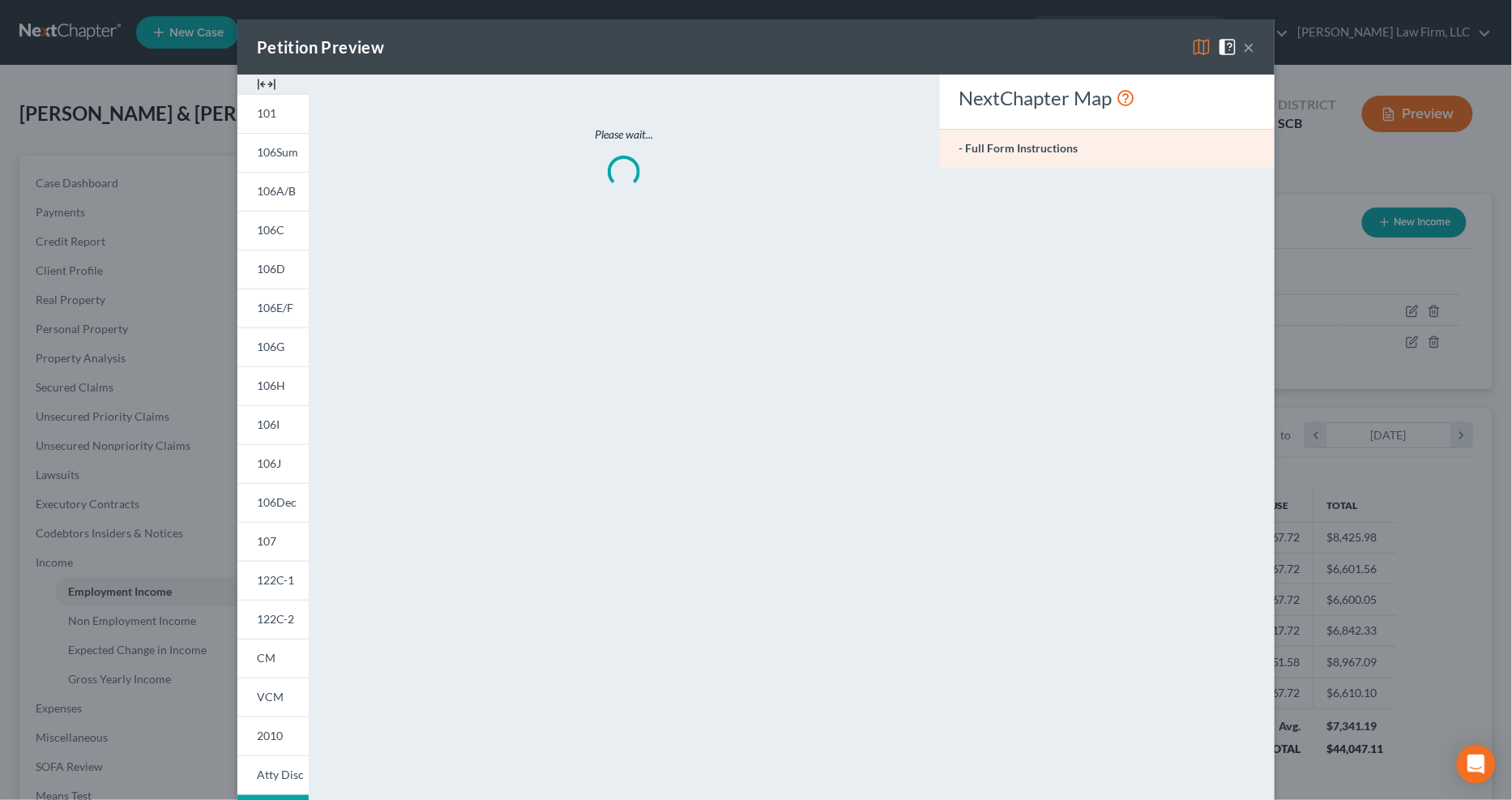 scroll, scrollTop: 810241, scrollLeft: 809666, axis: both 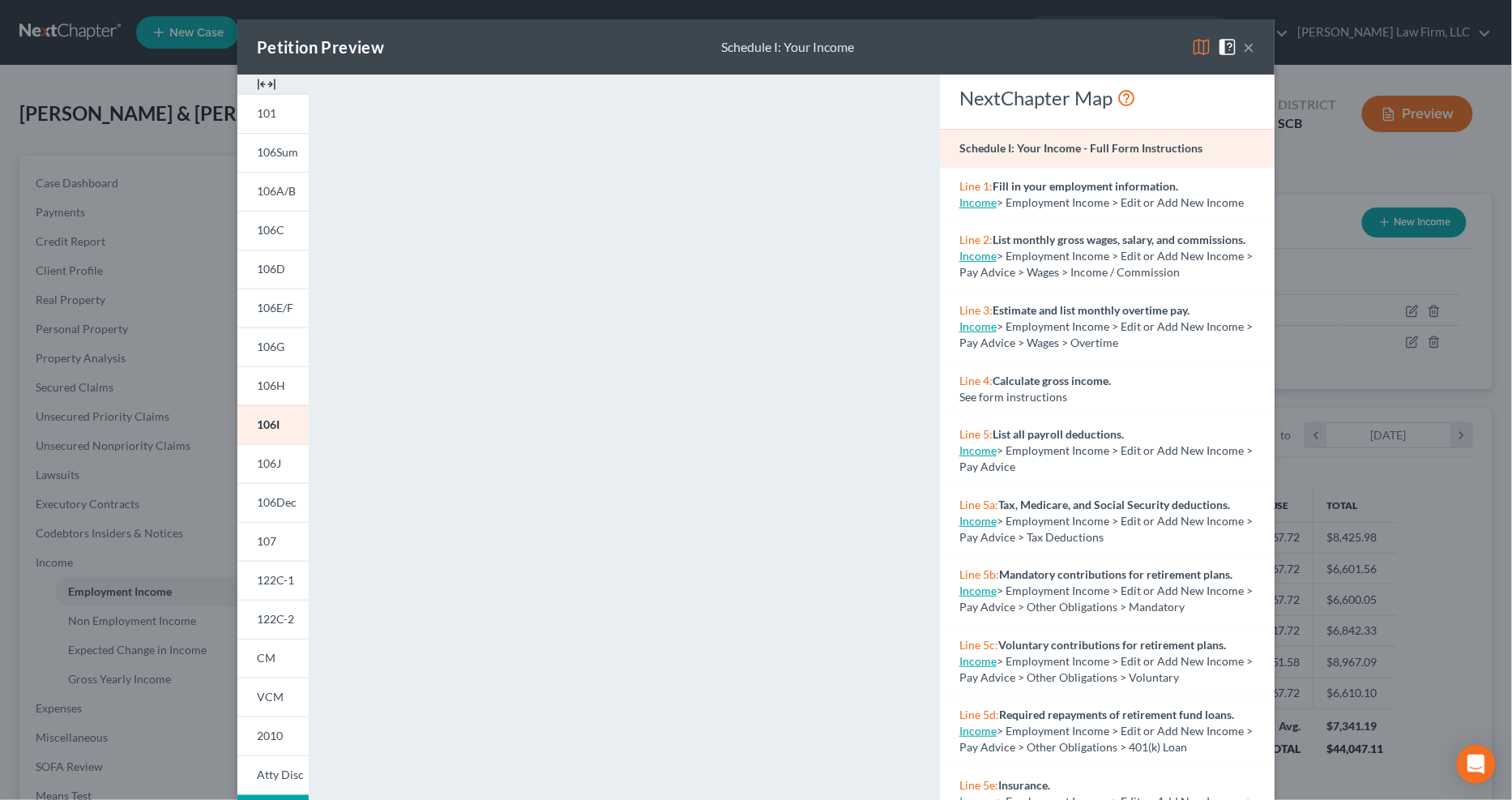 click on "122C-2" at bounding box center [273, 619] 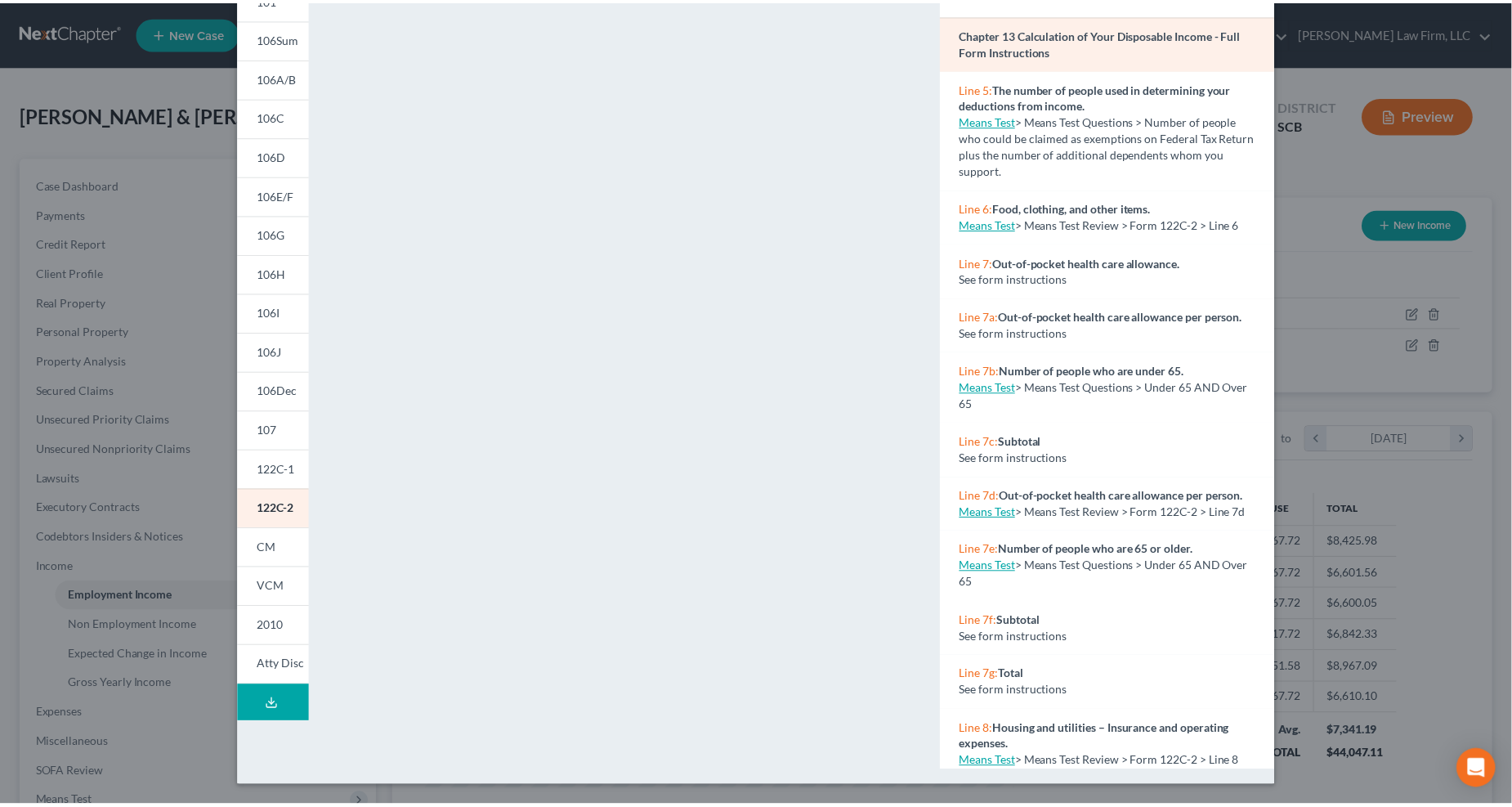 scroll, scrollTop: 0, scrollLeft: 0, axis: both 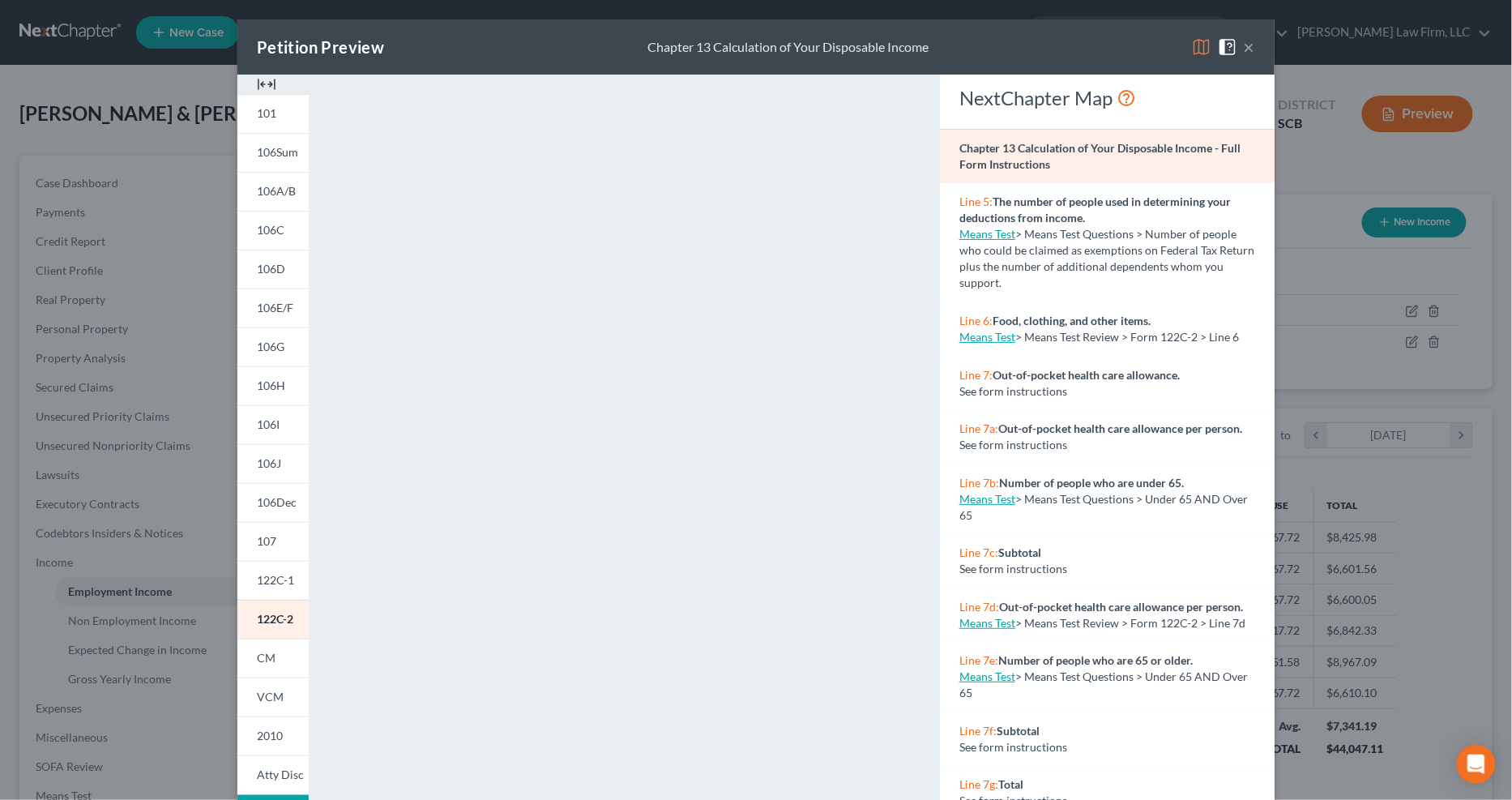 click on "×" at bounding box center (1249, 47) 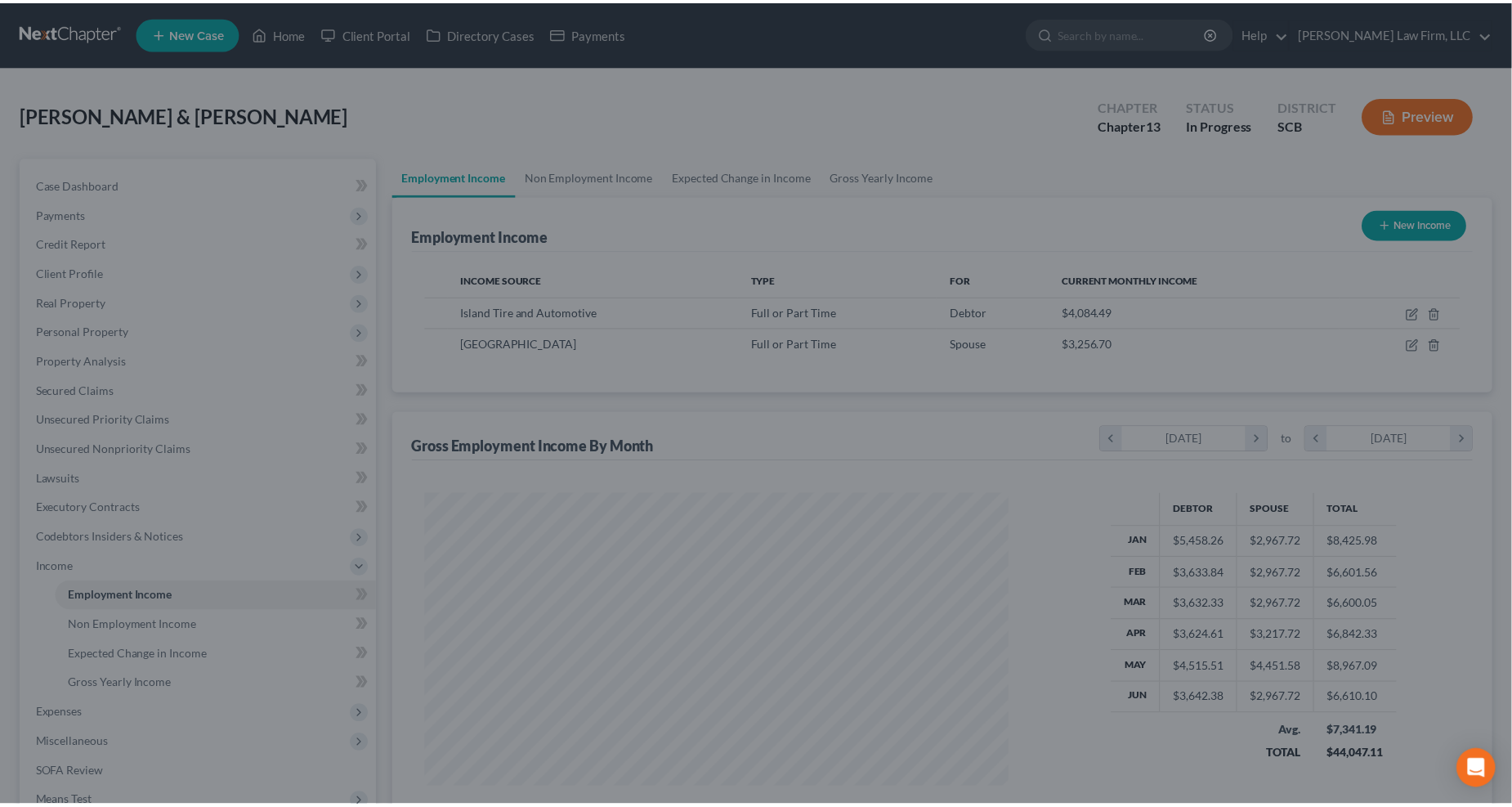scroll, scrollTop: 295, scrollLeft: 623, axis: both 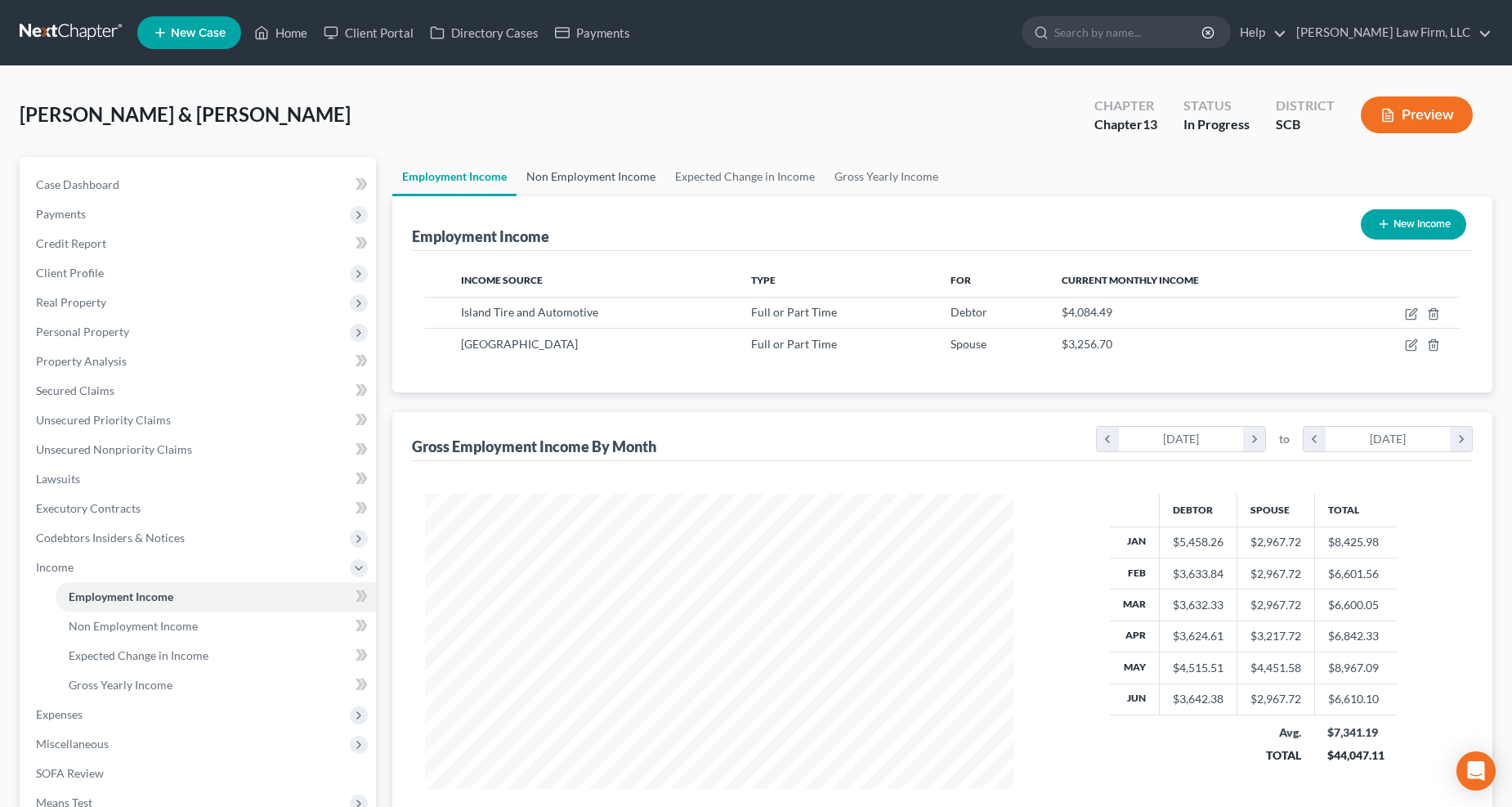 click on "Non Employment Income" at bounding box center [591, 177] 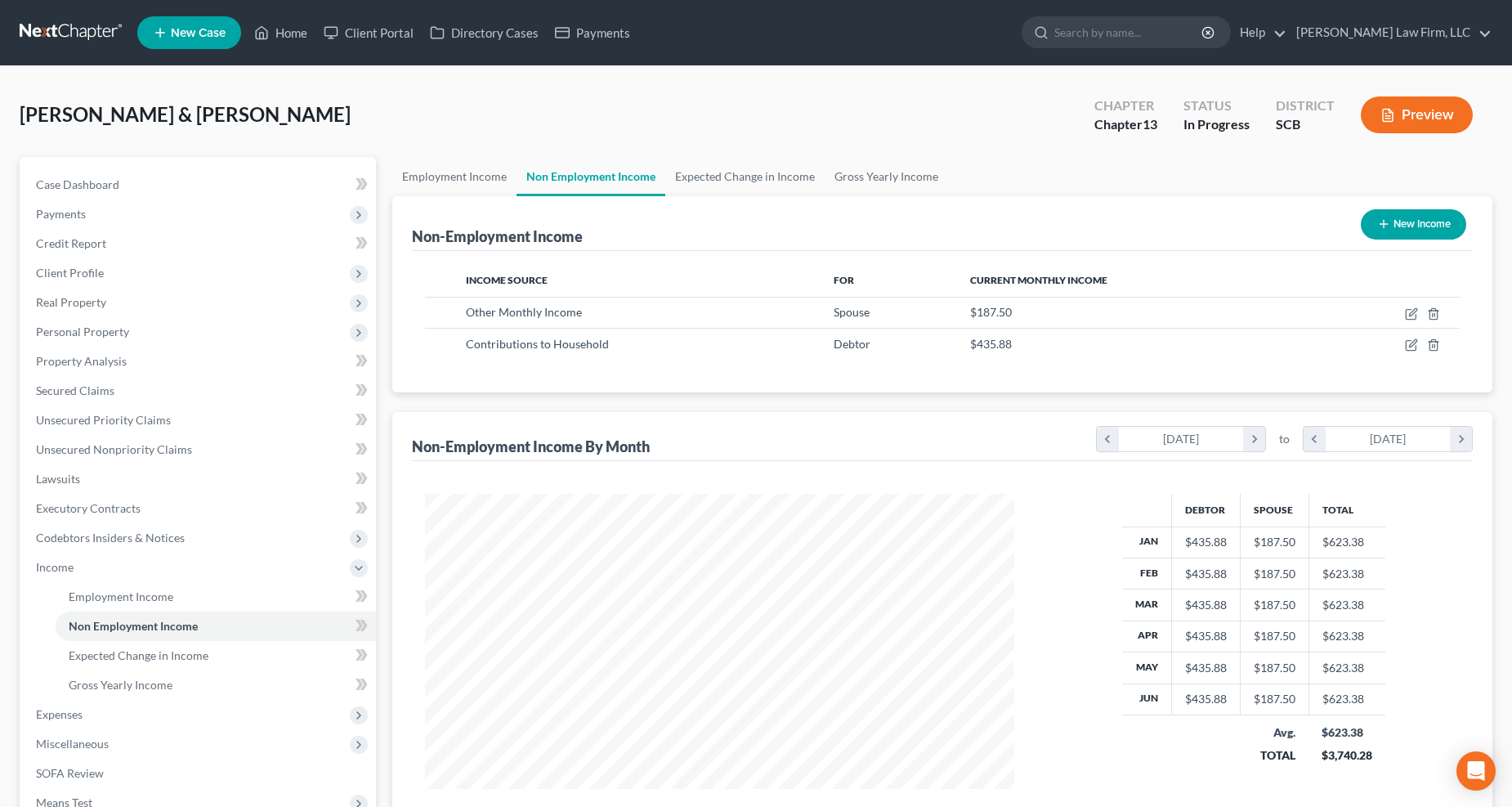scroll, scrollTop: 817333, scrollLeft: 816674, axis: both 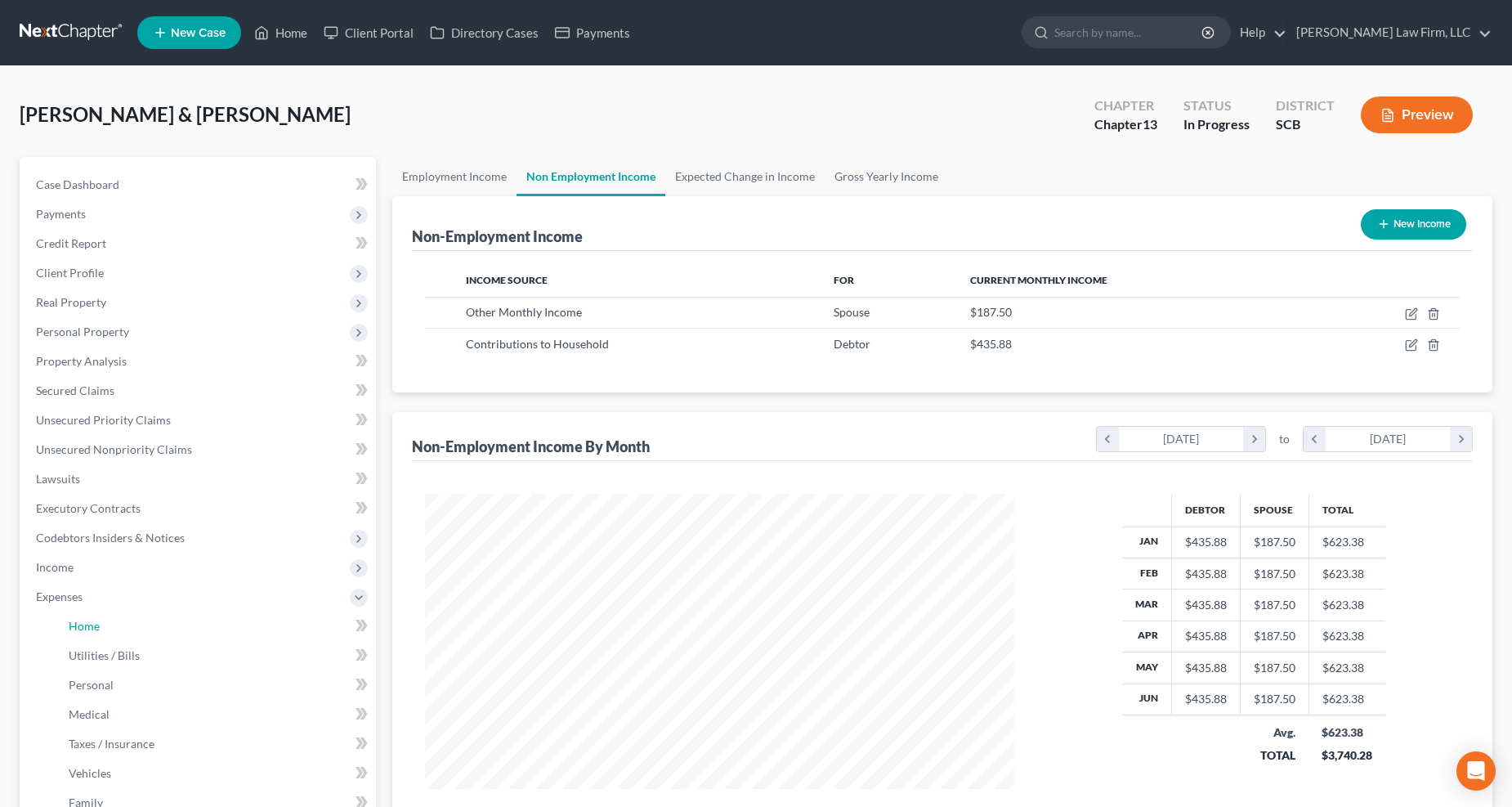 click on "Home" at bounding box center [216, 626] 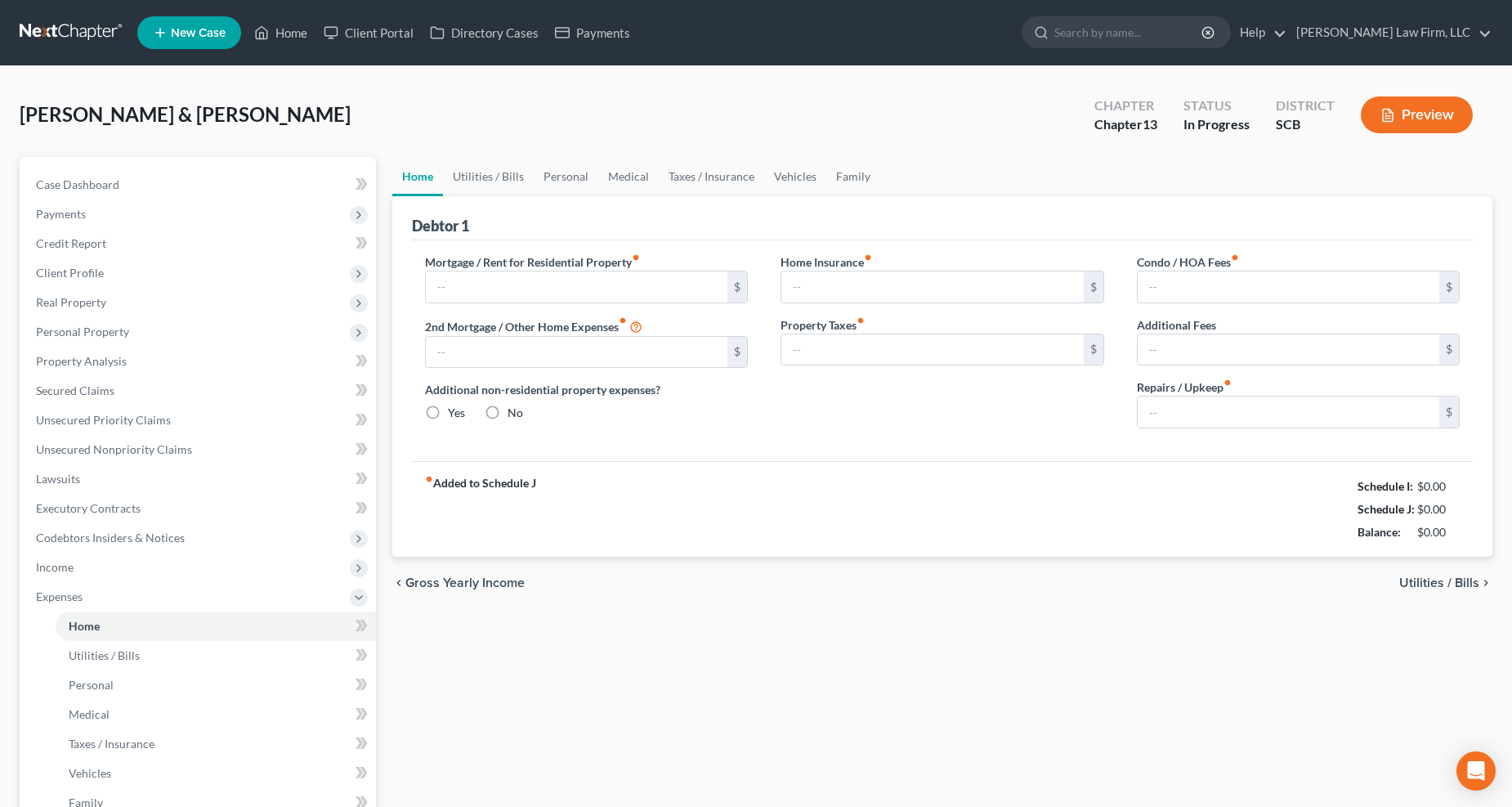 type on "0.00" 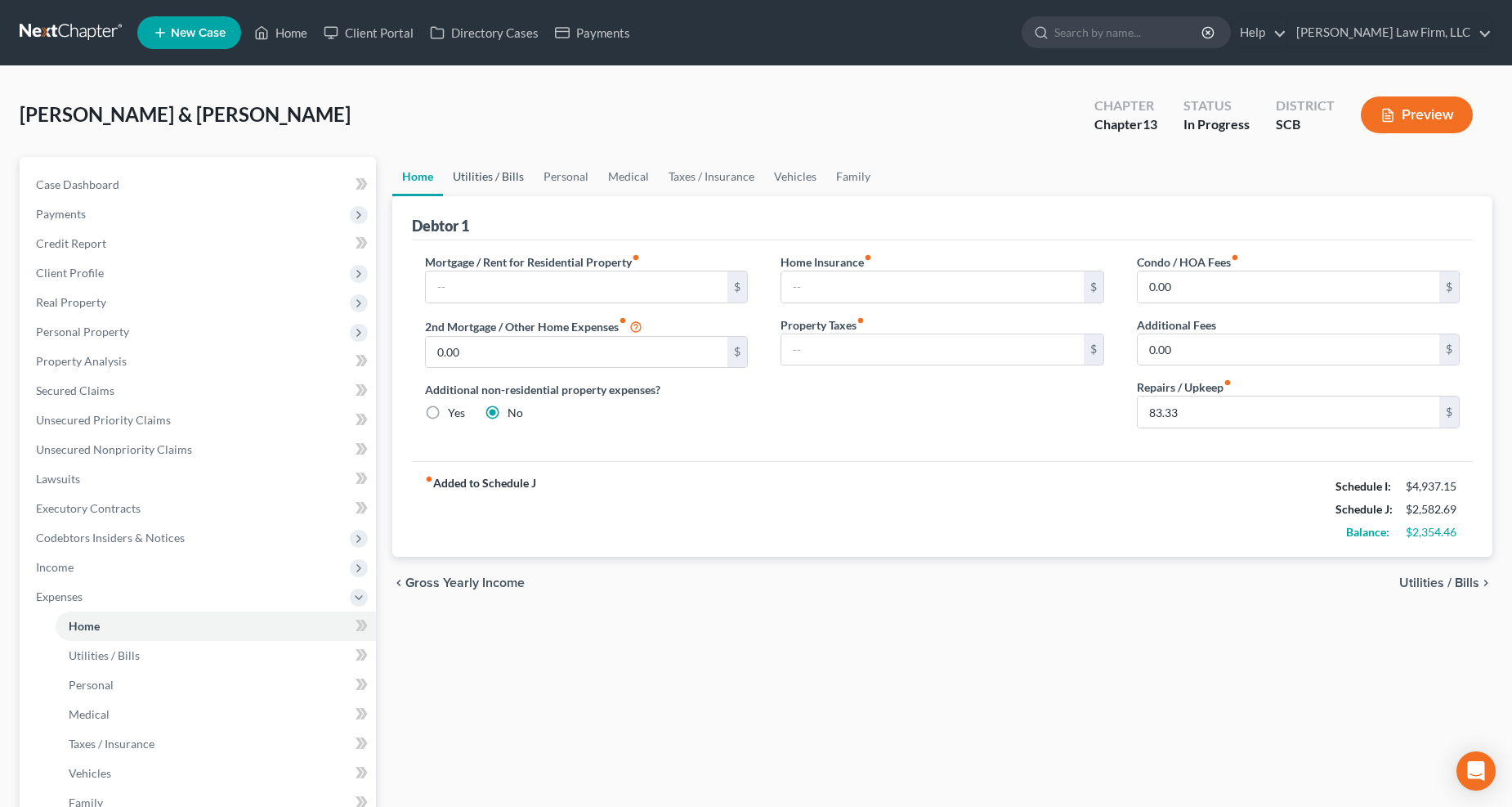 click on "Utilities / Bills" at bounding box center [488, 177] 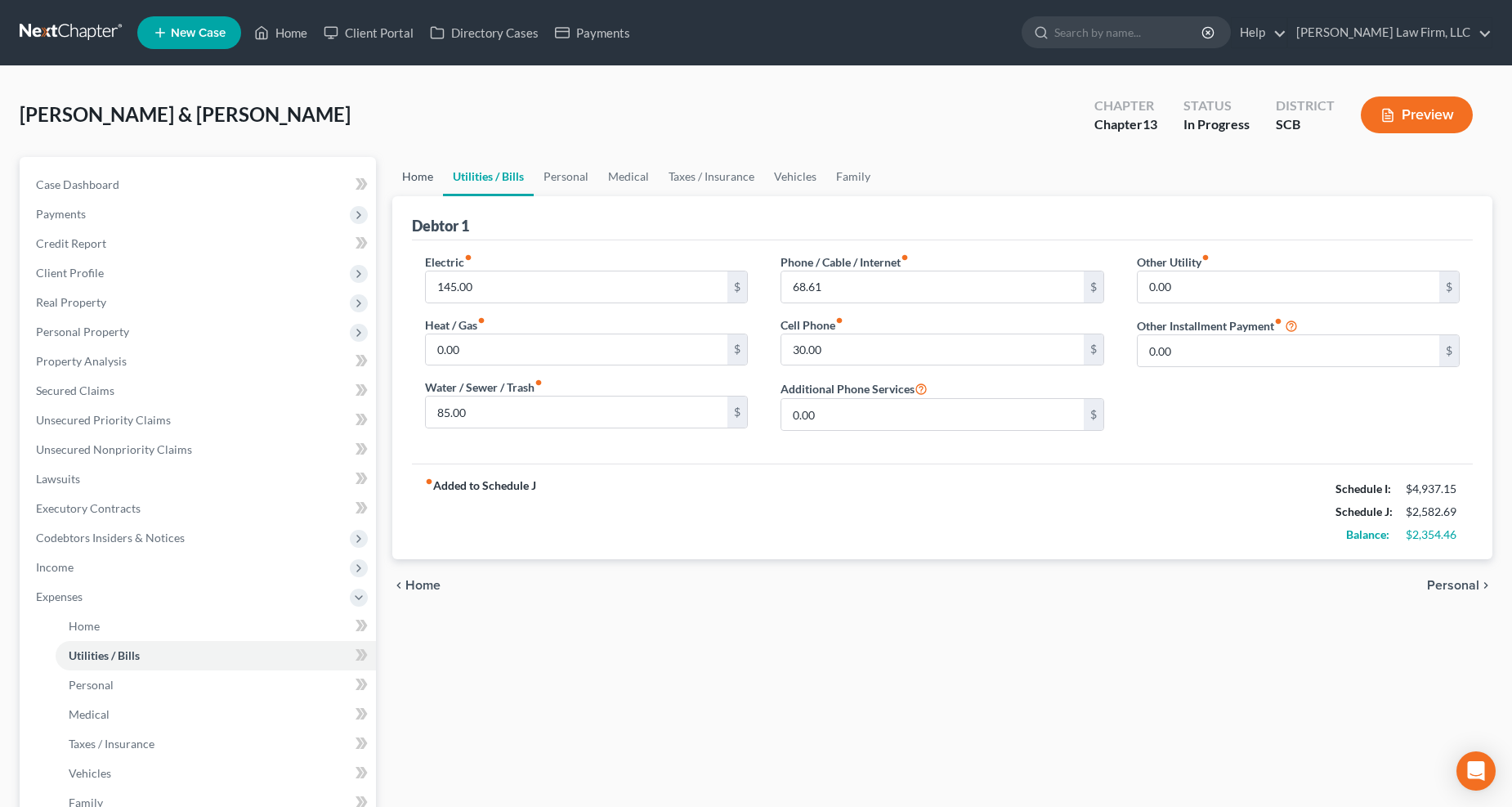 click on "Home" at bounding box center (418, 177) 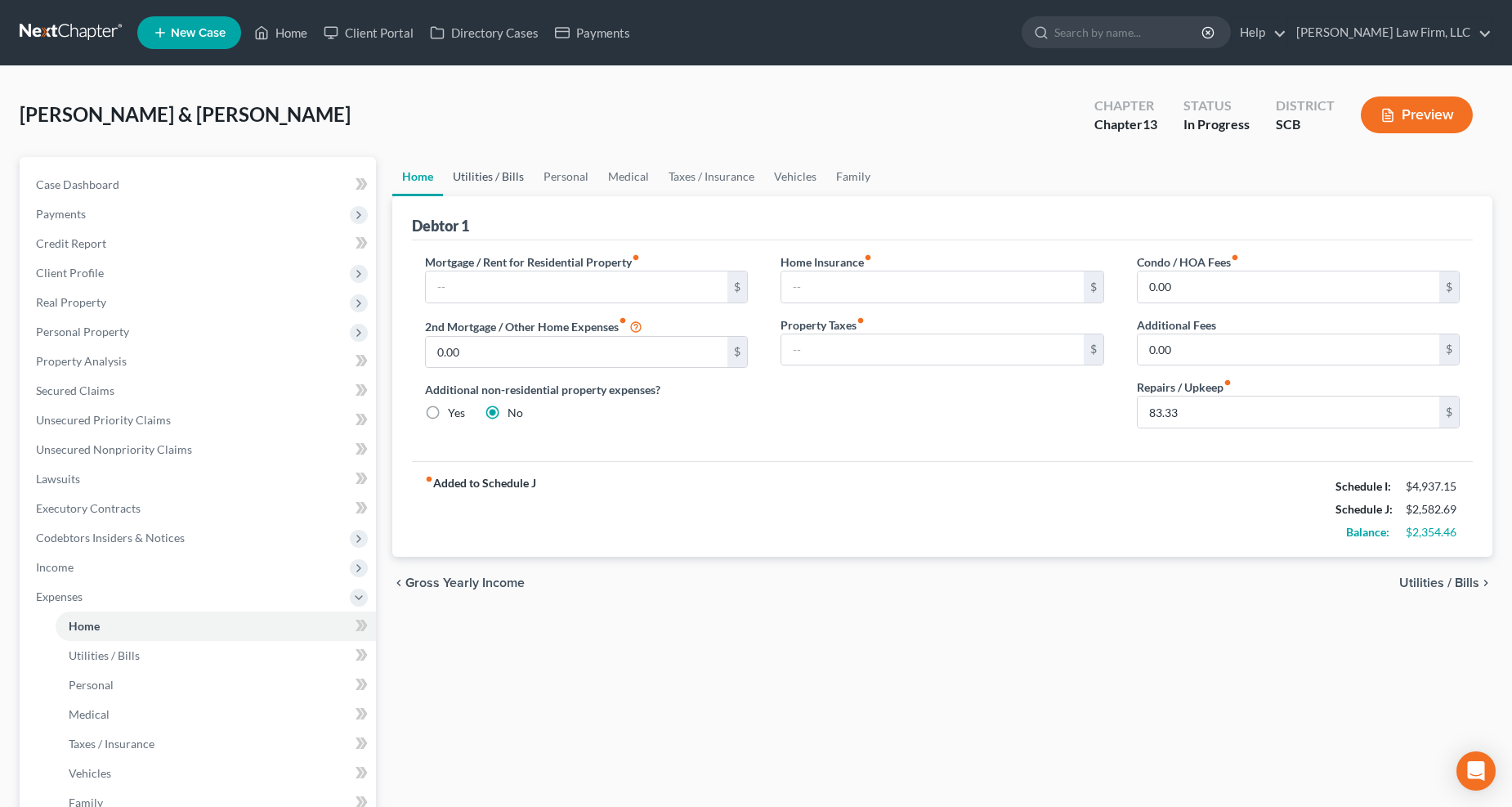 click on "Utilities / Bills" at bounding box center (488, 177) 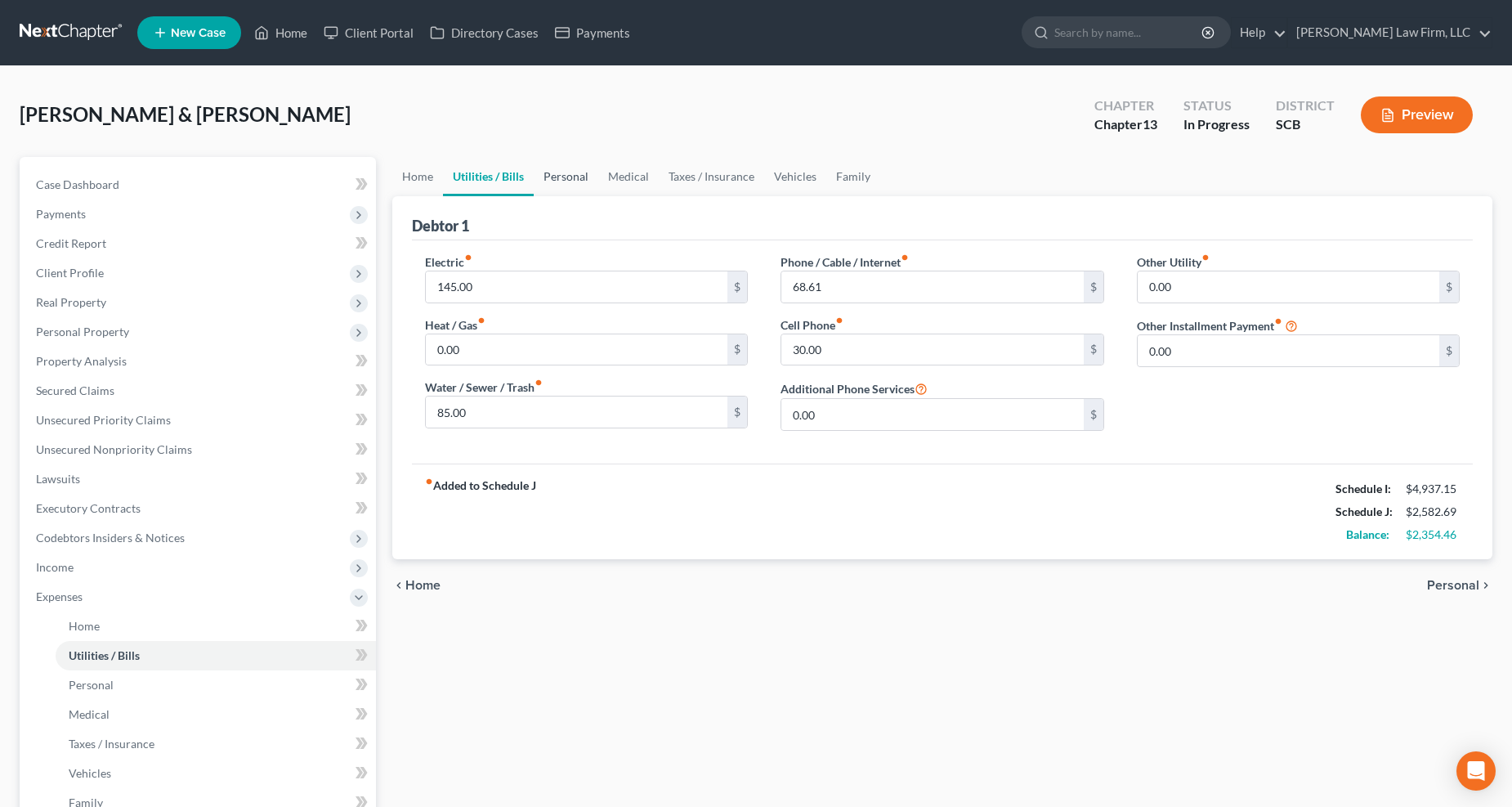 drag, startPoint x: 562, startPoint y: 168, endPoint x: 597, endPoint y: 166, distance: 35.057096 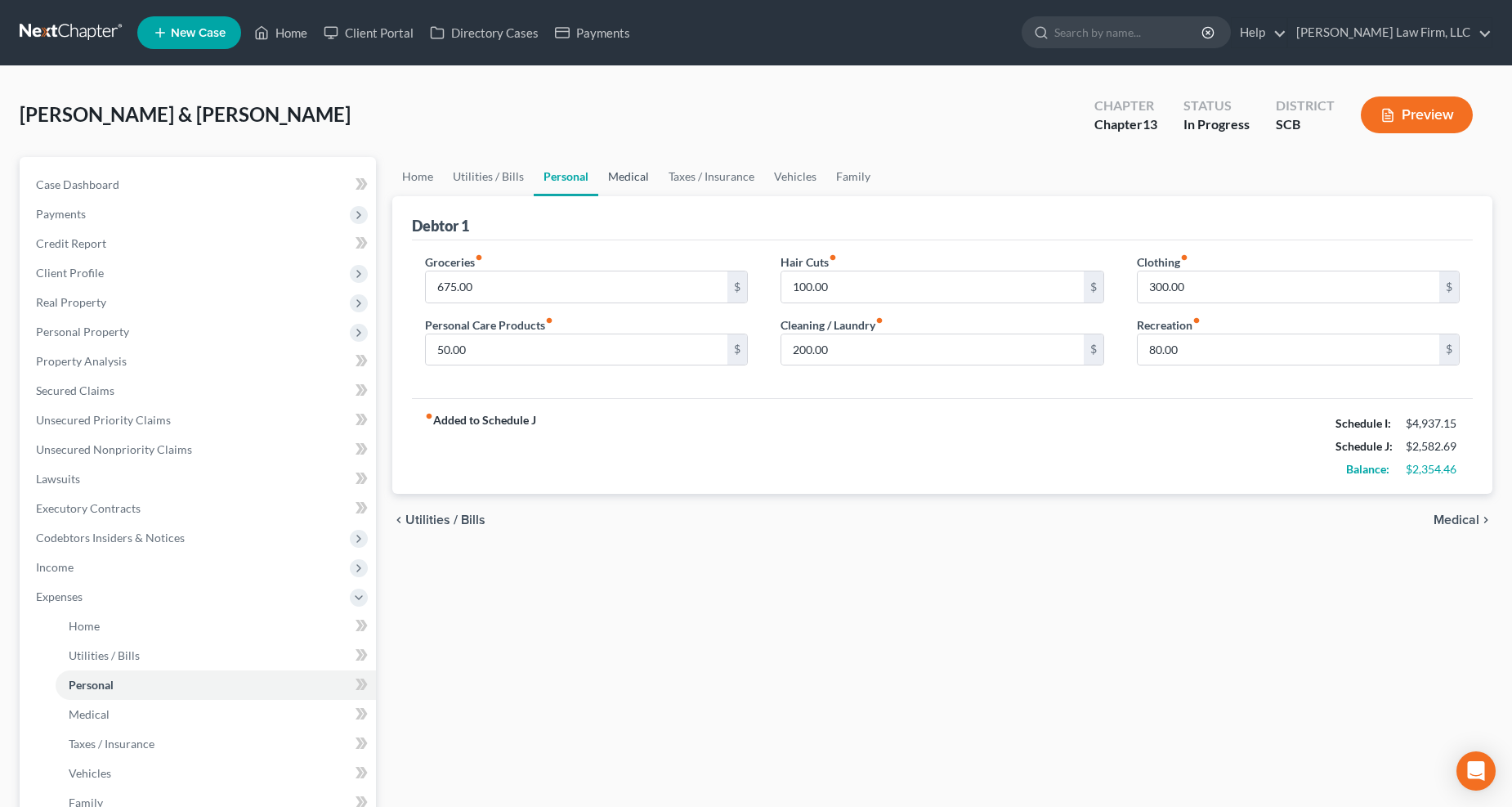 click on "Medical" at bounding box center (629, 177) 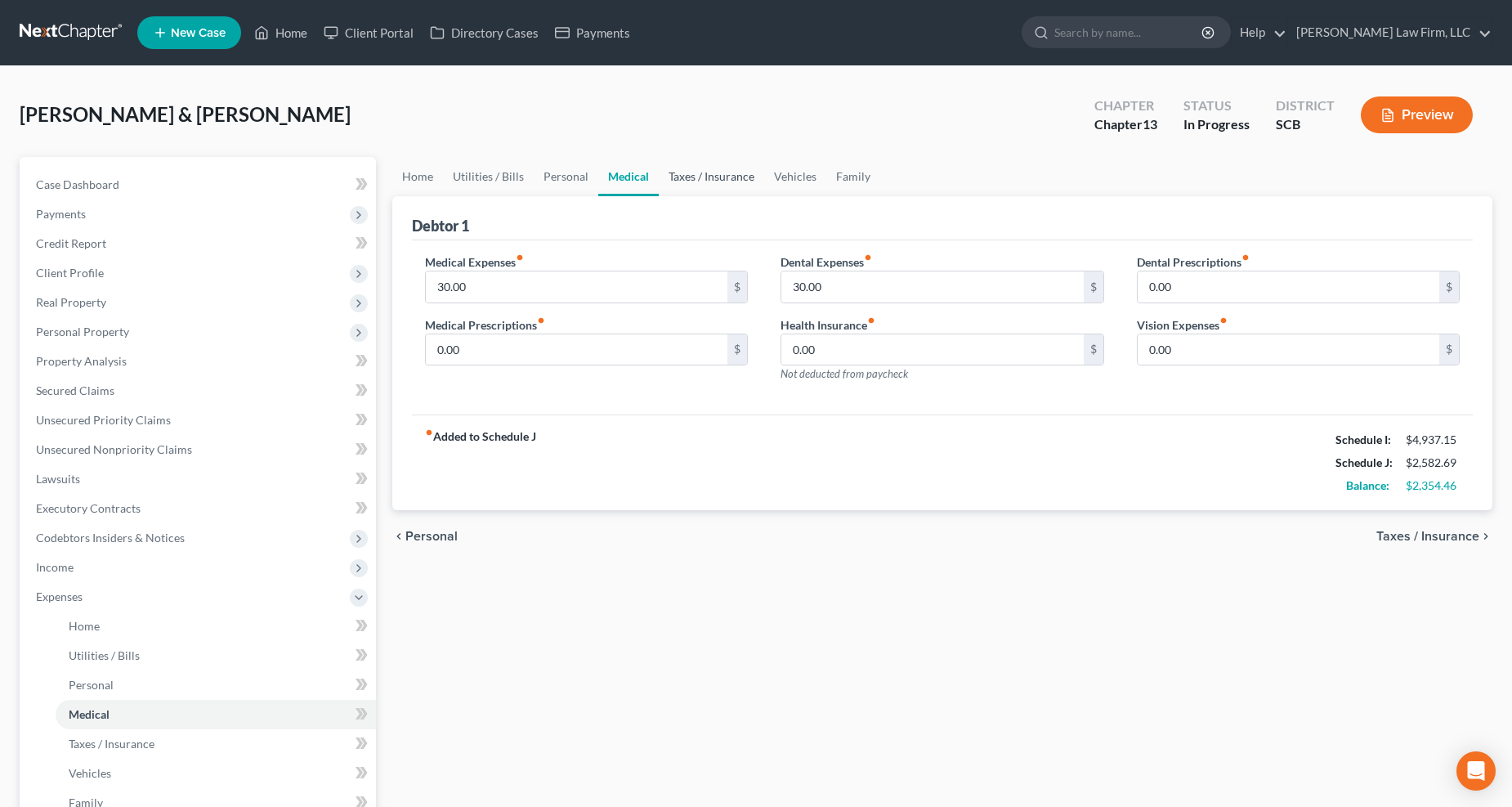 click on "Taxes / Insurance" at bounding box center (711, 177) 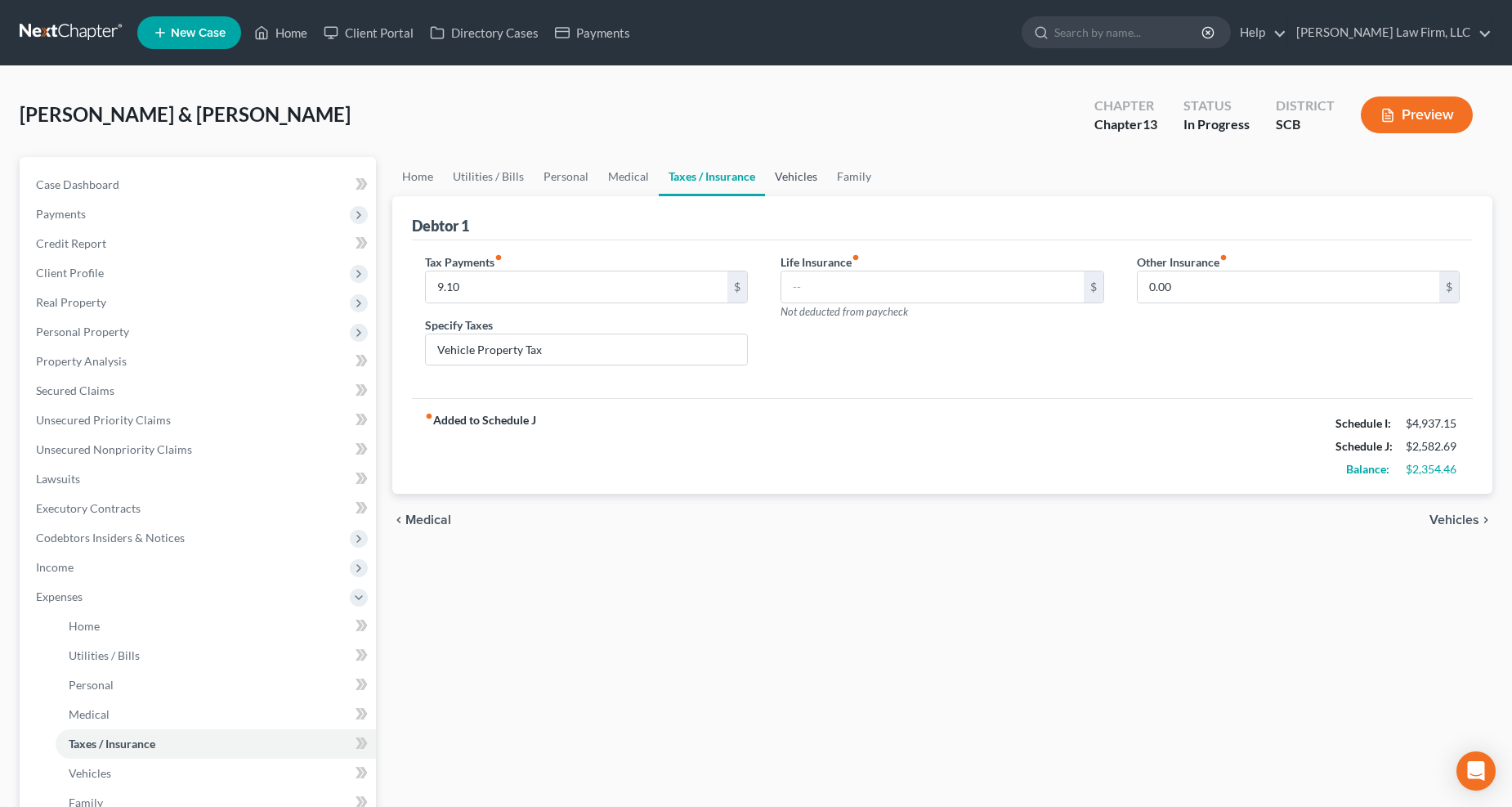 click on "Vehicles" at bounding box center (796, 177) 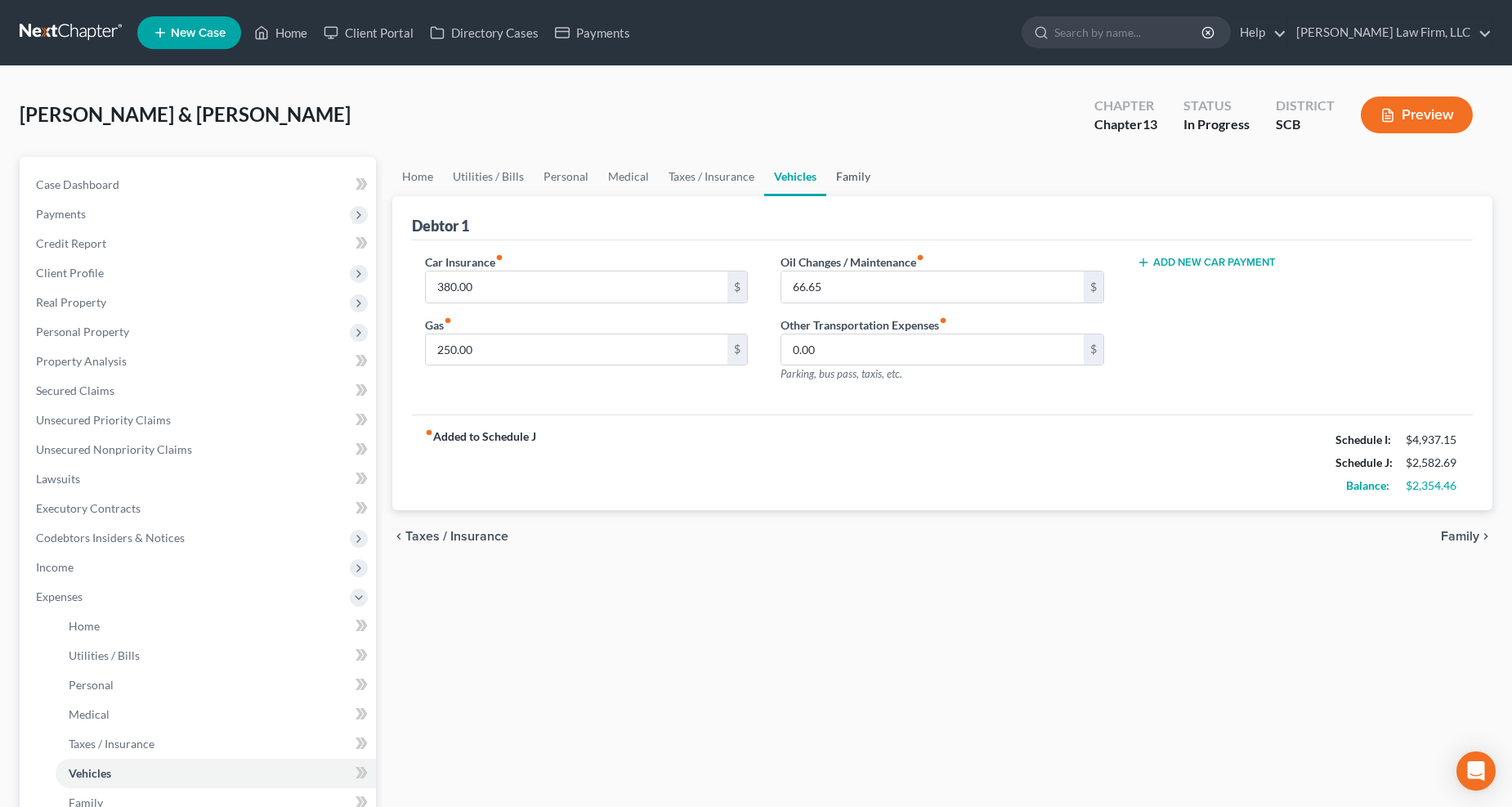 click on "Family" at bounding box center (853, 177) 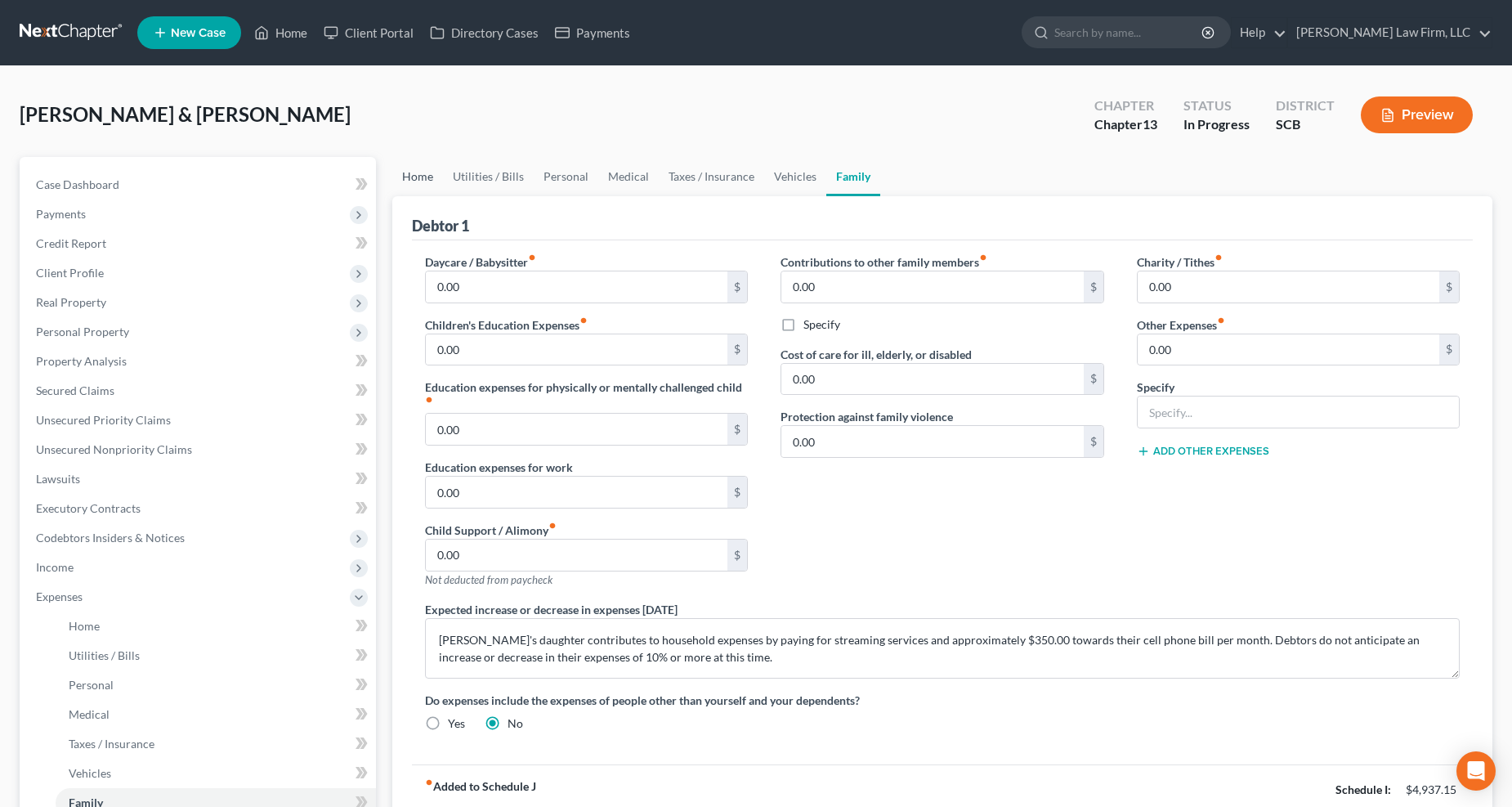 click on "Home" at bounding box center (418, 177) 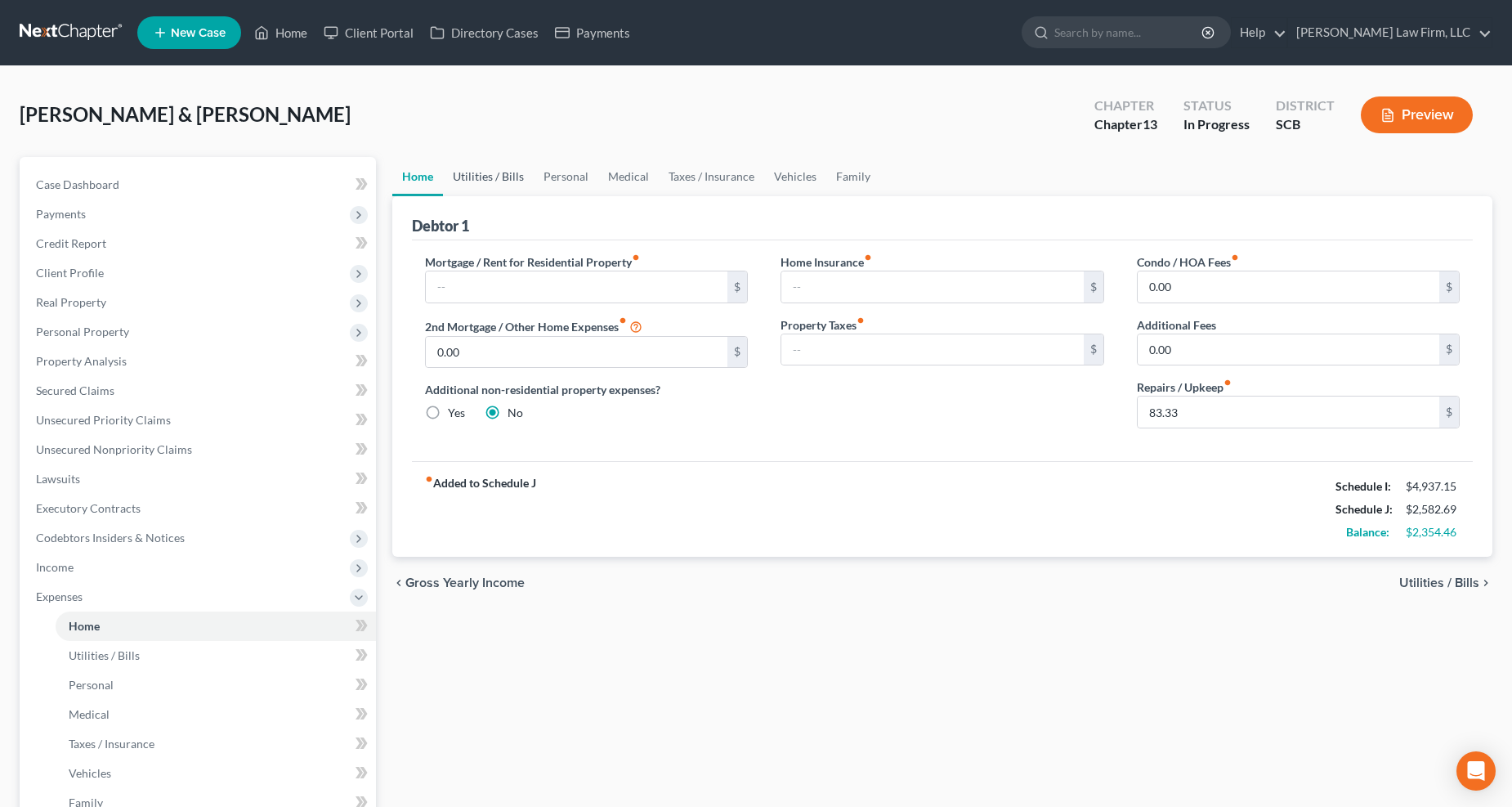 click on "Utilities / Bills" at bounding box center [488, 177] 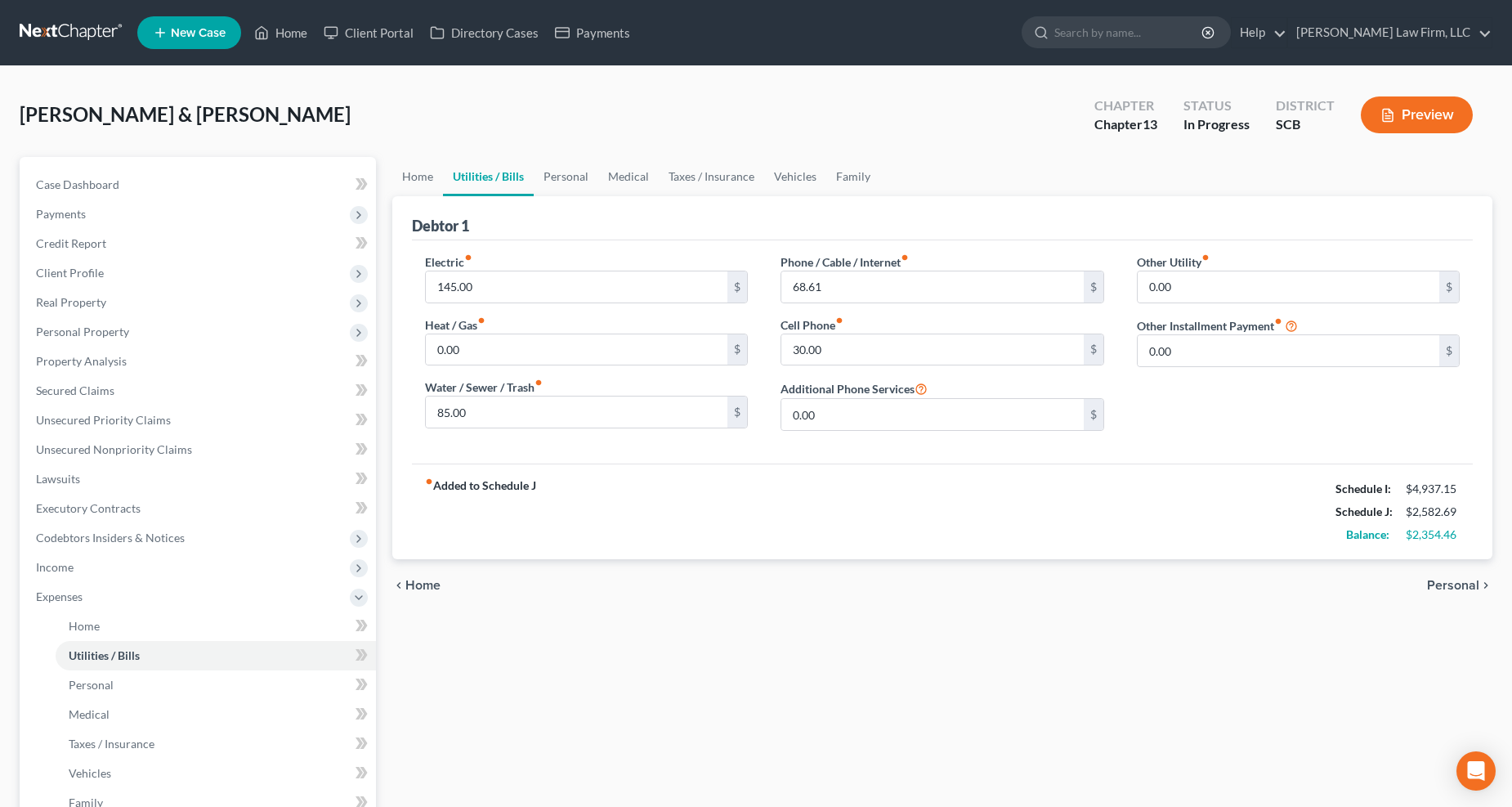 click on "Income" at bounding box center [199, 567] 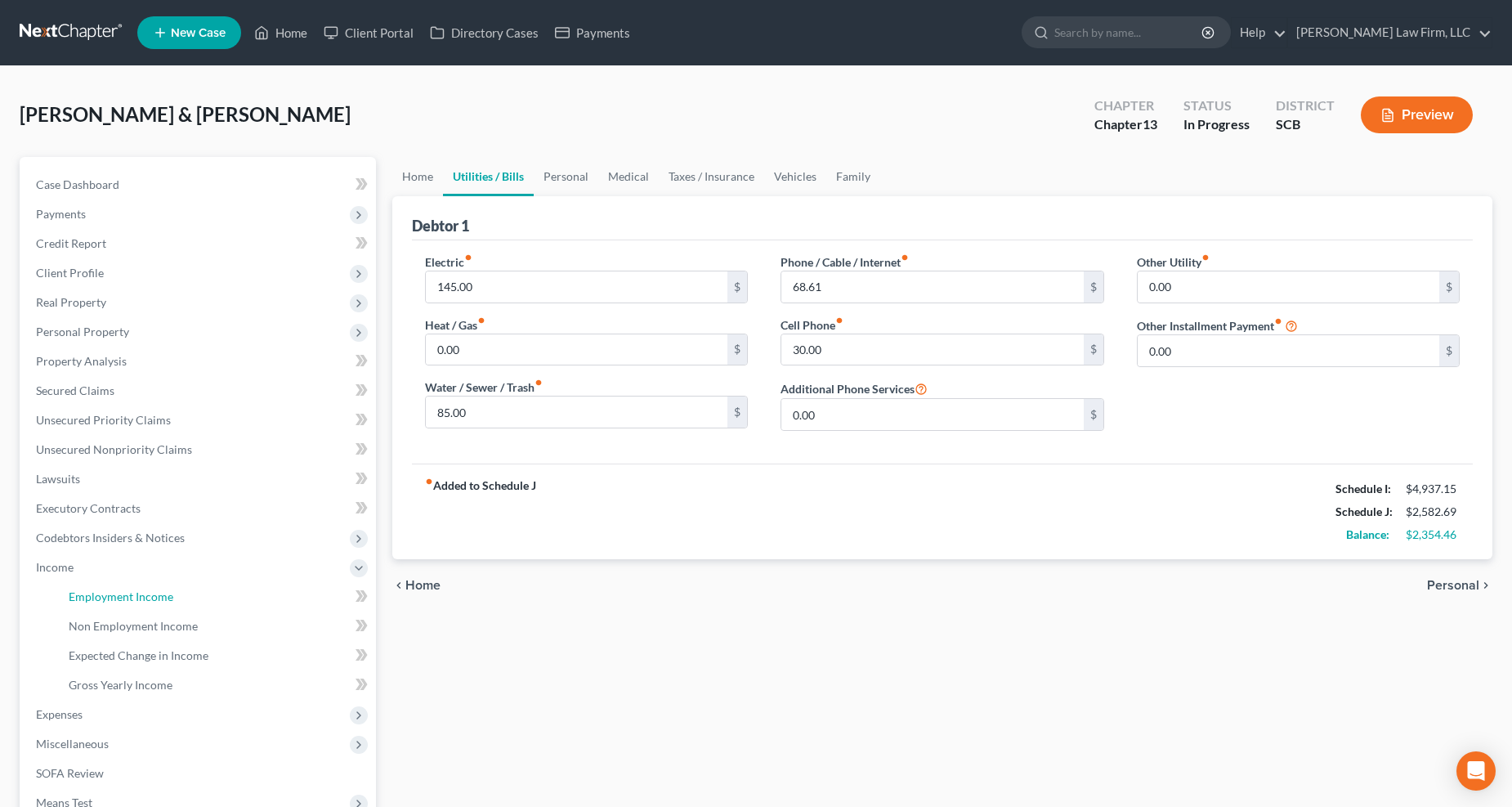 click on "Employment Income" at bounding box center [216, 597] 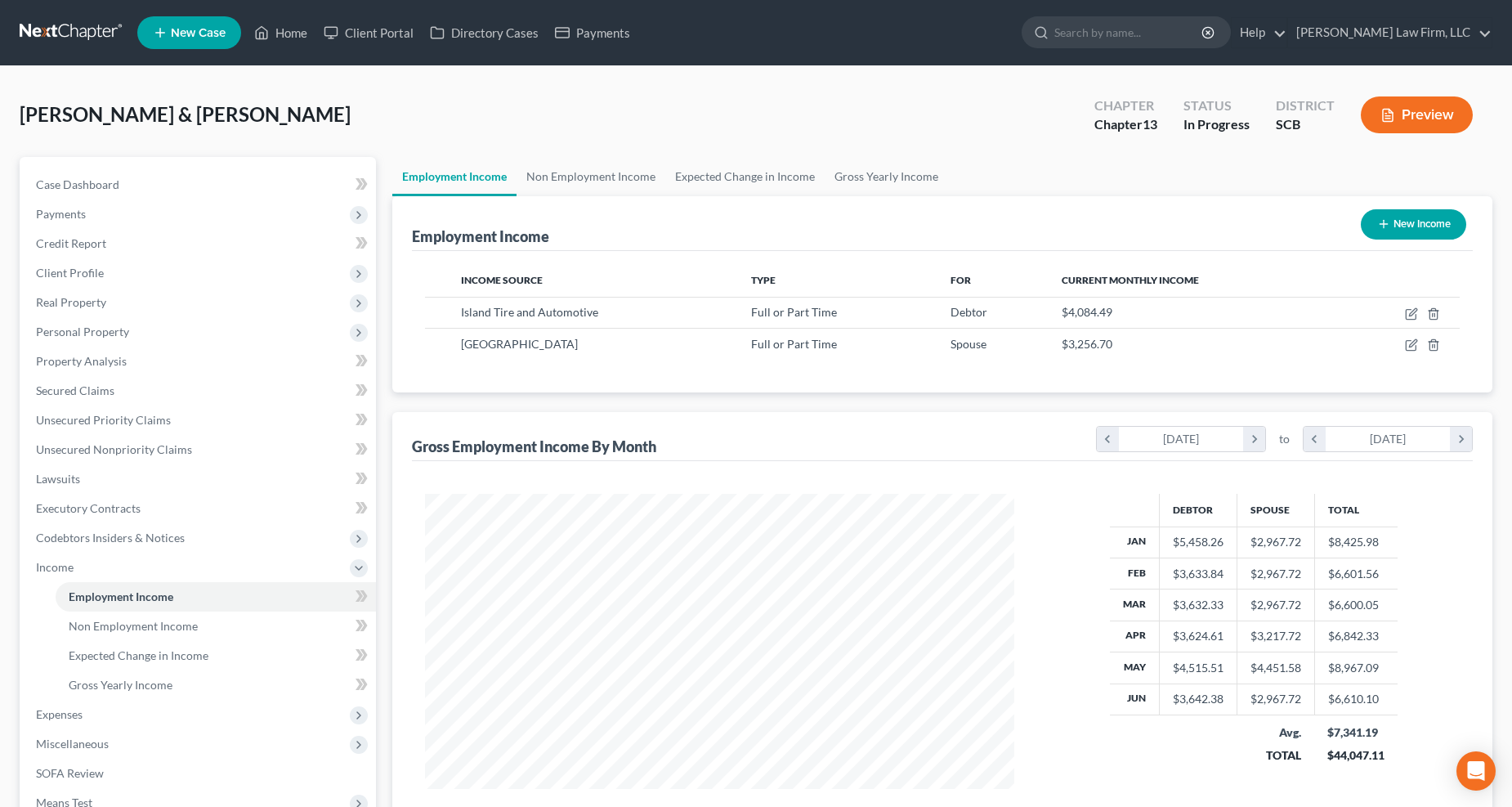 scroll, scrollTop: 817333, scrollLeft: 816674, axis: both 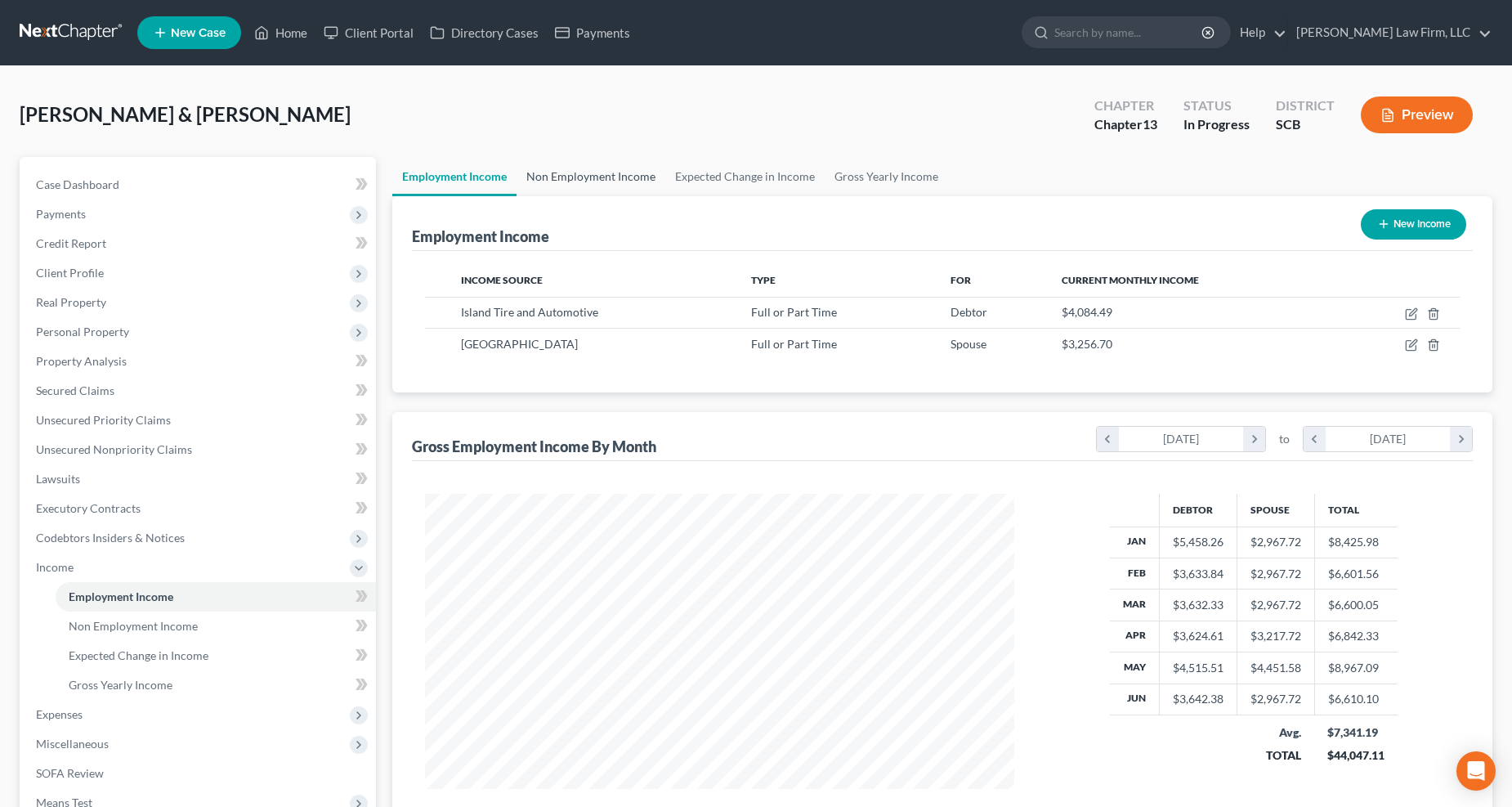 click on "Non Employment Income" at bounding box center (591, 177) 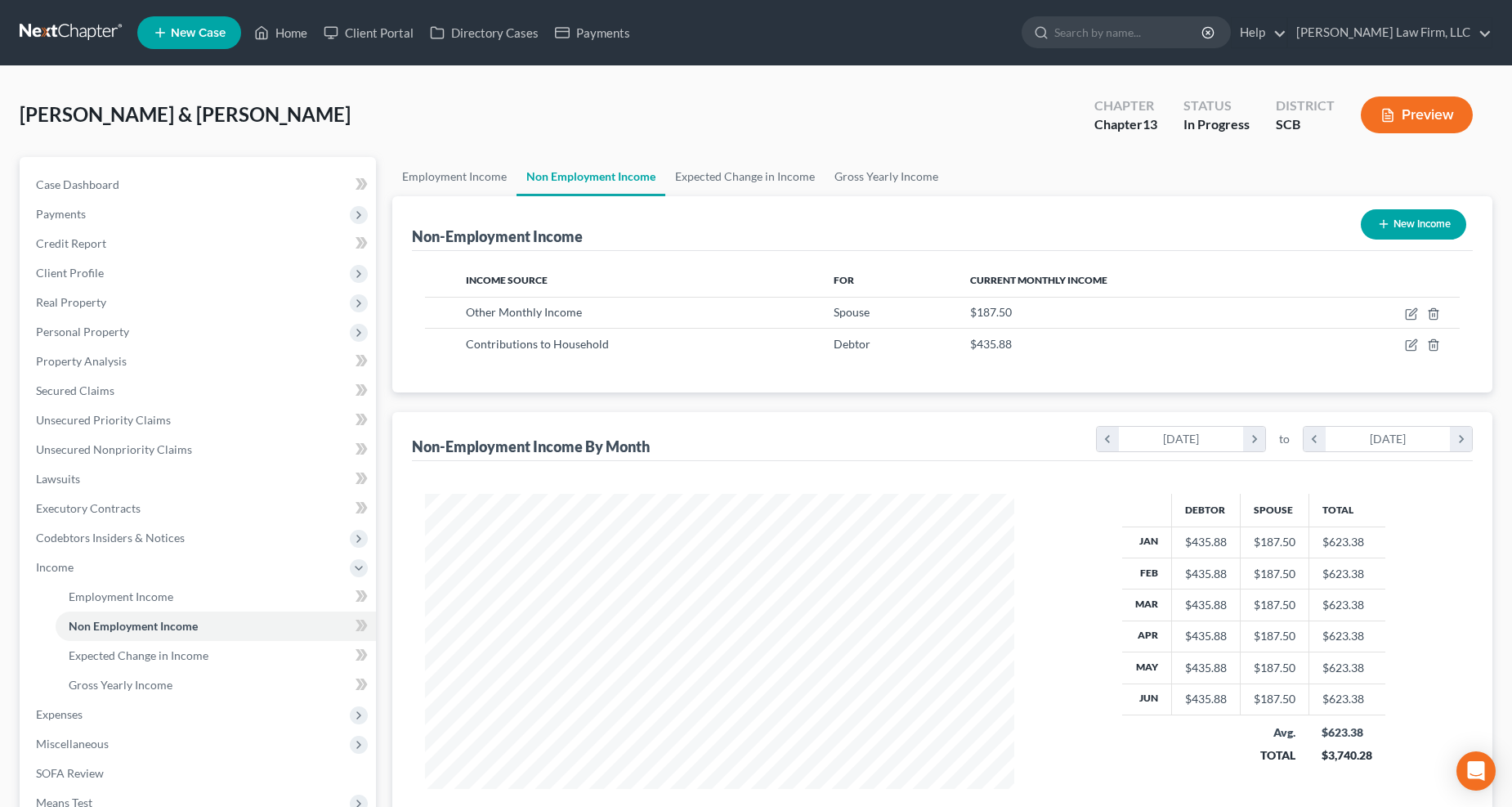 scroll, scrollTop: 817333, scrollLeft: 816674, axis: both 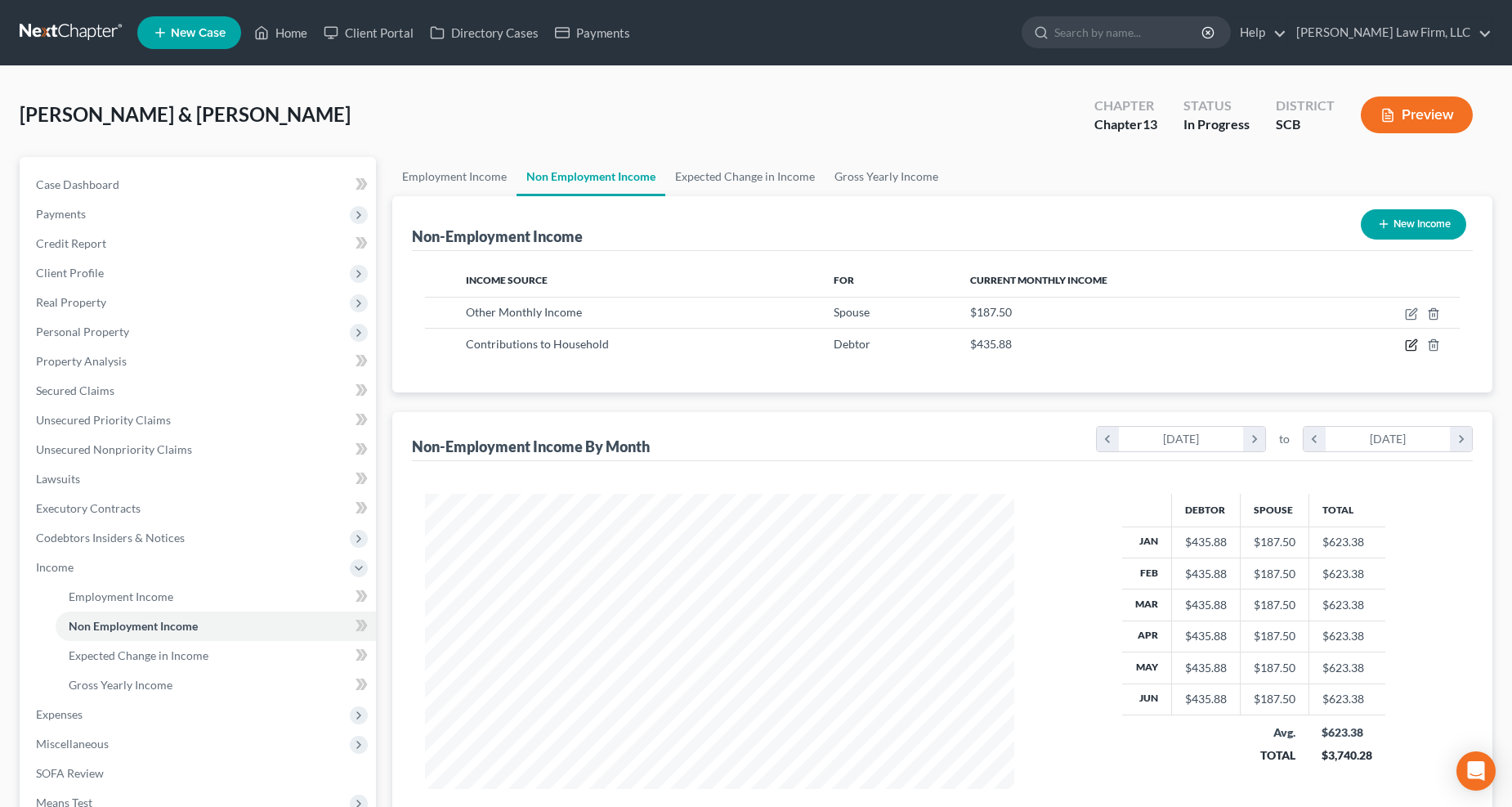 click 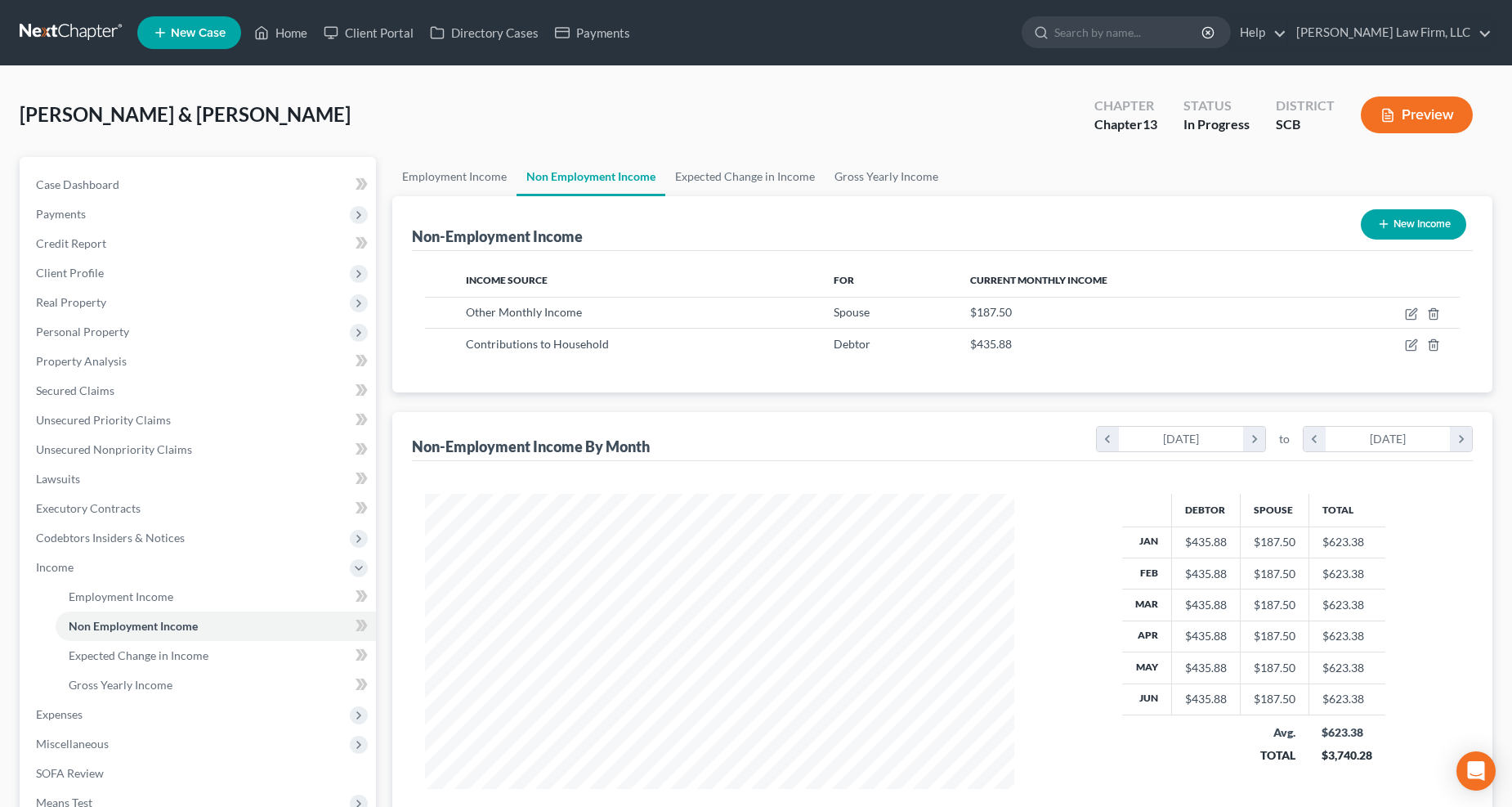 select on "8" 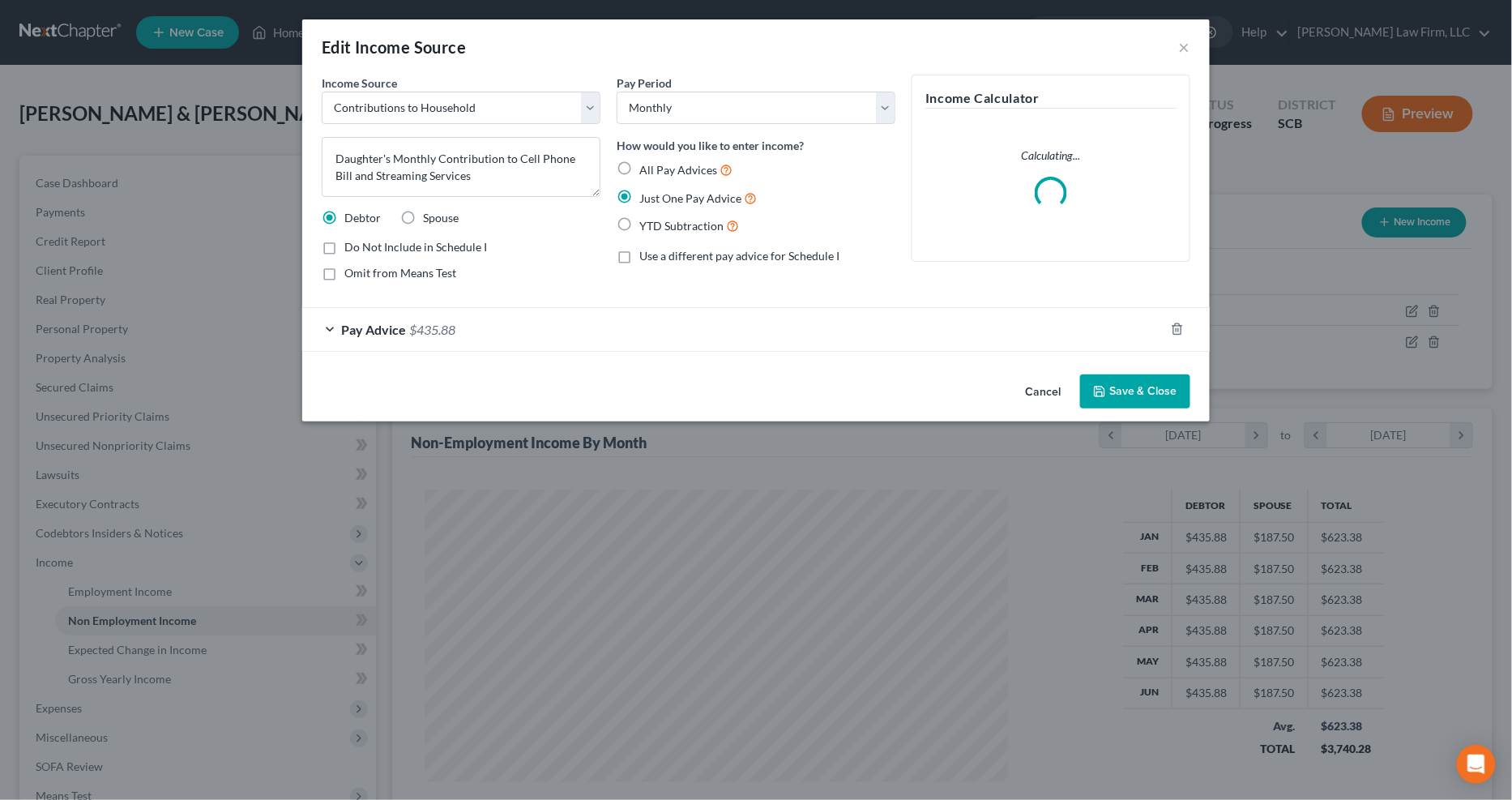 scroll, scrollTop: 810241, scrollLeft: 809666, axis: both 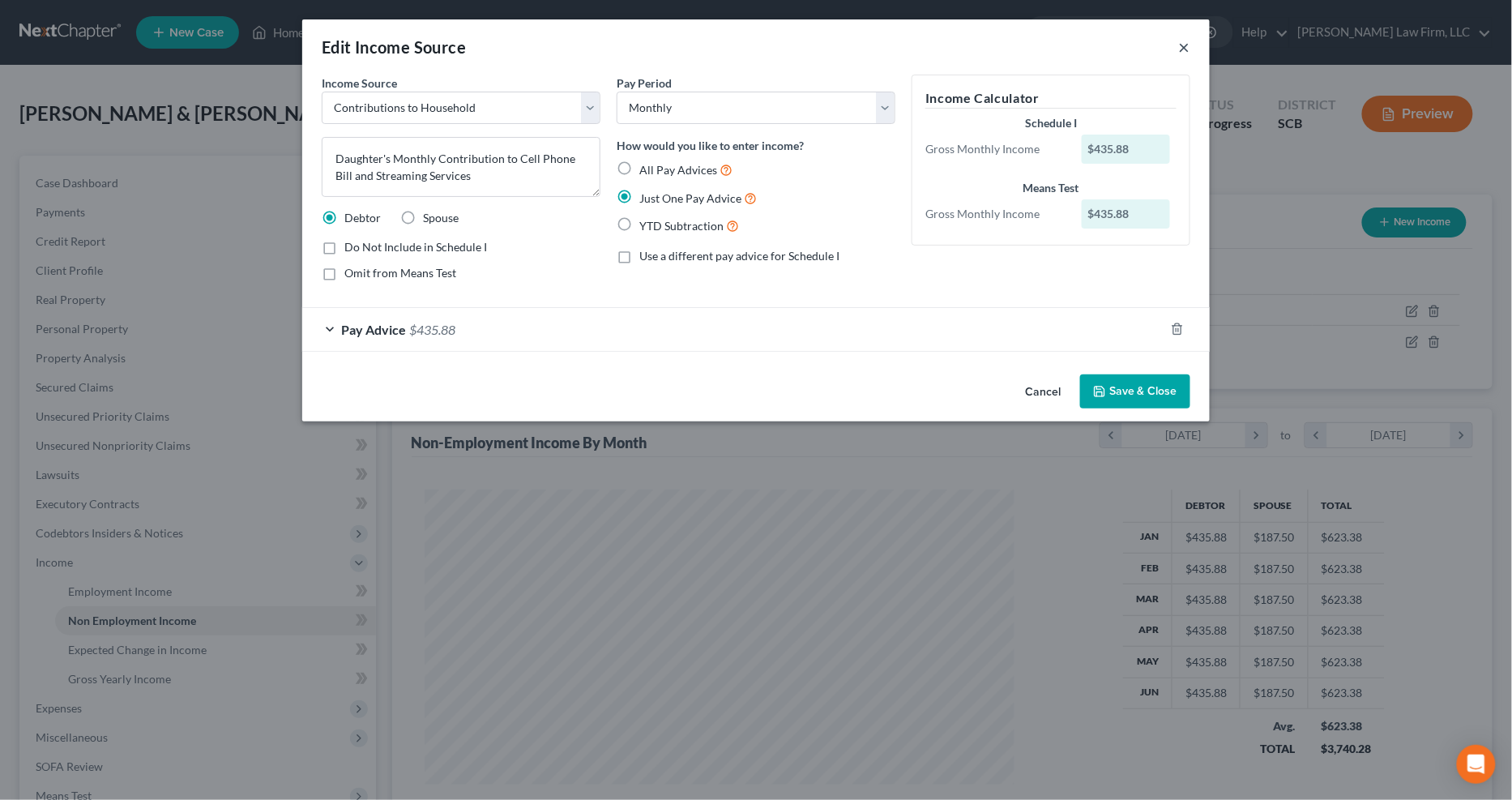 click on "×" at bounding box center (1185, 47) 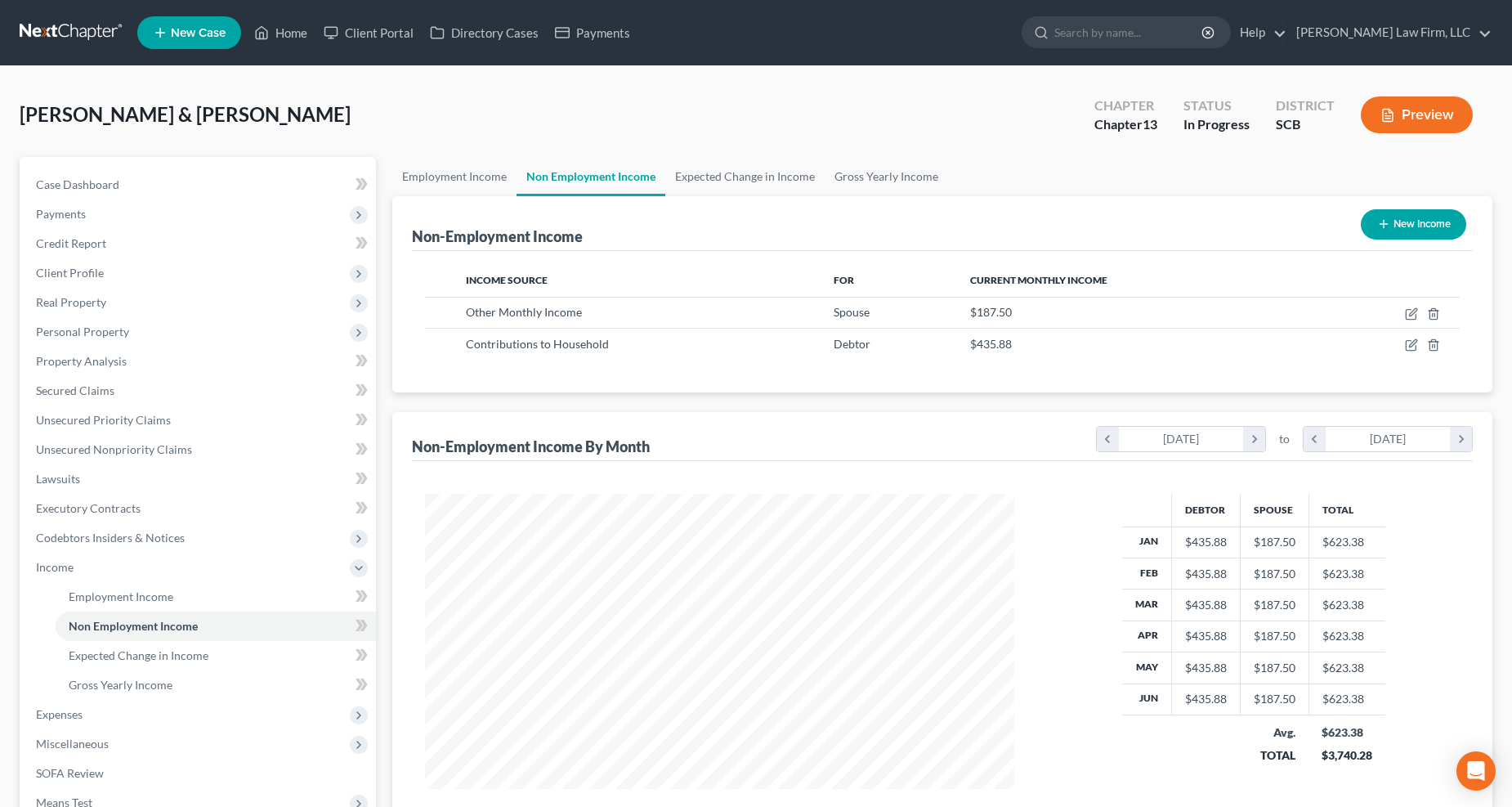 scroll, scrollTop: 295, scrollLeft: 623, axis: both 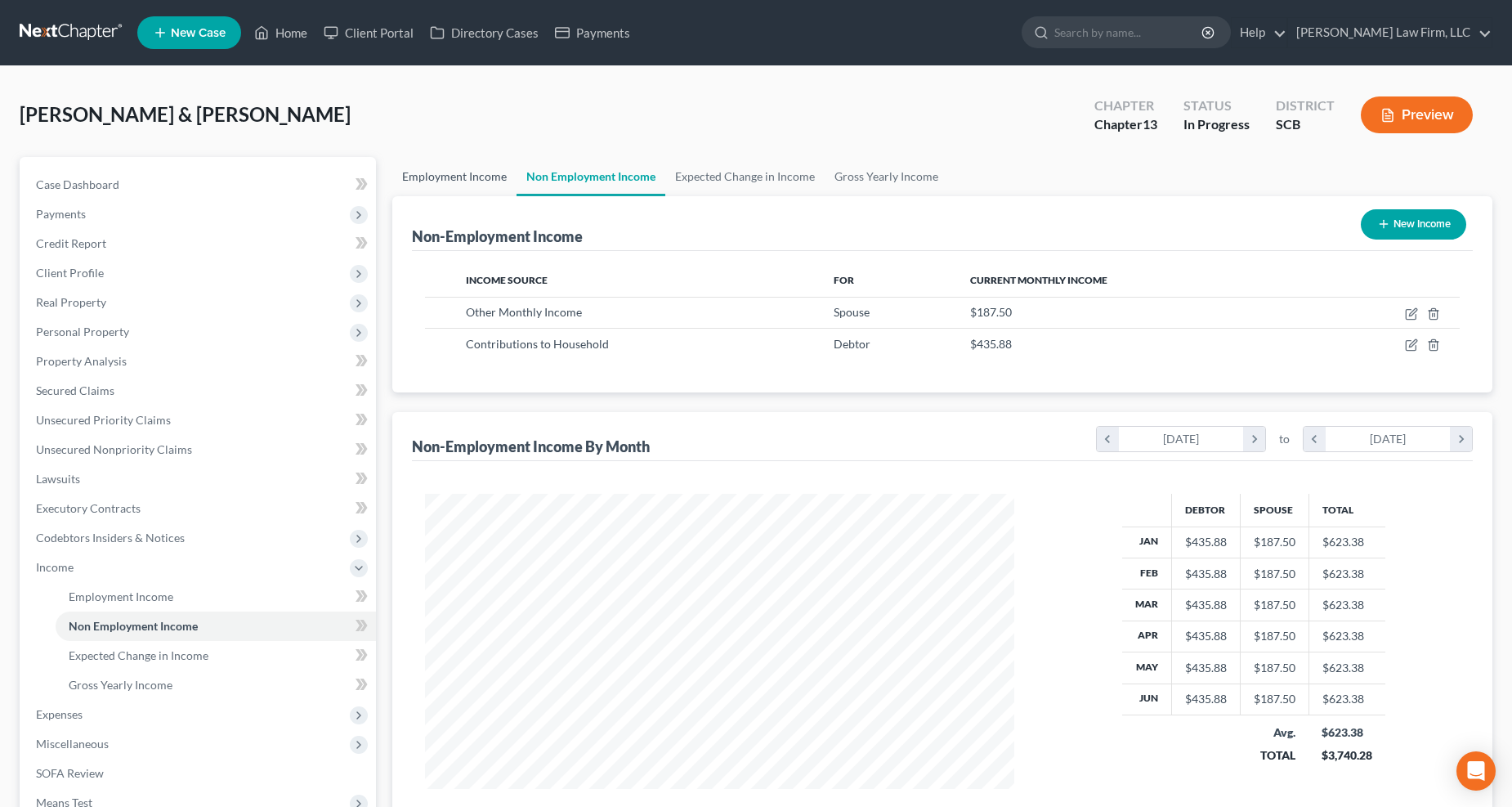click on "Employment Income" at bounding box center [454, 177] 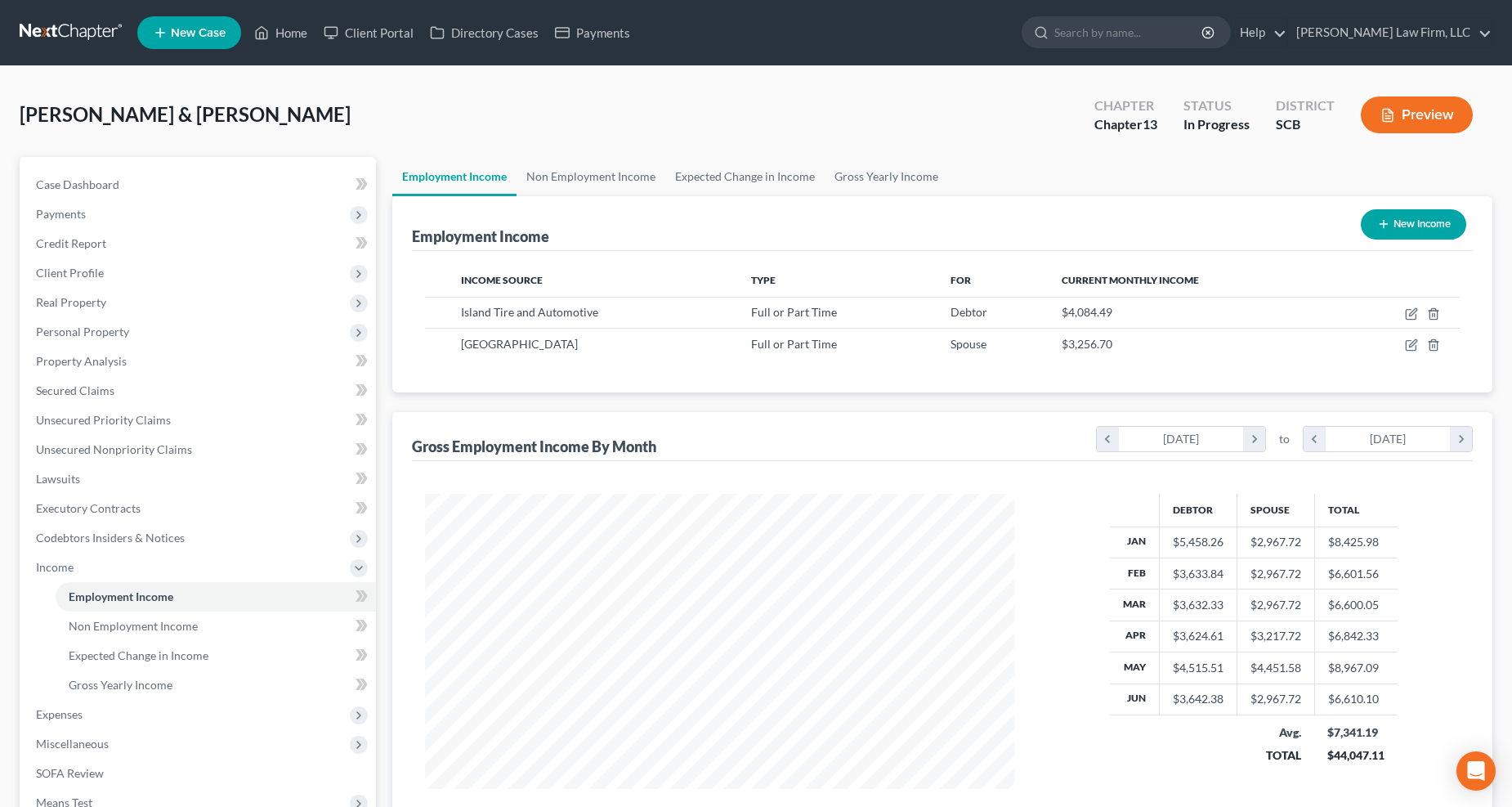 scroll, scrollTop: 817333, scrollLeft: 816674, axis: both 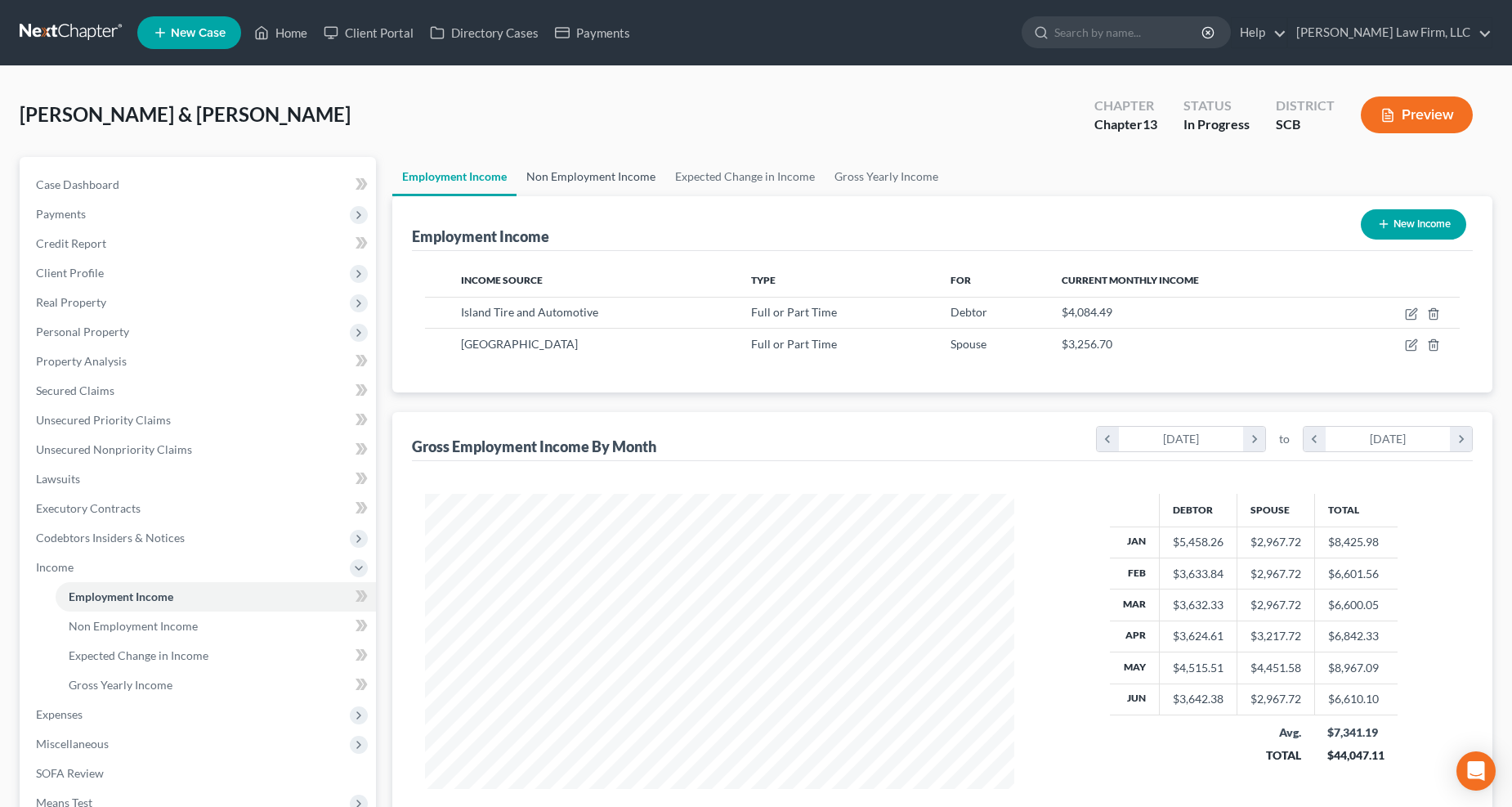 click on "Non Employment Income" at bounding box center (591, 177) 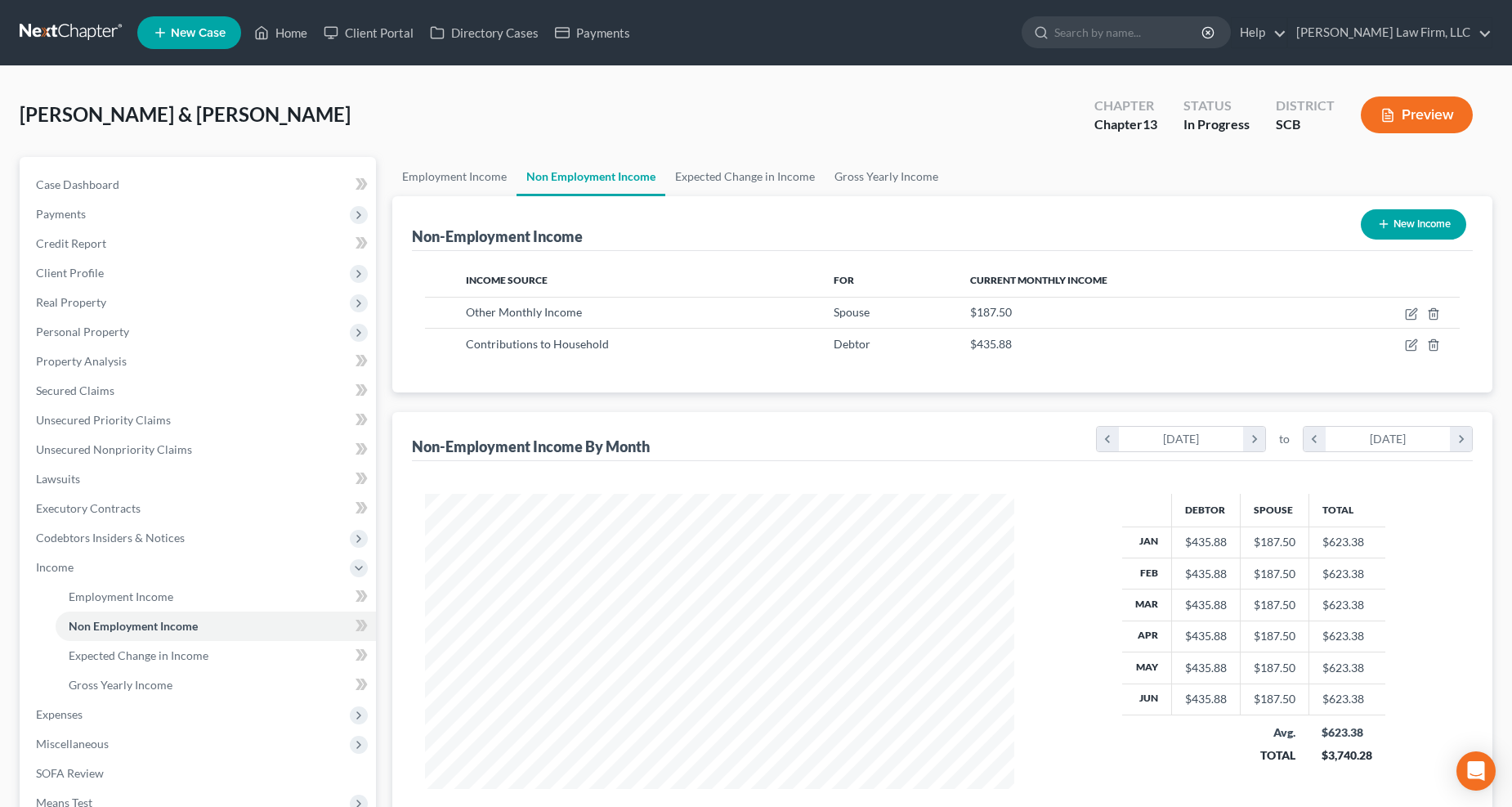 scroll, scrollTop: 817333, scrollLeft: 816674, axis: both 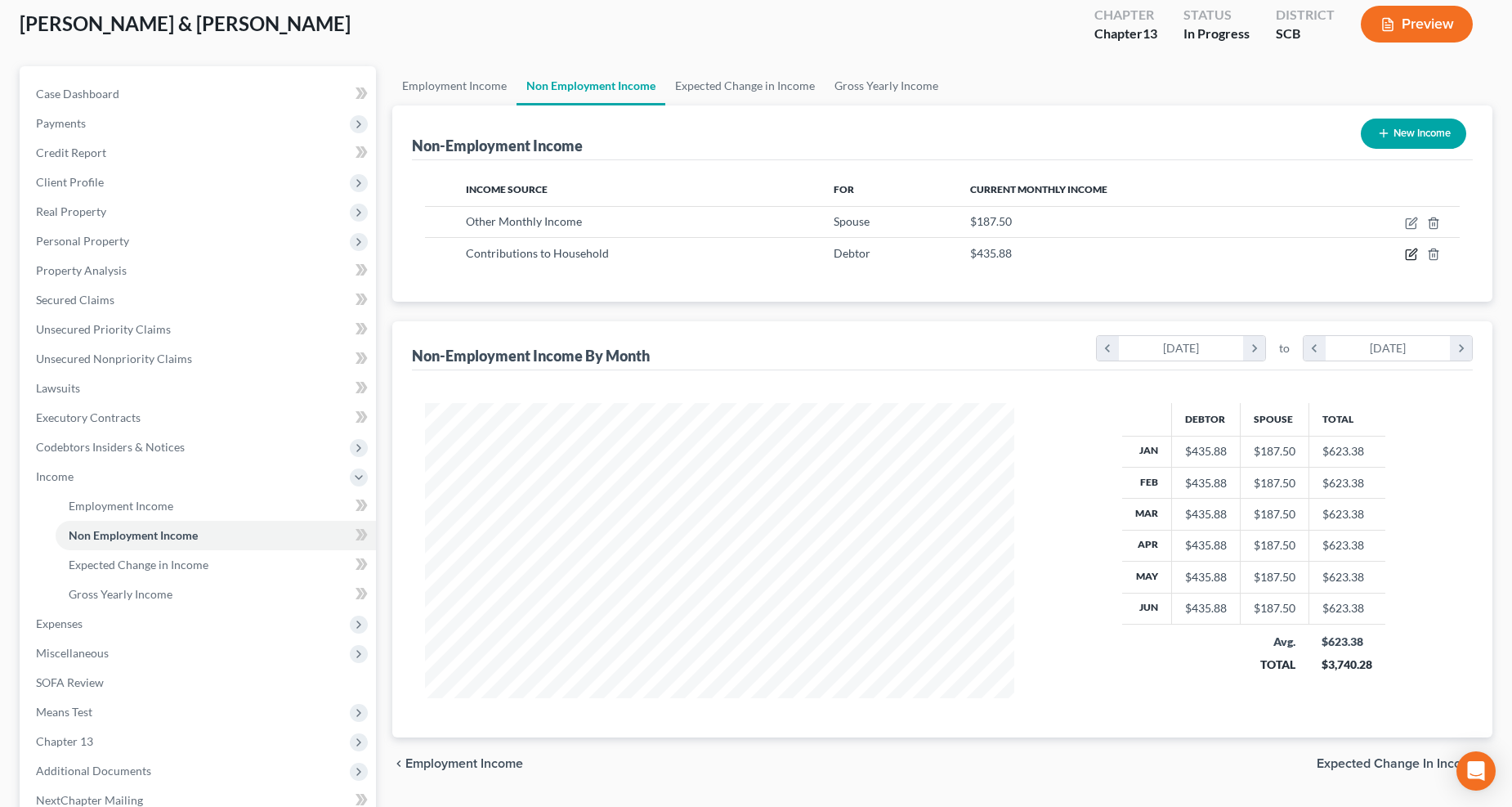 click 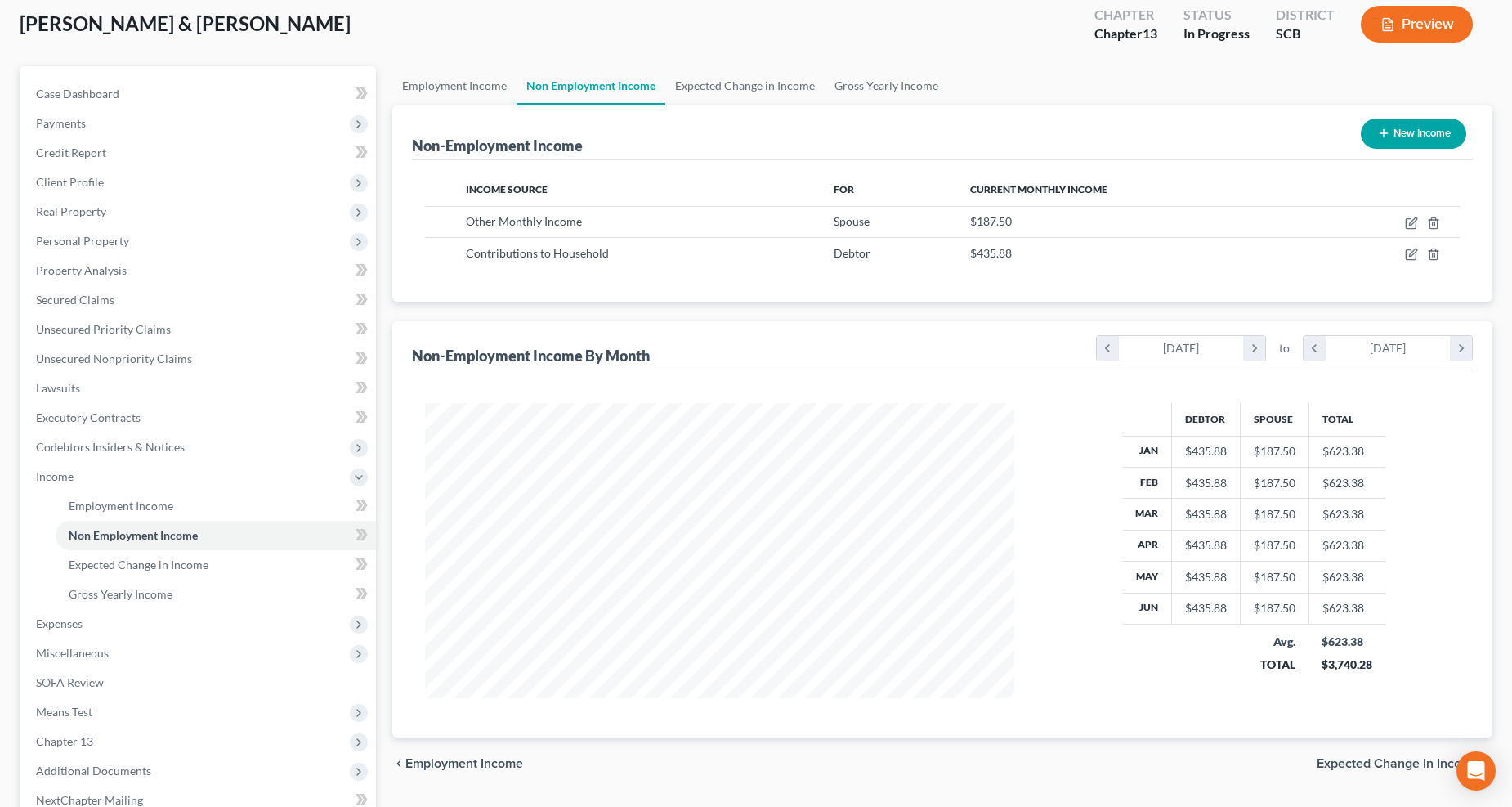 select on "8" 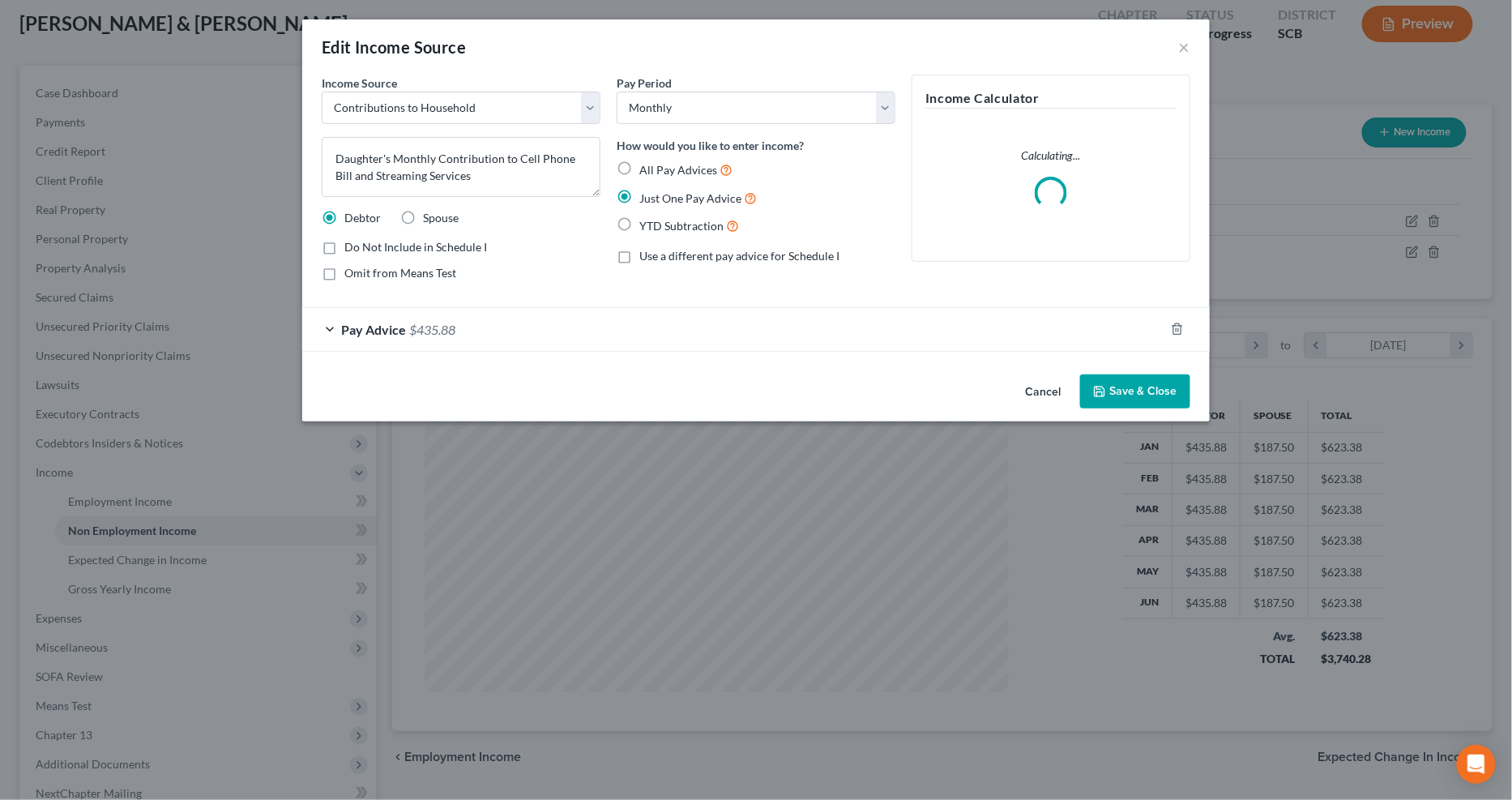 scroll, scrollTop: 810241, scrollLeft: 809666, axis: both 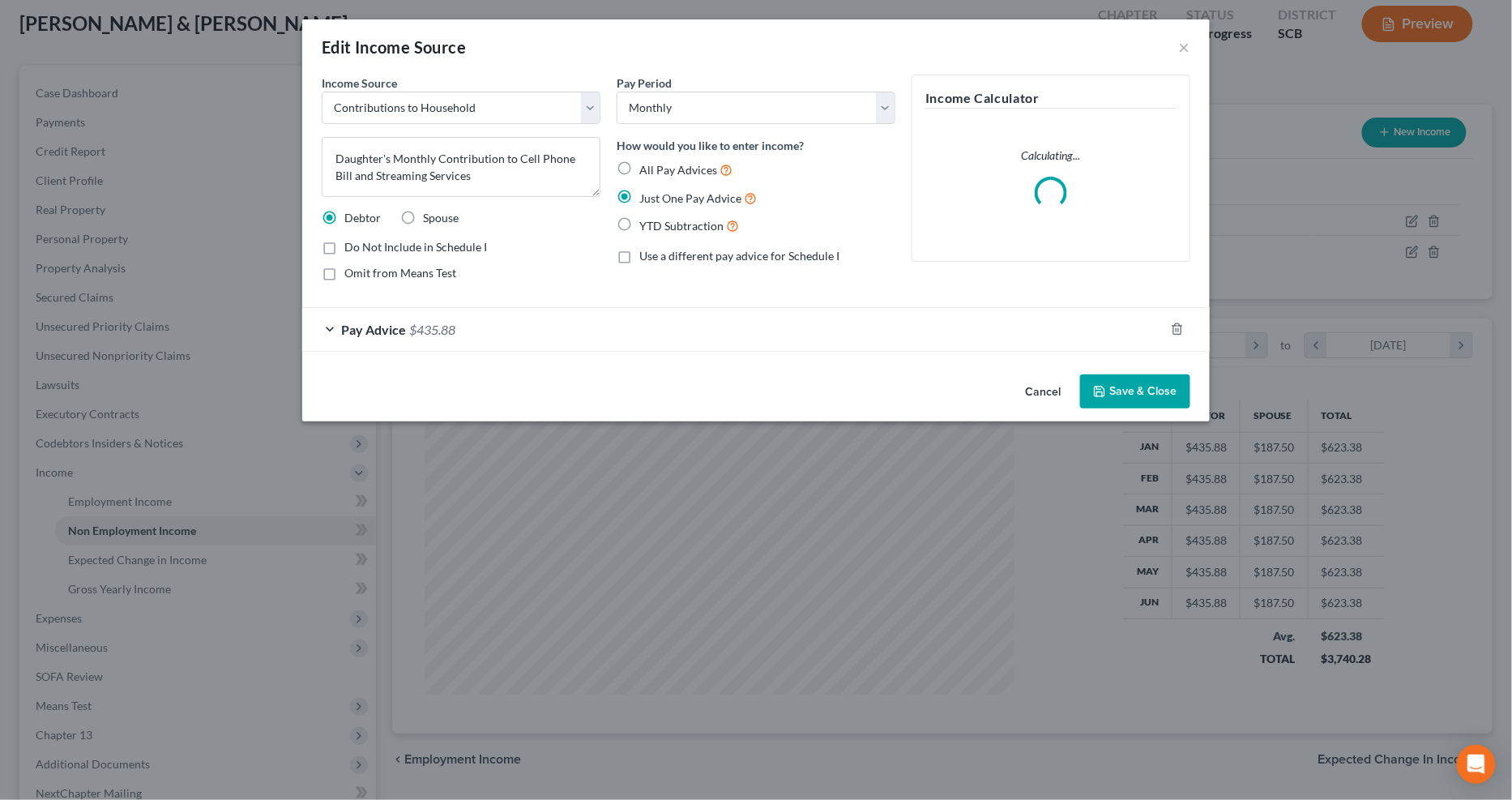 click on "Omit from Means Test" at bounding box center (400, 272) 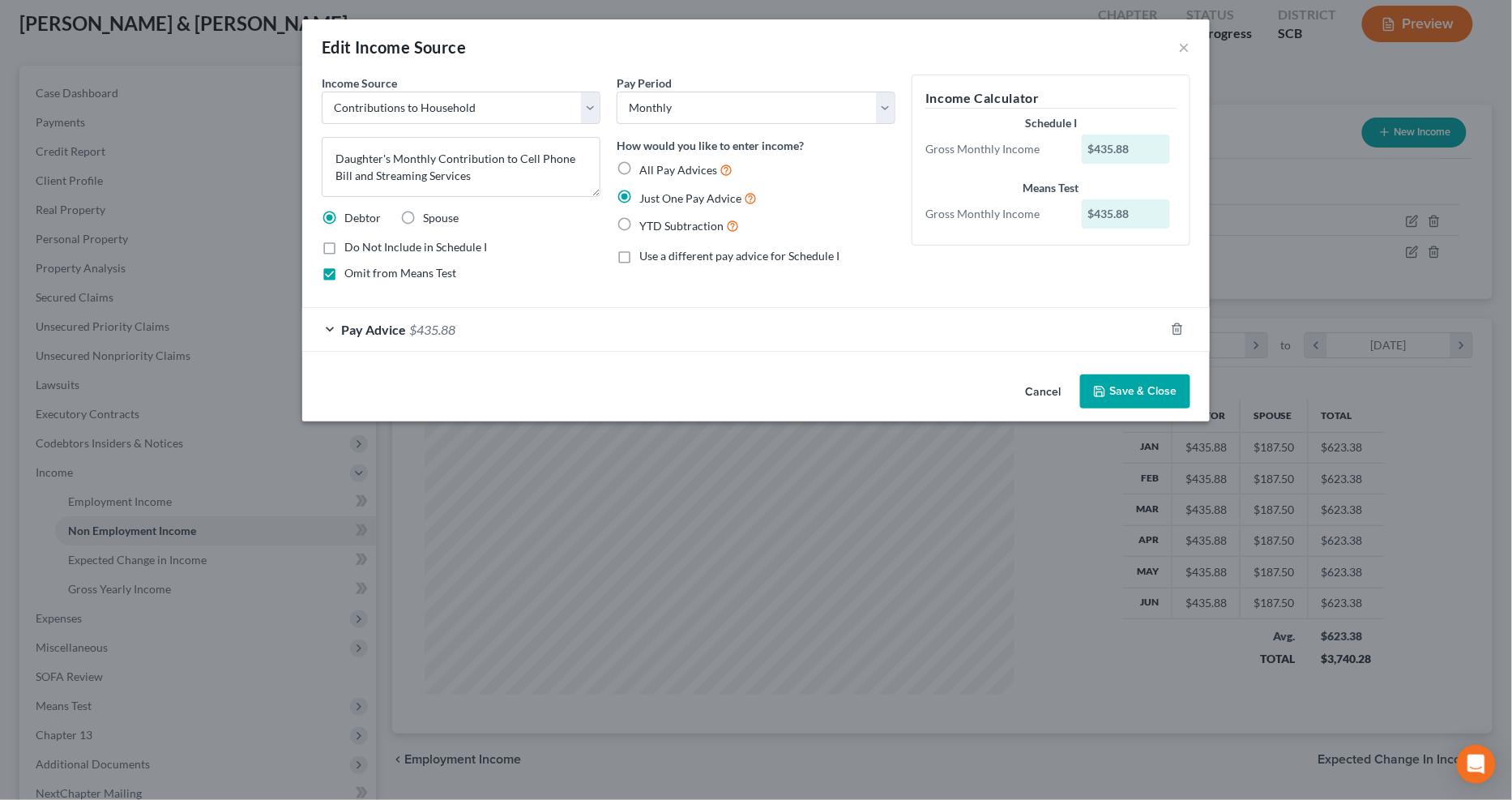 click on "Save & Close" at bounding box center (1135, 391) 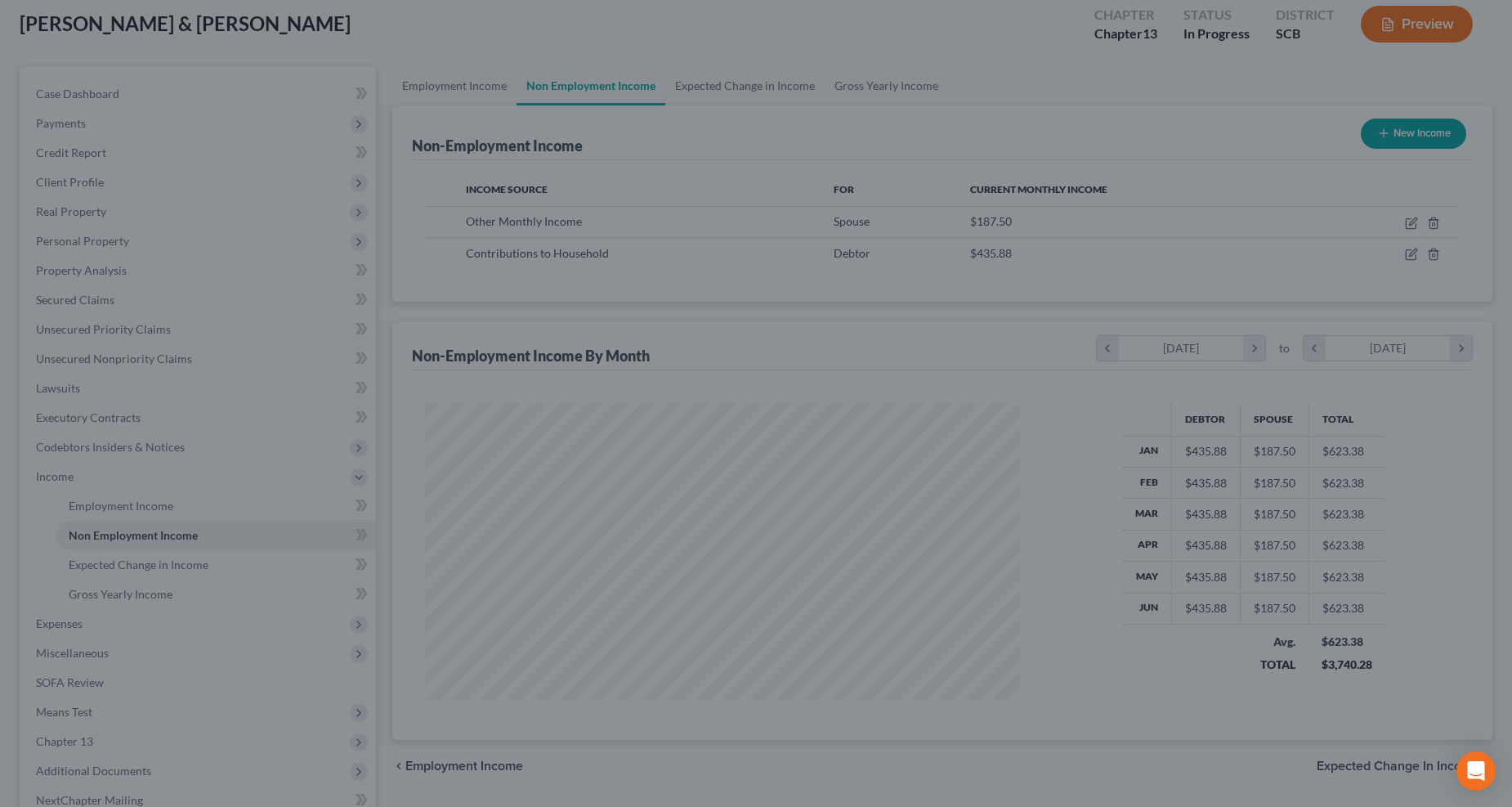 scroll, scrollTop: 295, scrollLeft: 623, axis: both 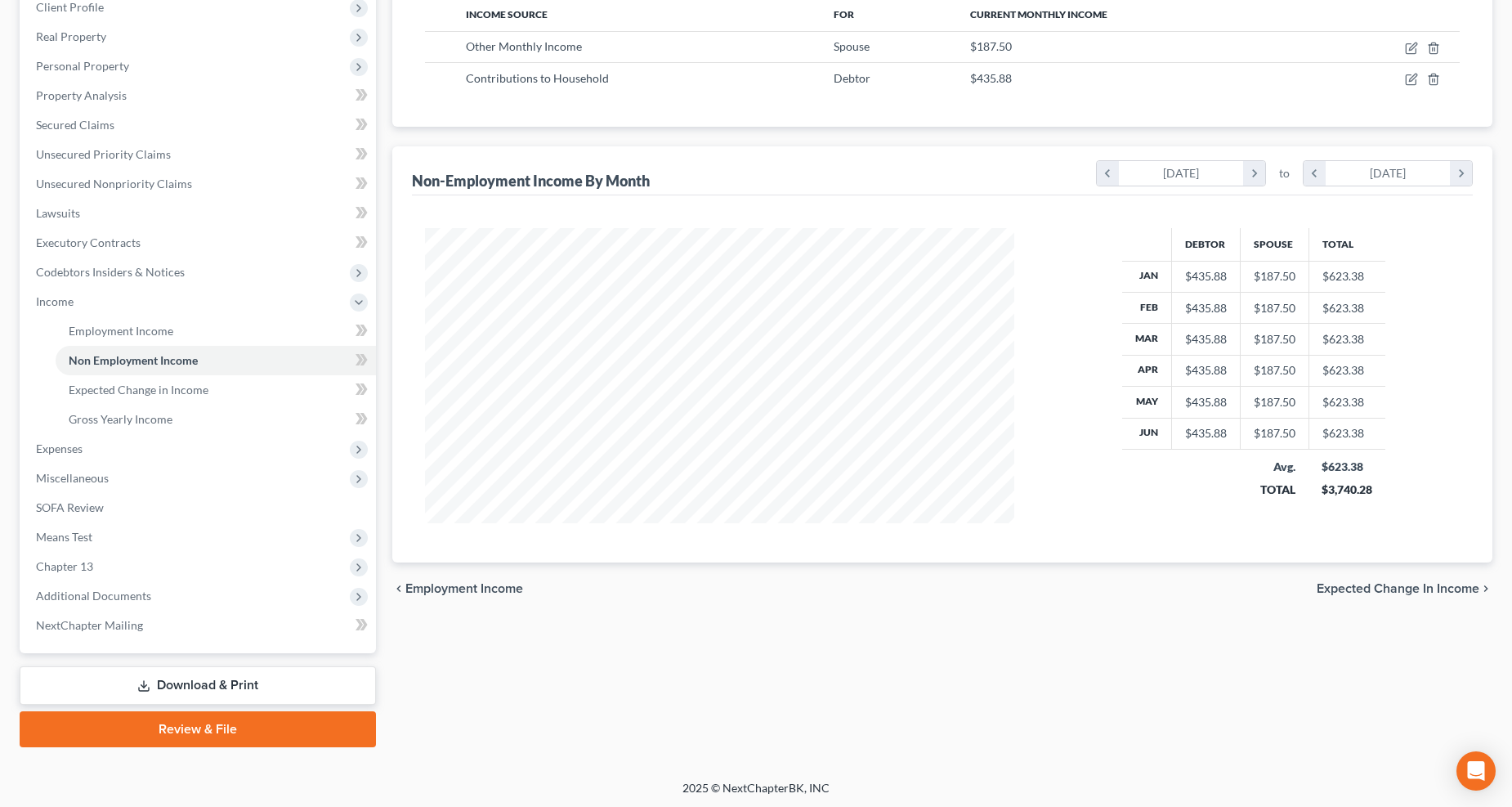 click on "Means Test" at bounding box center (64, 536) 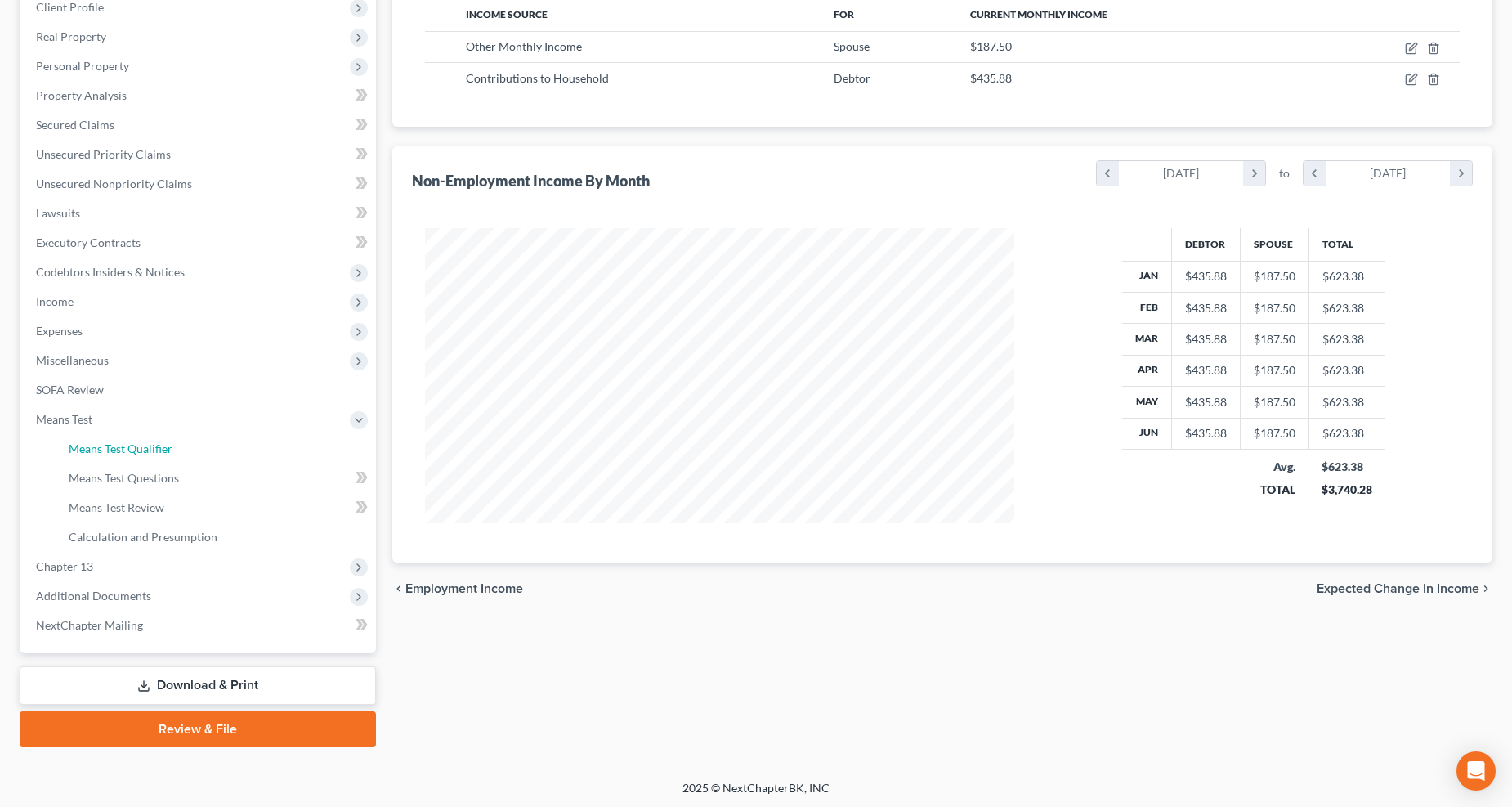 click on "Means Test Qualifier" at bounding box center [120, 448] 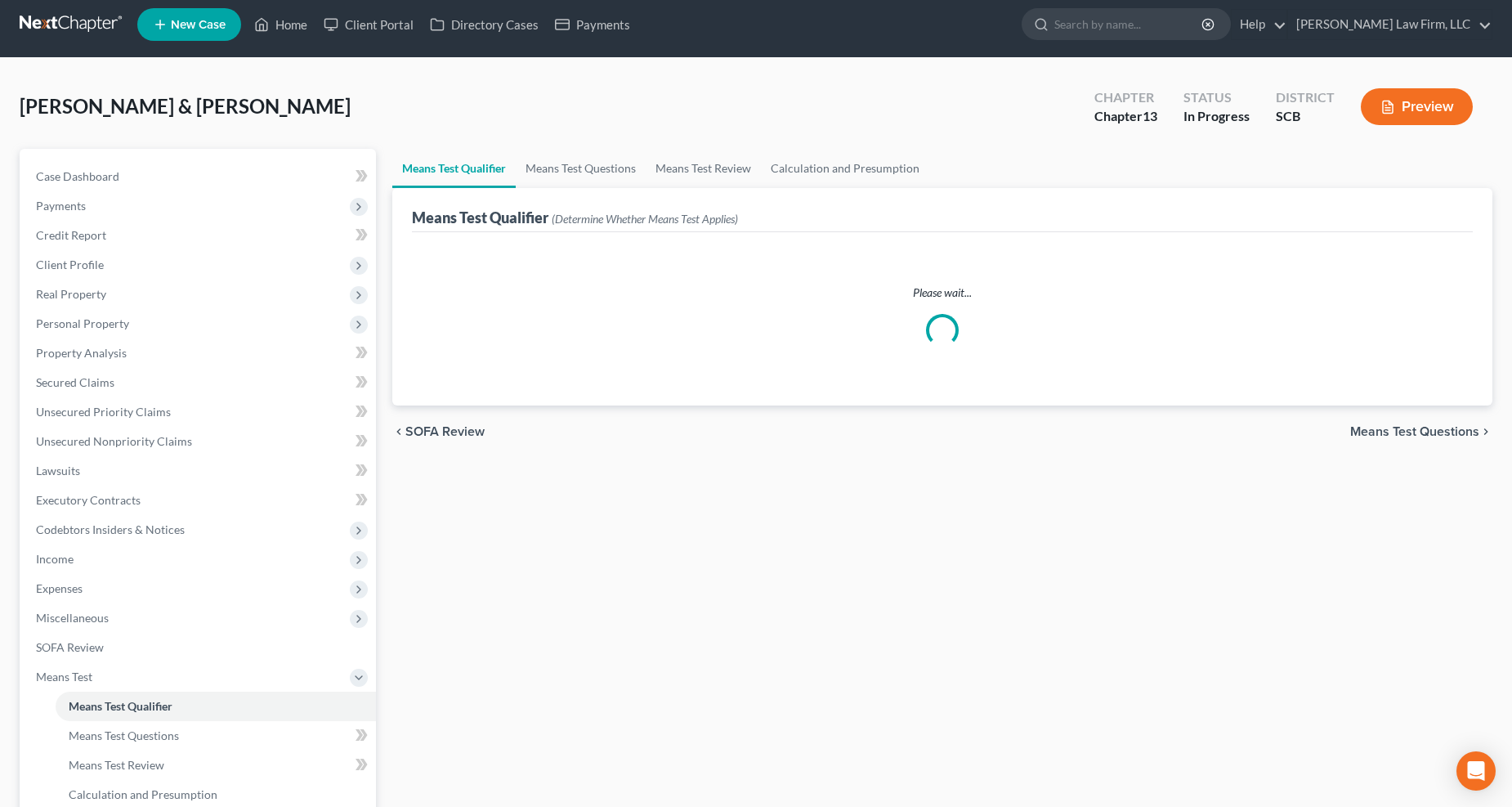 scroll, scrollTop: 0, scrollLeft: 0, axis: both 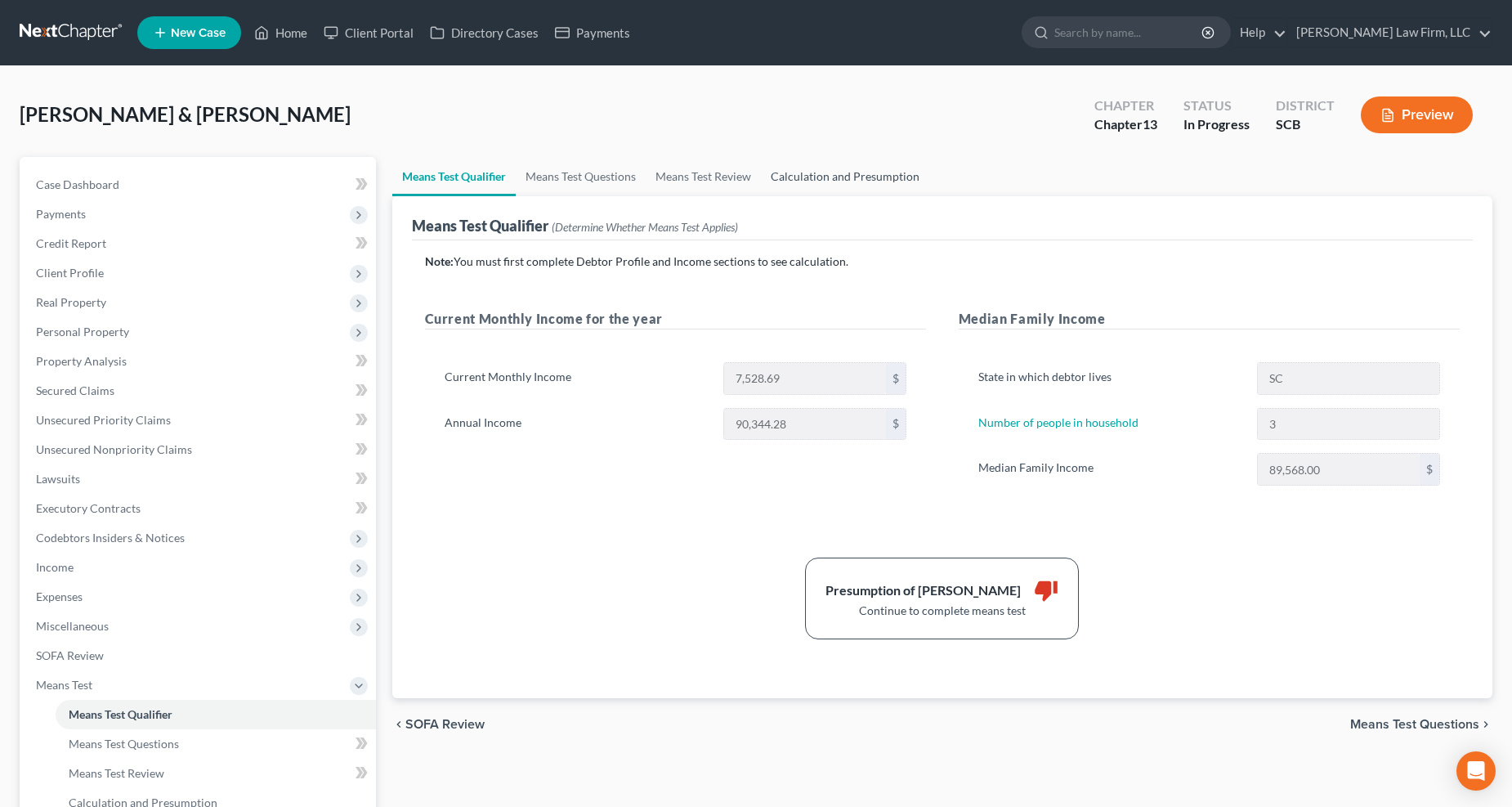click on "Calculation and Presumption" at bounding box center (845, 177) 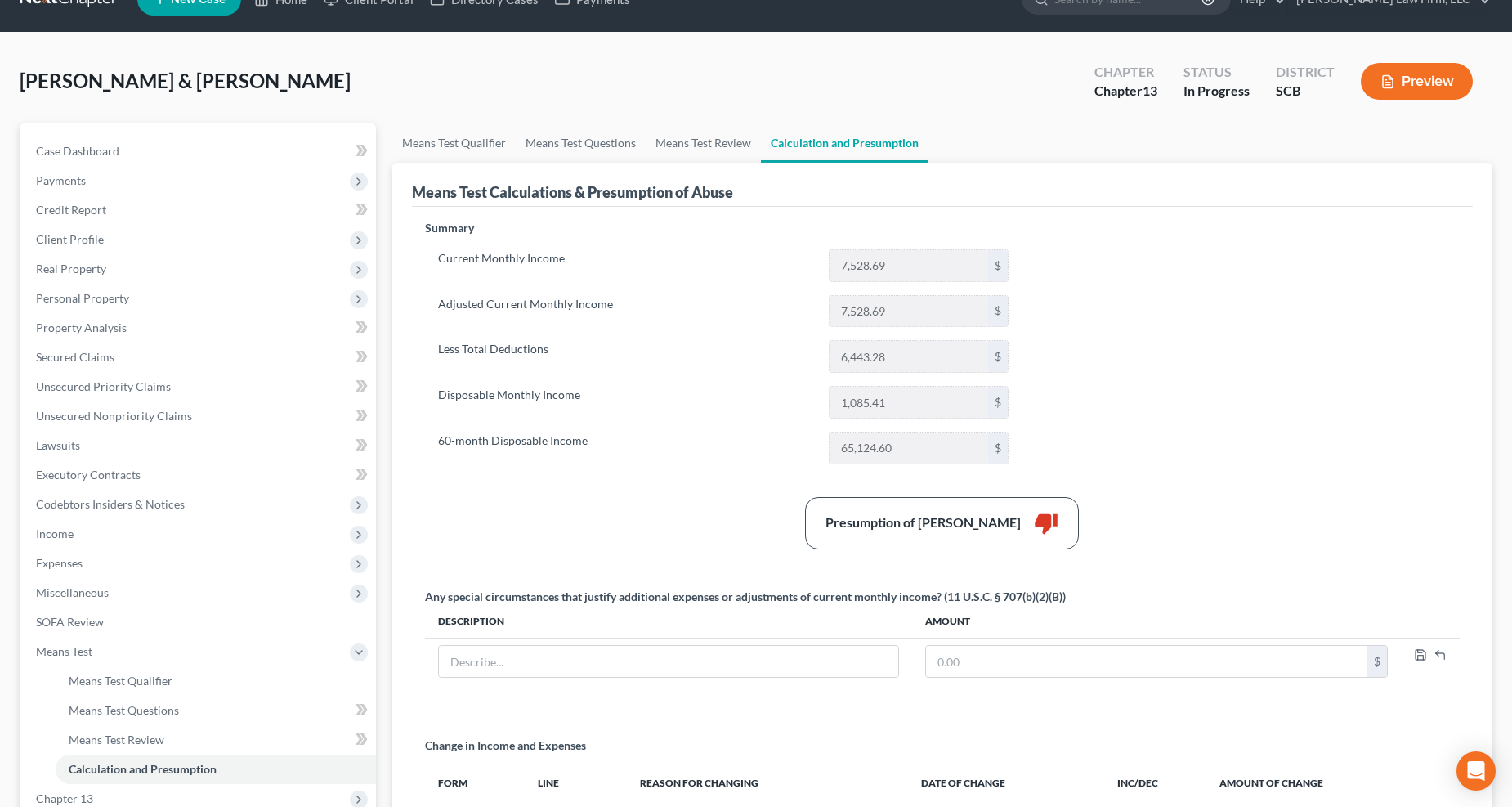 scroll, scrollTop: 91, scrollLeft: 0, axis: vertical 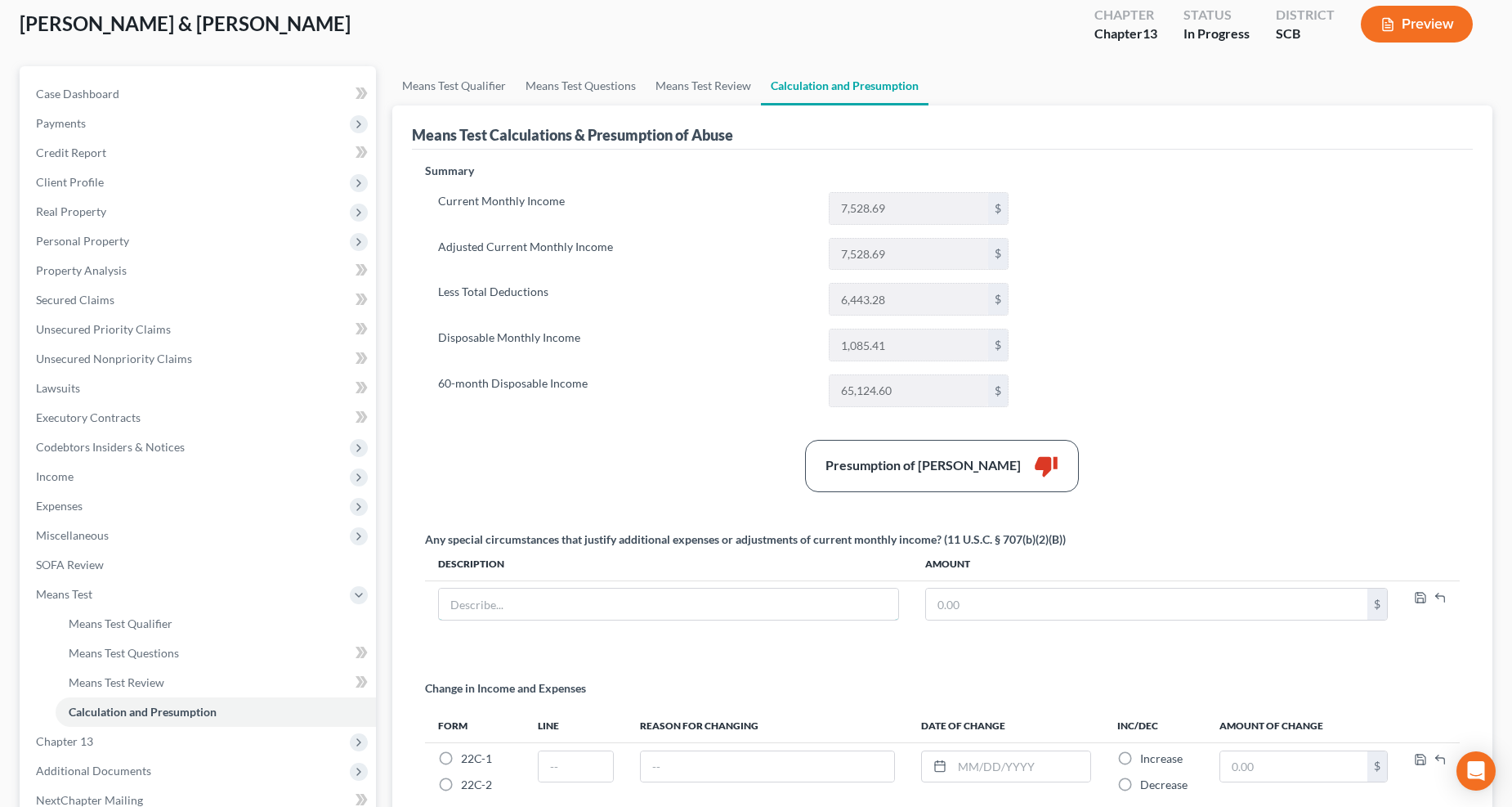 click at bounding box center [669, 604] 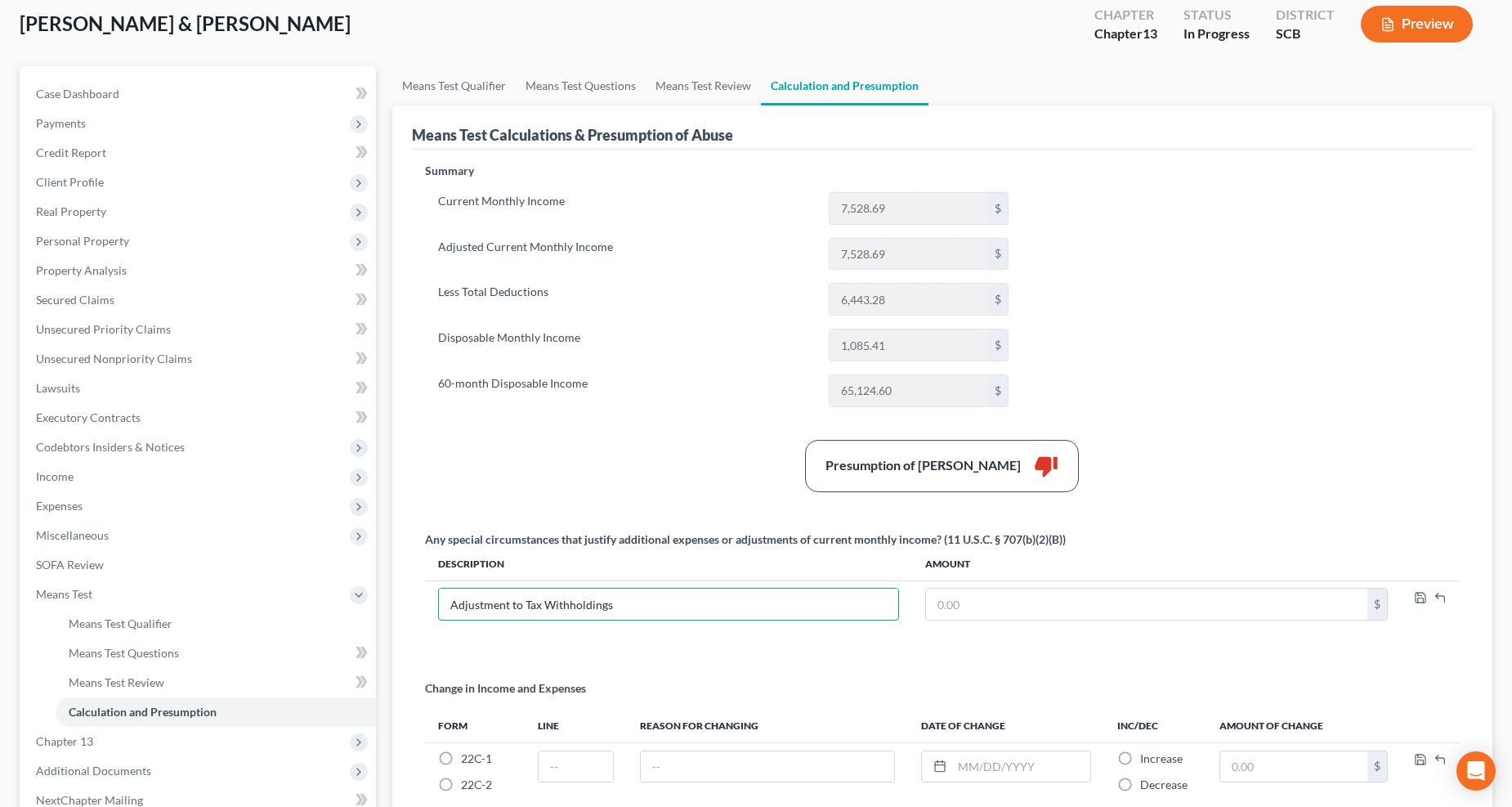 type on "Adjustment to Tax Withholdings" 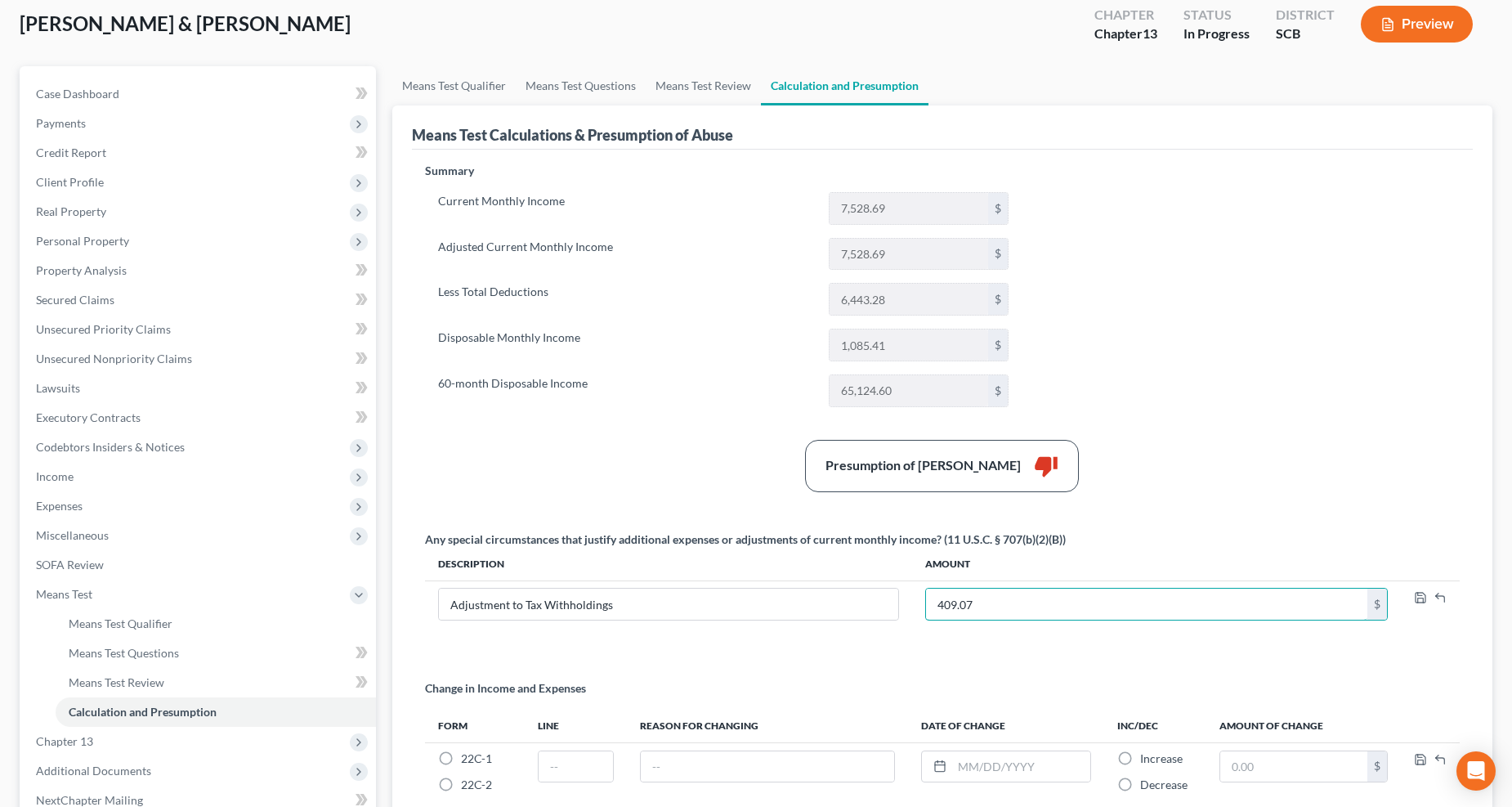 type on "409.07" 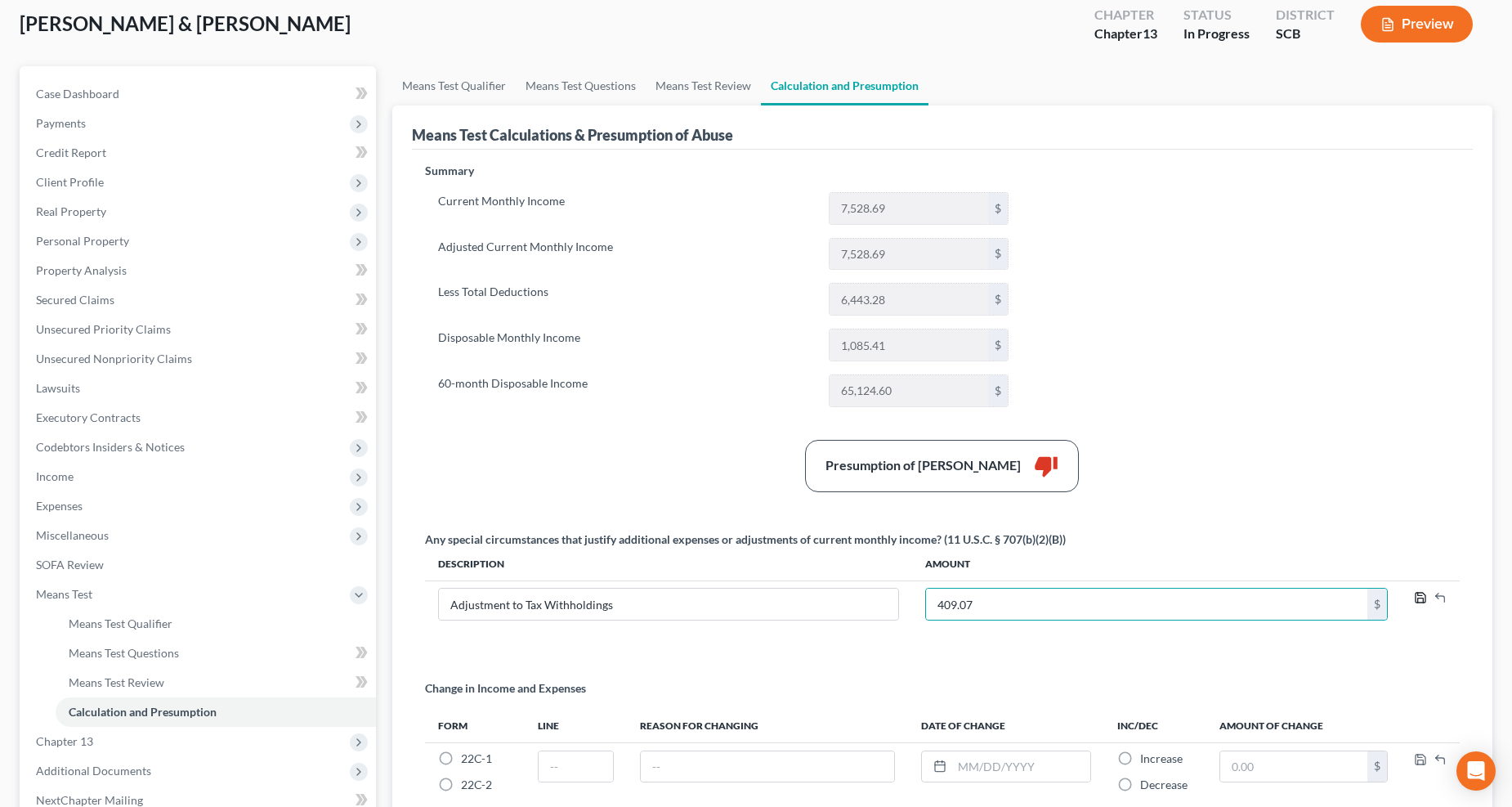 type 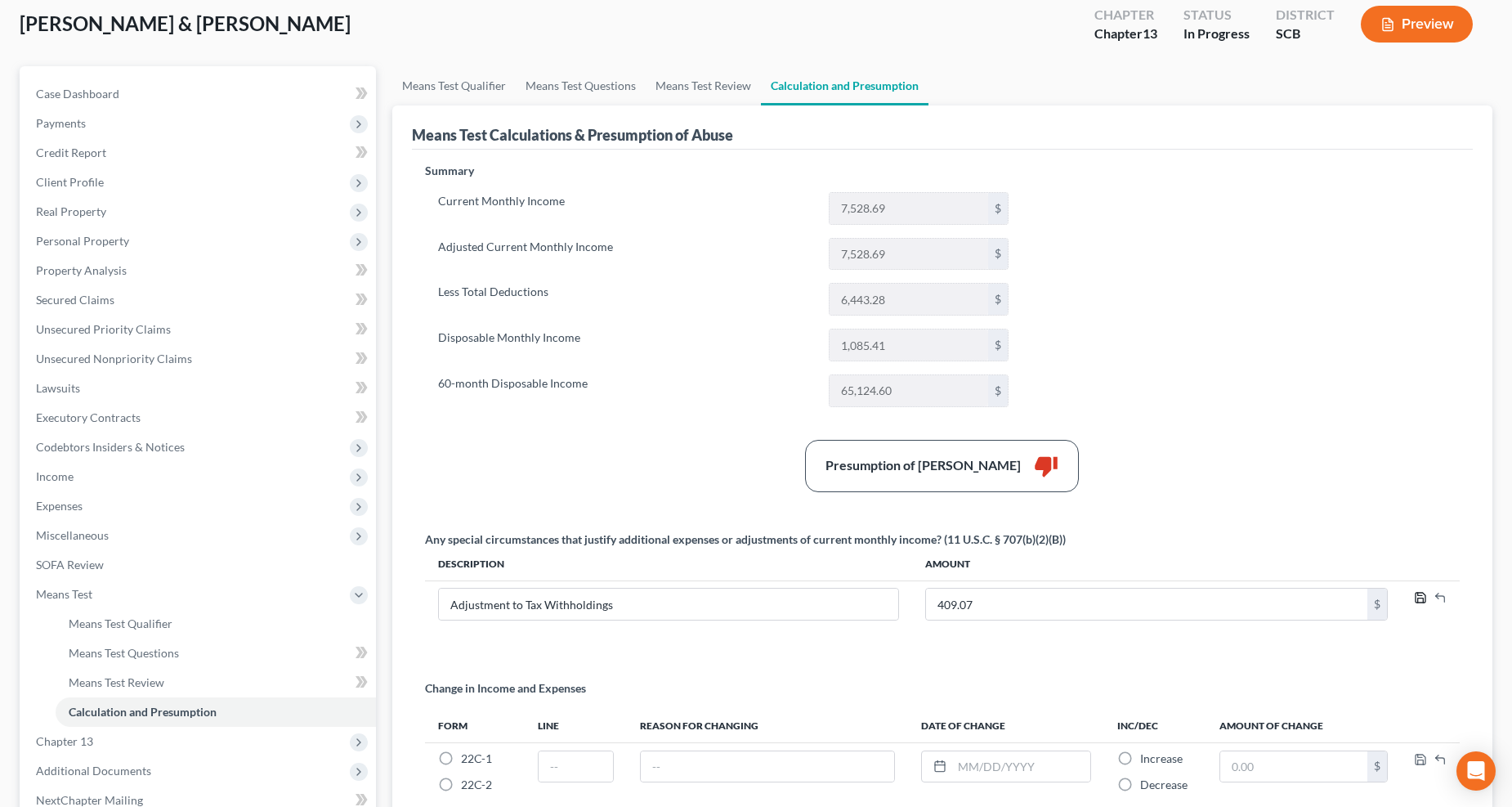 click 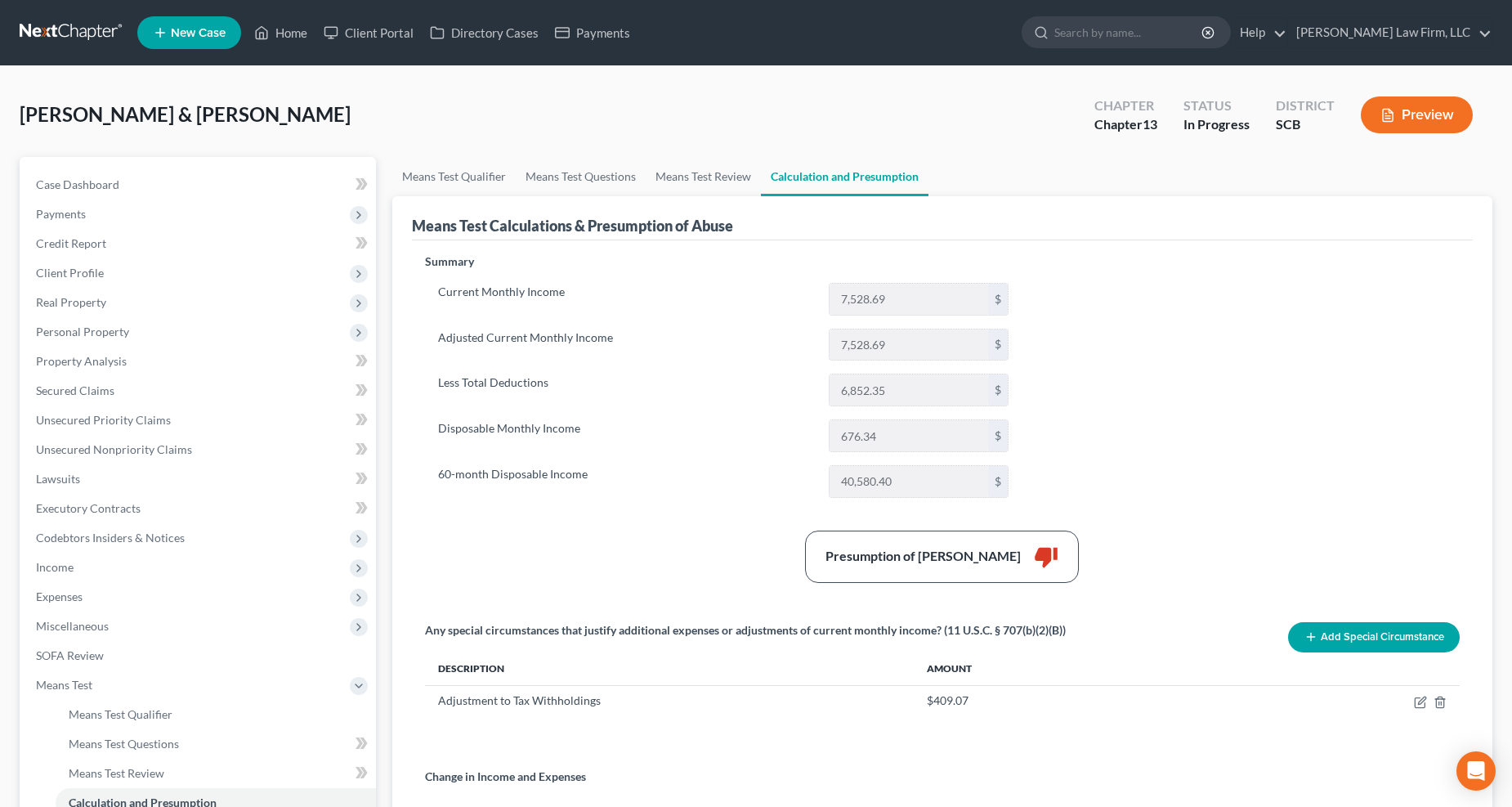 scroll, scrollTop: 182, scrollLeft: 0, axis: vertical 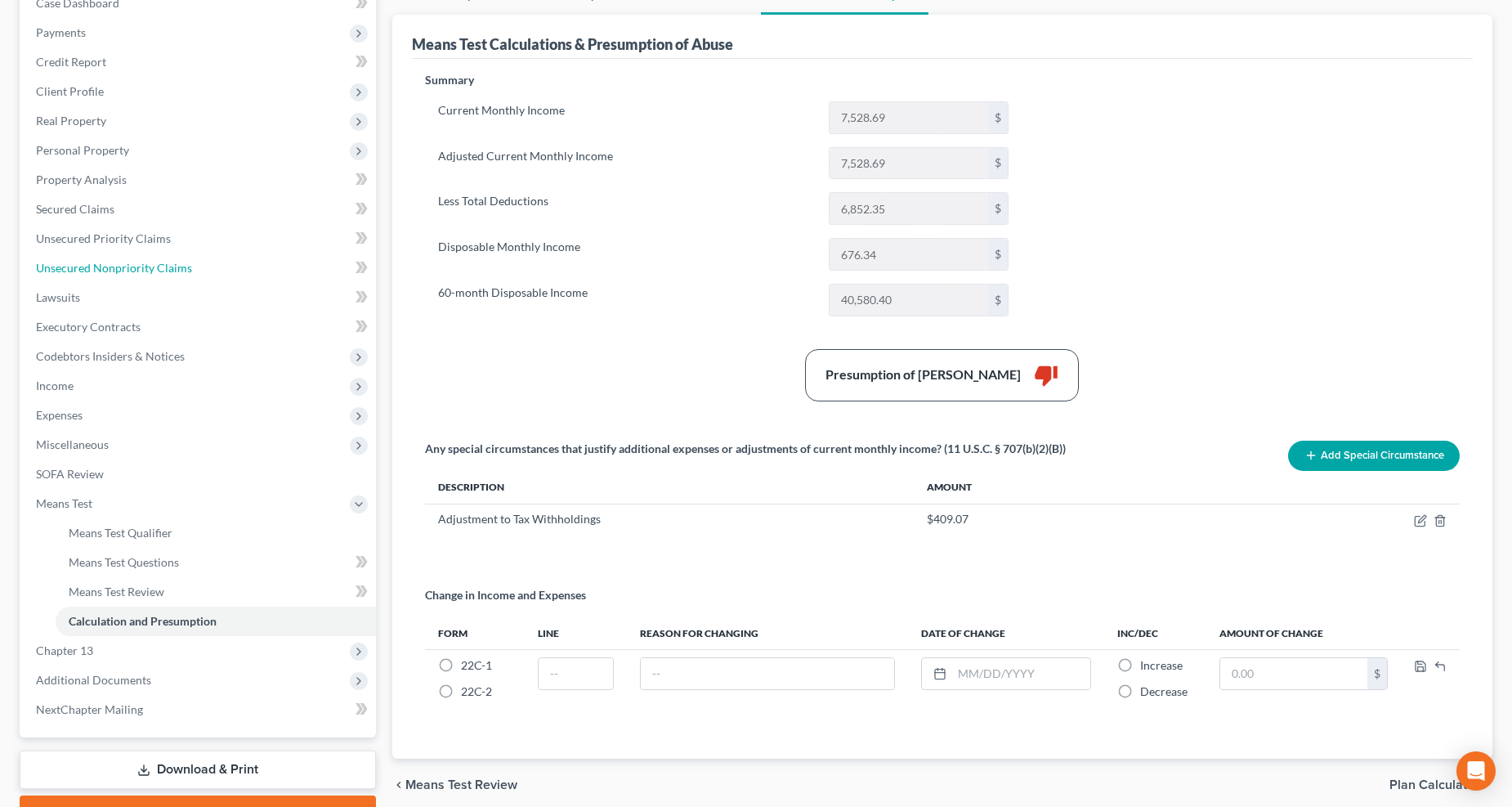 click on "Unsecured Nonpriority Claims" at bounding box center (114, 267) 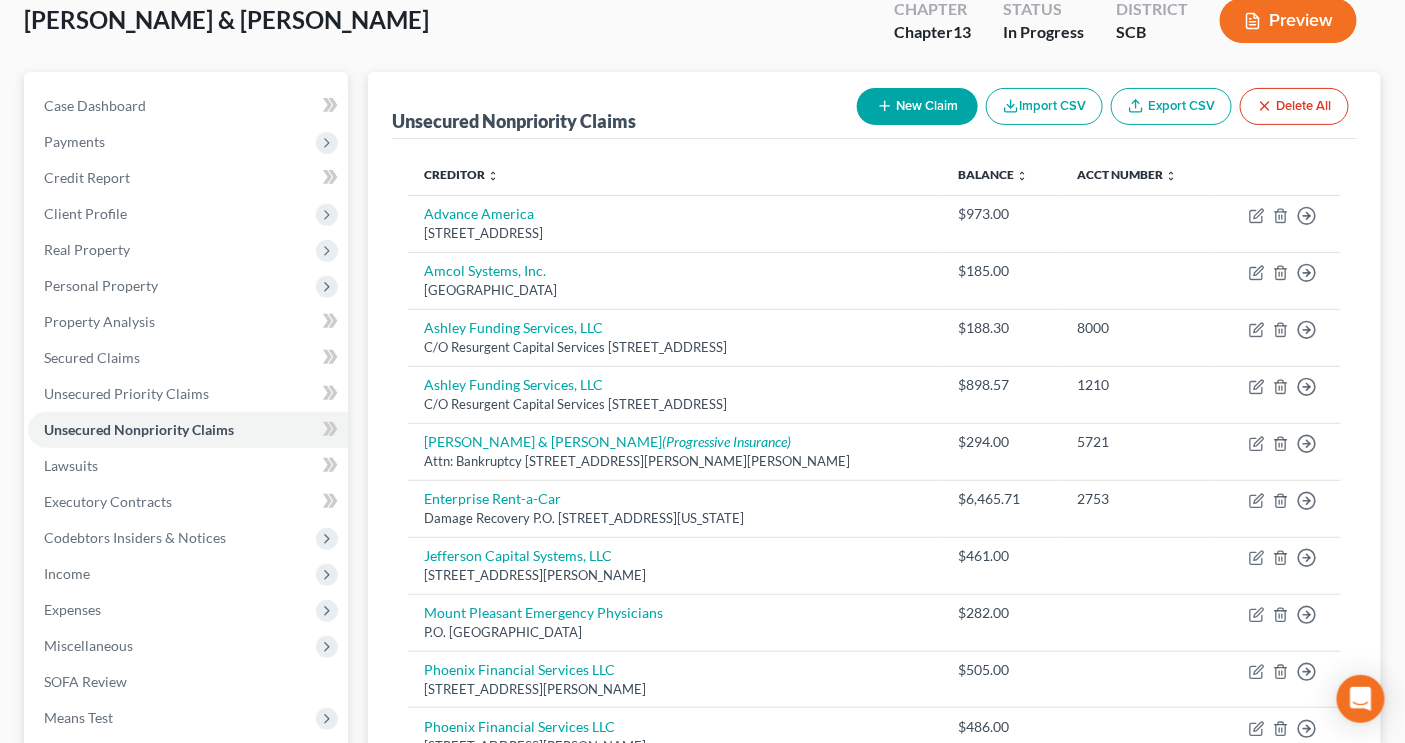 scroll, scrollTop: 0, scrollLeft: 0, axis: both 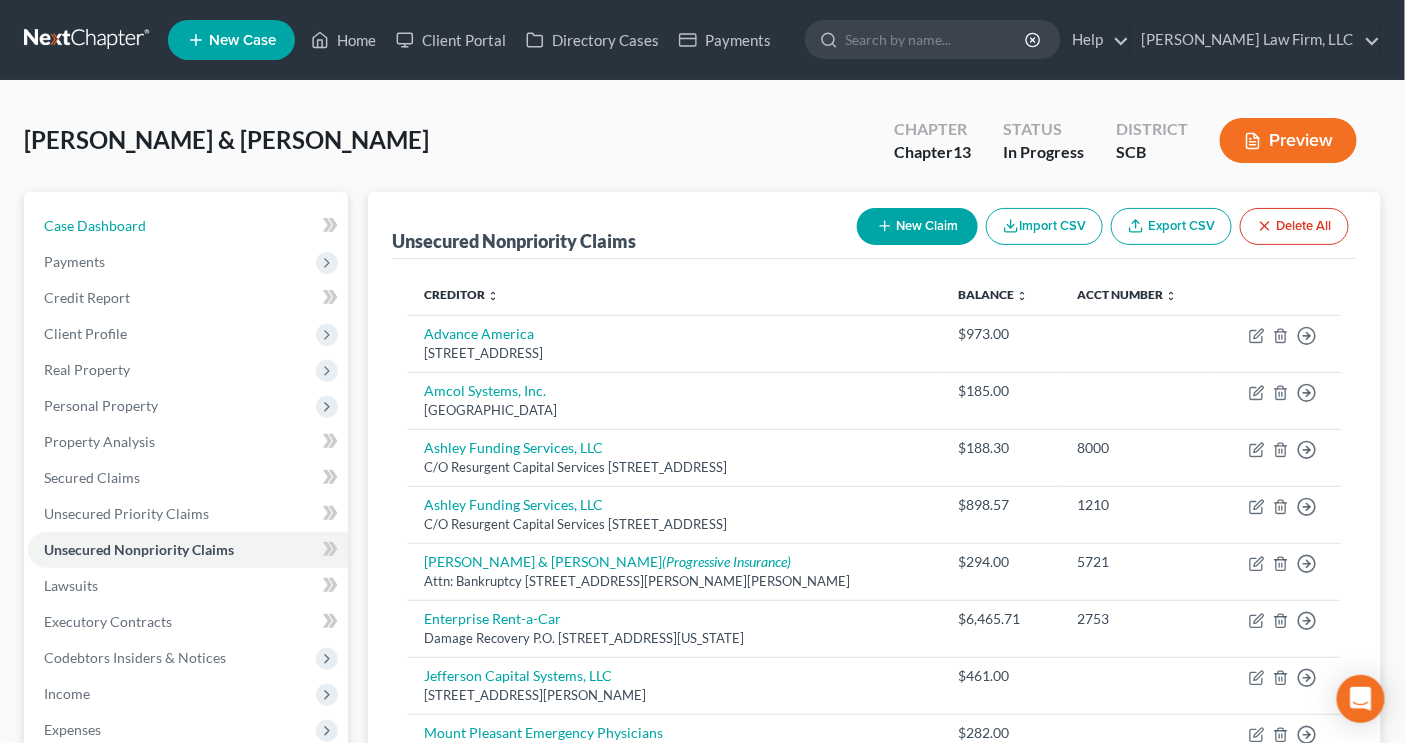 click on "Case Dashboard" at bounding box center (95, 225) 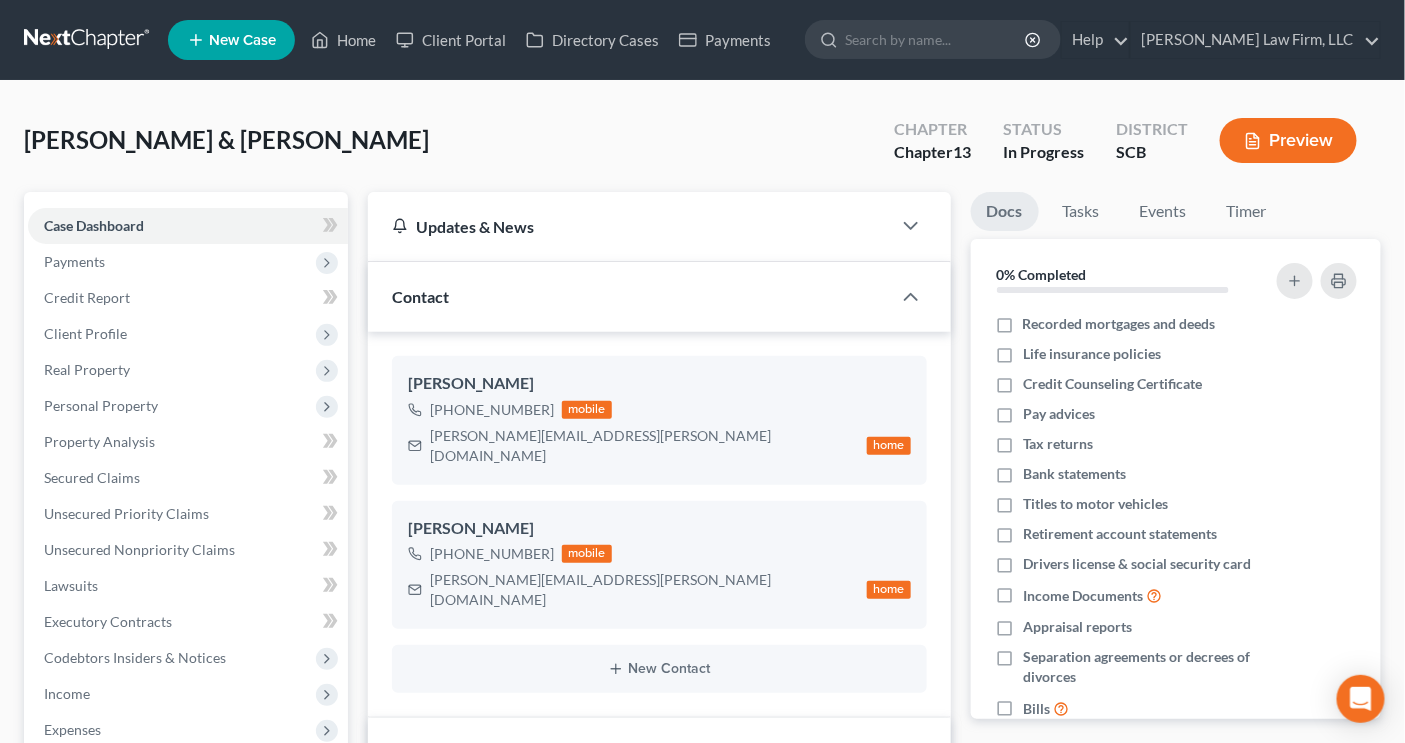 scroll, scrollTop: 1431, scrollLeft: 0, axis: vertical 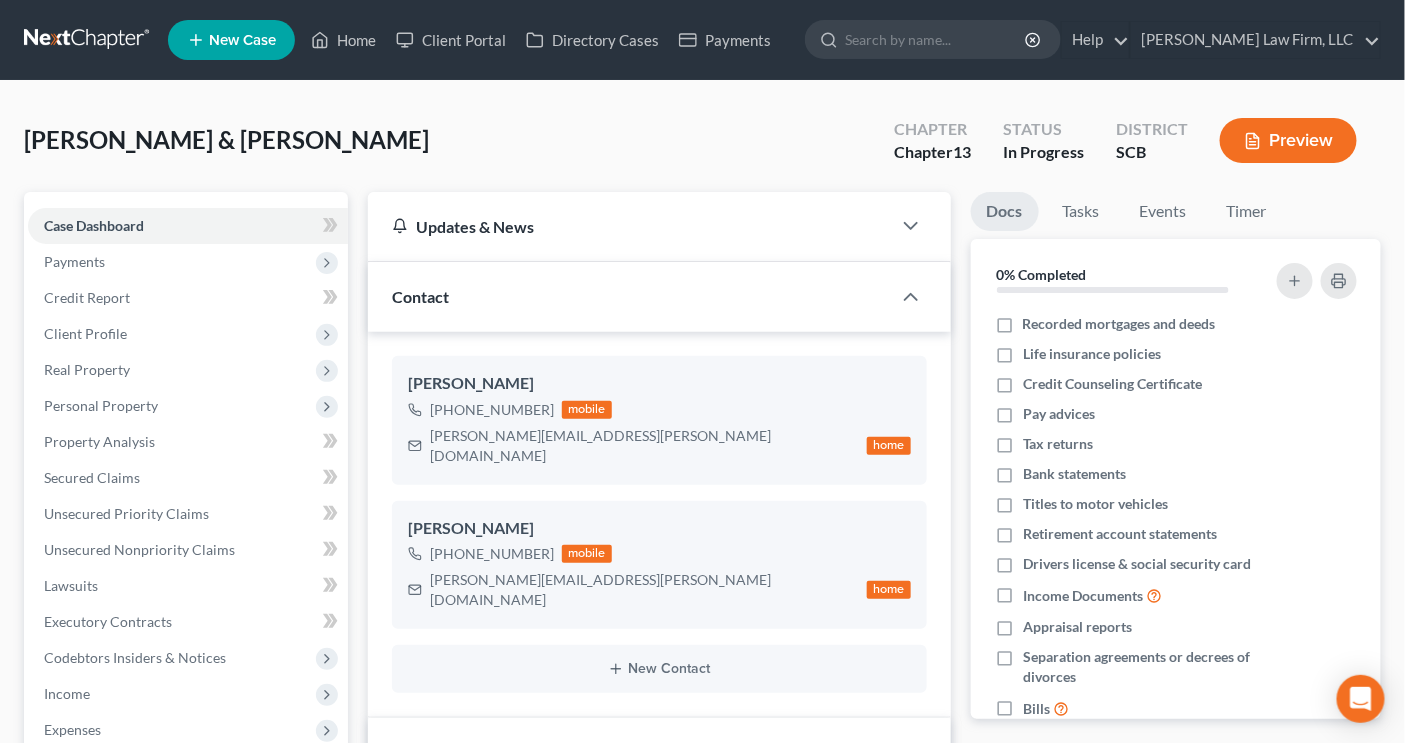click at bounding box center (88, 40) 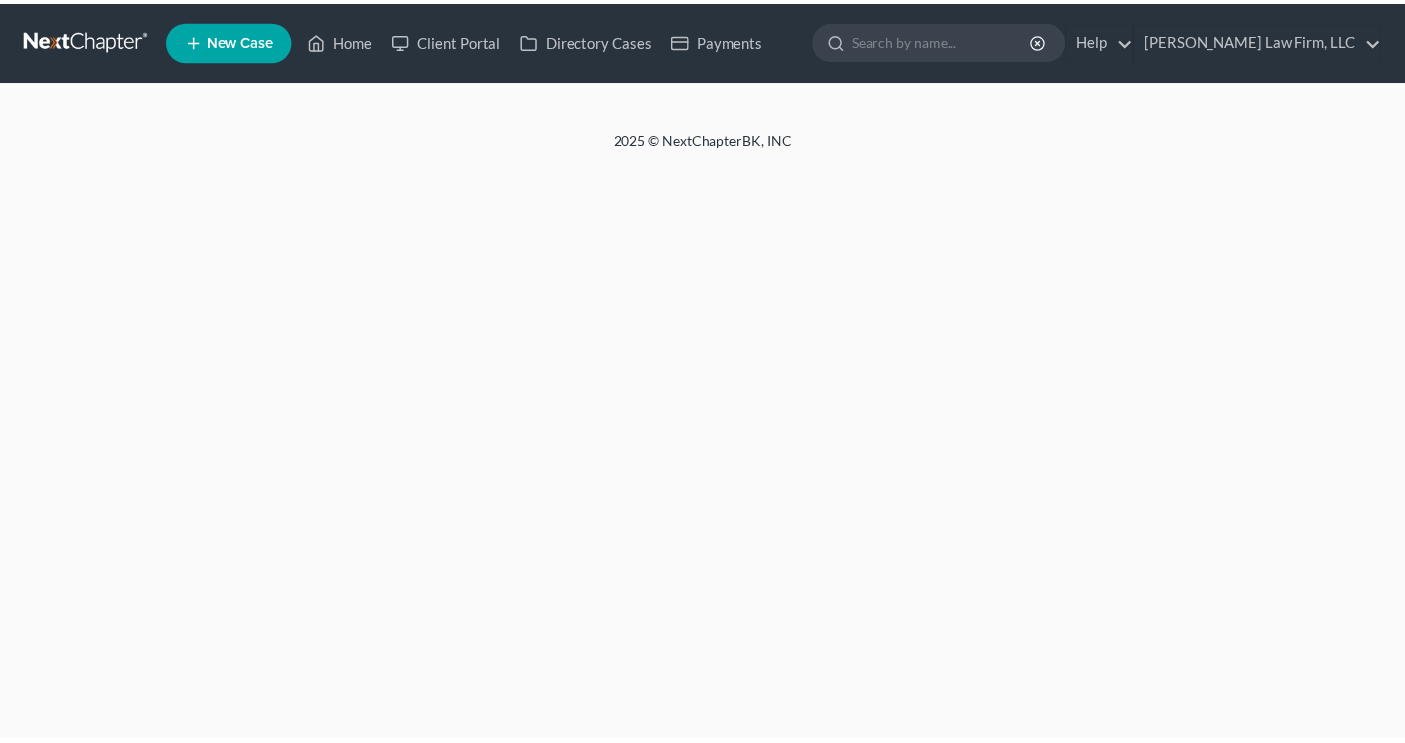 scroll, scrollTop: 0, scrollLeft: 0, axis: both 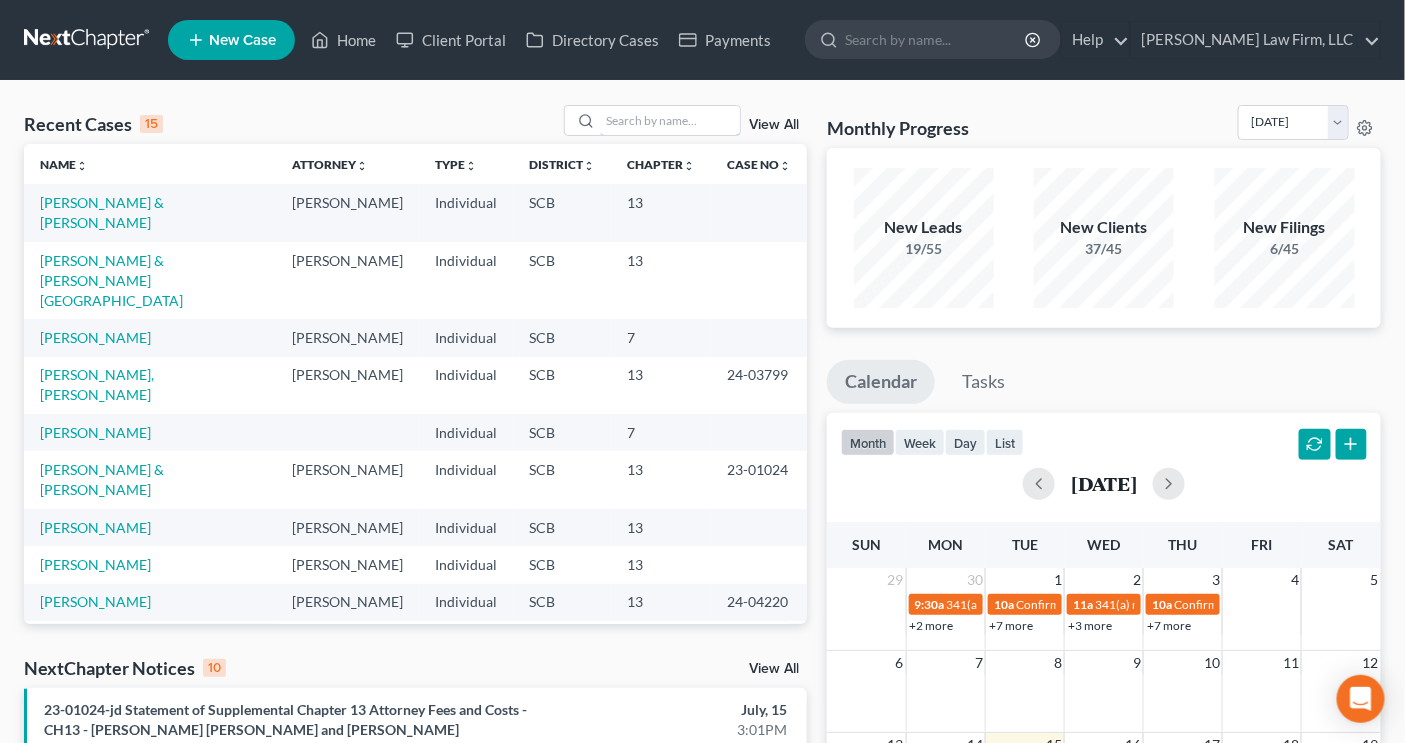 click at bounding box center (670, 120) 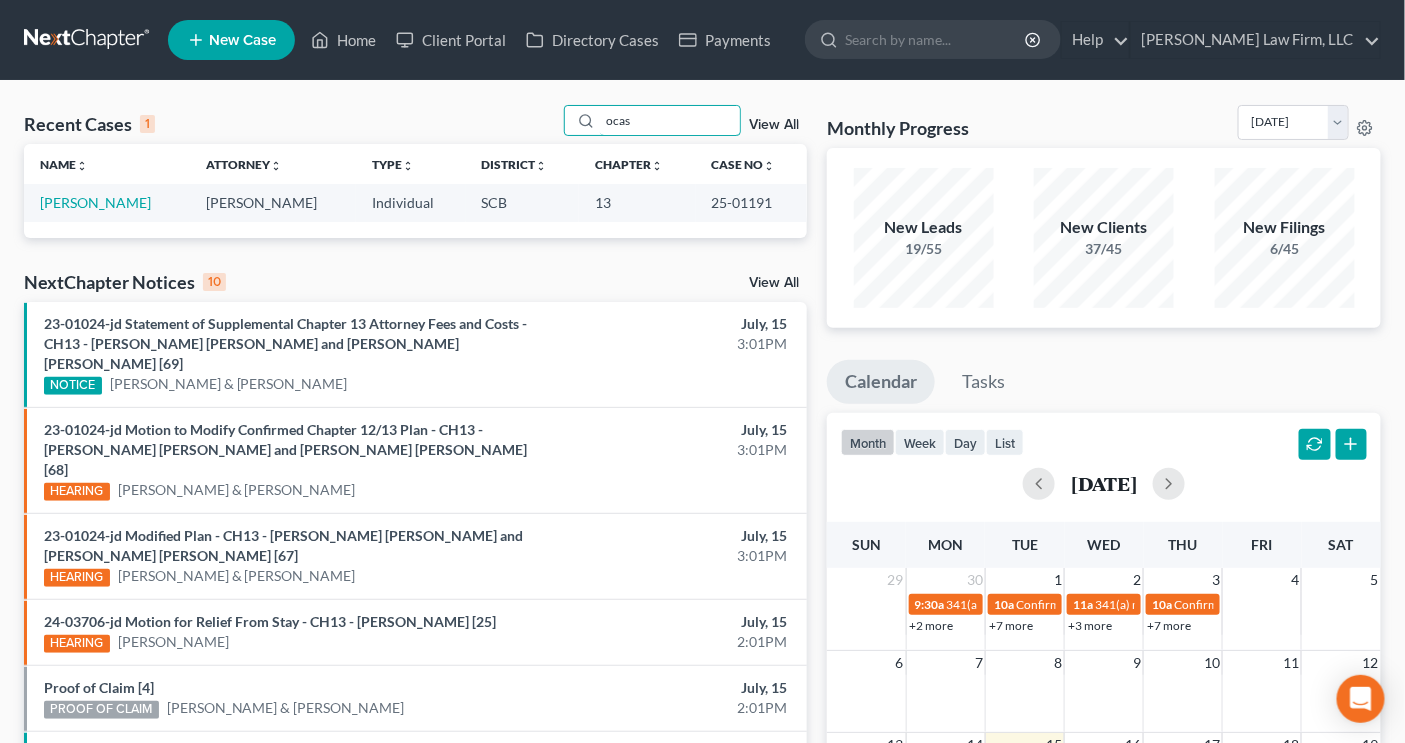 type on "ocas" 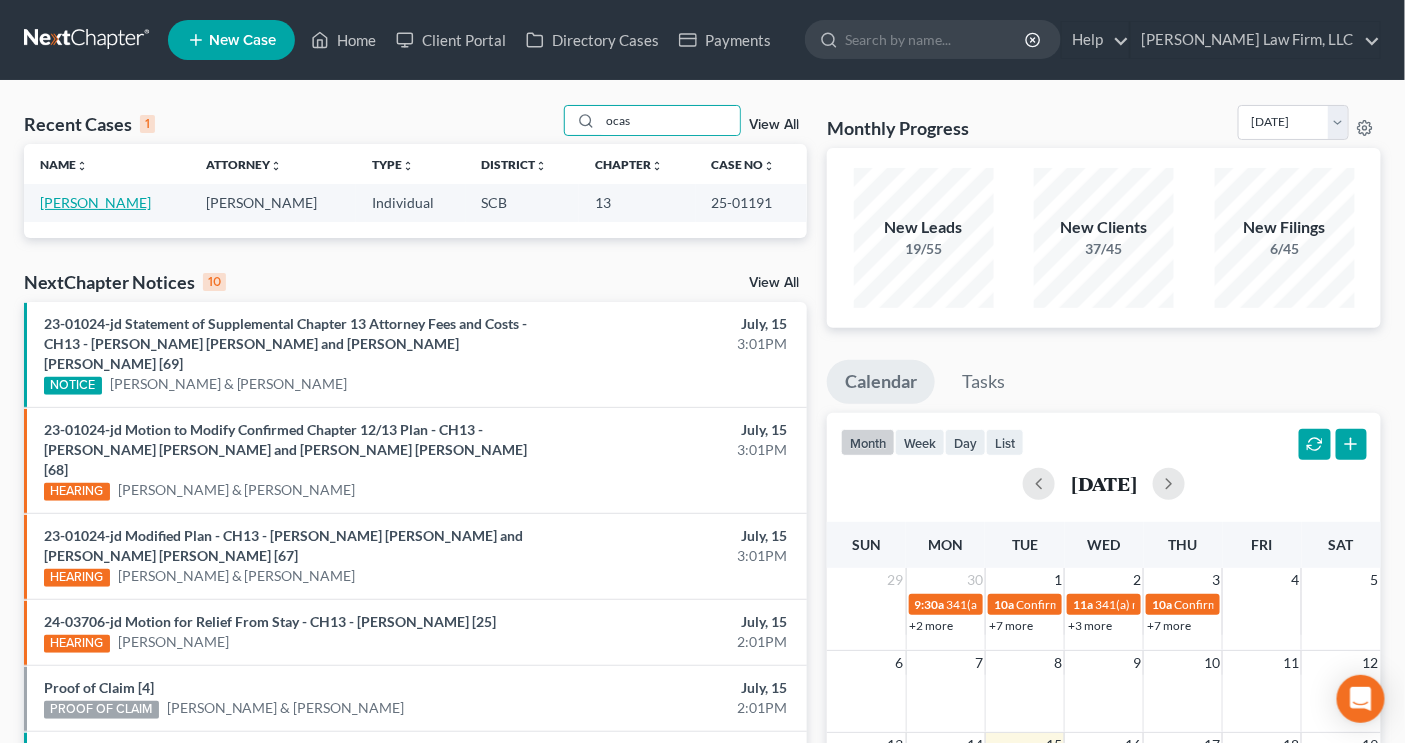 click on "[PERSON_NAME]" at bounding box center (95, 202) 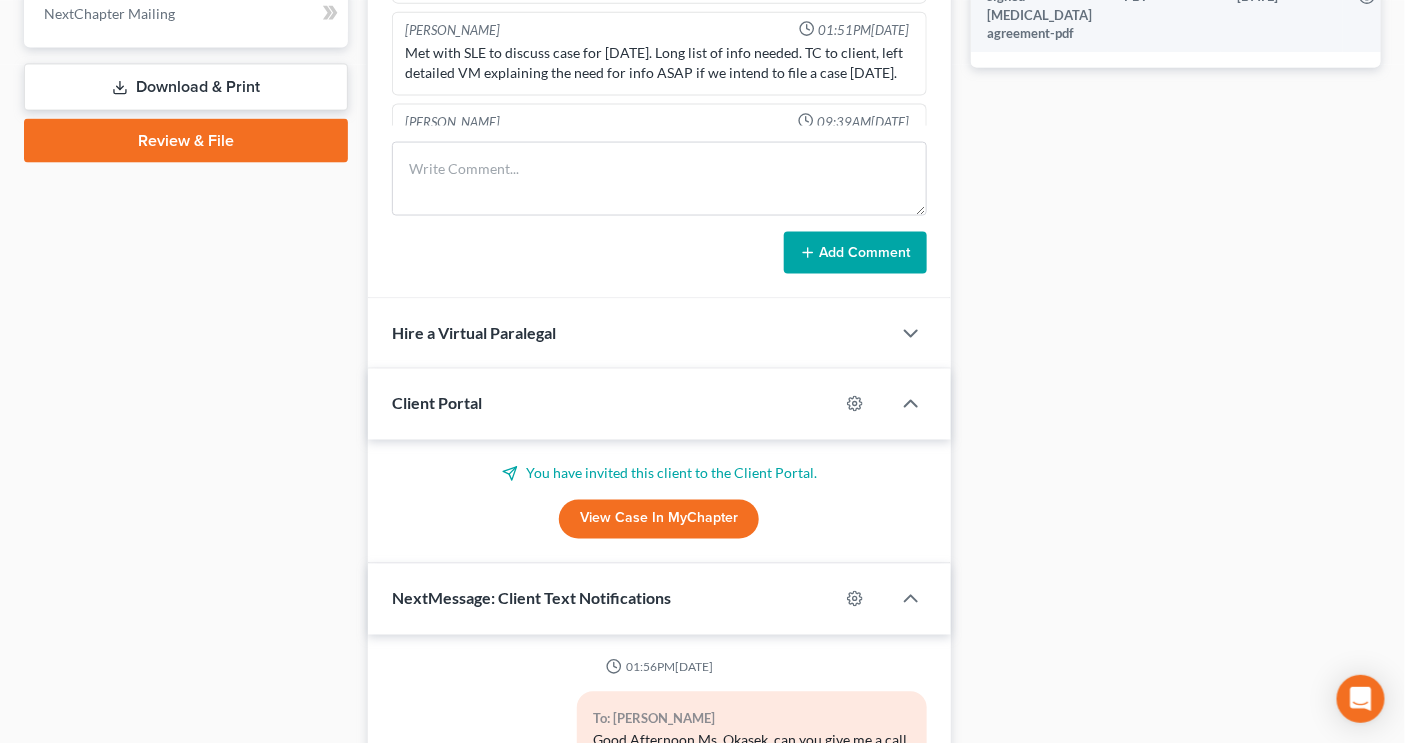 scroll, scrollTop: 1052, scrollLeft: 0, axis: vertical 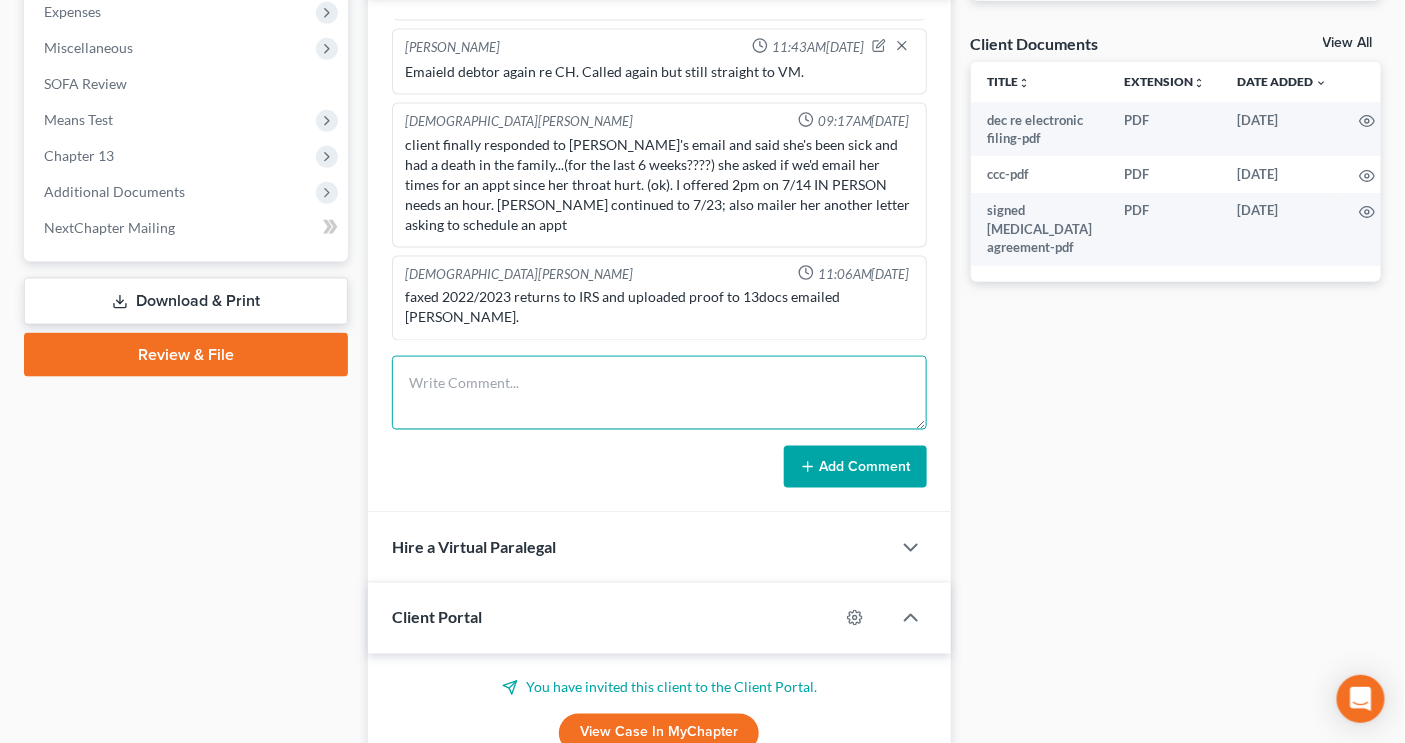 click at bounding box center (659, 393) 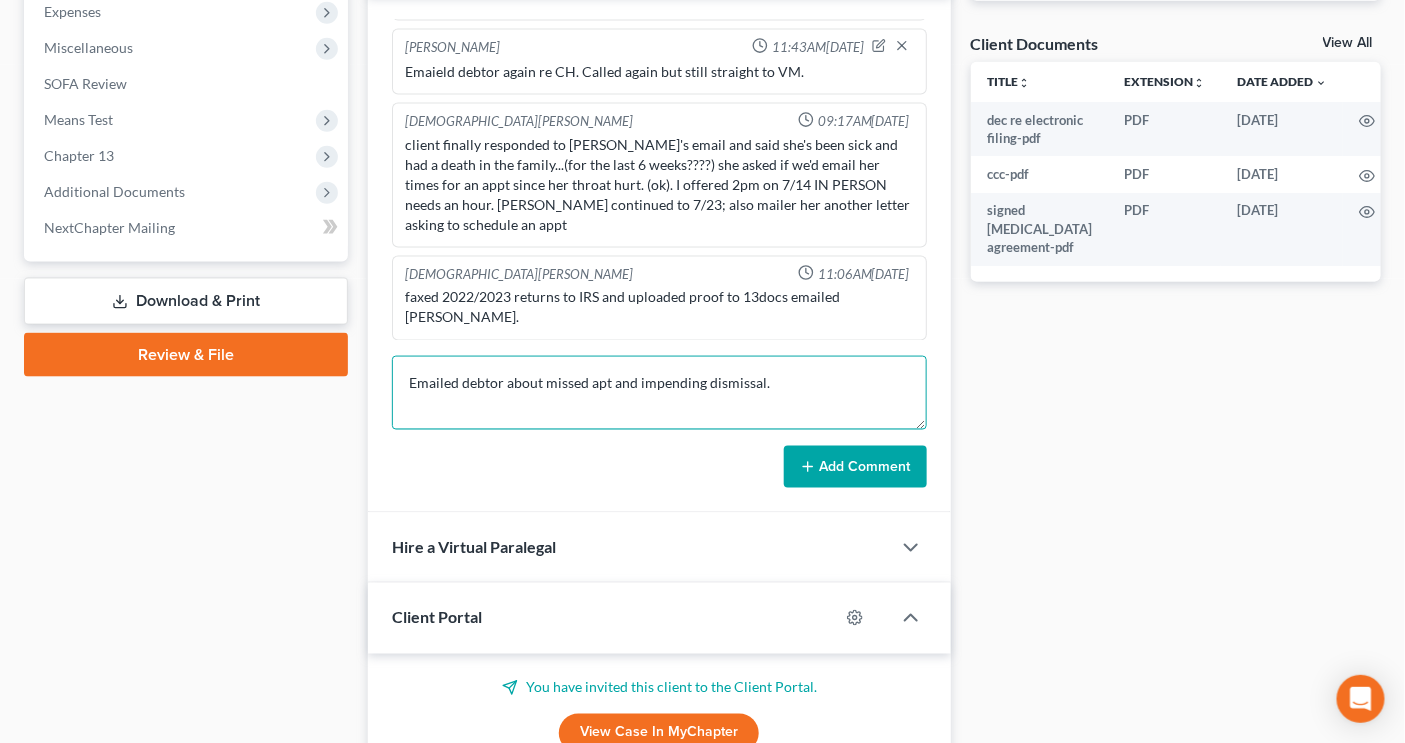 type on "Emailed debtor about missed apt and impending dismissal." 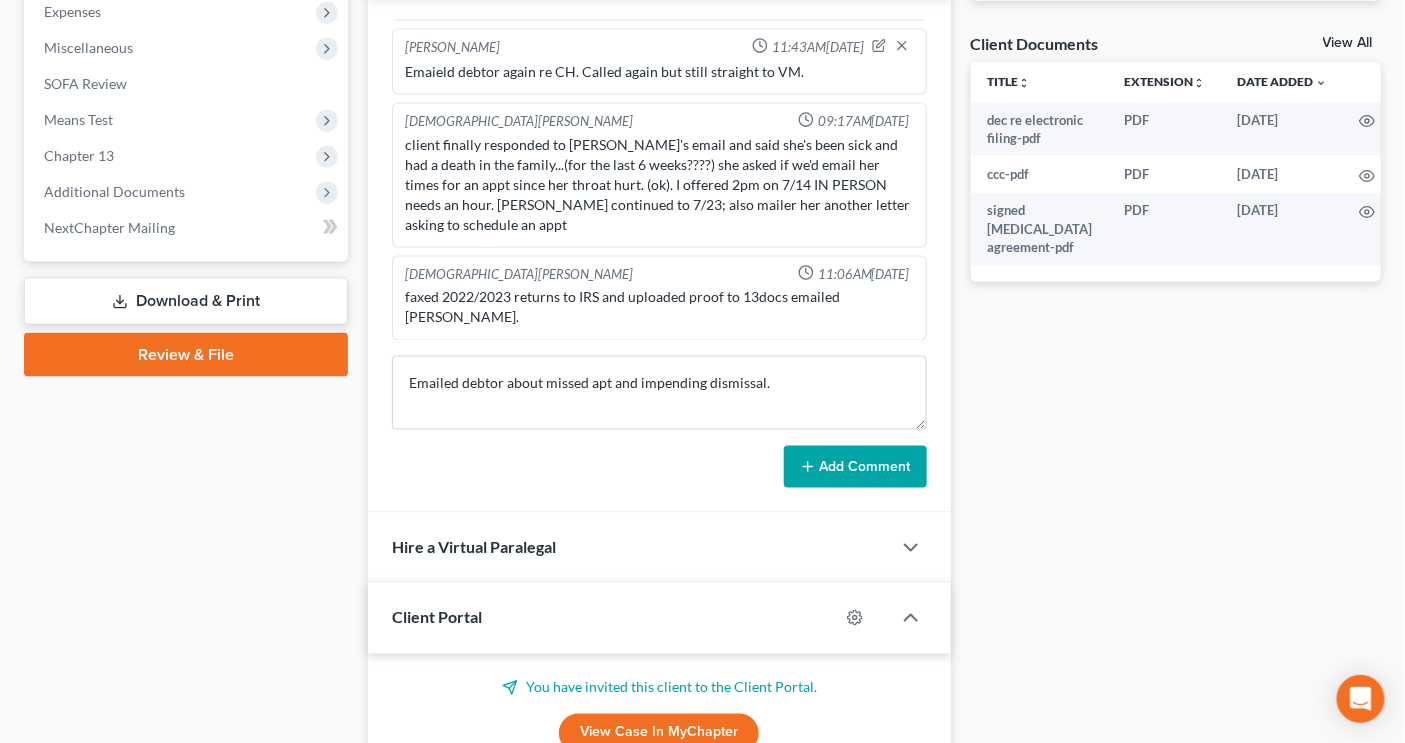 click on "Add Comment" at bounding box center [855, 467] 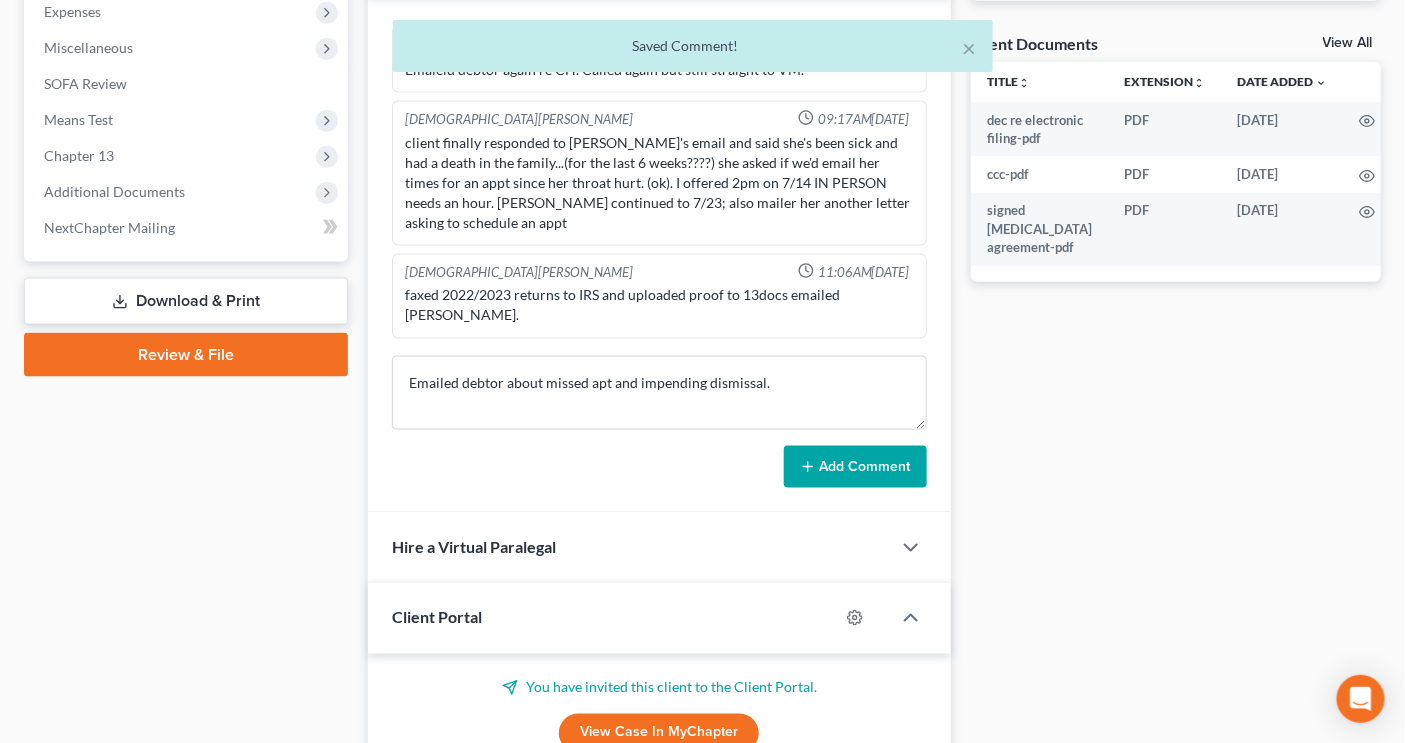 type 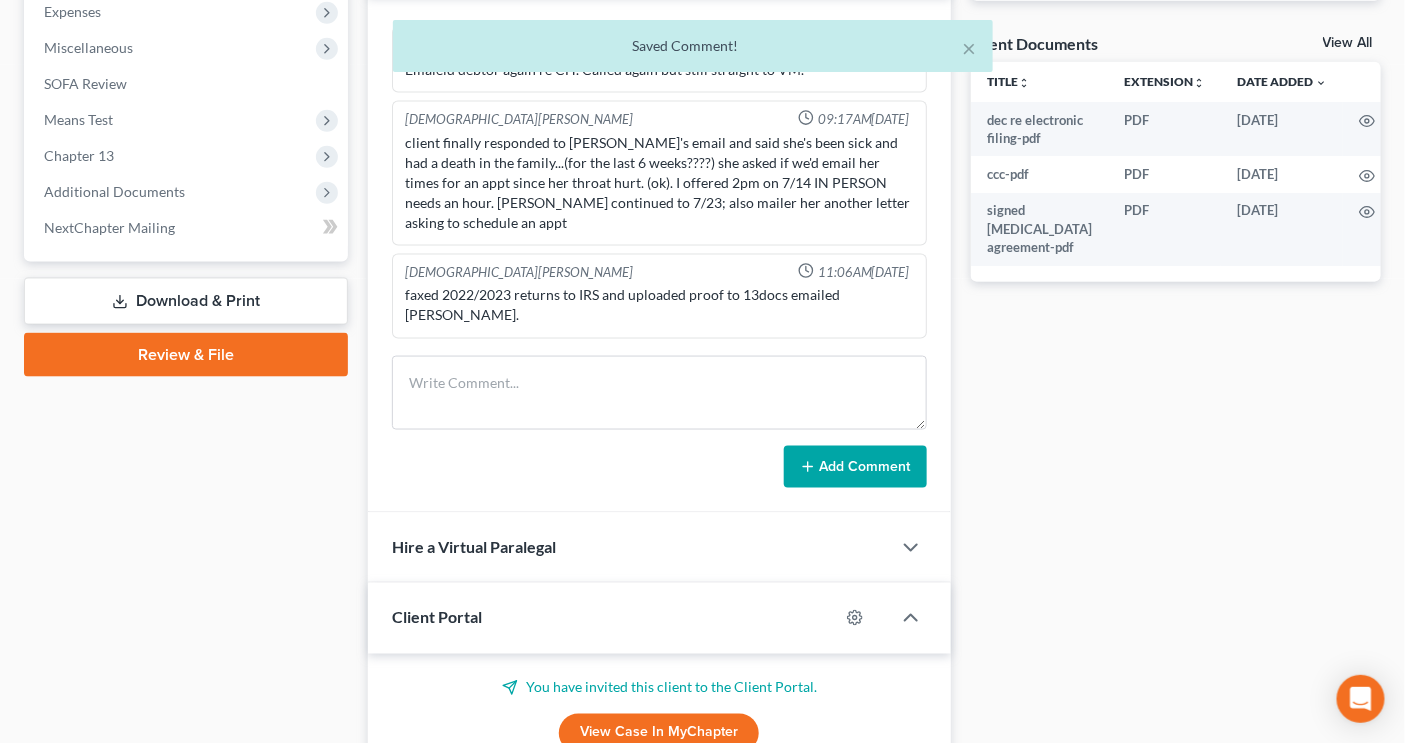 scroll, scrollTop: 478, scrollLeft: 0, axis: vertical 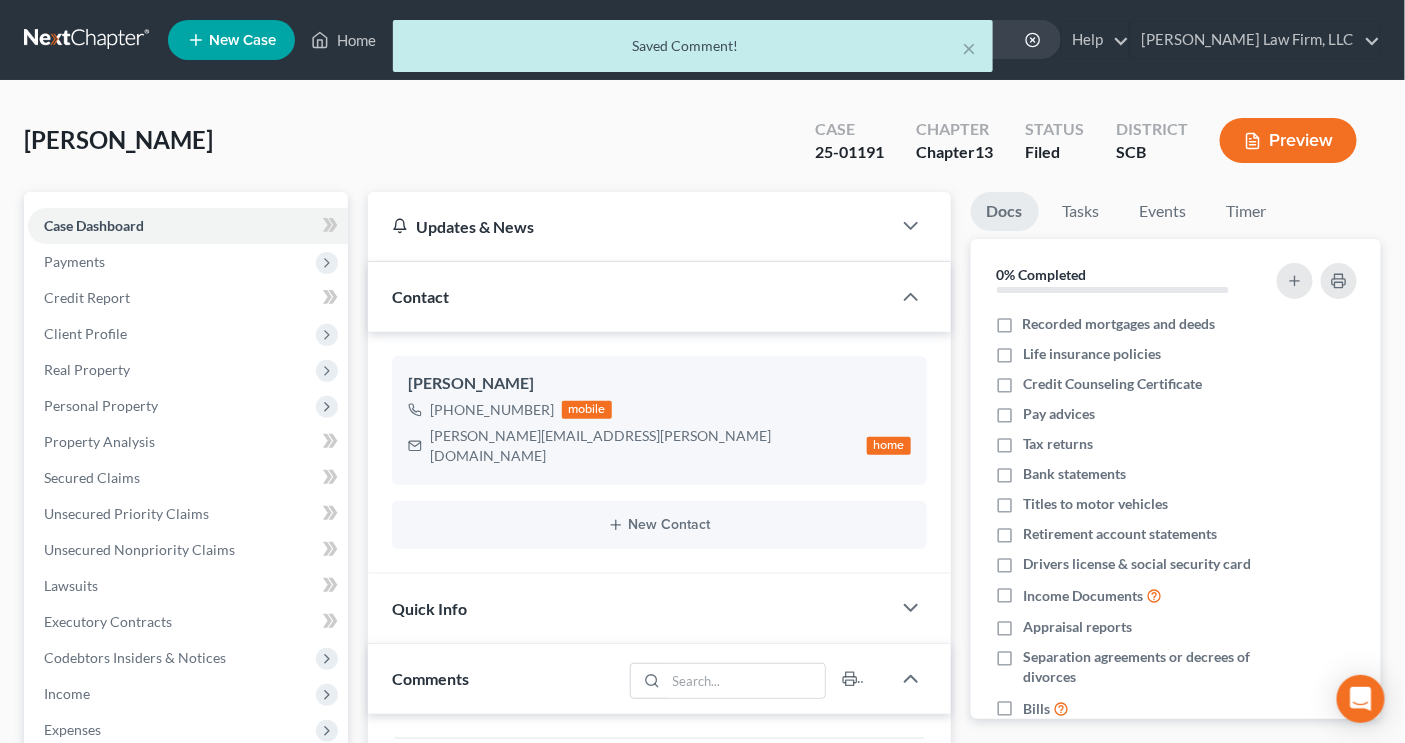 click on "×                     Saved Comment!" at bounding box center (692, 51) 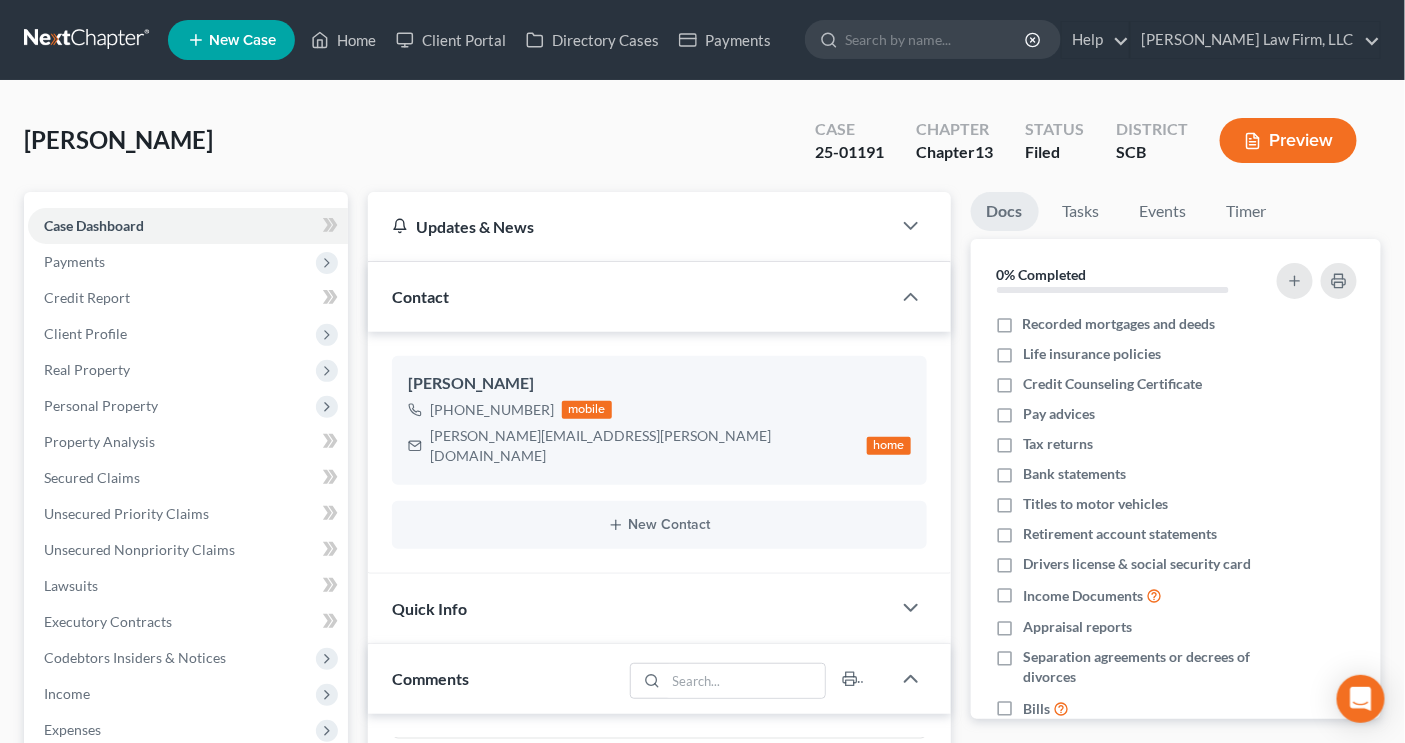 click at bounding box center [88, 40] 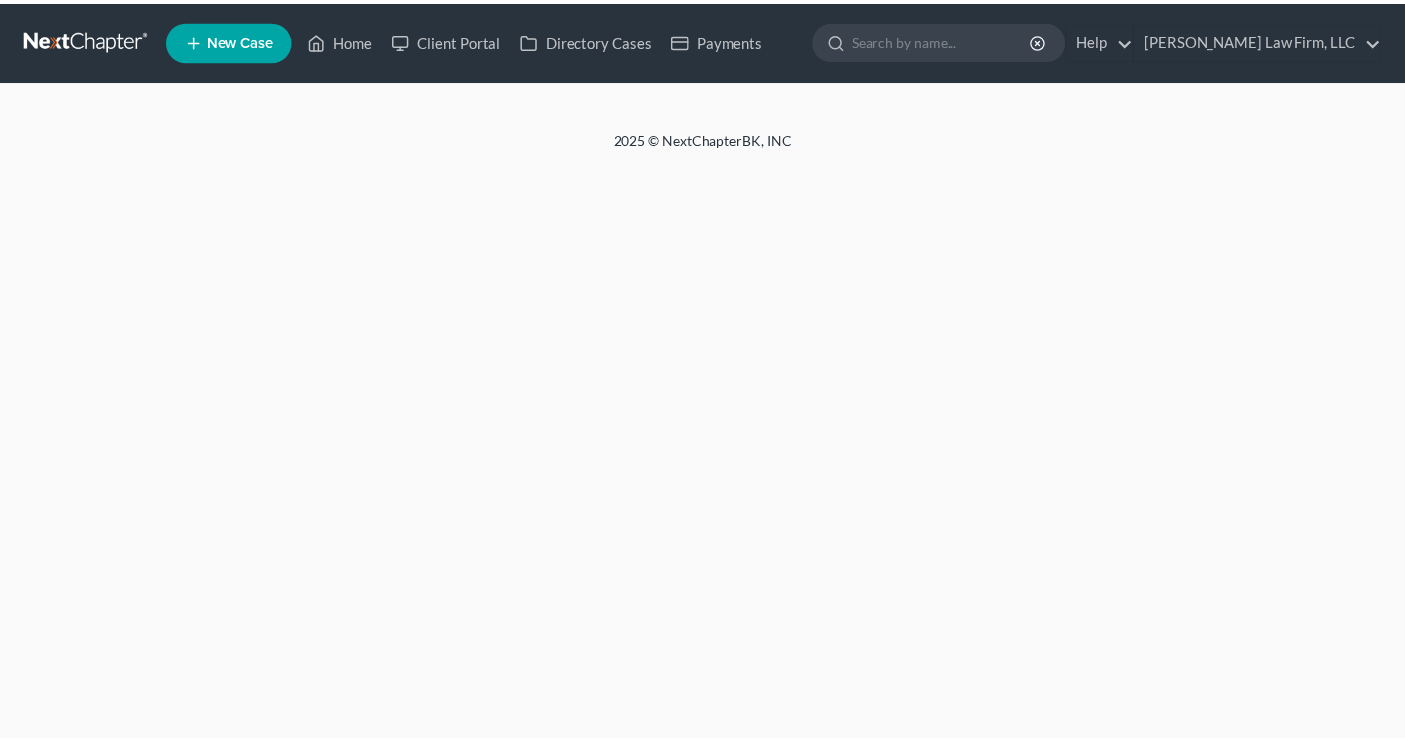 scroll, scrollTop: 0, scrollLeft: 0, axis: both 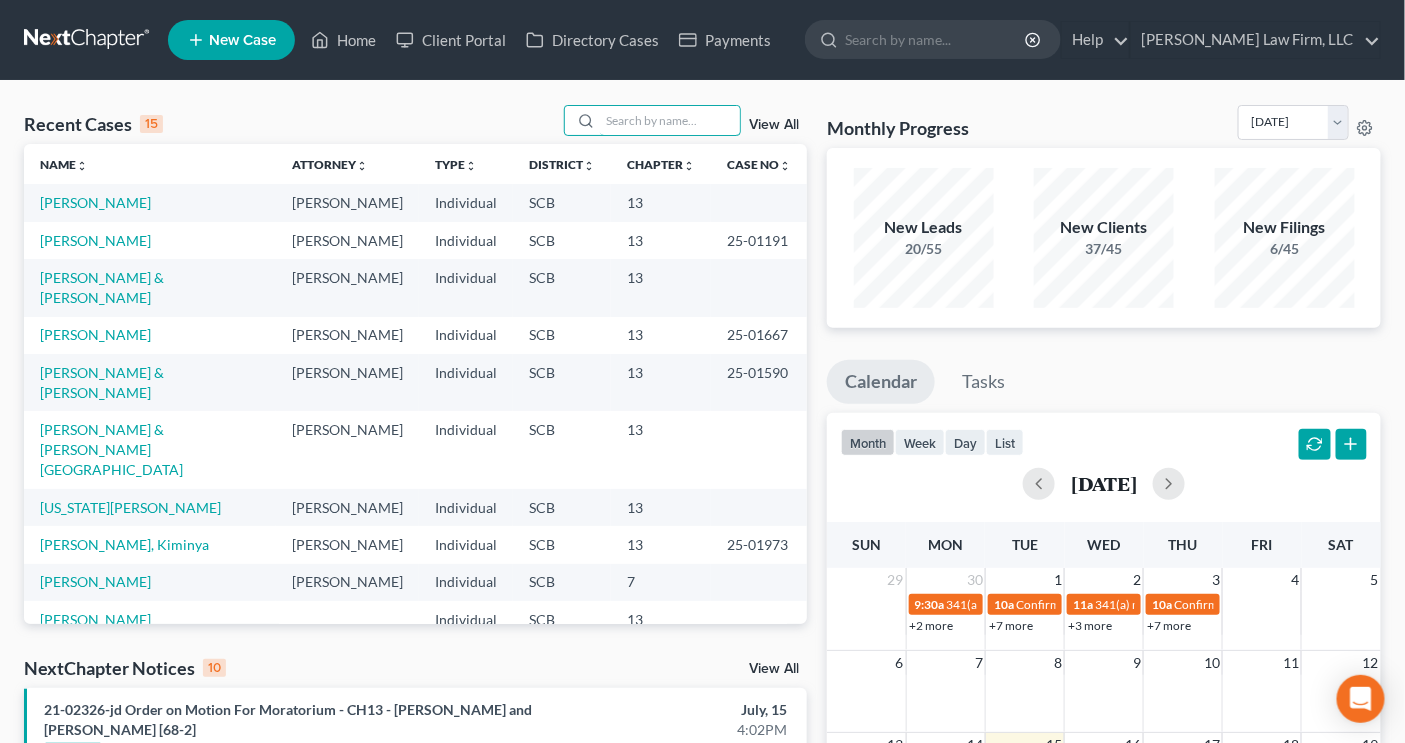 click at bounding box center (670, 120) 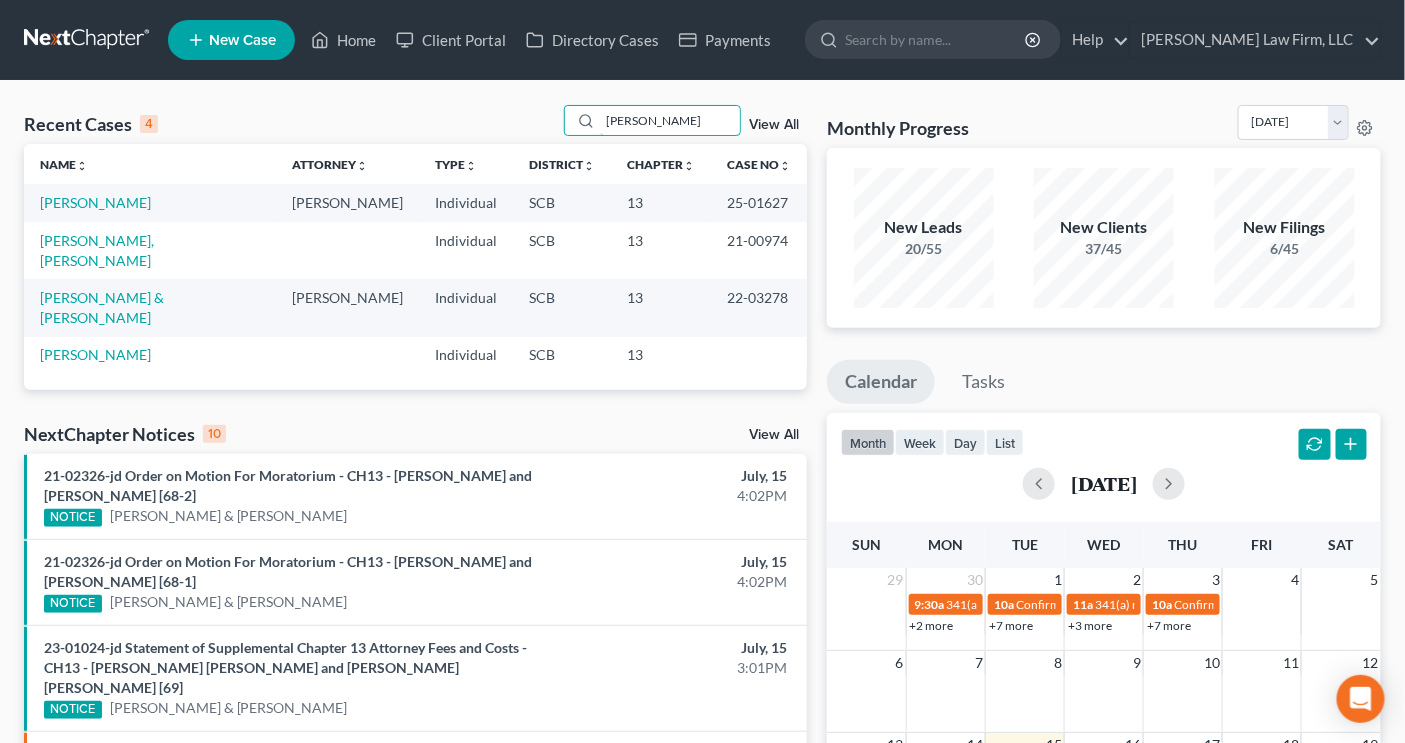 type on "[PERSON_NAME]" 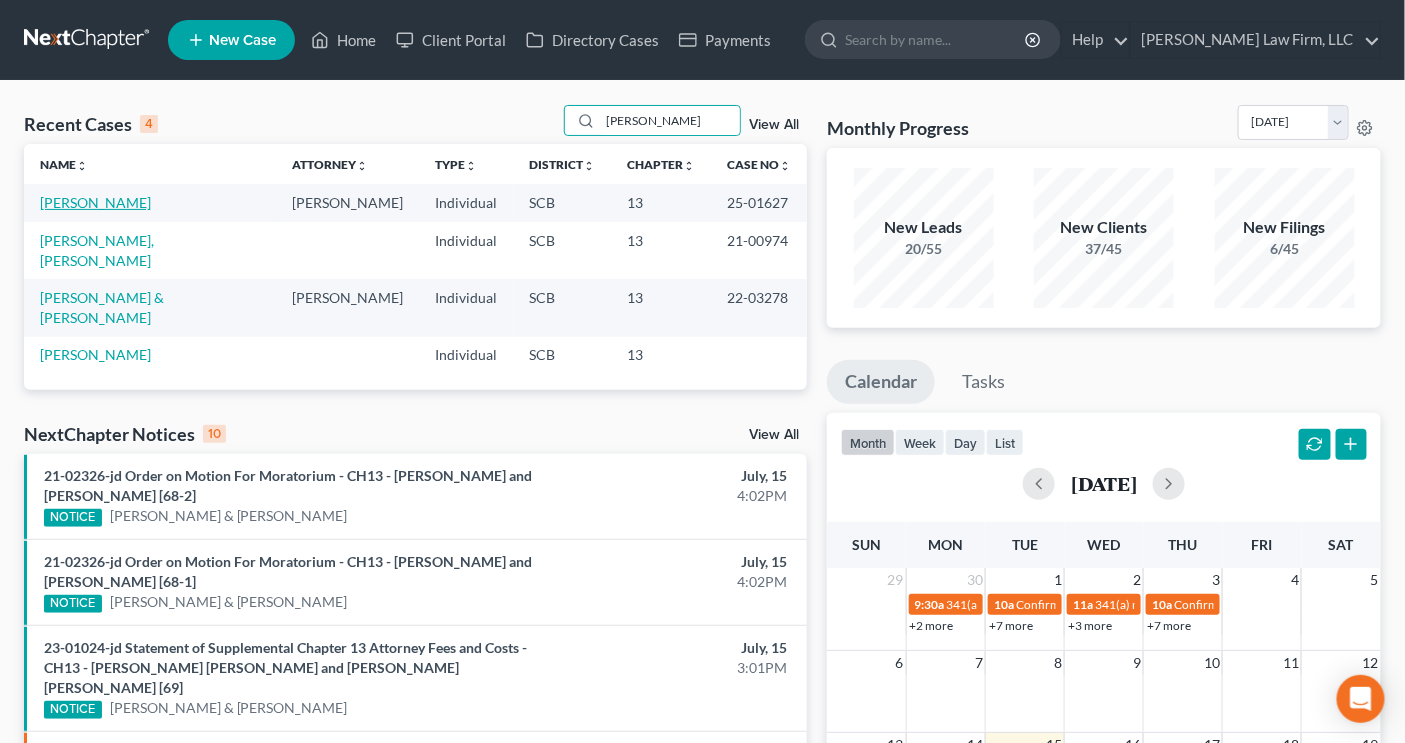 click on "[PERSON_NAME]" at bounding box center (95, 202) 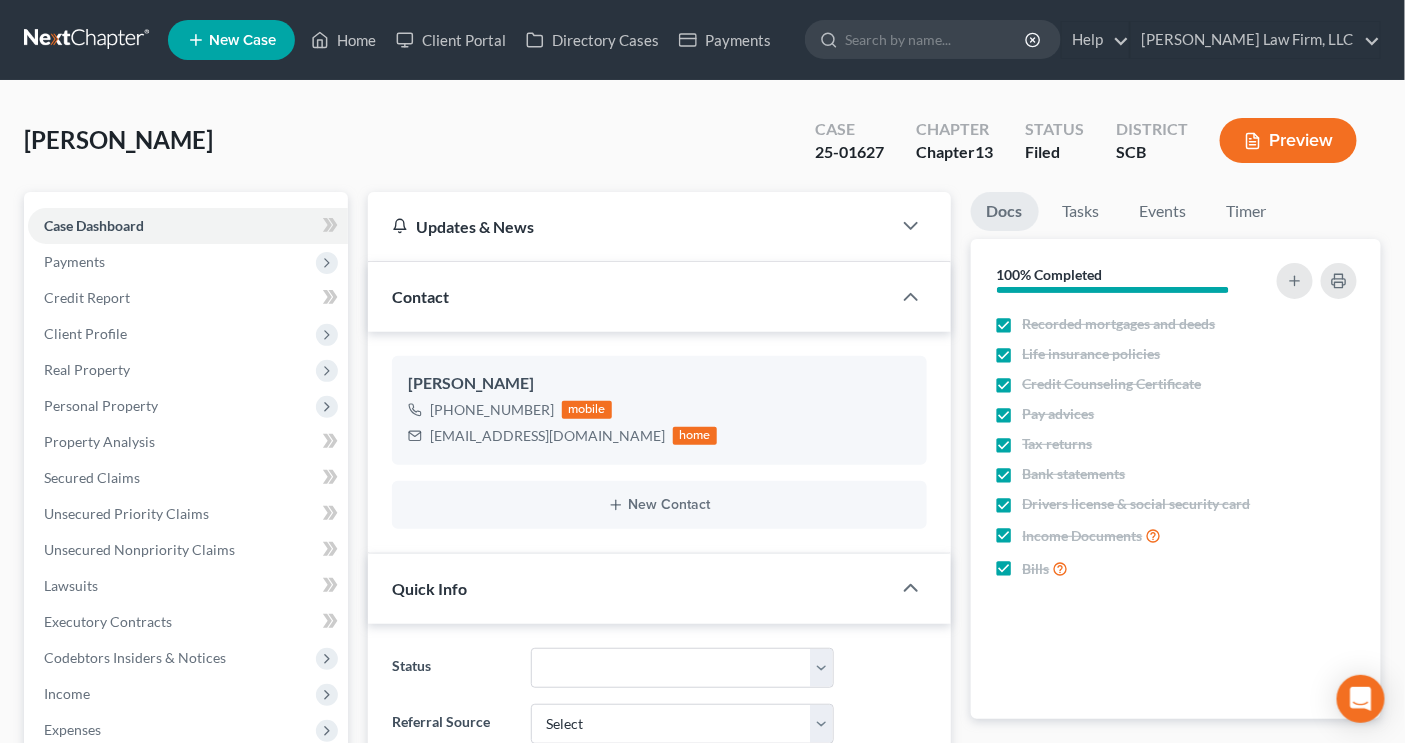 select on "1" 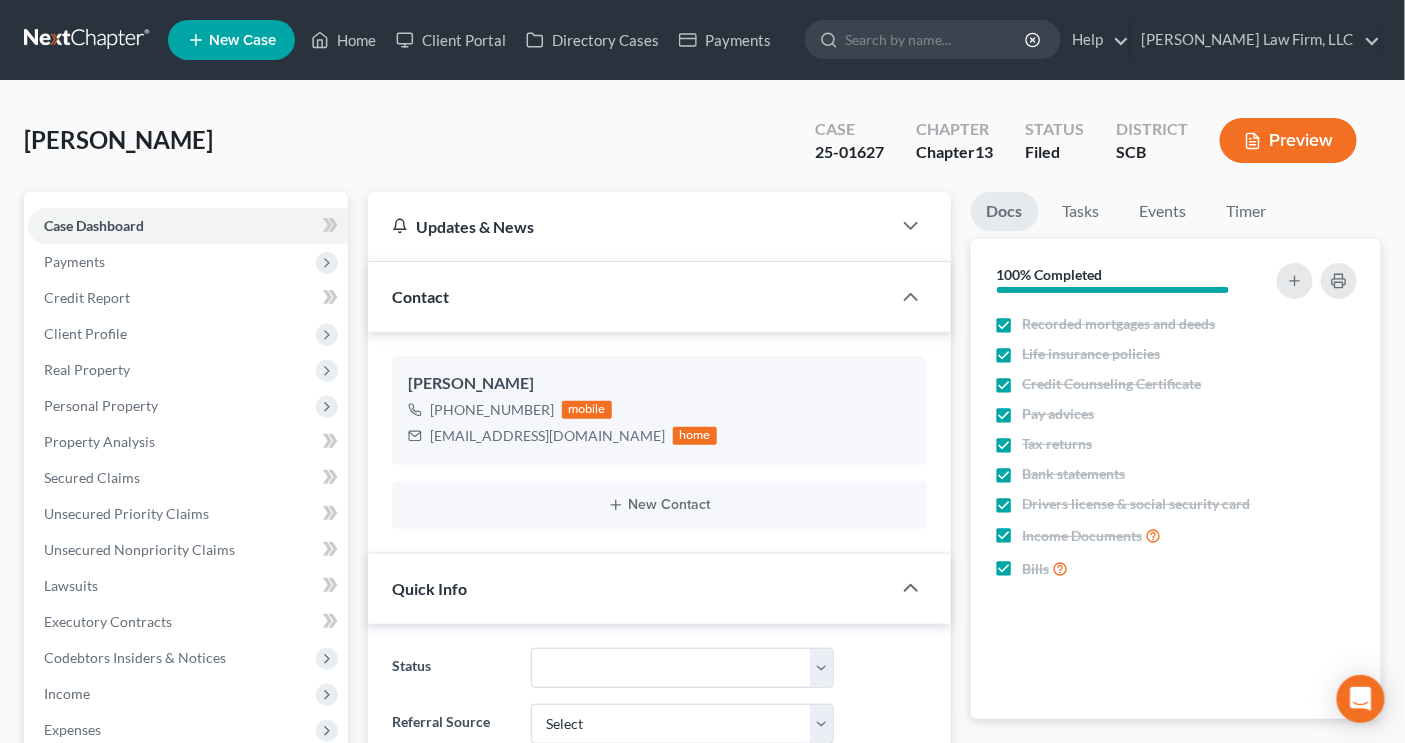 scroll, scrollTop: 2015, scrollLeft: 0, axis: vertical 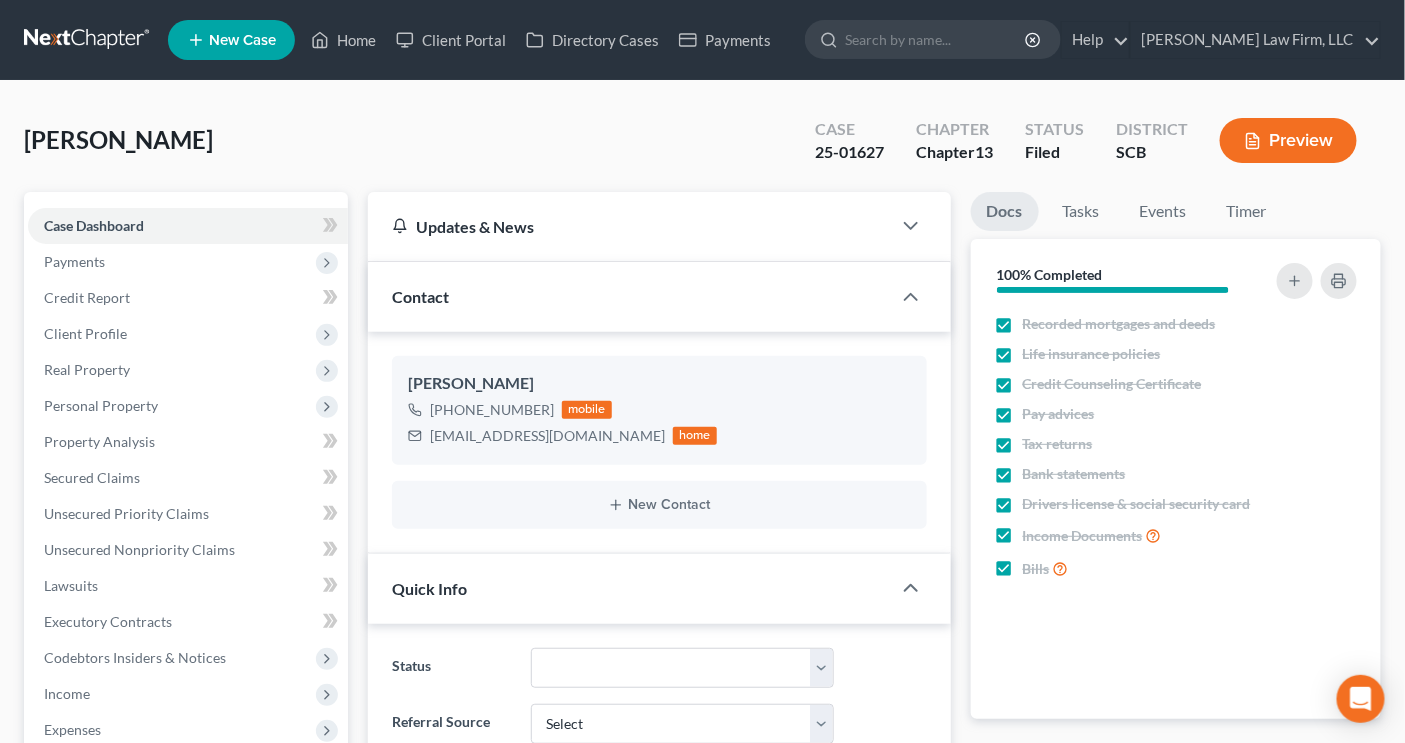 click at bounding box center [88, 40] 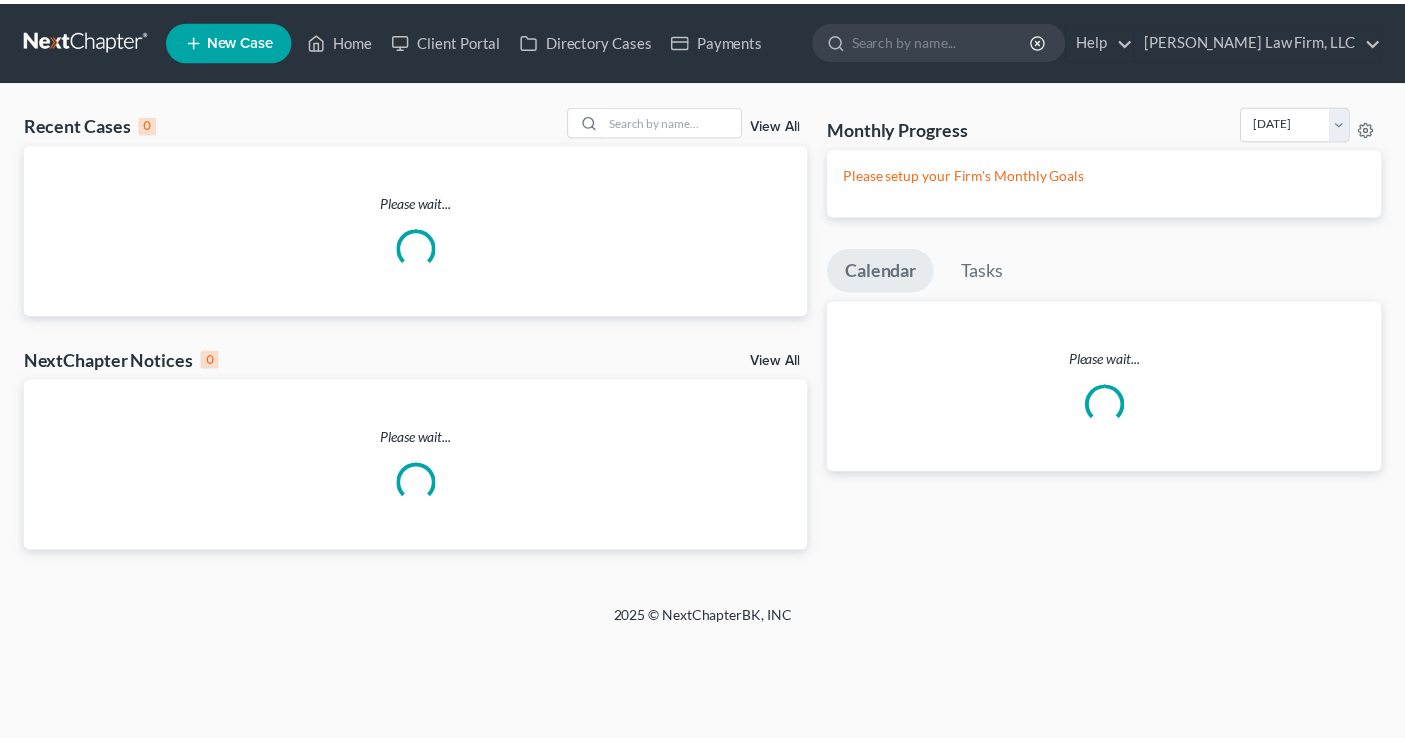 scroll, scrollTop: 0, scrollLeft: 0, axis: both 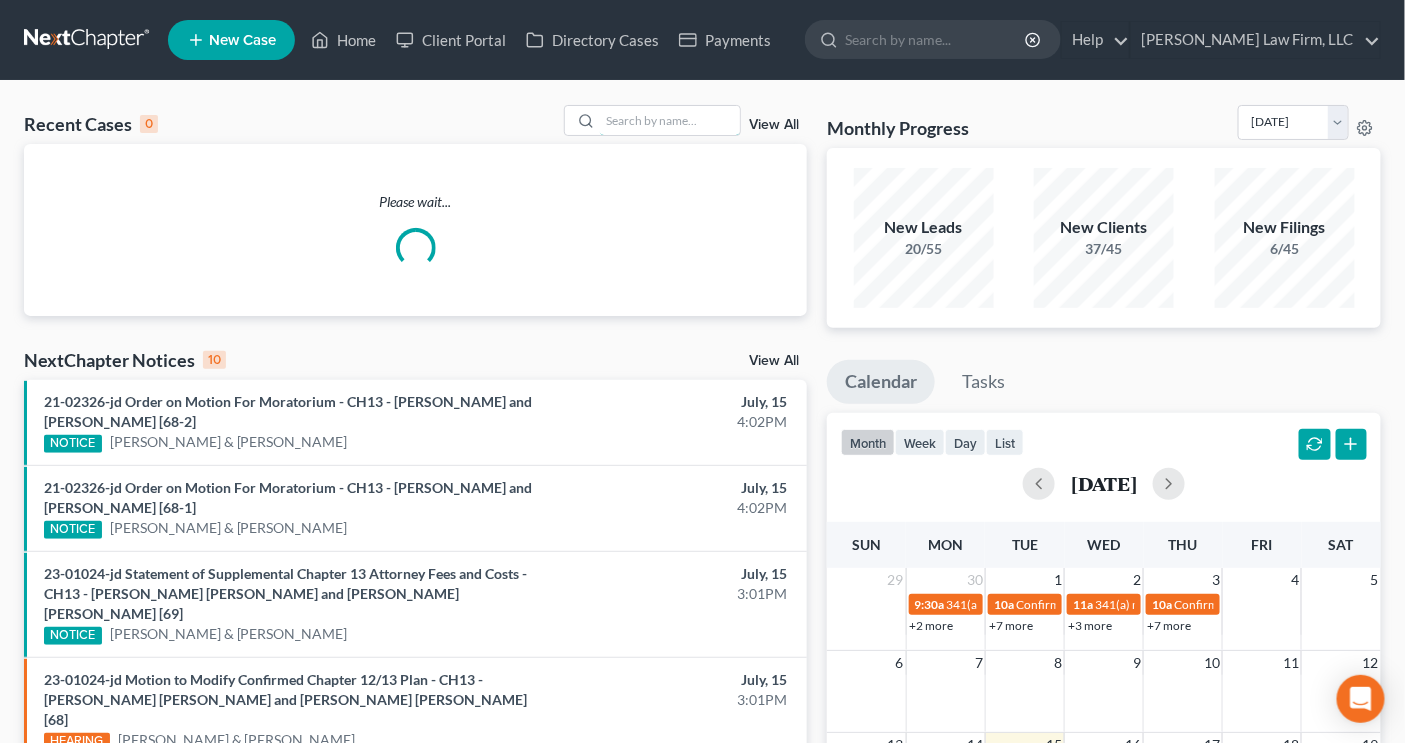 click at bounding box center [670, 120] 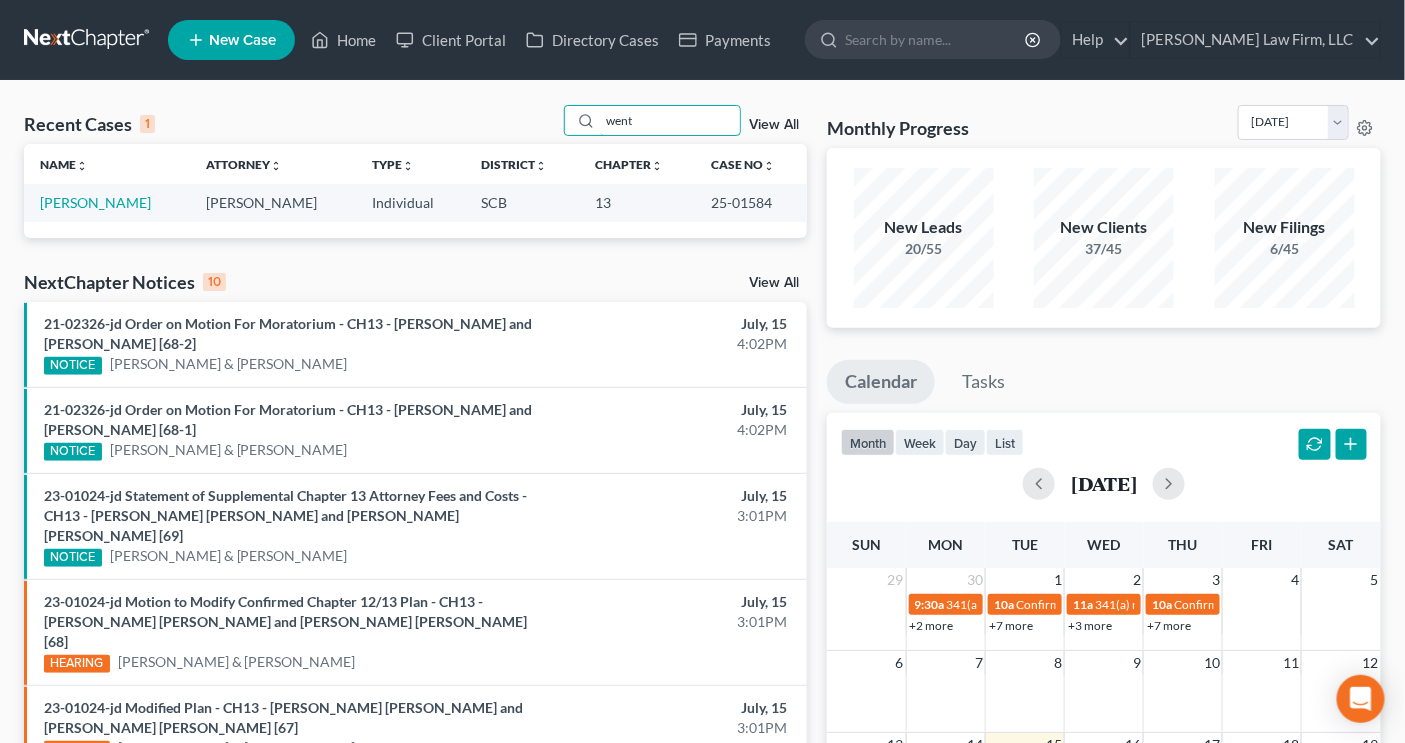 type on "went" 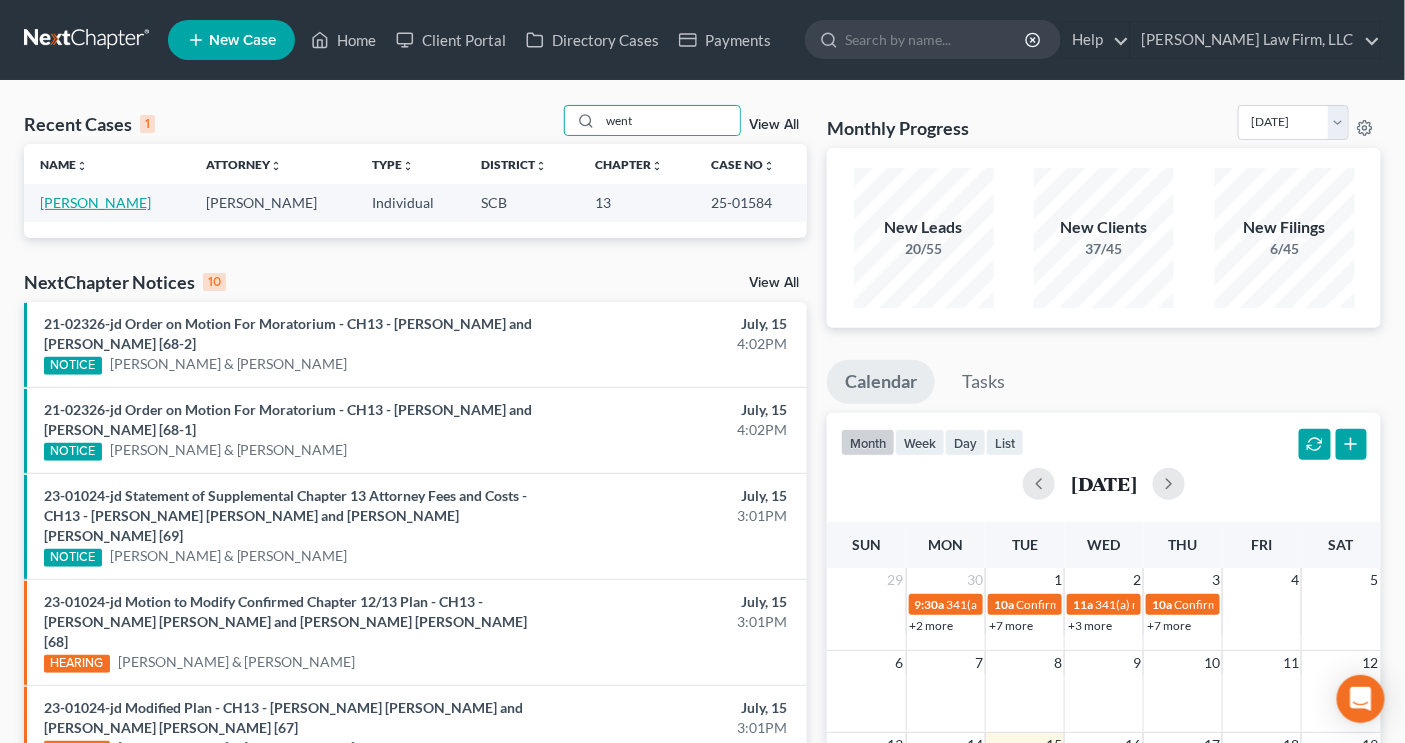 click on "[PERSON_NAME]" at bounding box center [95, 202] 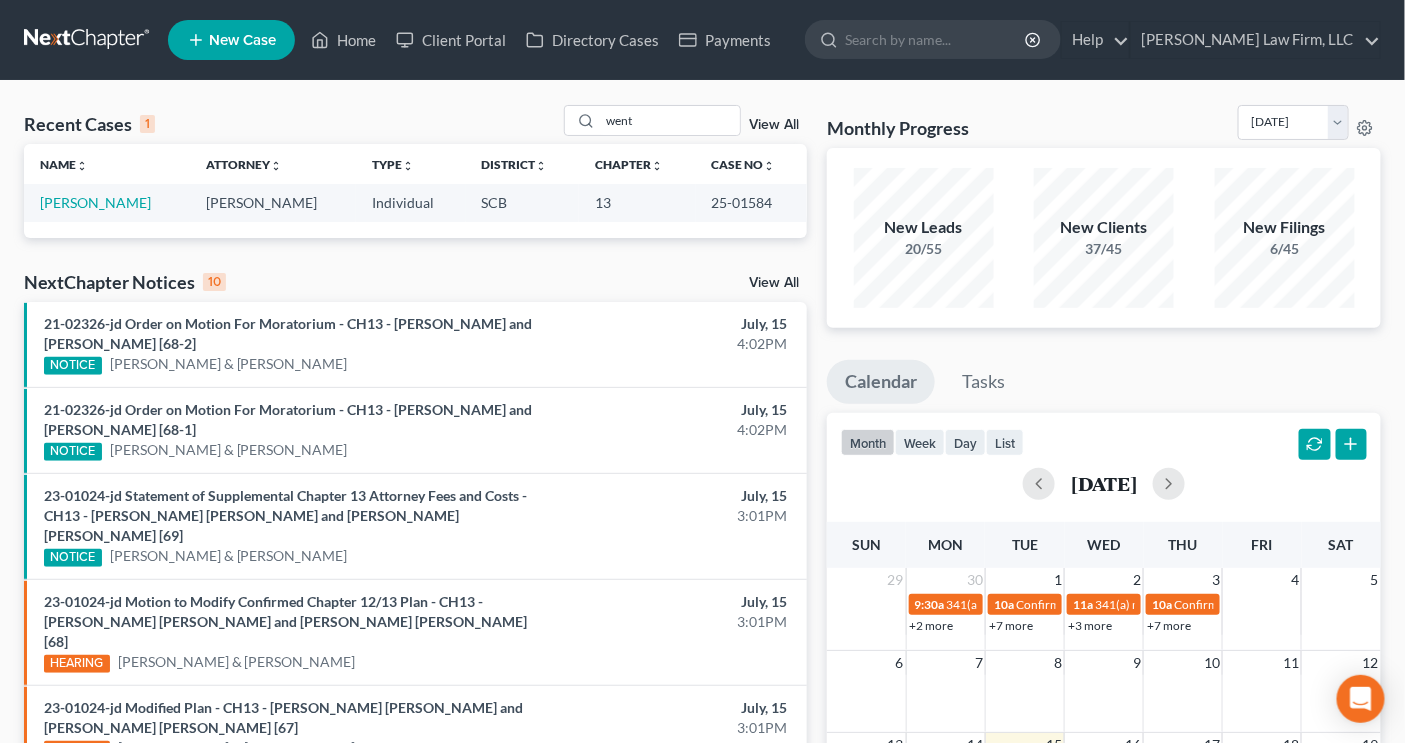 select on "4" 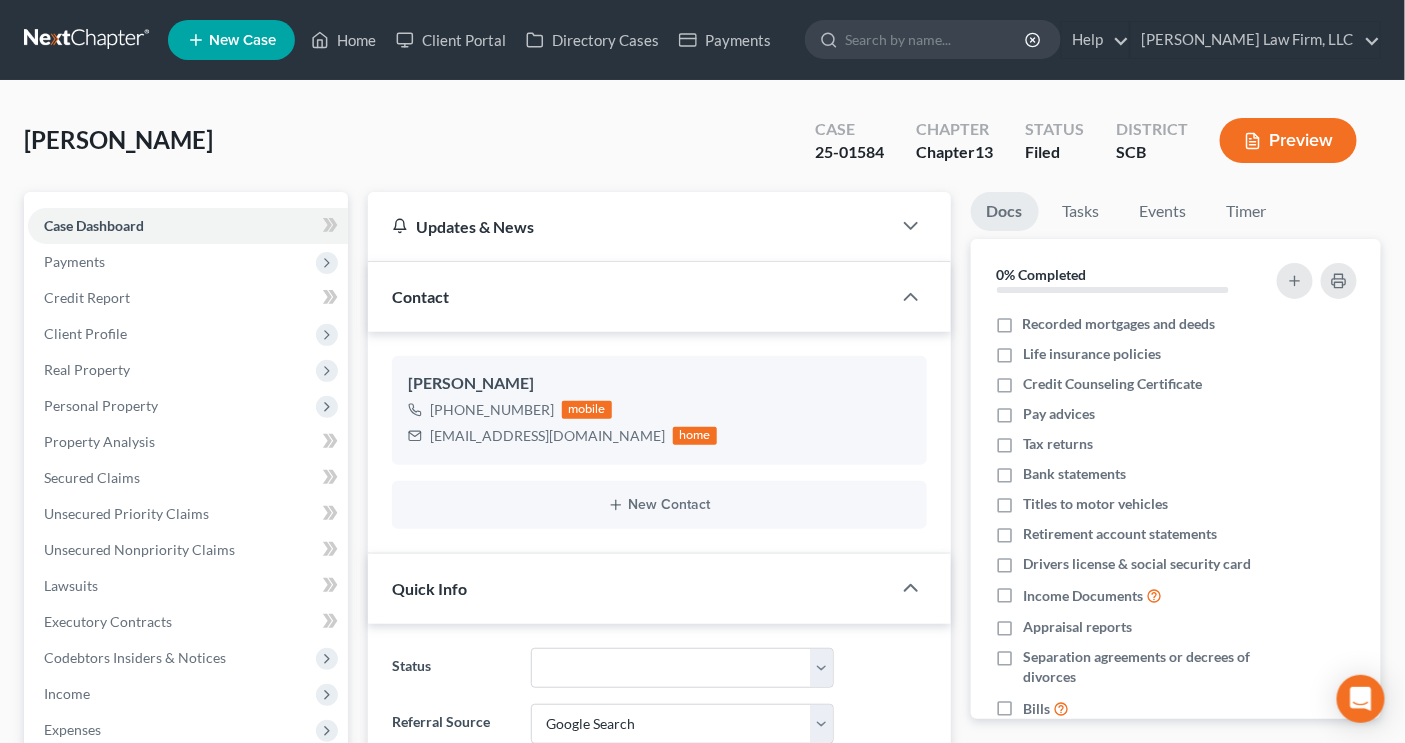 select on "0" 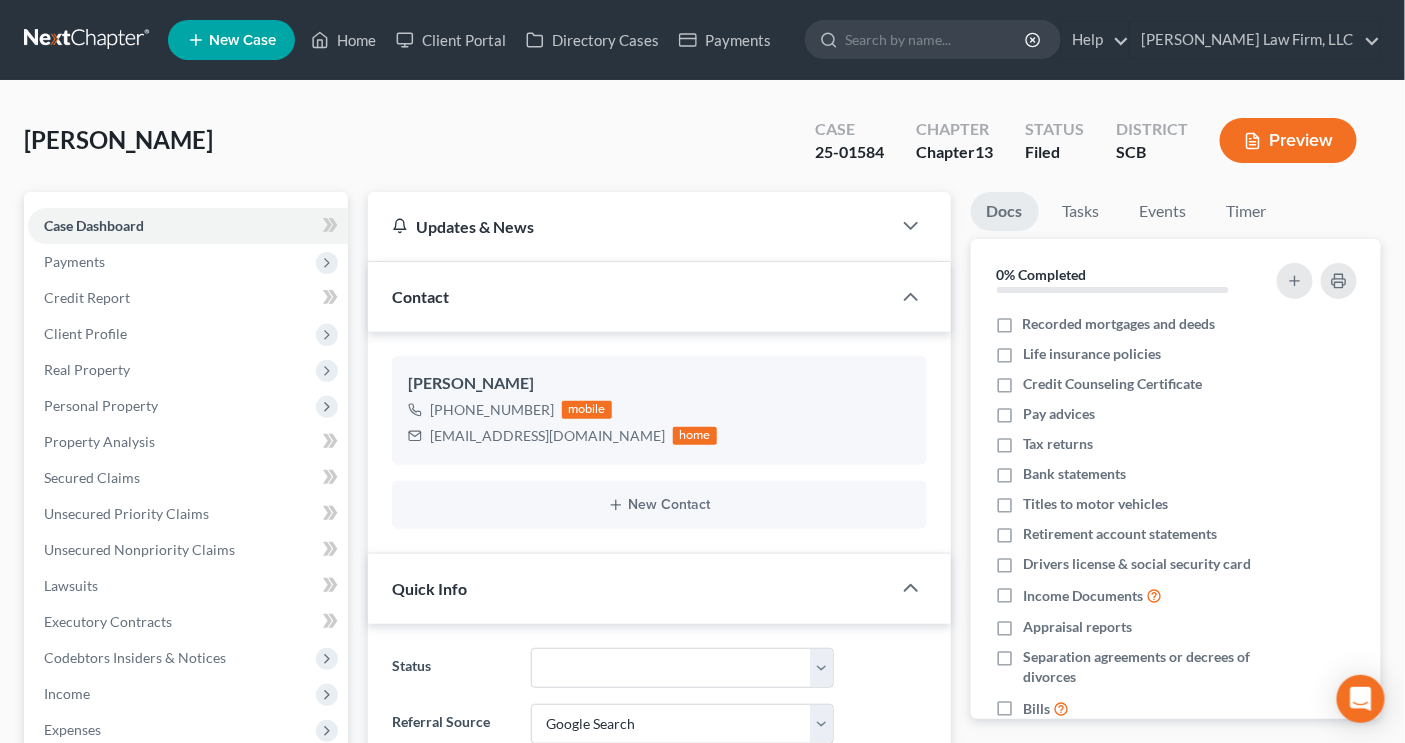 scroll, scrollTop: 848, scrollLeft: 0, axis: vertical 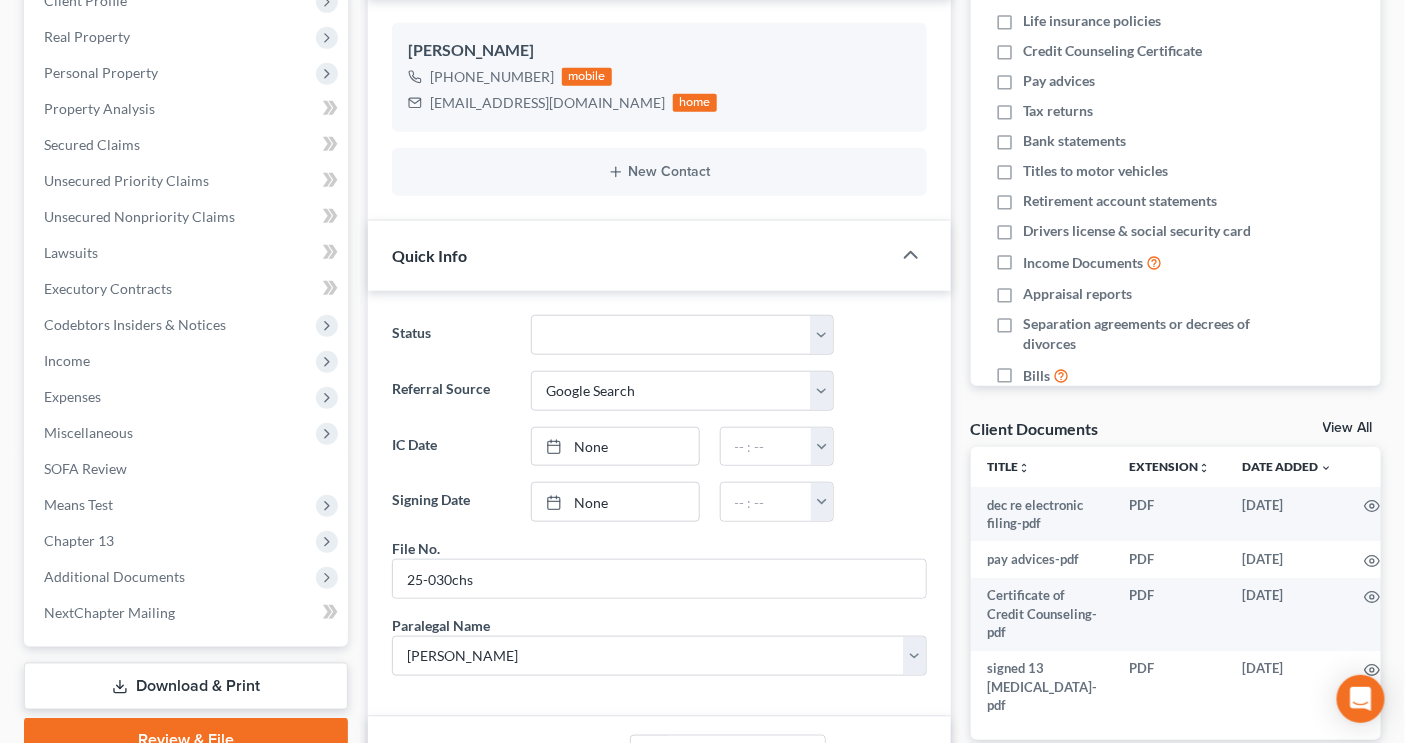 click on "Income" at bounding box center [67, 360] 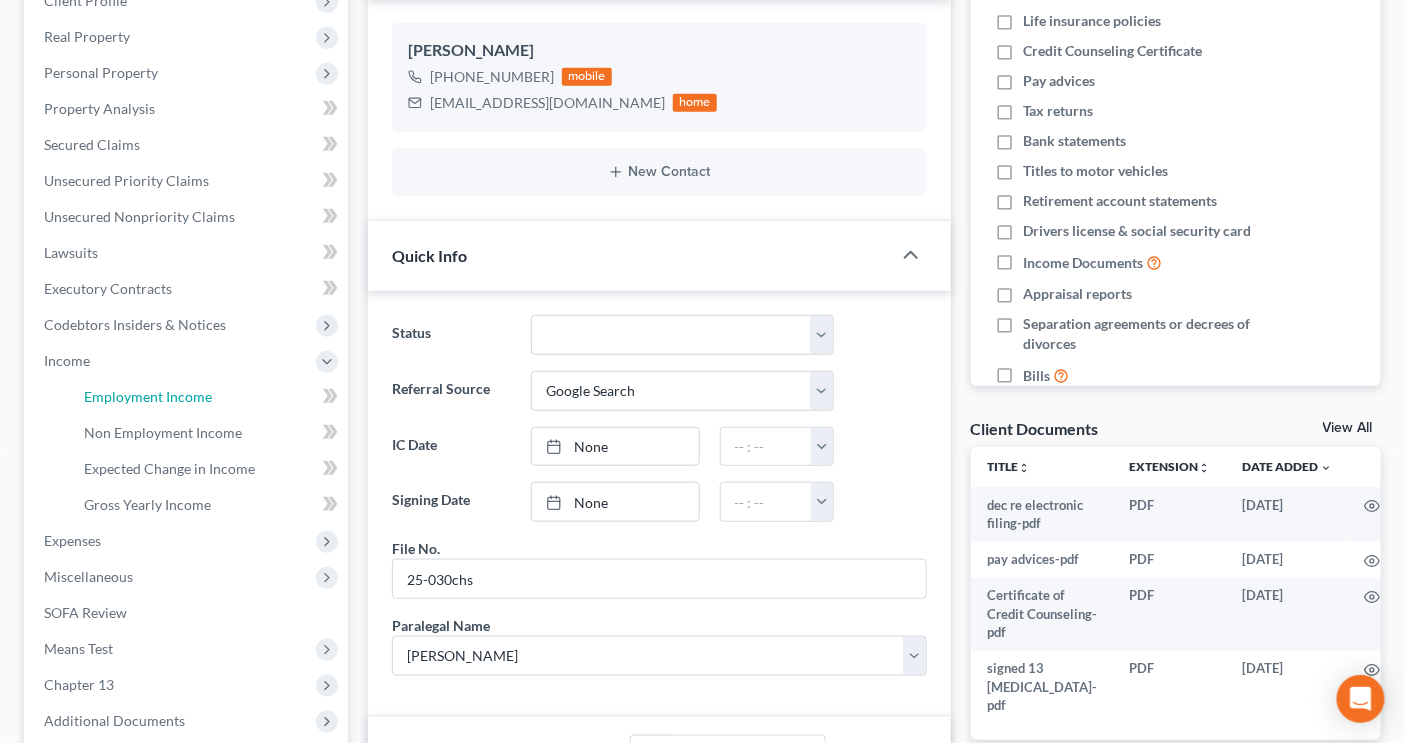 click on "Employment Income" at bounding box center (148, 396) 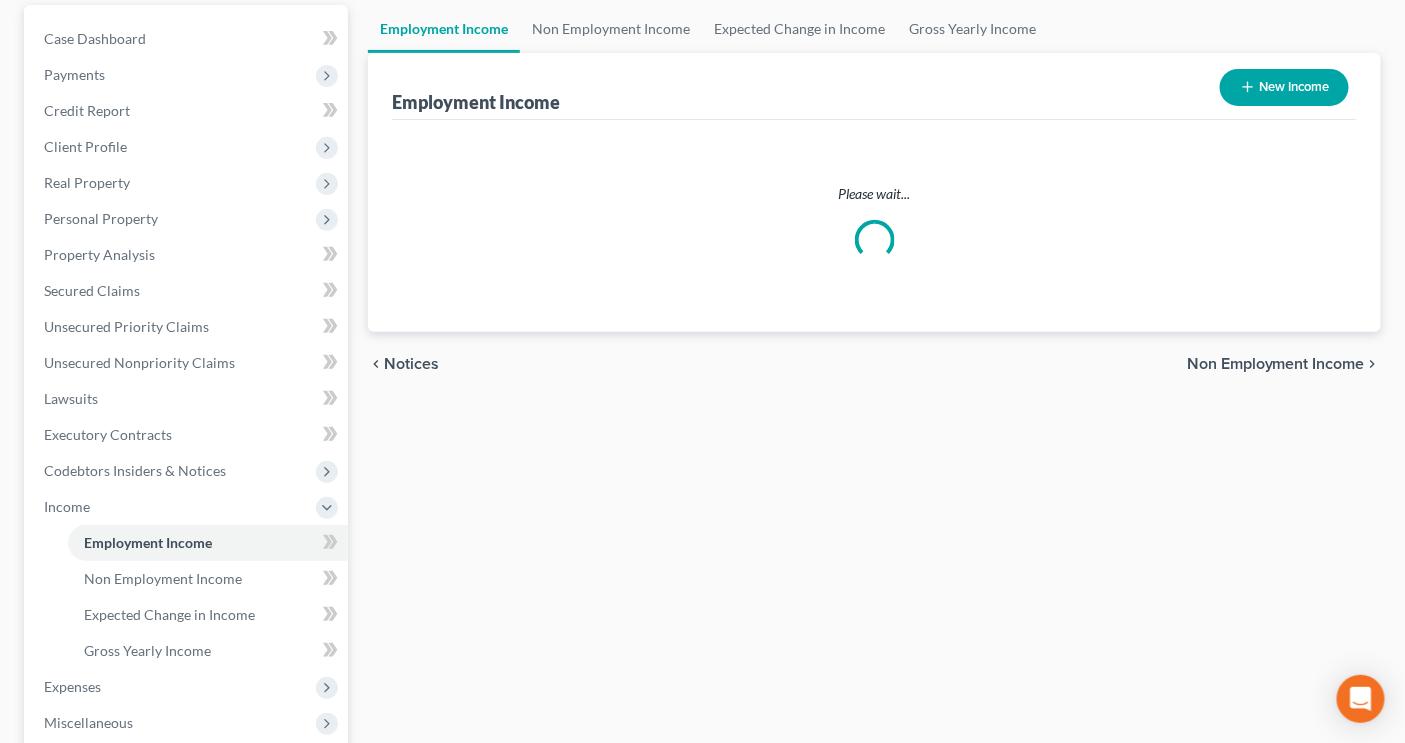 scroll, scrollTop: 0, scrollLeft: 0, axis: both 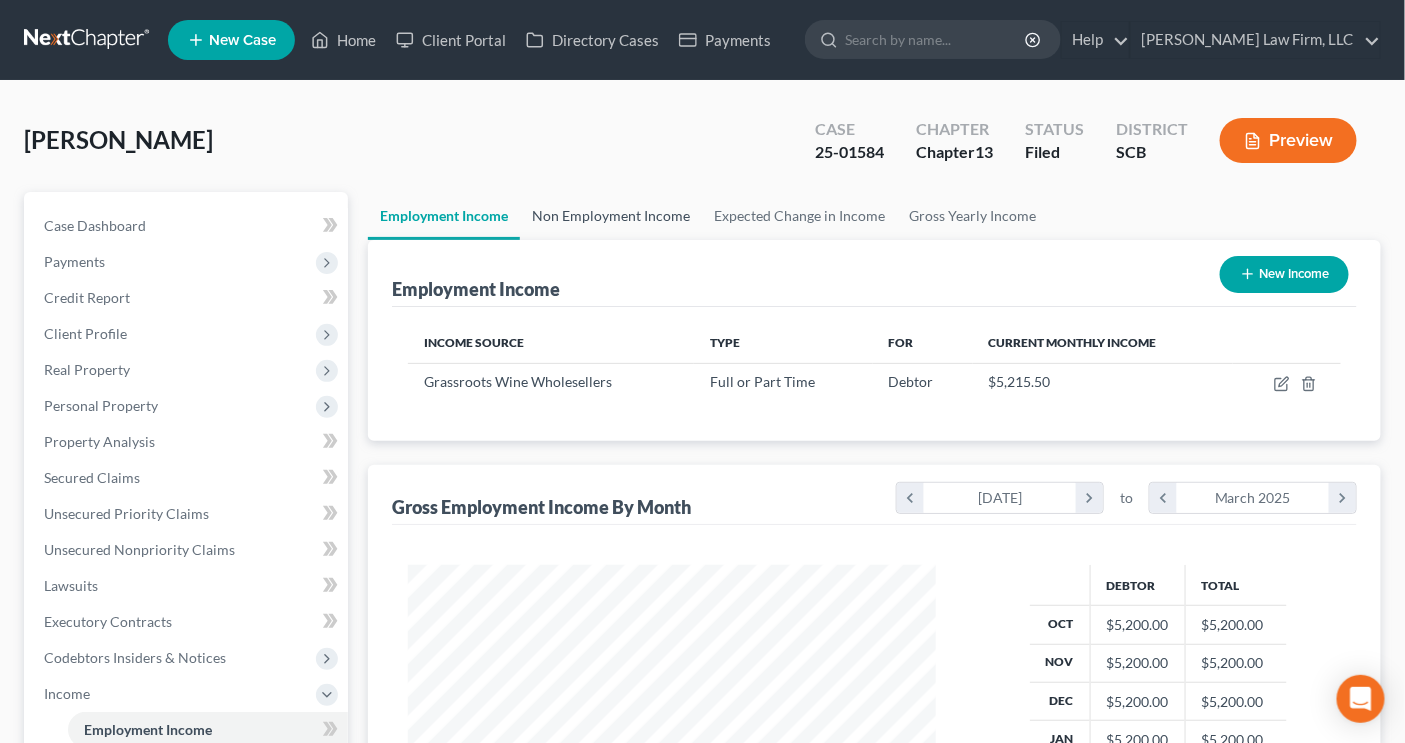 click on "Non Employment Income" at bounding box center (611, 216) 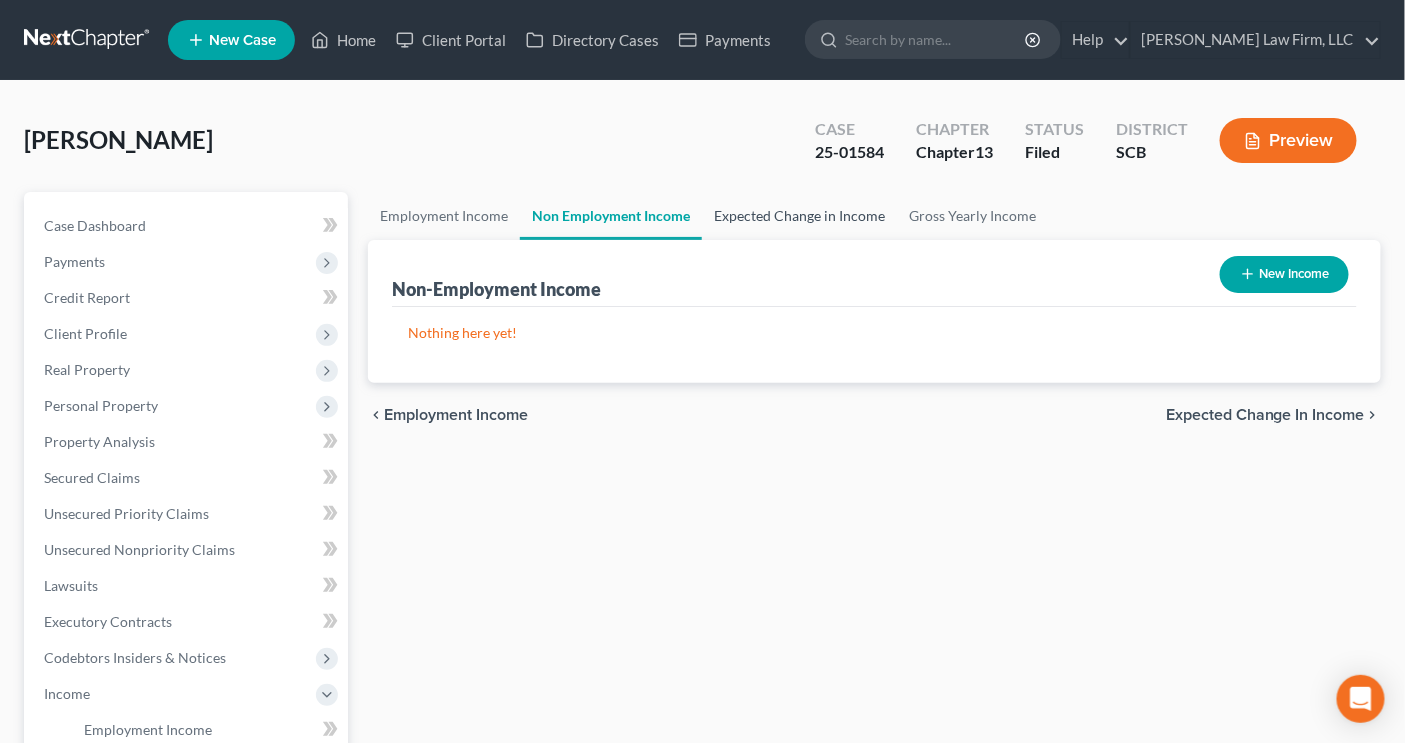 click on "Expected Change in Income" at bounding box center (799, 216) 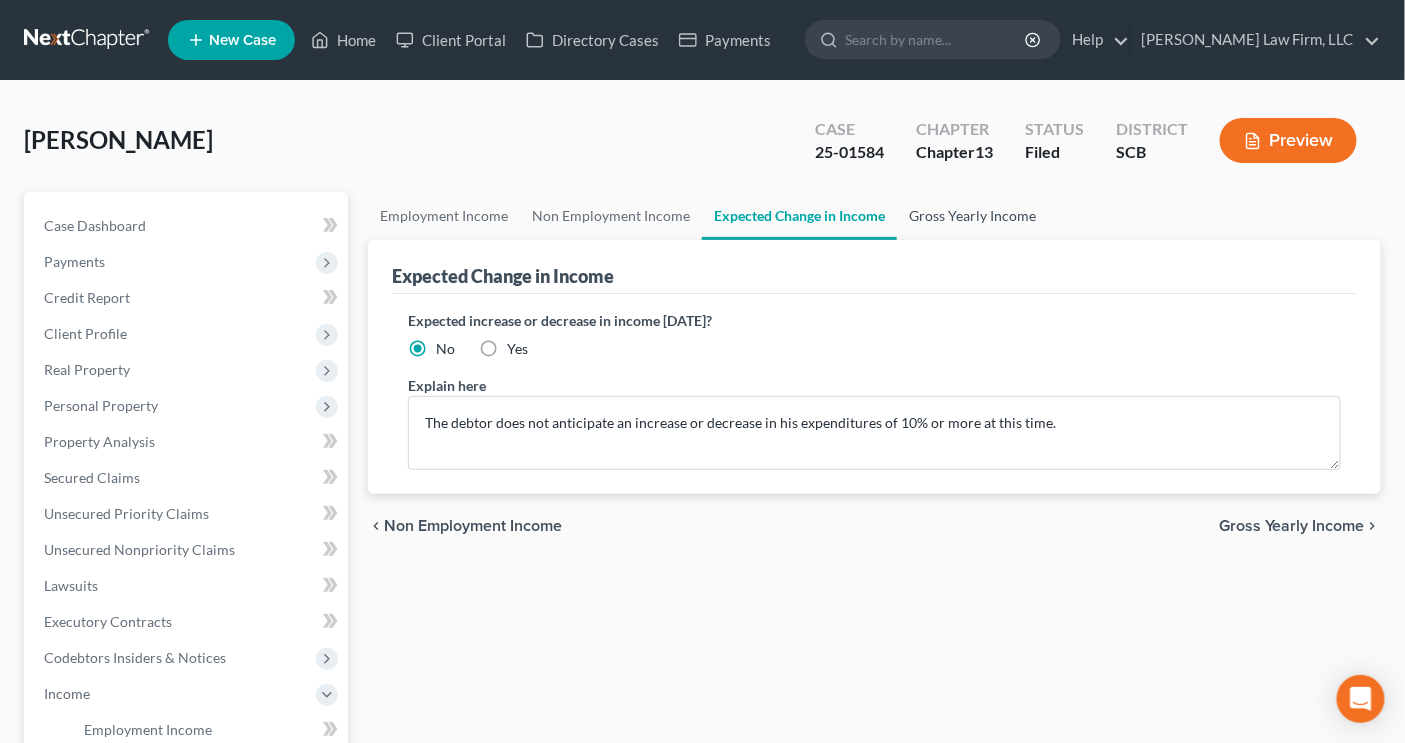 click on "Gross Yearly Income" at bounding box center (972, 216) 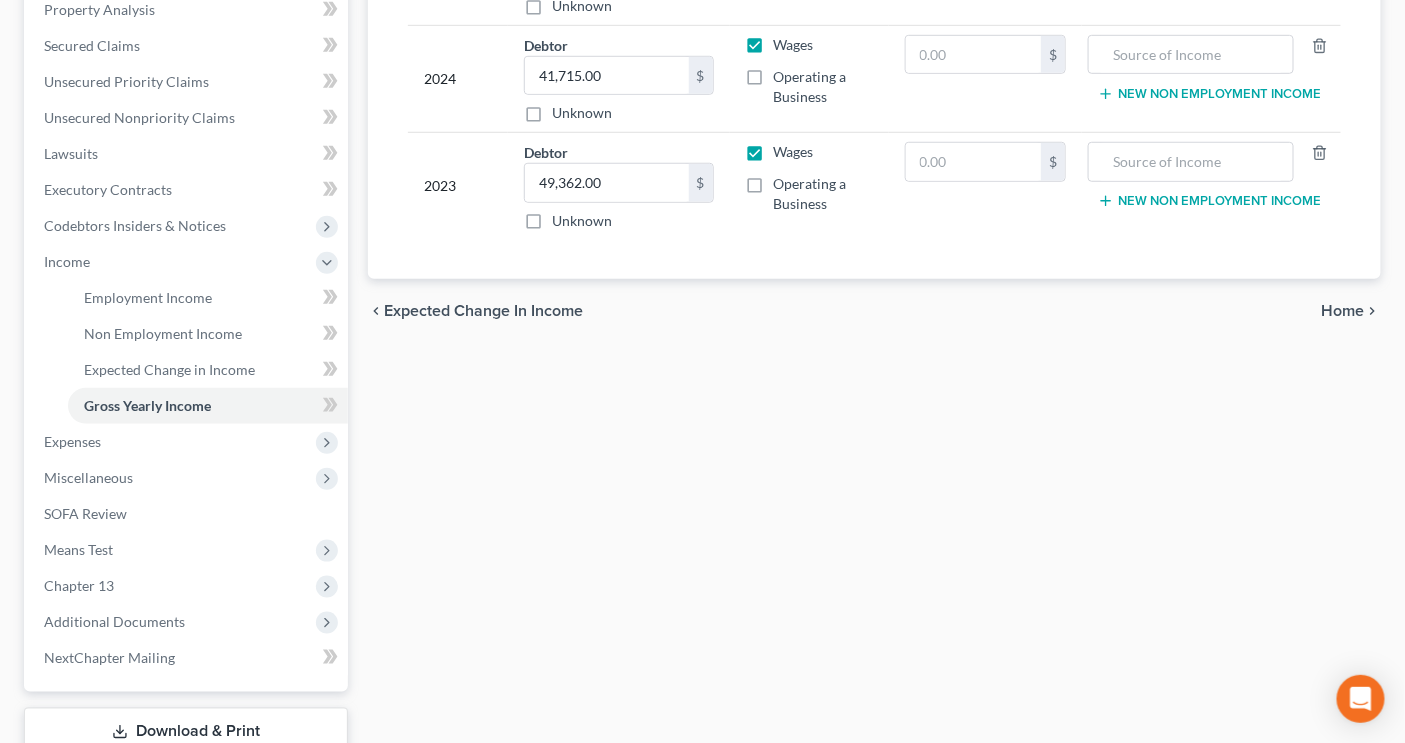 scroll, scrollTop: 236, scrollLeft: 0, axis: vertical 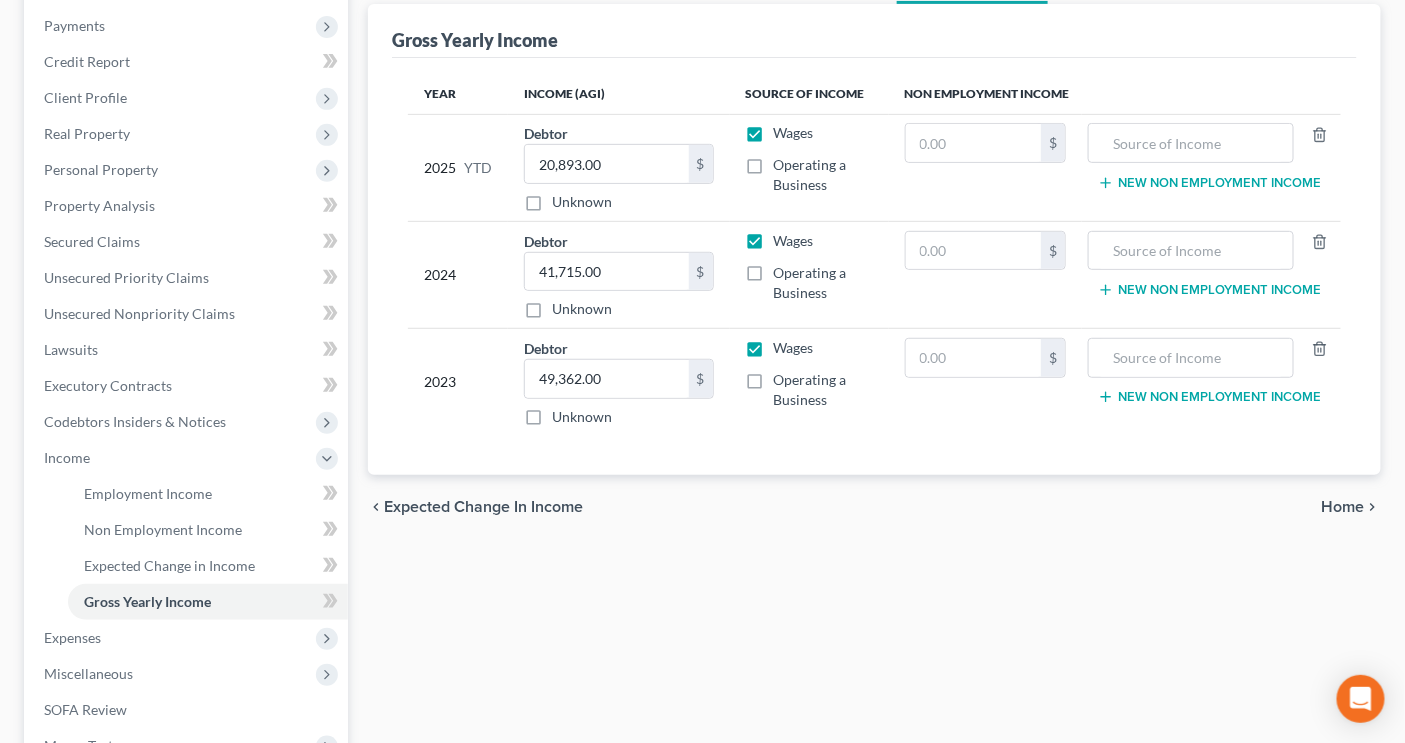 click on "Expenses" at bounding box center (188, 638) 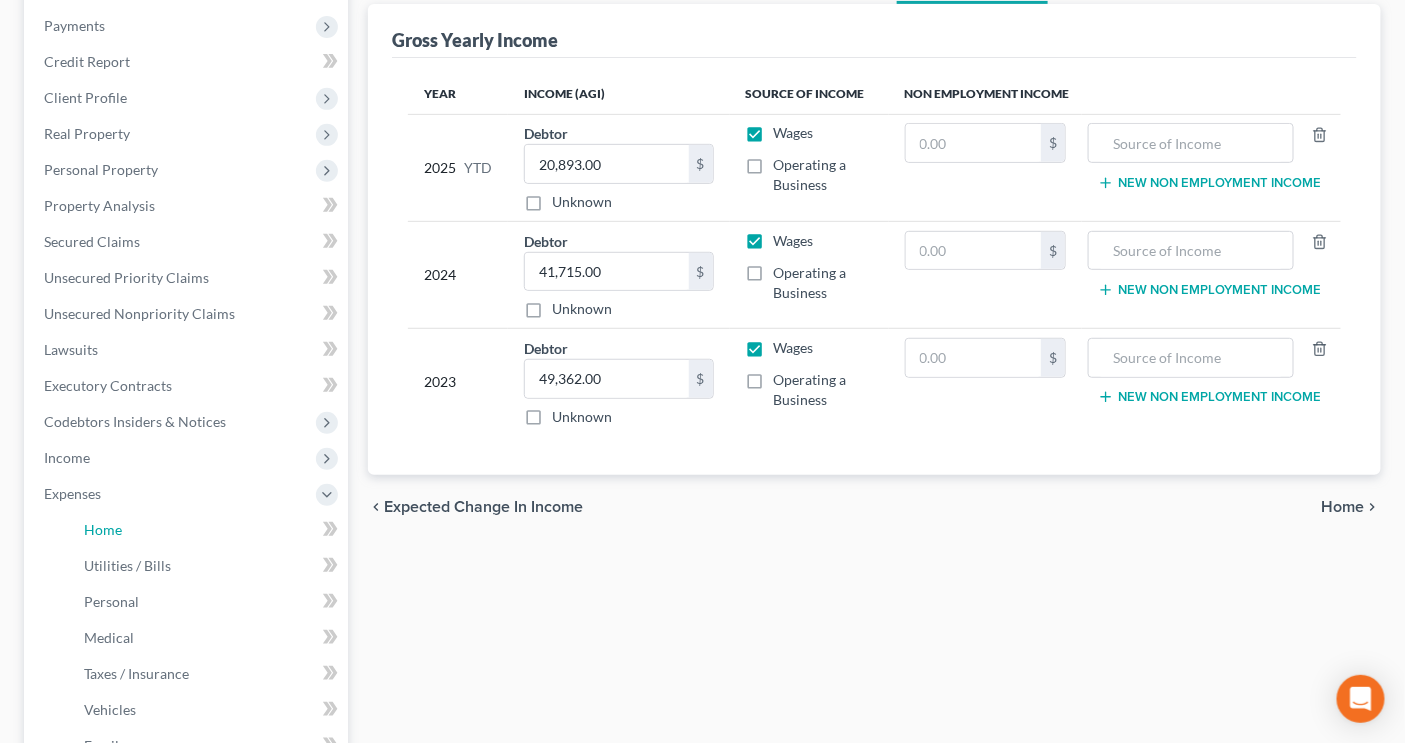click on "Home" at bounding box center (208, 530) 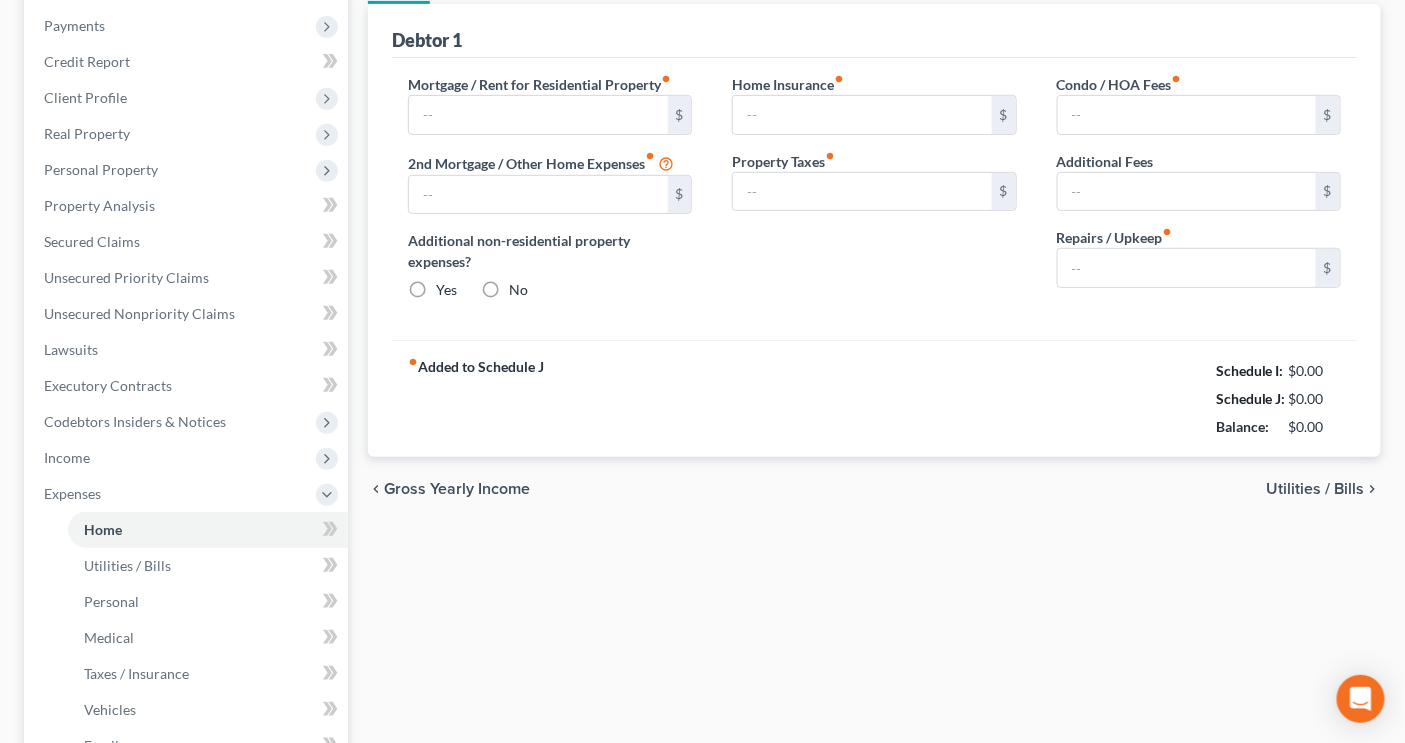 scroll, scrollTop: 125, scrollLeft: 0, axis: vertical 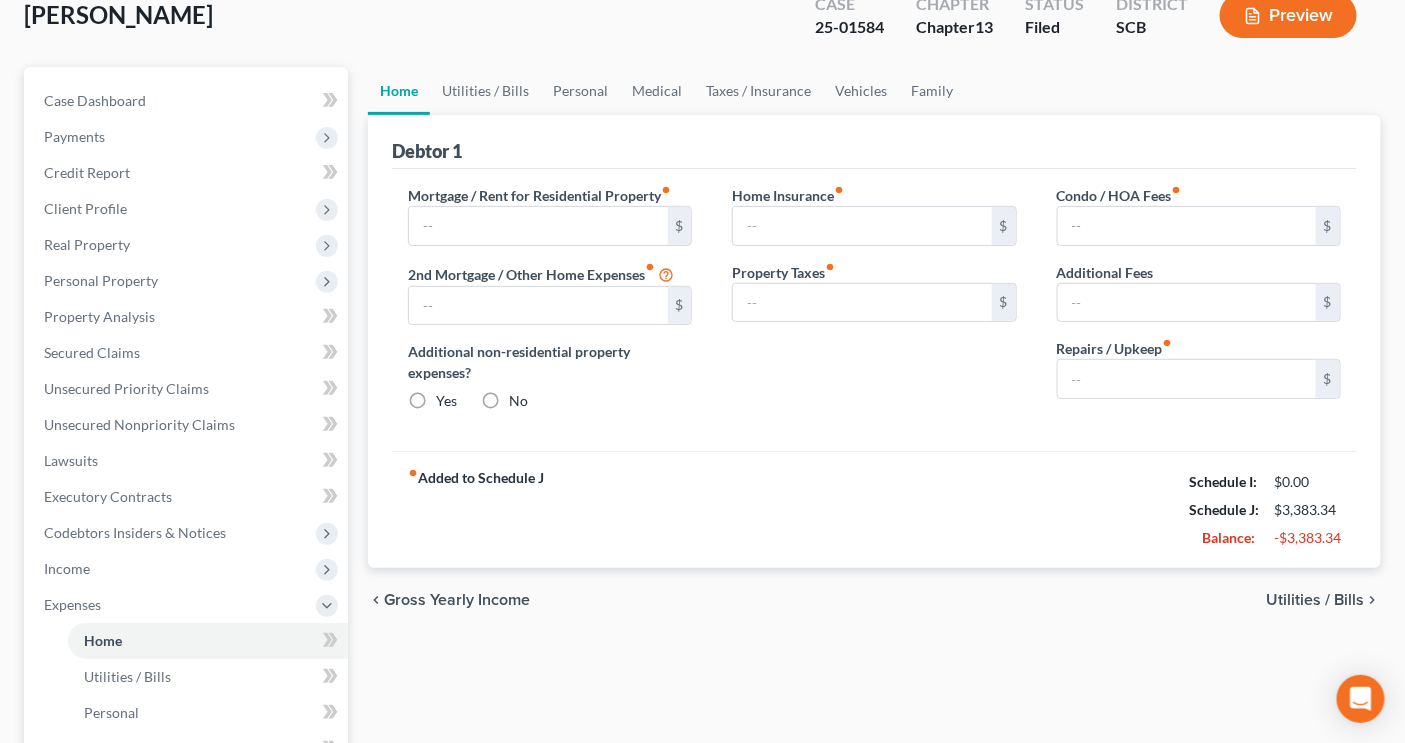 type on "1,225.00" 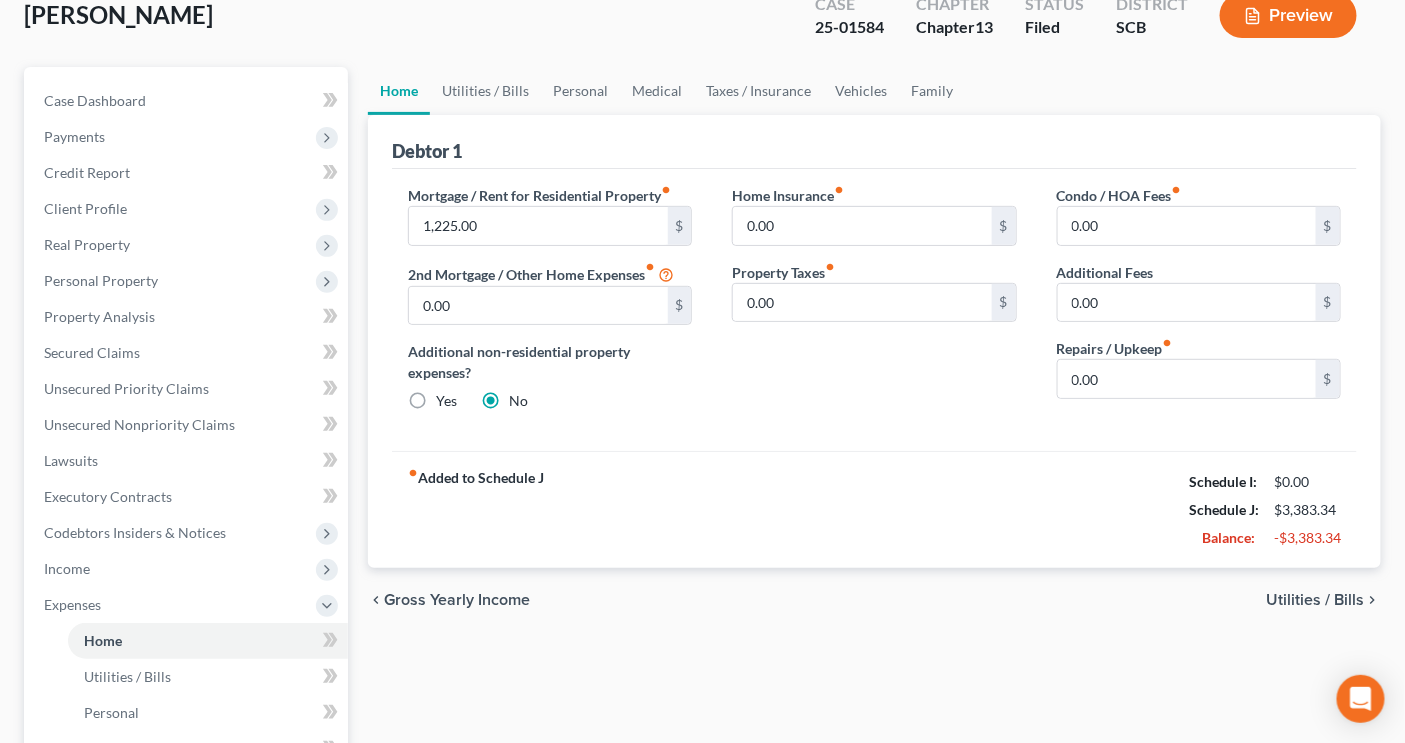 scroll, scrollTop: 0, scrollLeft: 0, axis: both 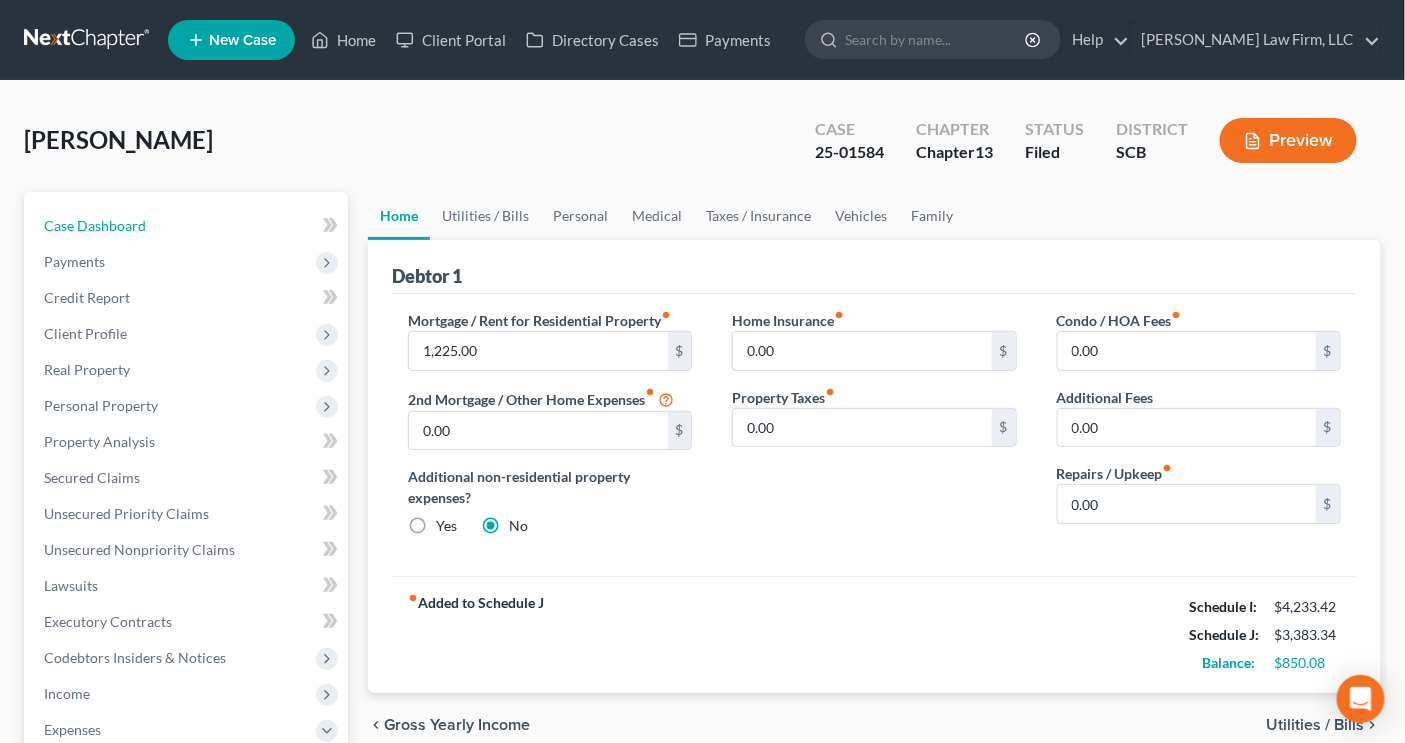 click on "Case Dashboard" at bounding box center (188, 226) 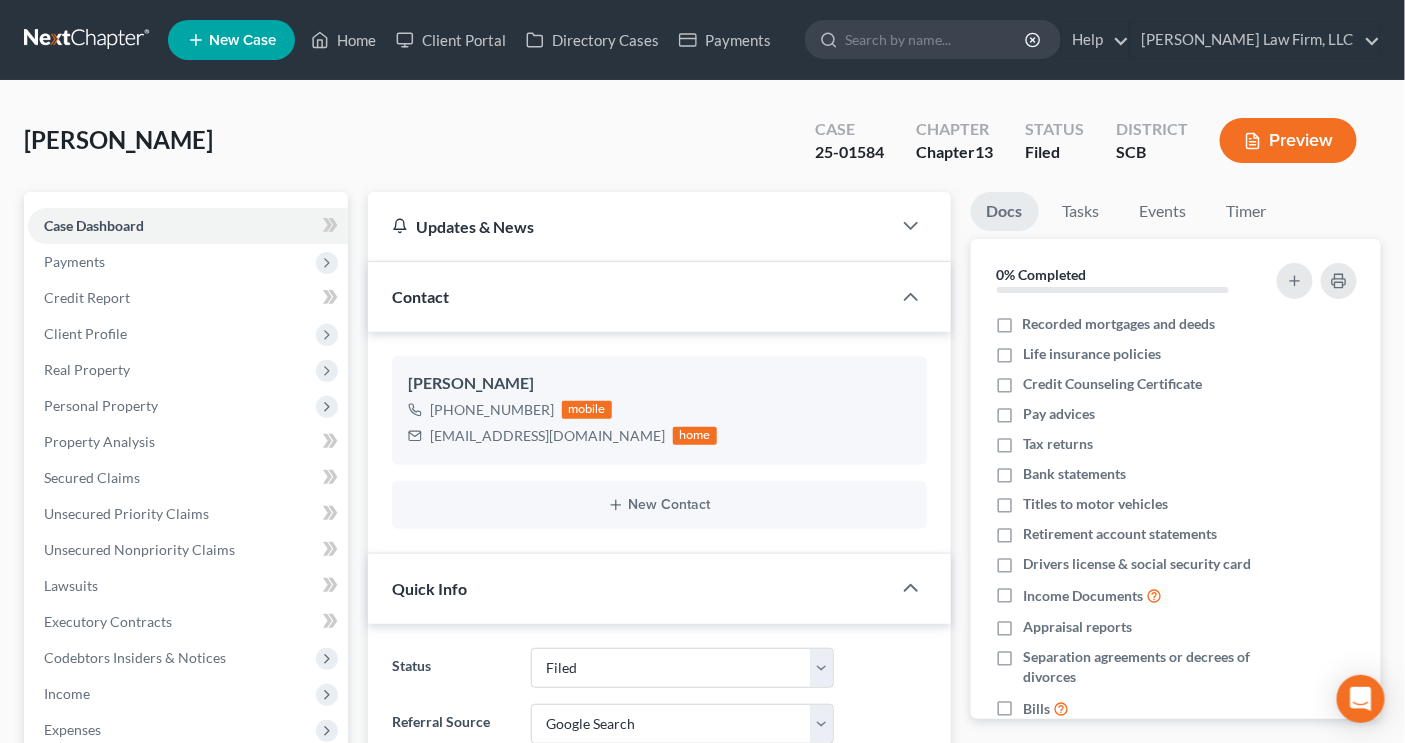 scroll, scrollTop: 848, scrollLeft: 0, axis: vertical 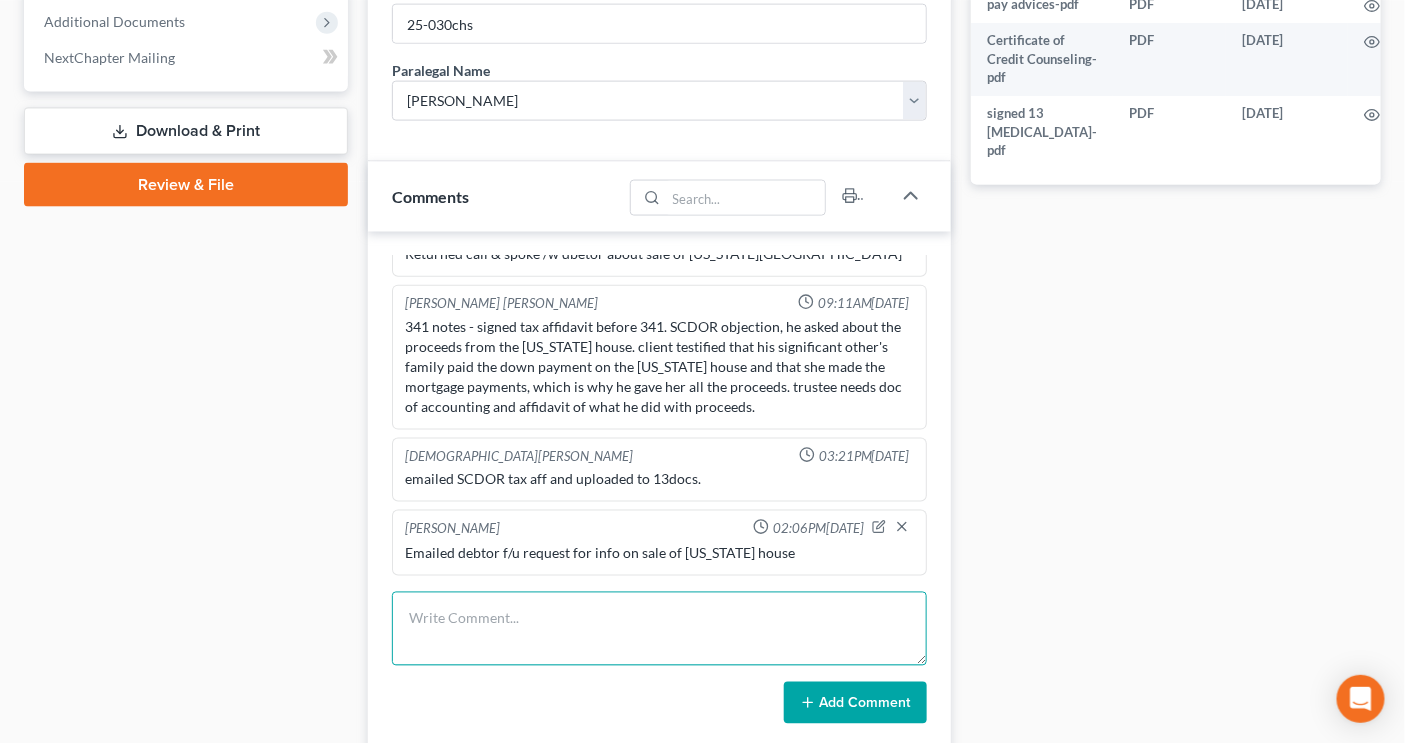 click at bounding box center [659, 629] 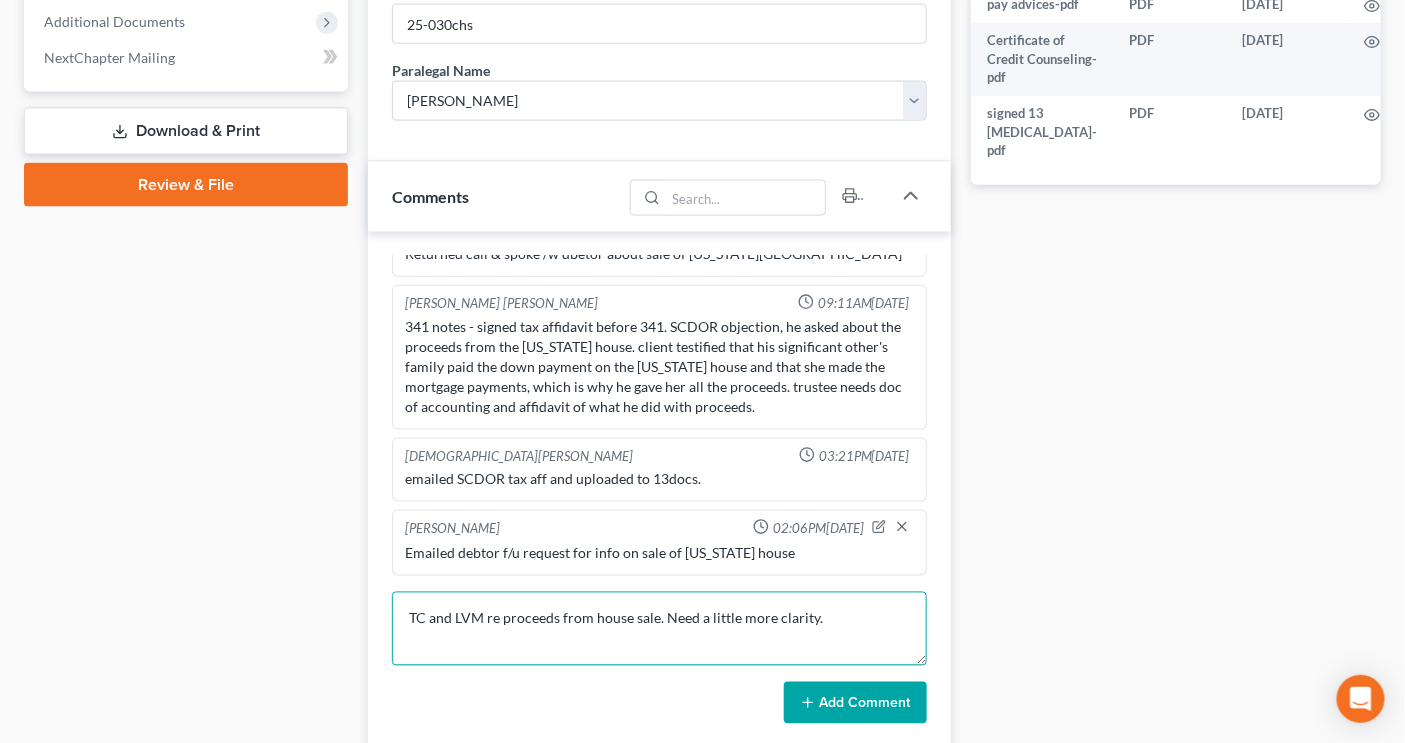 type on "TC and LVM re proceeds from house sale. Need a little more clarity." 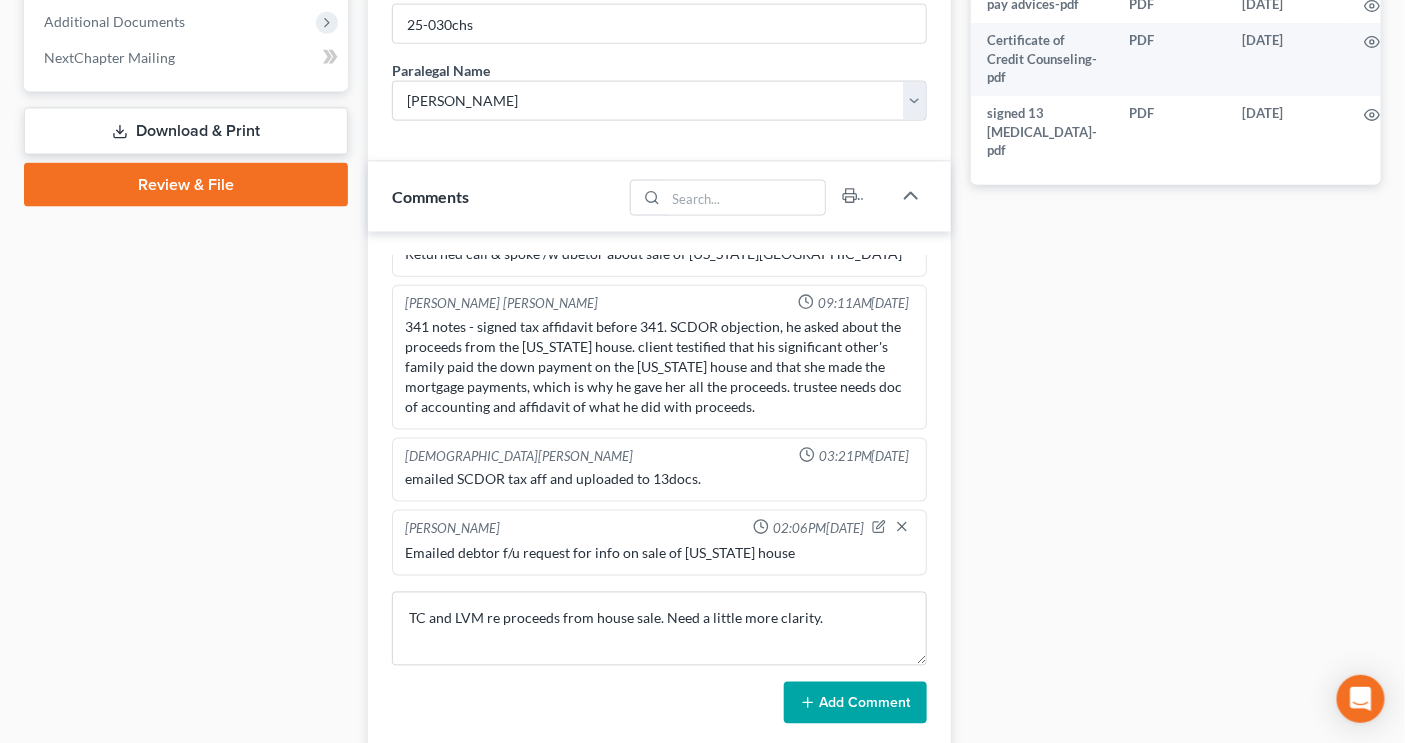 click on "Add Comment" at bounding box center (855, 703) 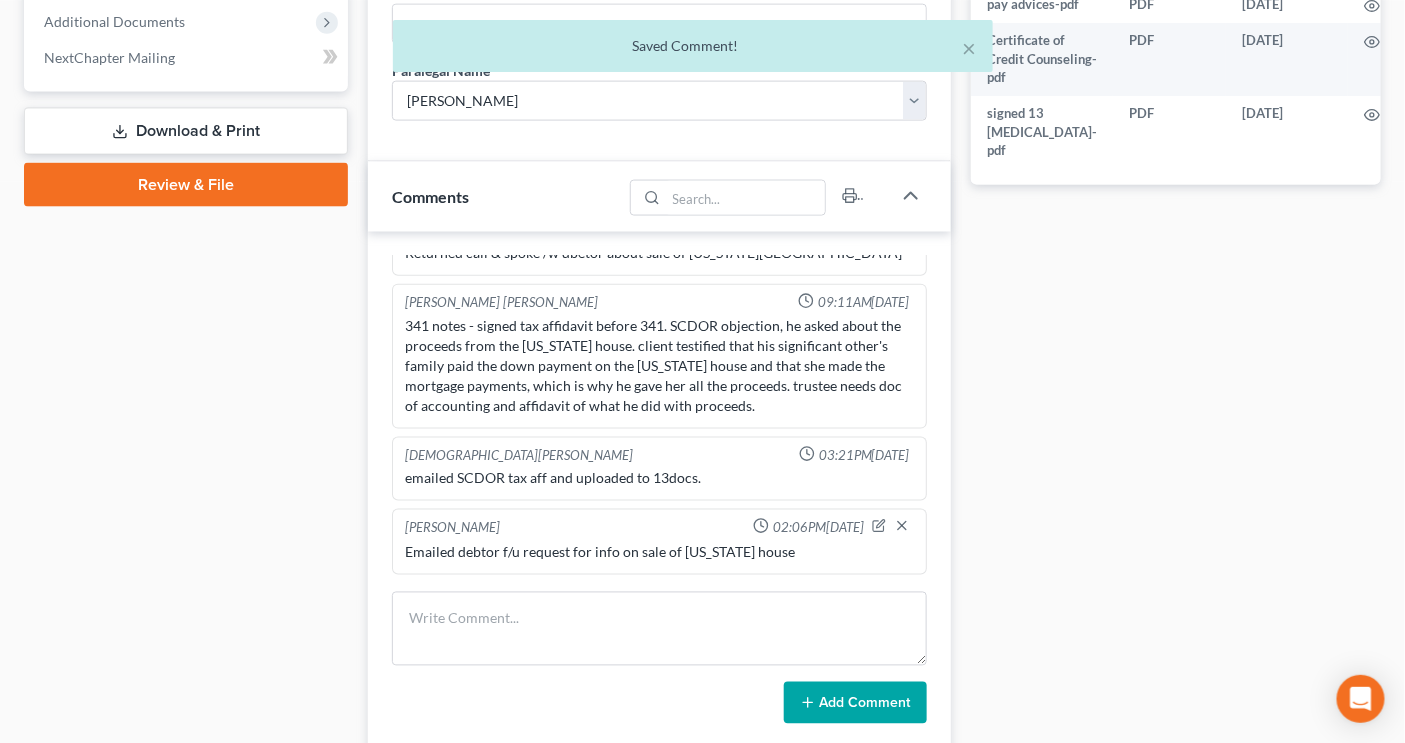 scroll, scrollTop: 923, scrollLeft: 0, axis: vertical 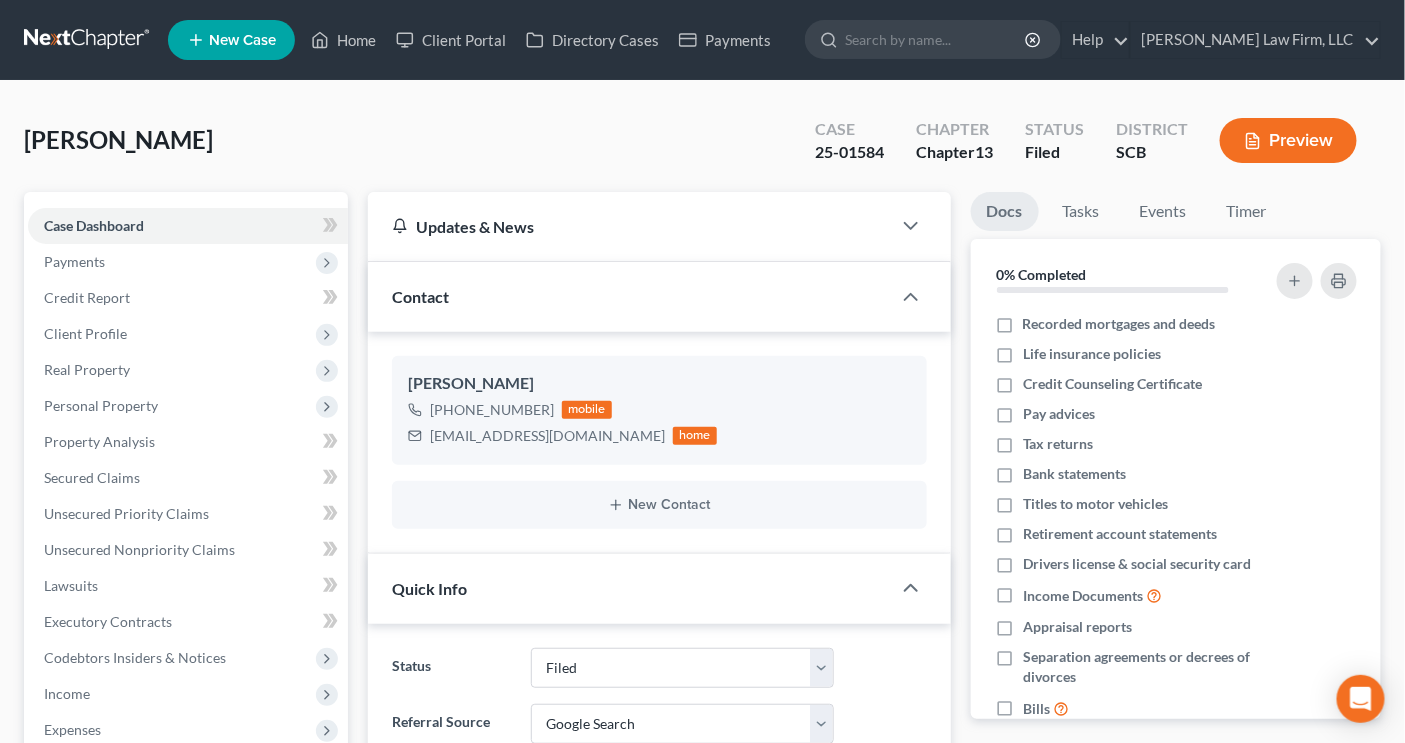 click at bounding box center [88, 40] 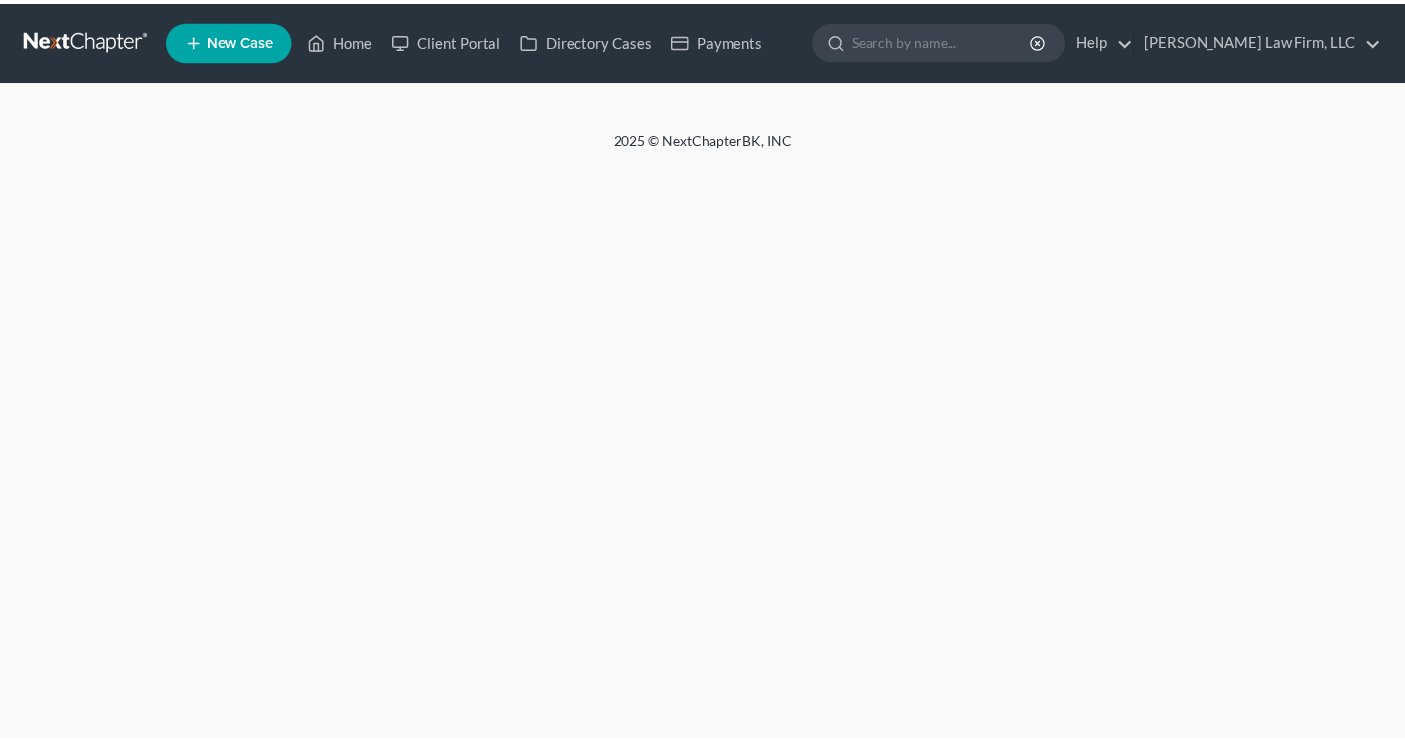 scroll, scrollTop: 0, scrollLeft: 0, axis: both 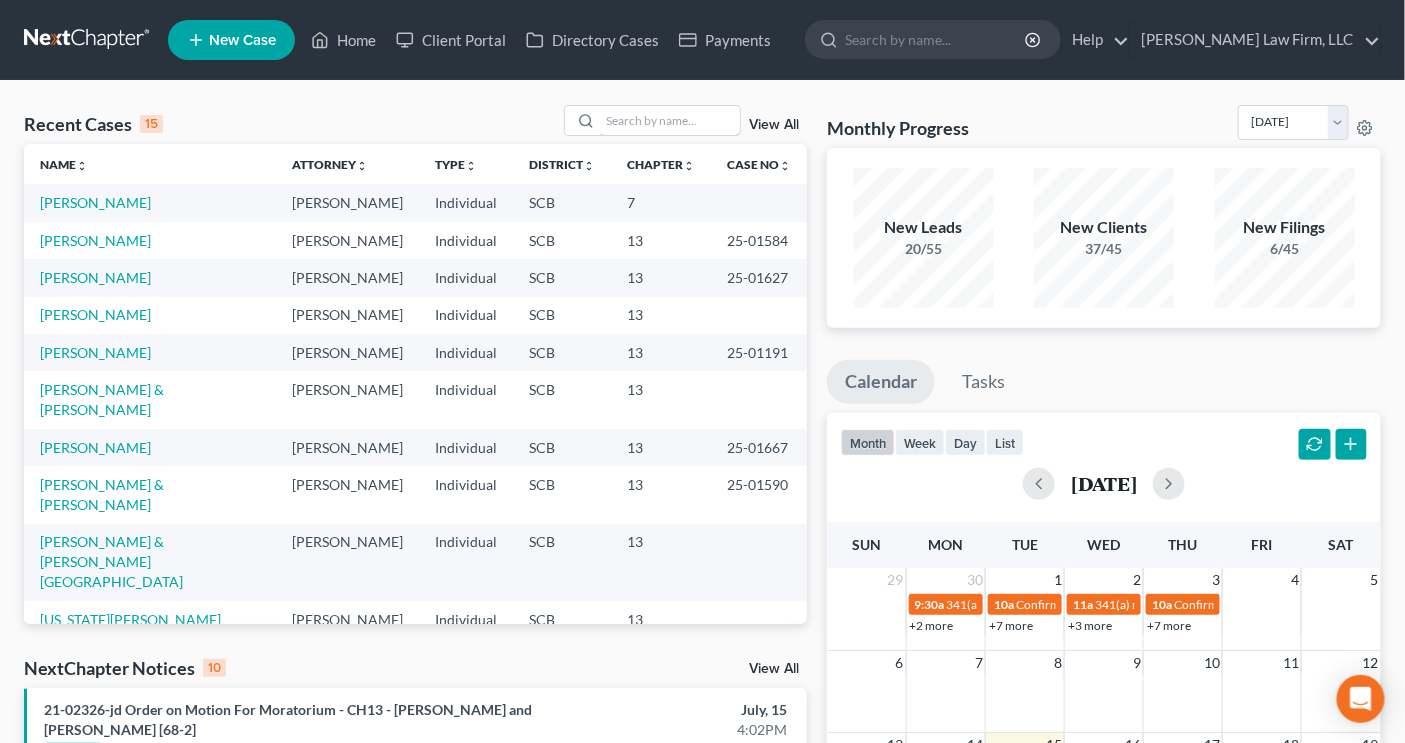 click at bounding box center (670, 120) 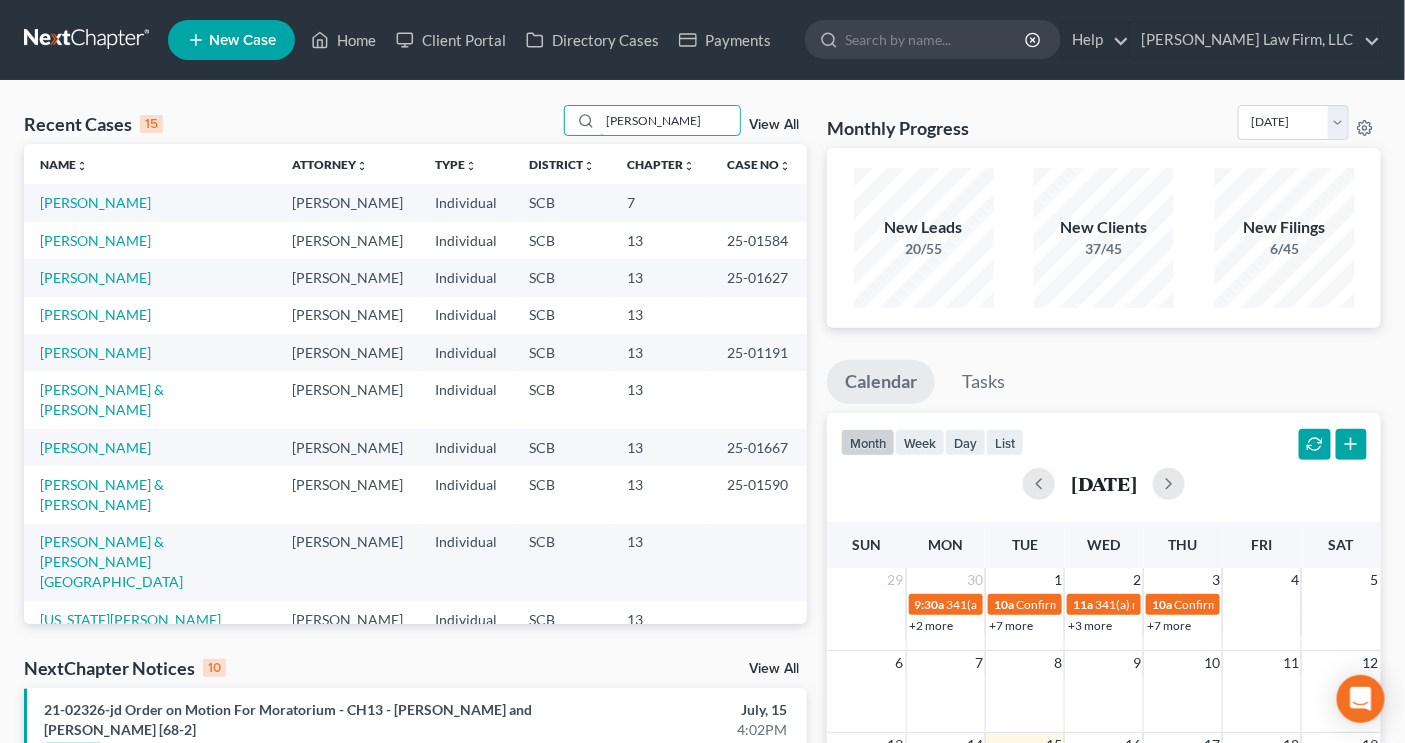 type on "[PERSON_NAME]" 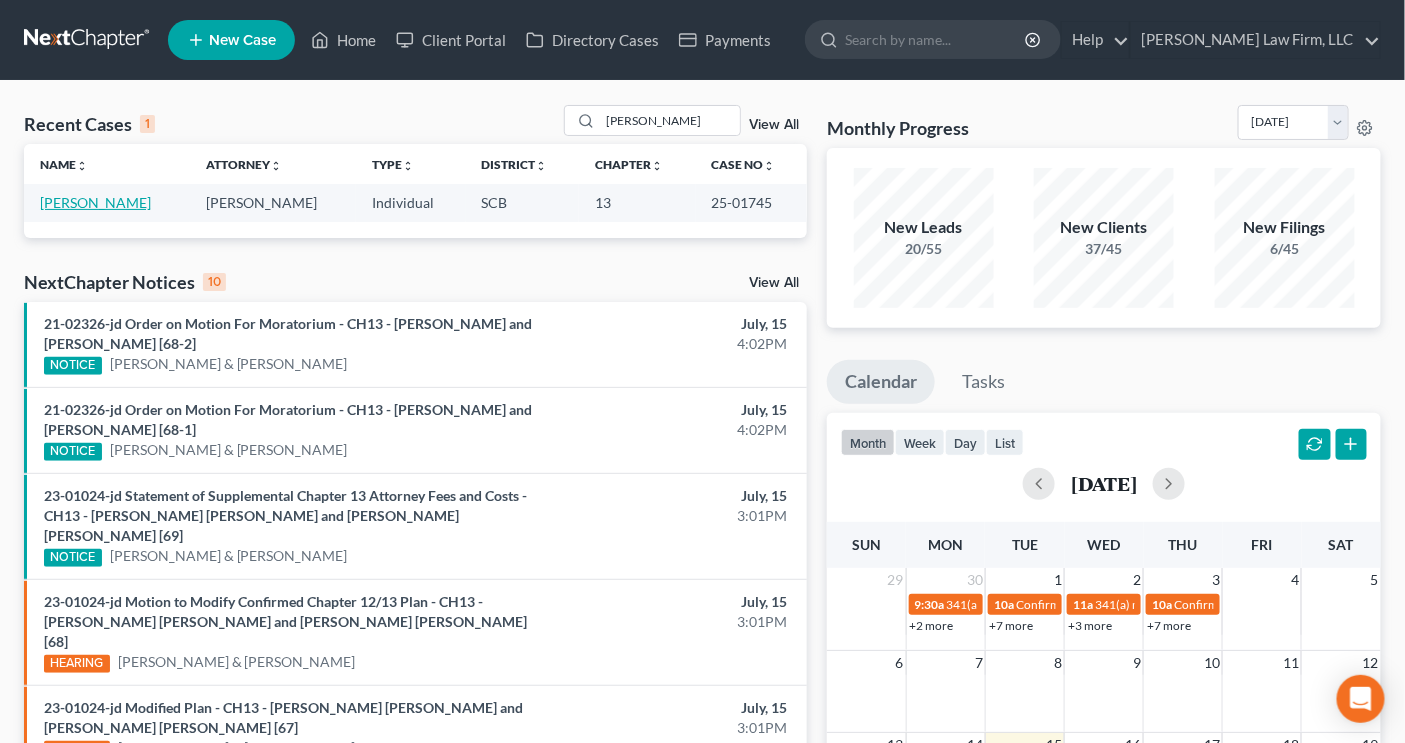 click on "[PERSON_NAME]" at bounding box center [95, 202] 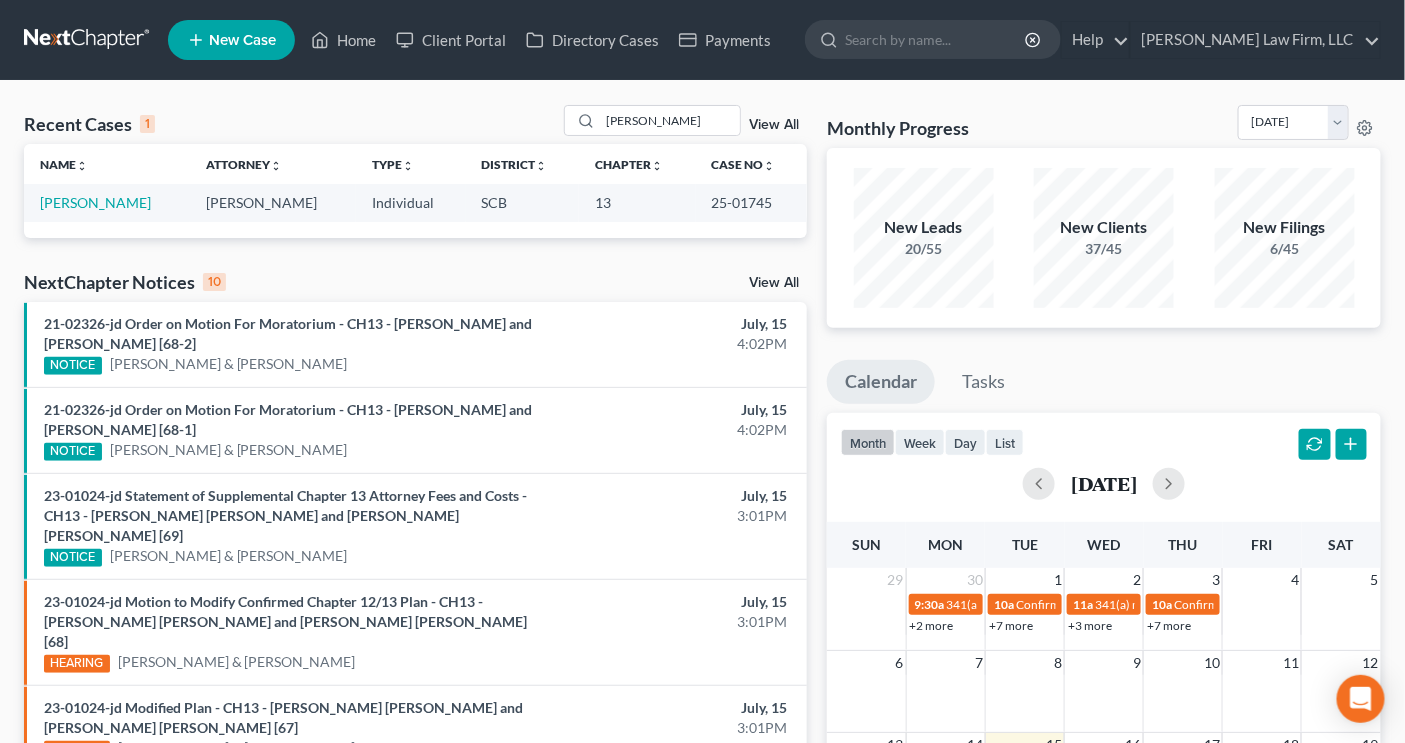 select on "2" 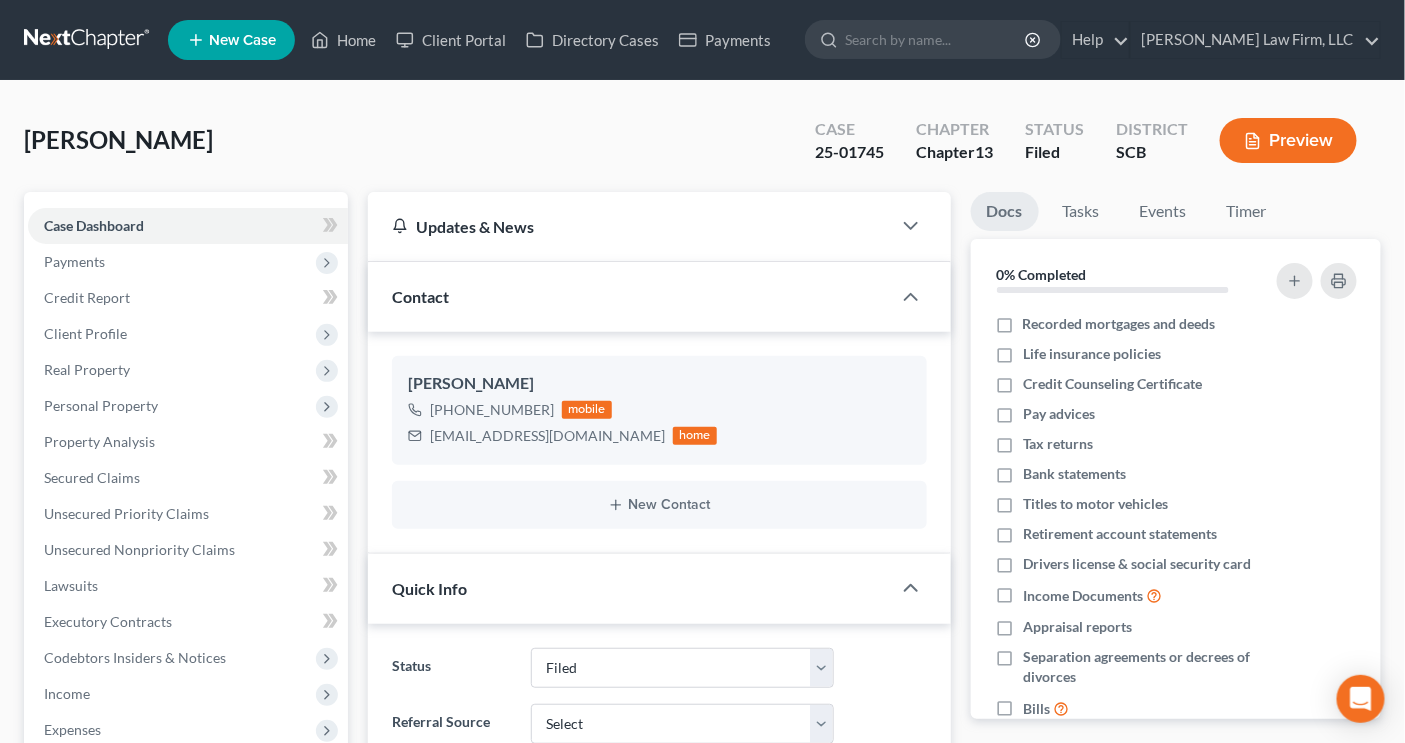 select on "2" 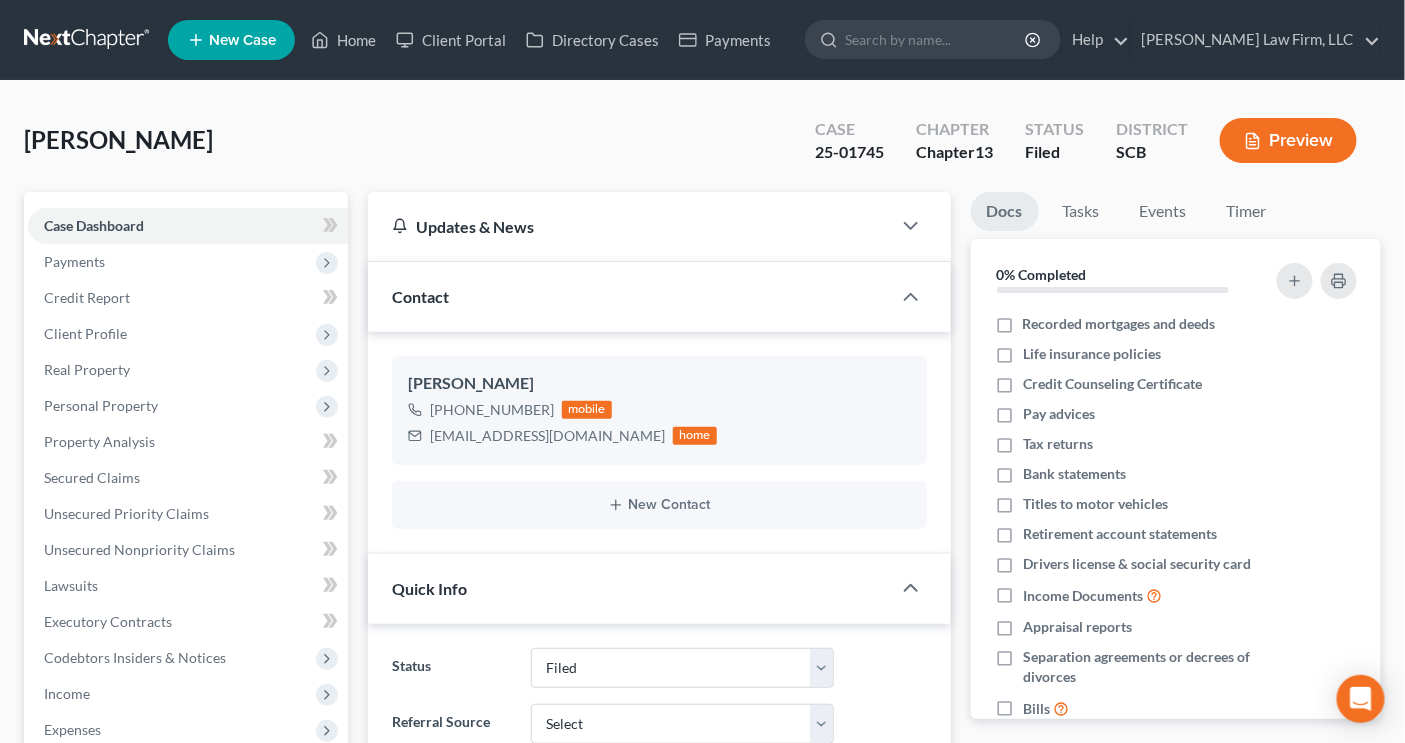 scroll, scrollTop: 1773, scrollLeft: 0, axis: vertical 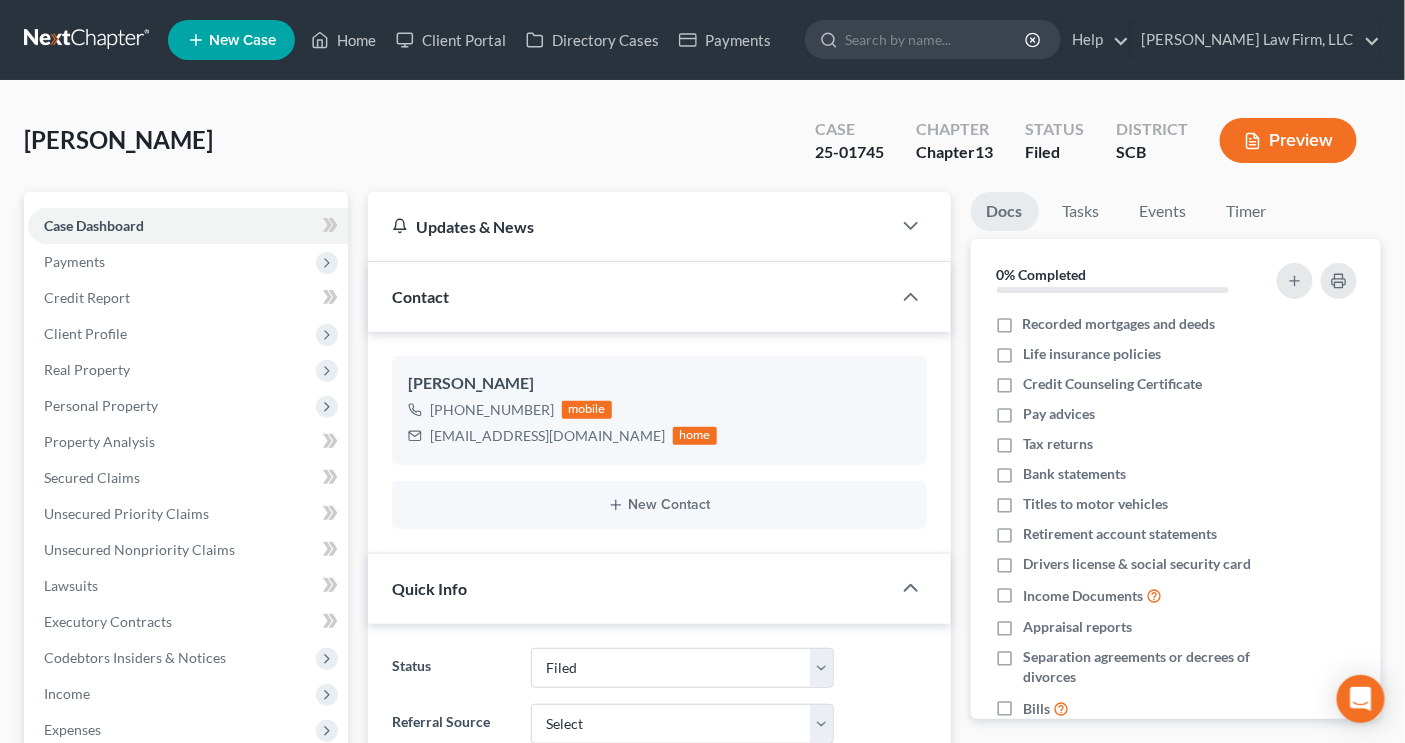 click at bounding box center (88, 40) 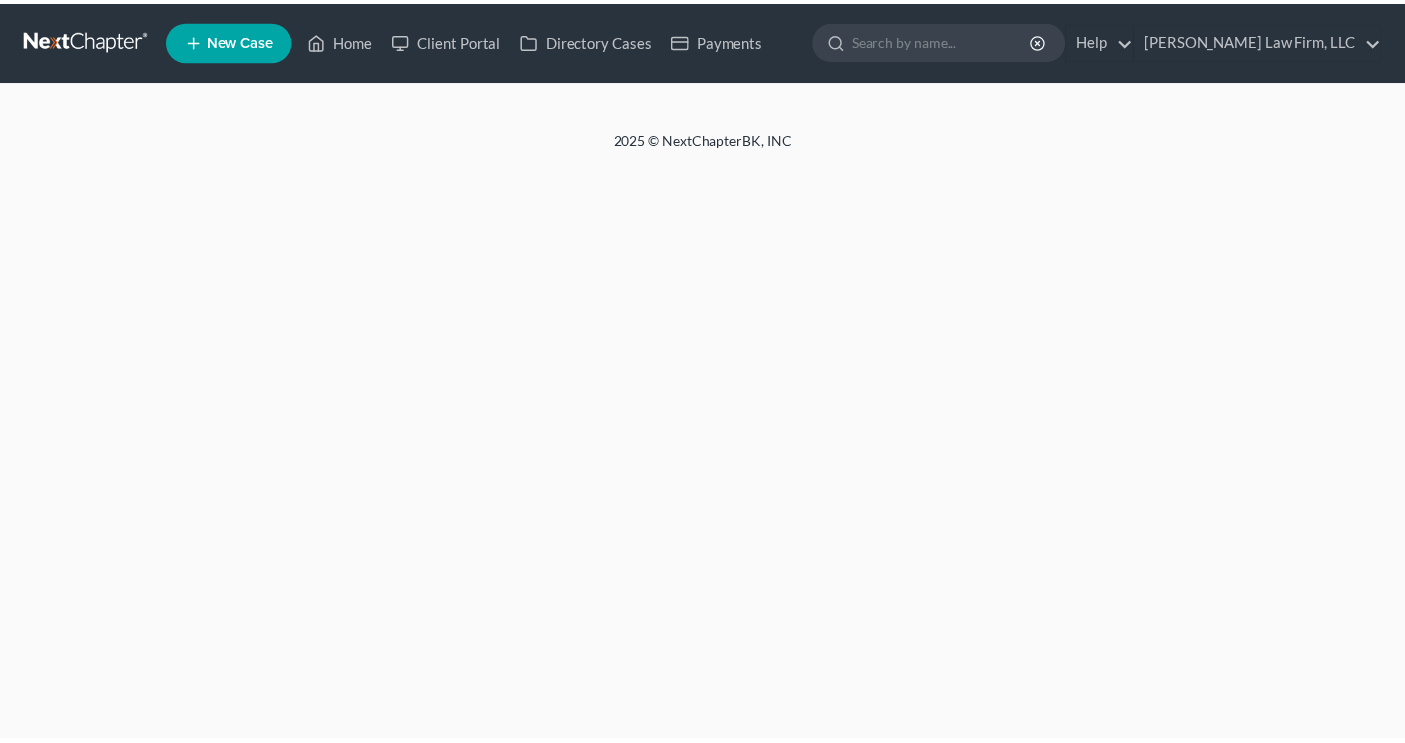 scroll, scrollTop: 0, scrollLeft: 0, axis: both 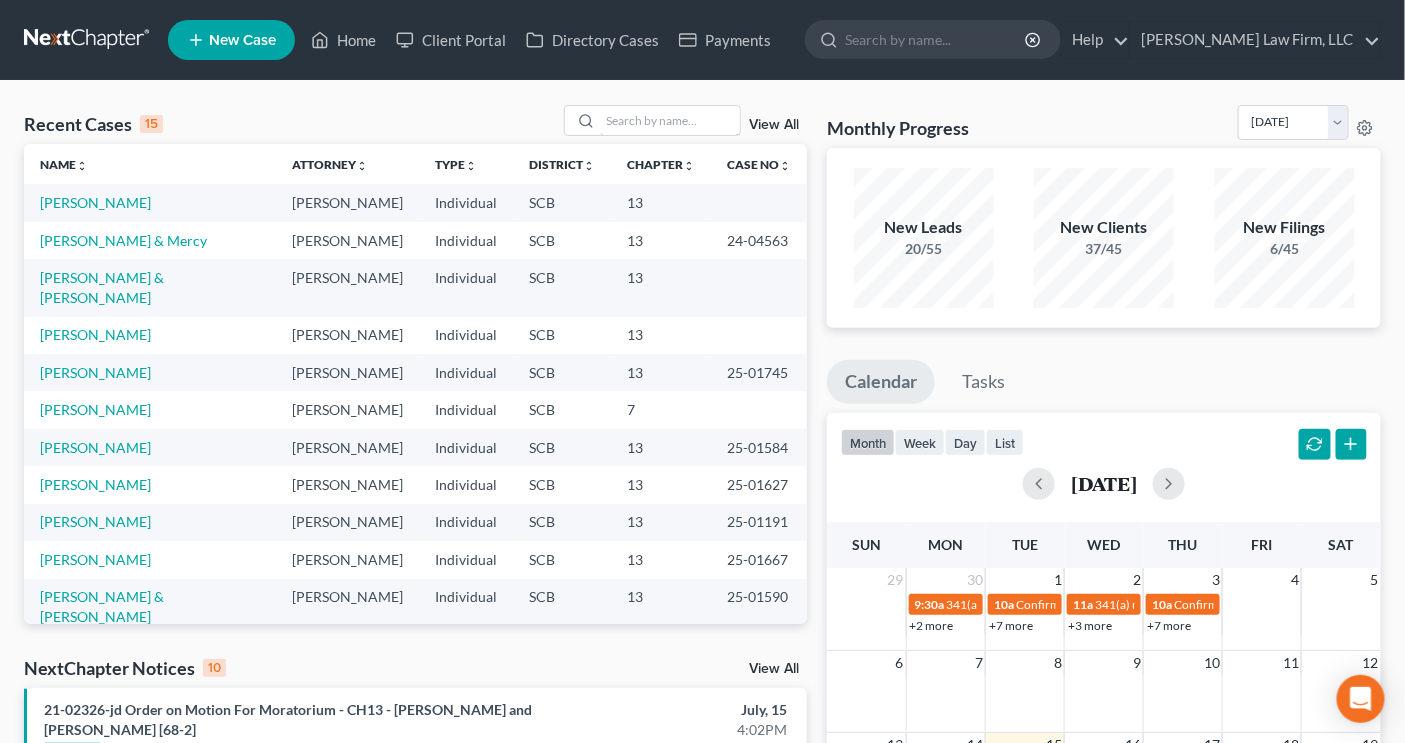 click at bounding box center (670, 120) 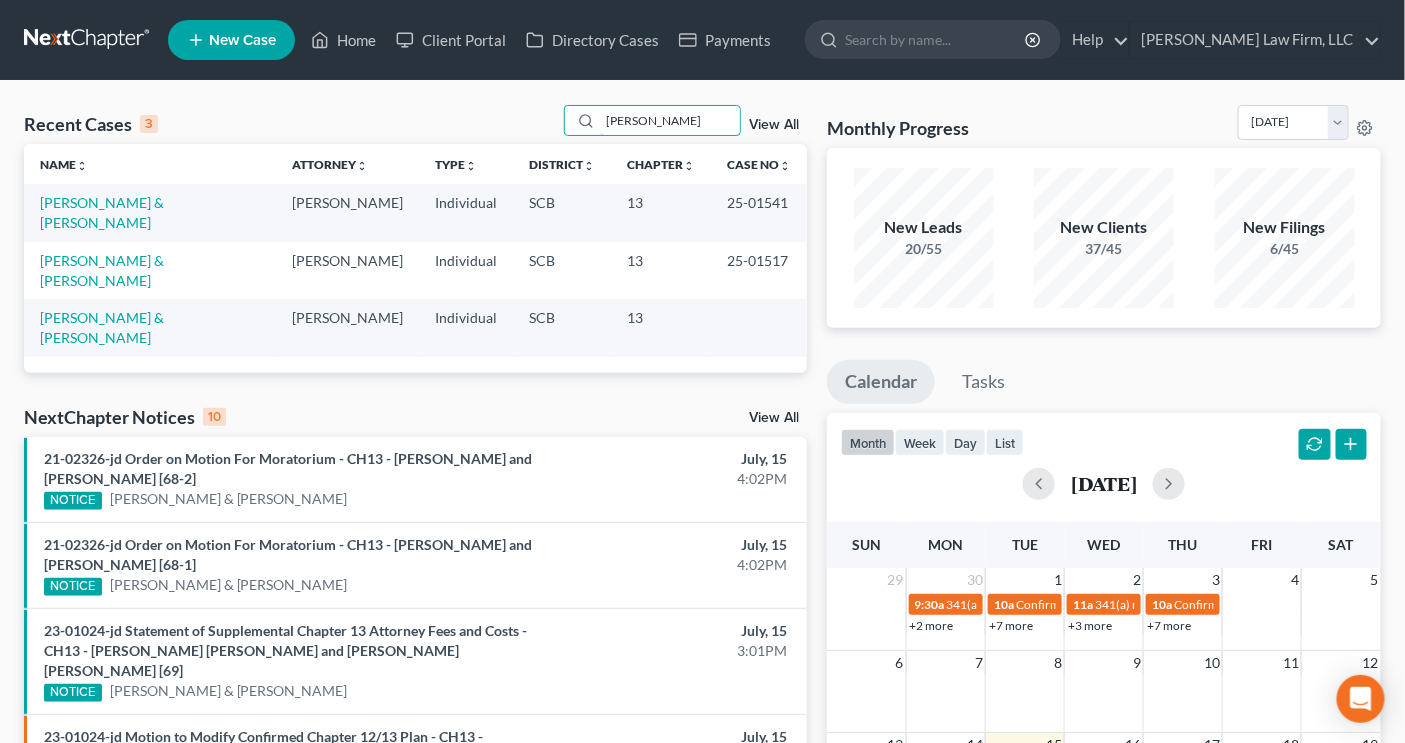 type on "[PERSON_NAME]" 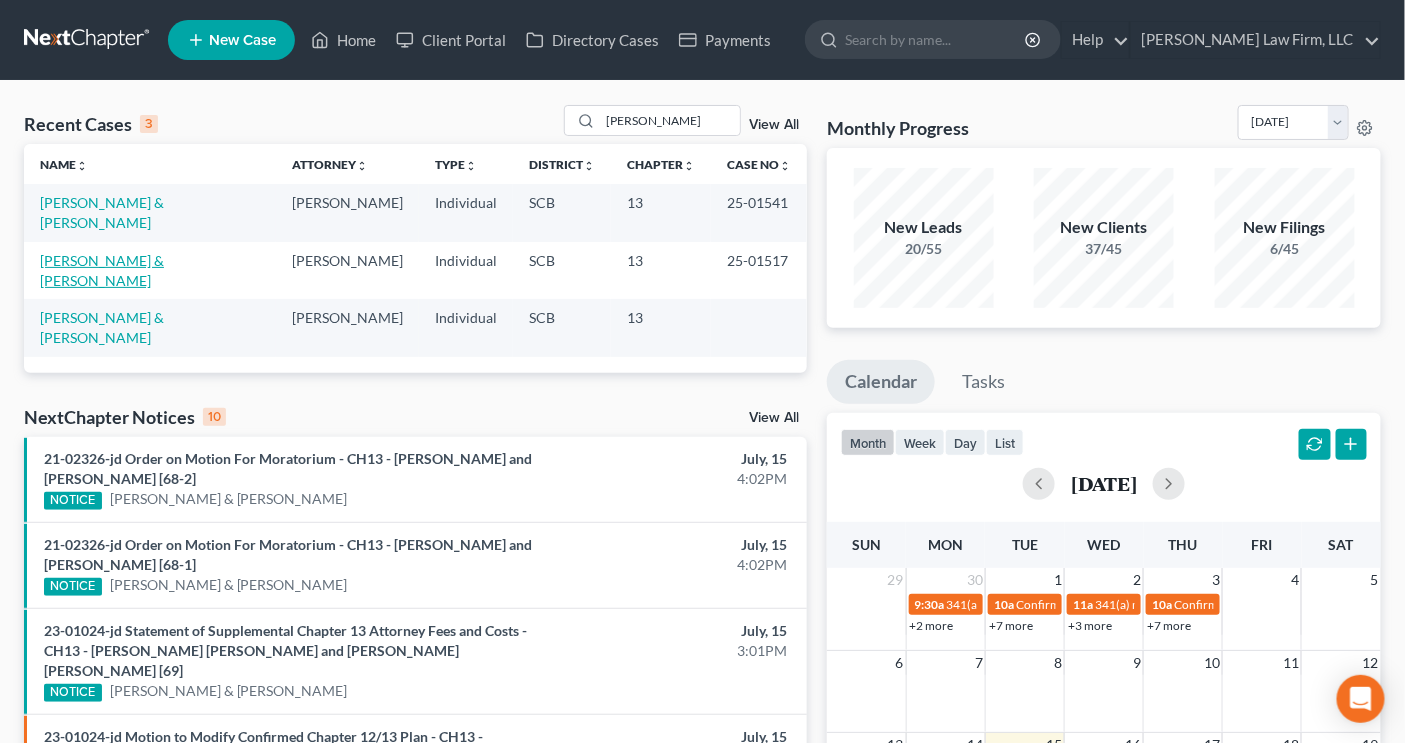 click on "[PERSON_NAME] & [PERSON_NAME]" at bounding box center (102, 270) 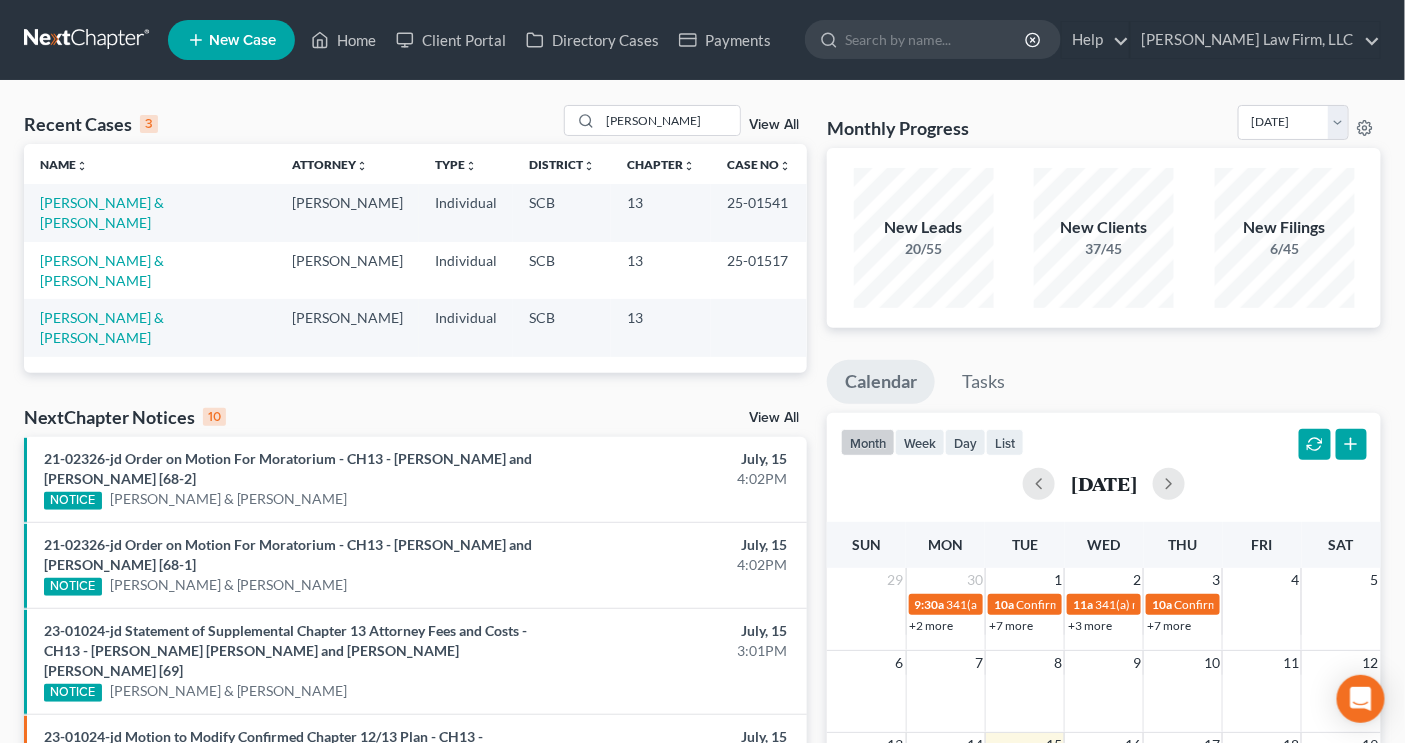 select on "2" 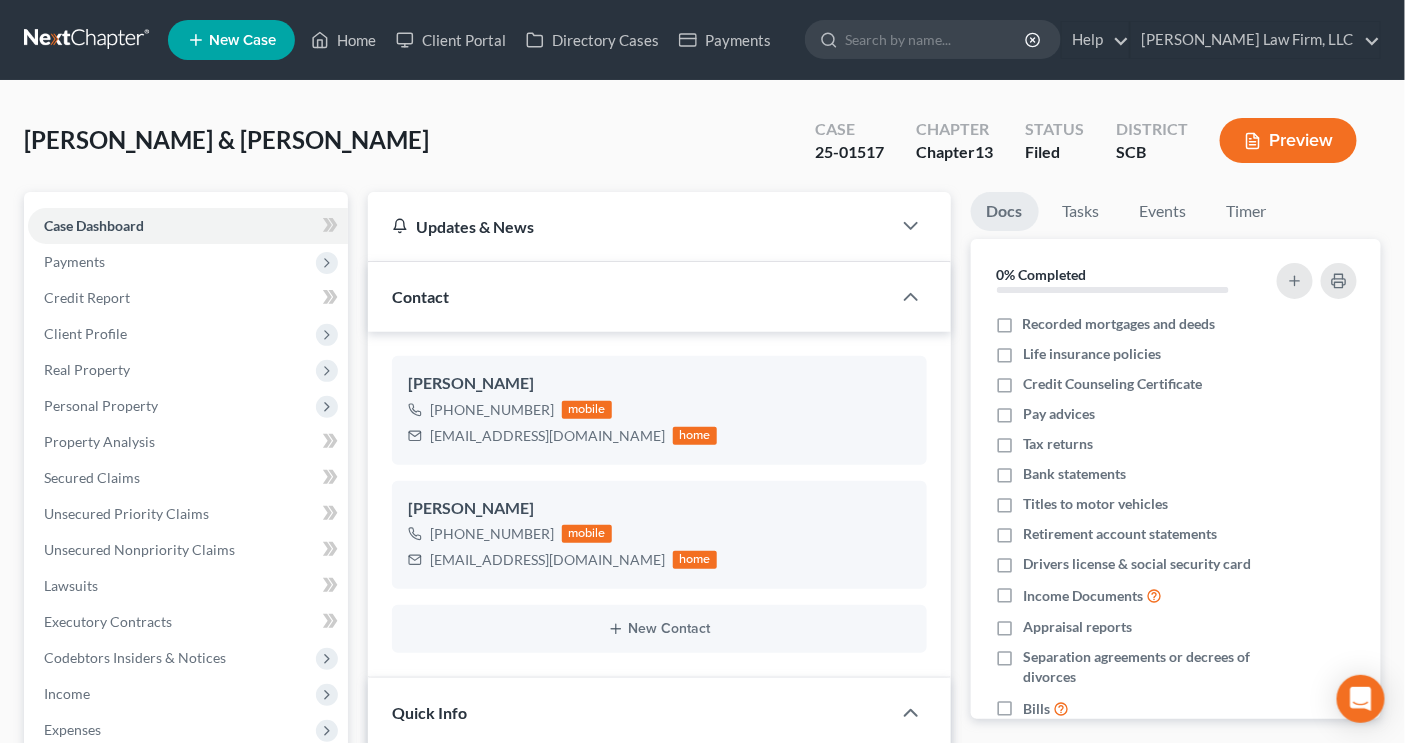 select on "0" 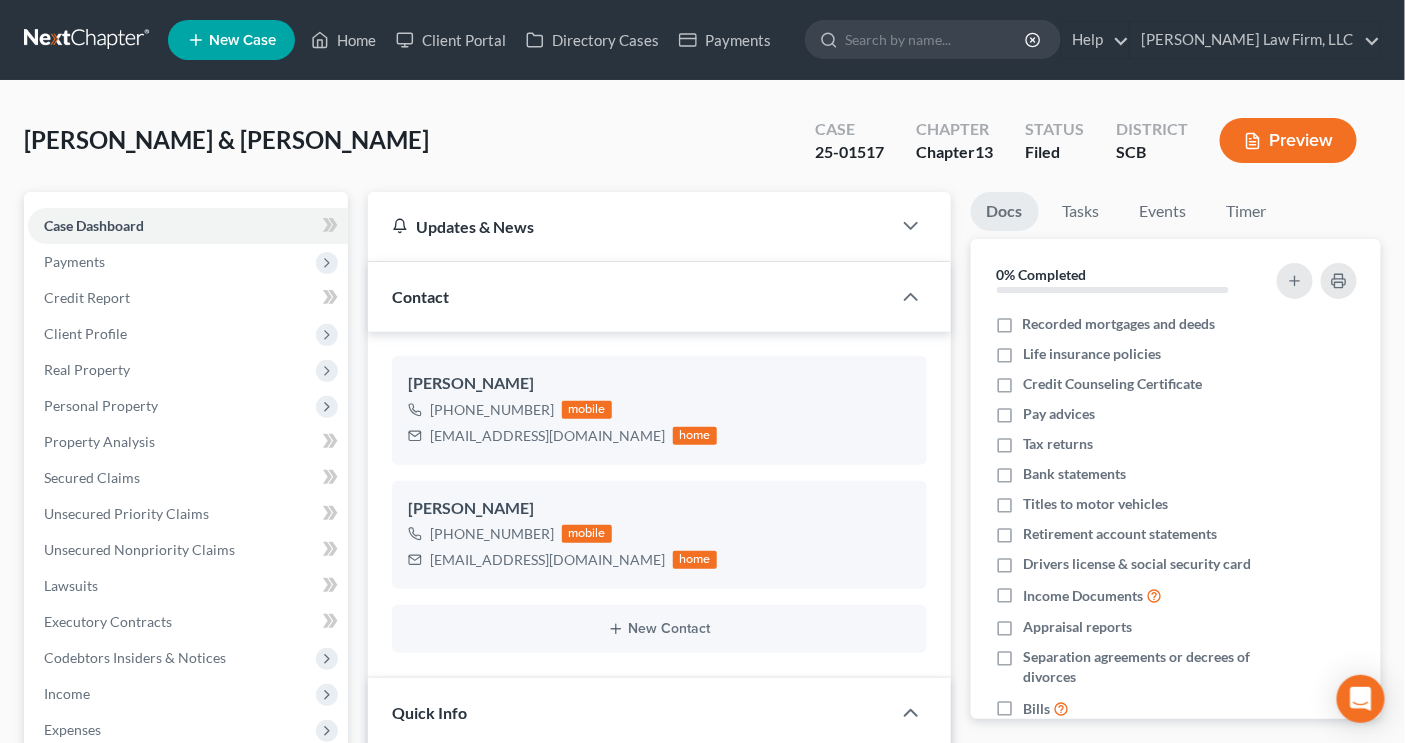 scroll, scrollTop: 1688, scrollLeft: 0, axis: vertical 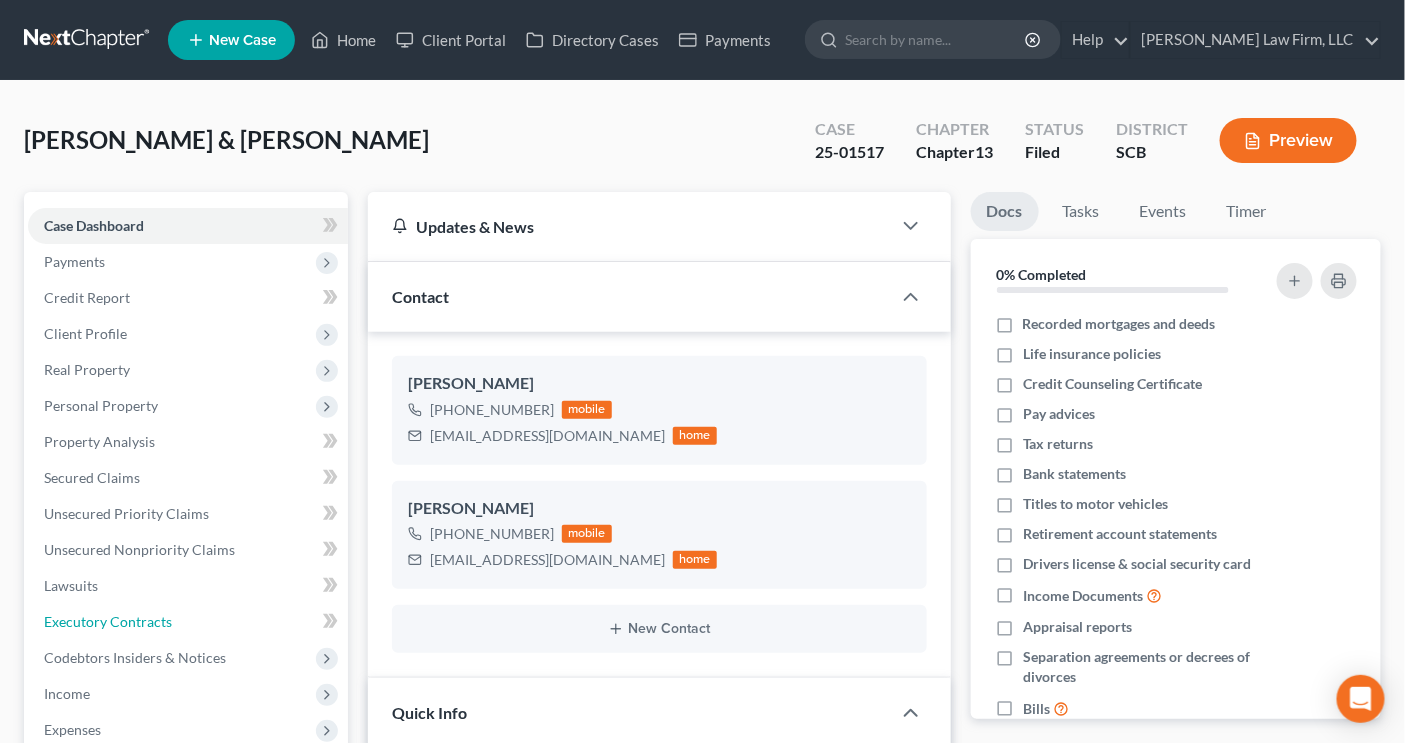 click on "Executory Contracts" at bounding box center (108, 621) 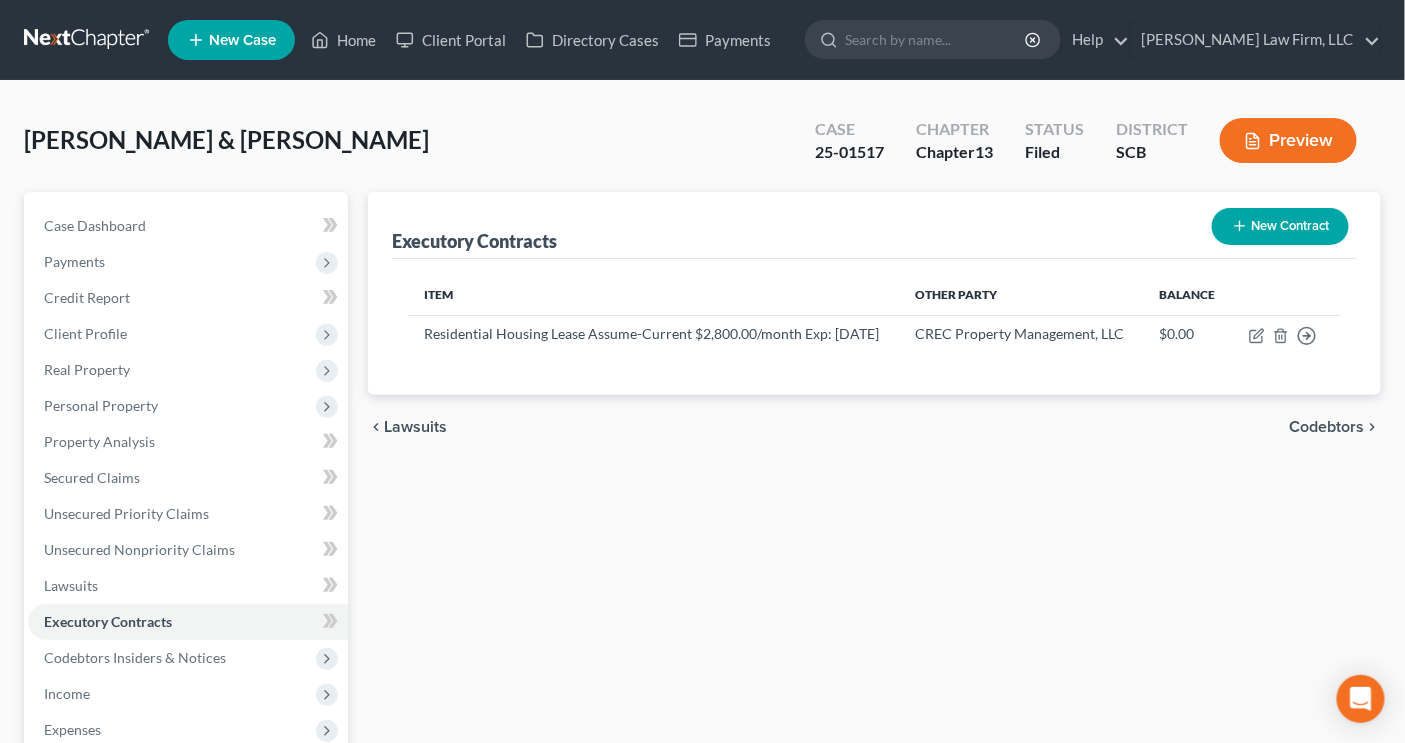 click on "[PERSON_NAME] & [PERSON_NAME] Upgraded Case 25-01517 Chapter Chapter  13 Status Filed District [GEOGRAPHIC_DATA] Preview Petition Navigation
Case Dashboard
Payments
Invoices
Payments
Payments
Credit Report" at bounding box center [702, 608] 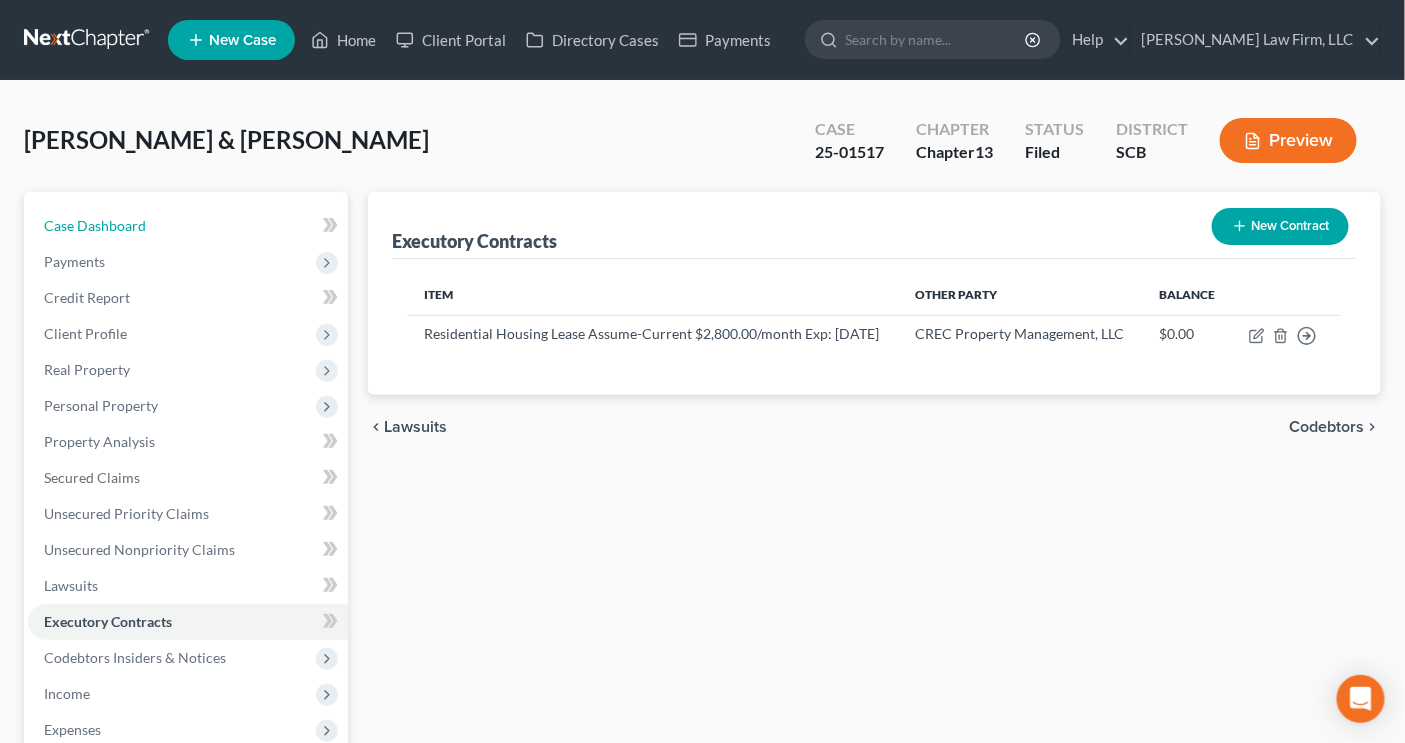 click on "Case Dashboard" at bounding box center (95, 225) 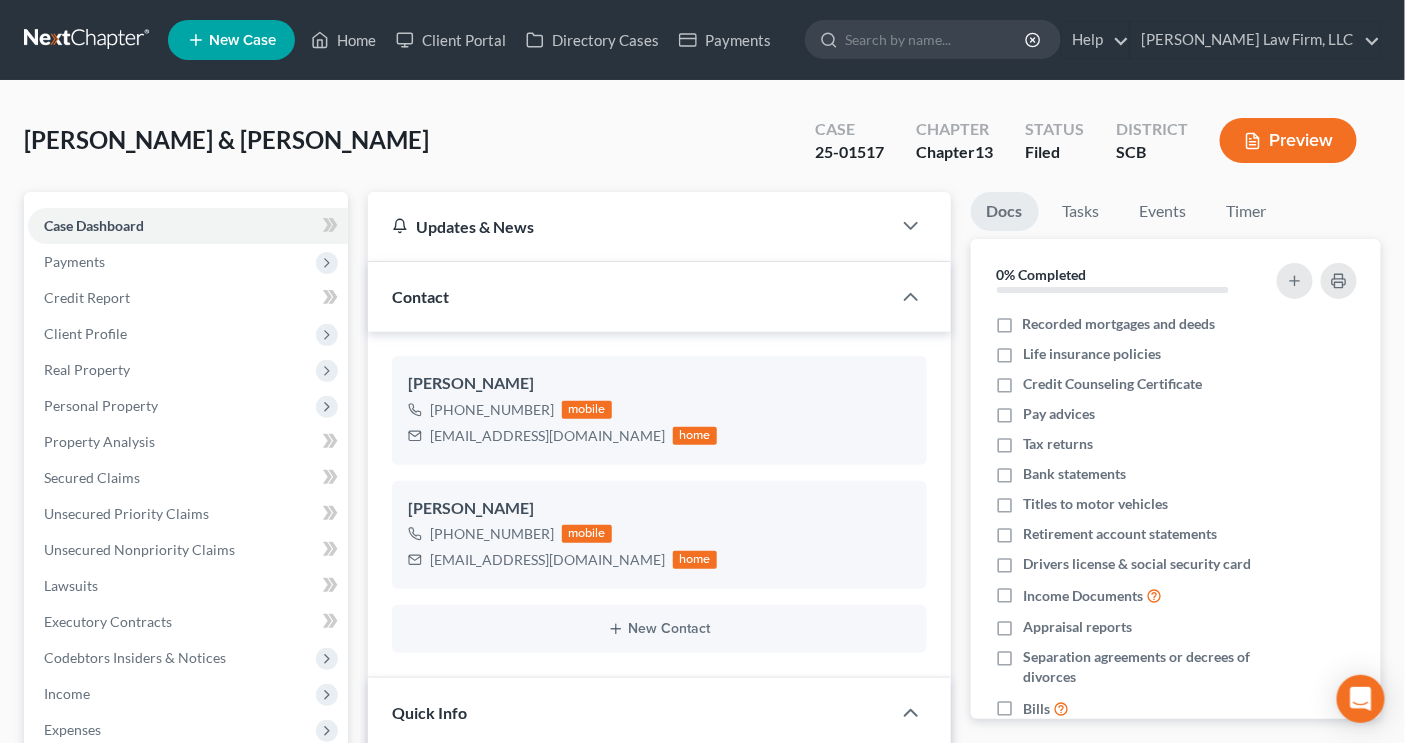 scroll, scrollTop: 1688, scrollLeft: 0, axis: vertical 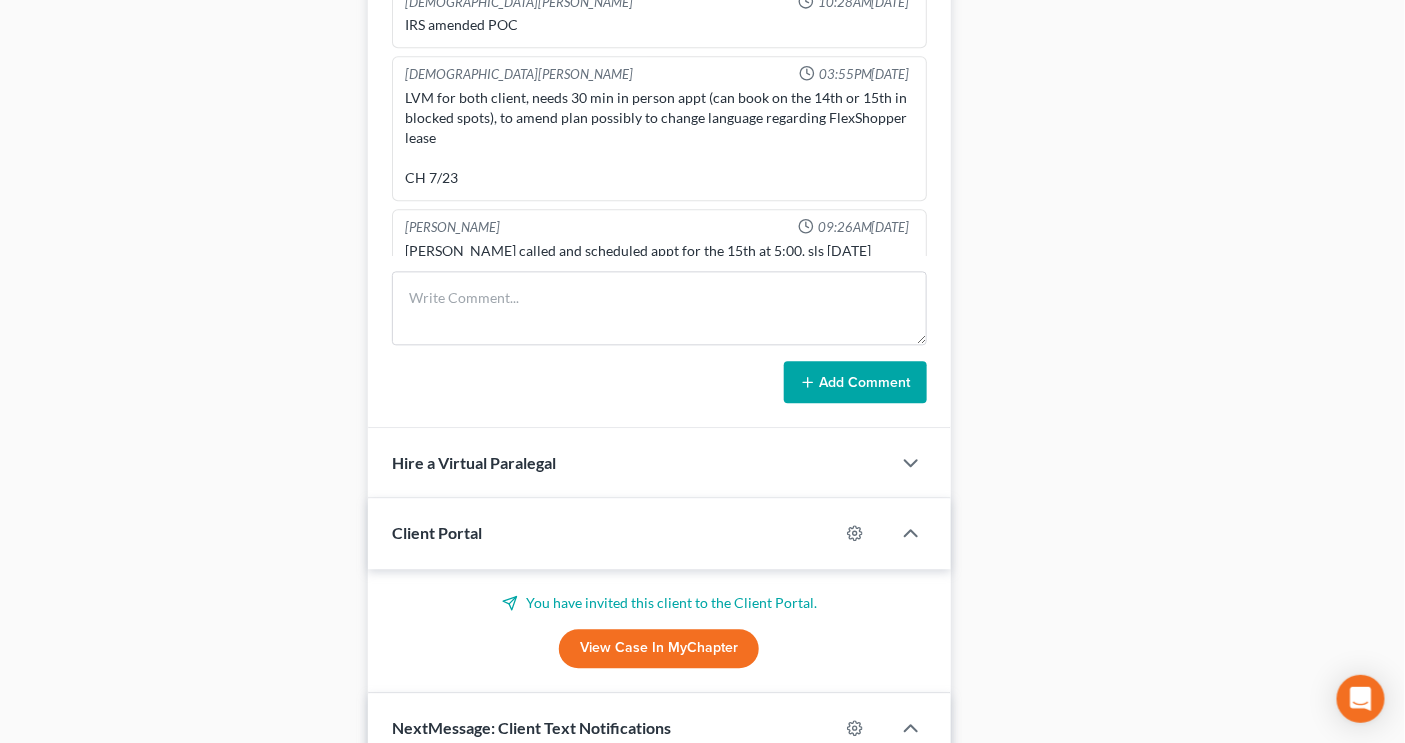 click on "Add Comment" at bounding box center [659, 337] 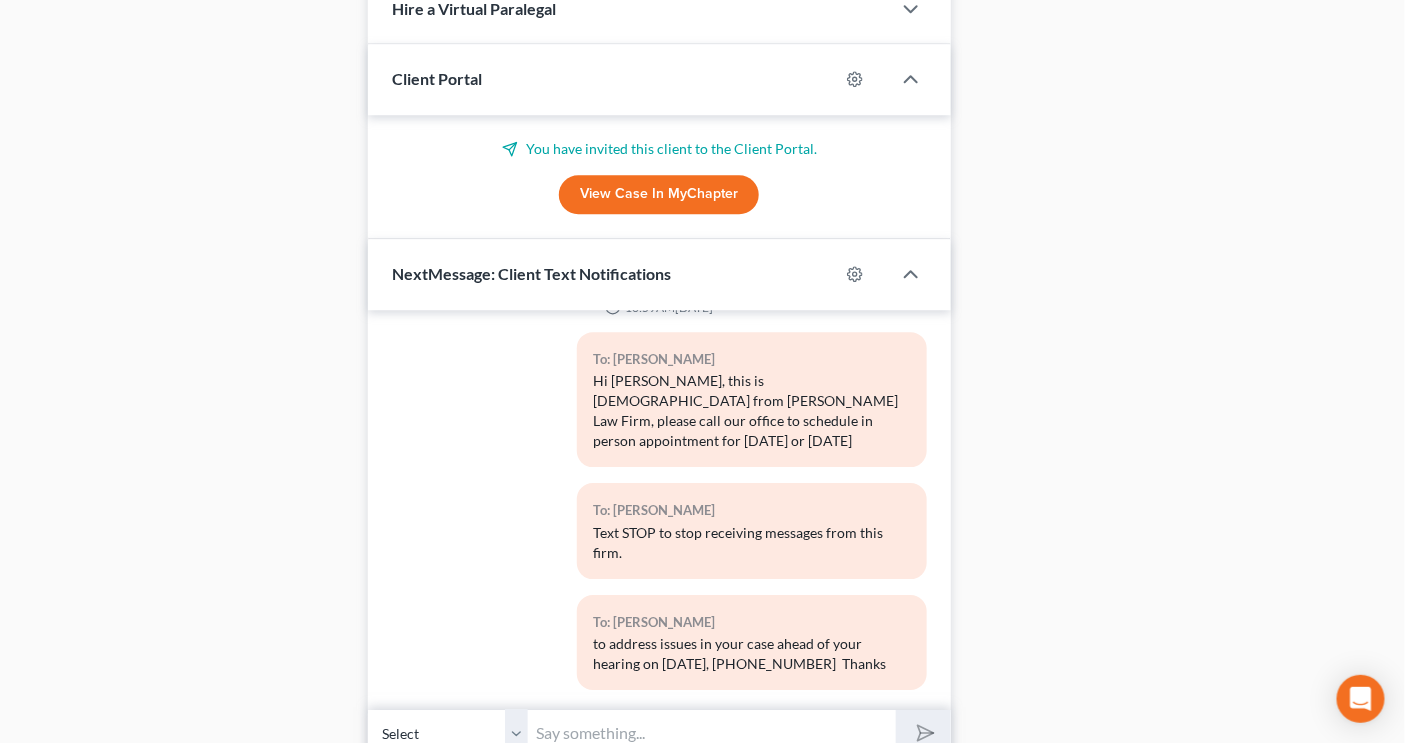 scroll, scrollTop: 1878, scrollLeft: 0, axis: vertical 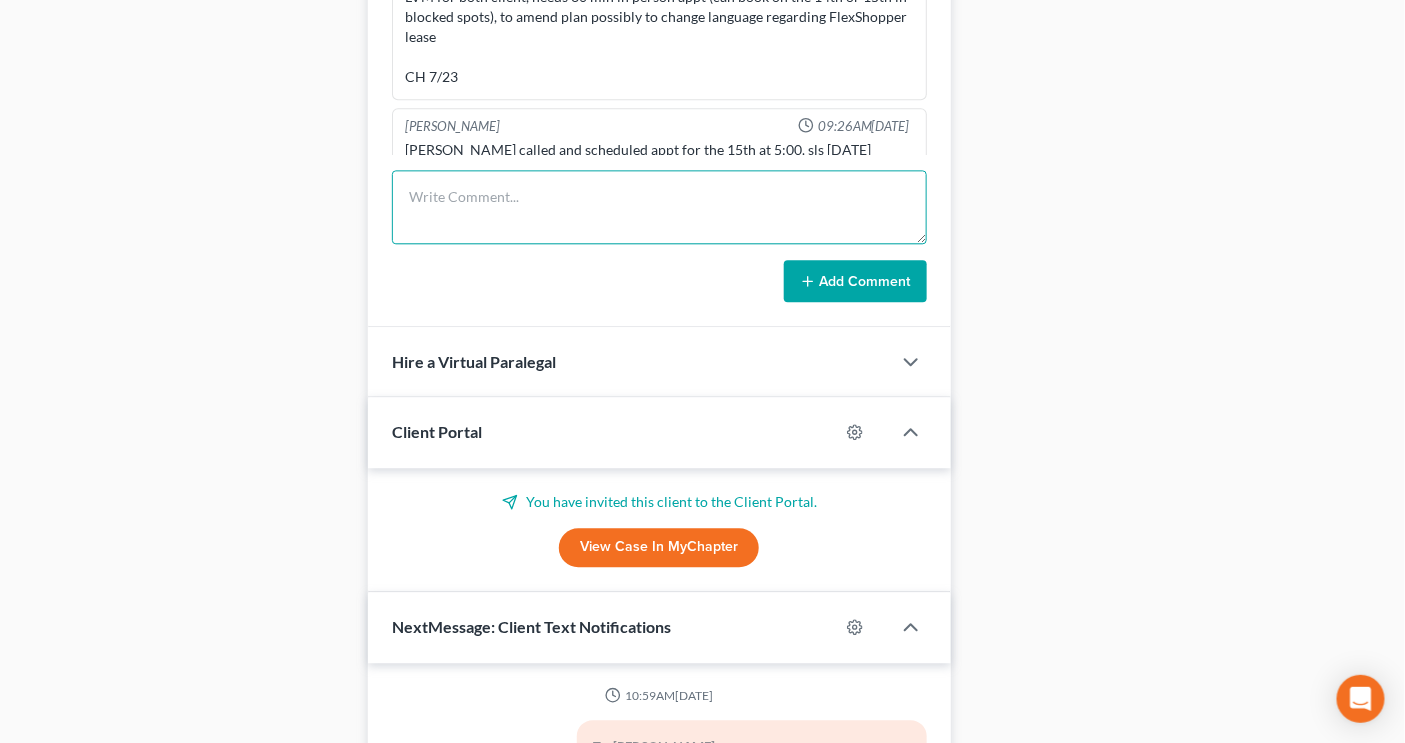 click at bounding box center [659, 207] 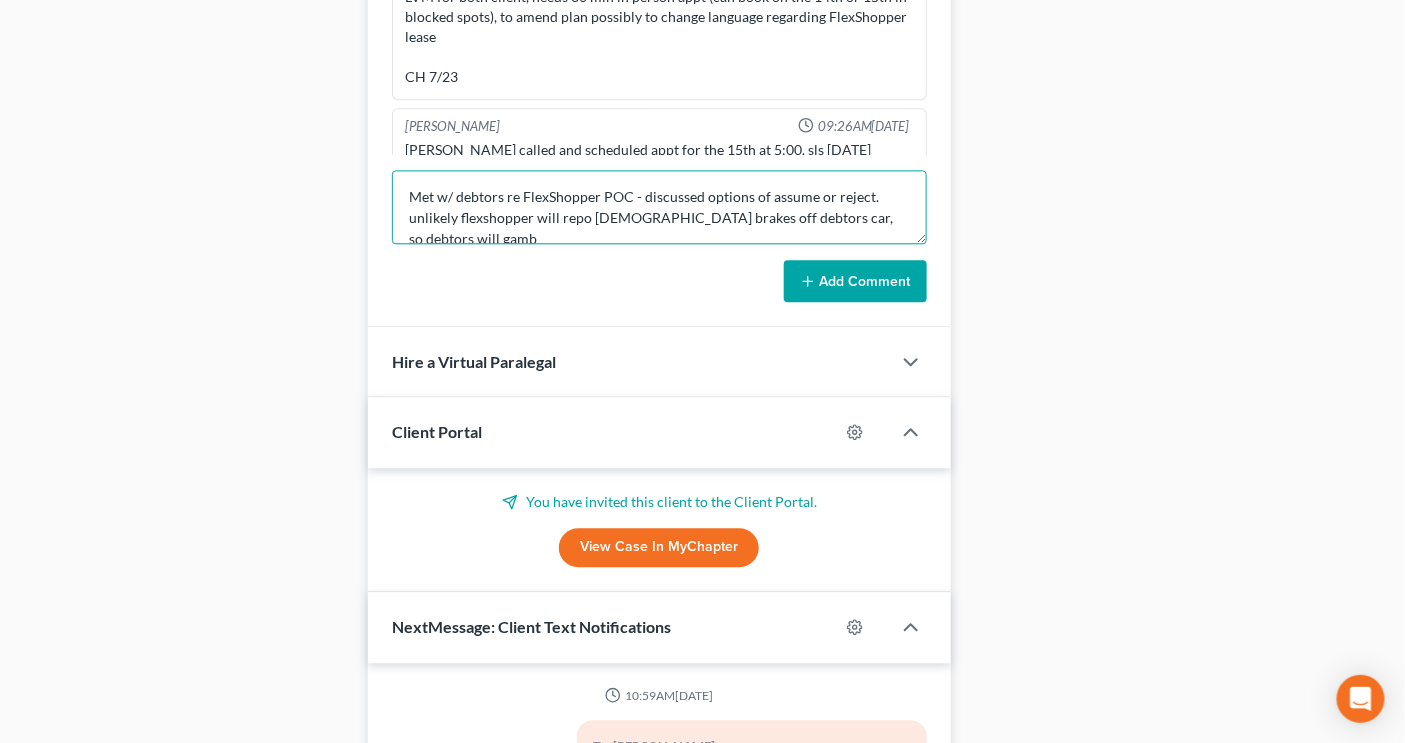 scroll, scrollTop: 3, scrollLeft: 0, axis: vertical 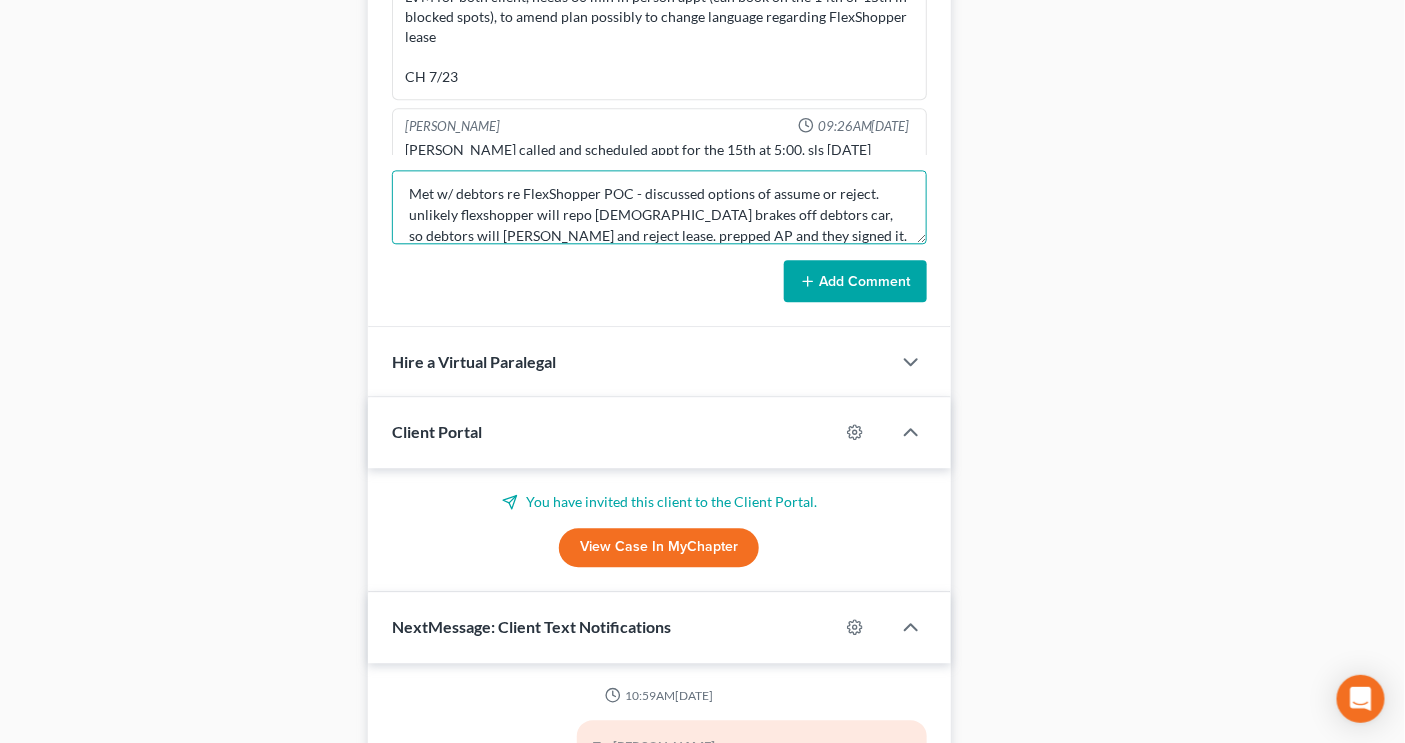 type on "Met w/ debtors re FlexShopper POC - discussed options of assume or reject. unlikely flexshopper will repo [DEMOGRAPHIC_DATA] brakes off debtors car, so debtors will [PERSON_NAME] and reject lease. prepped AP and they signed it." 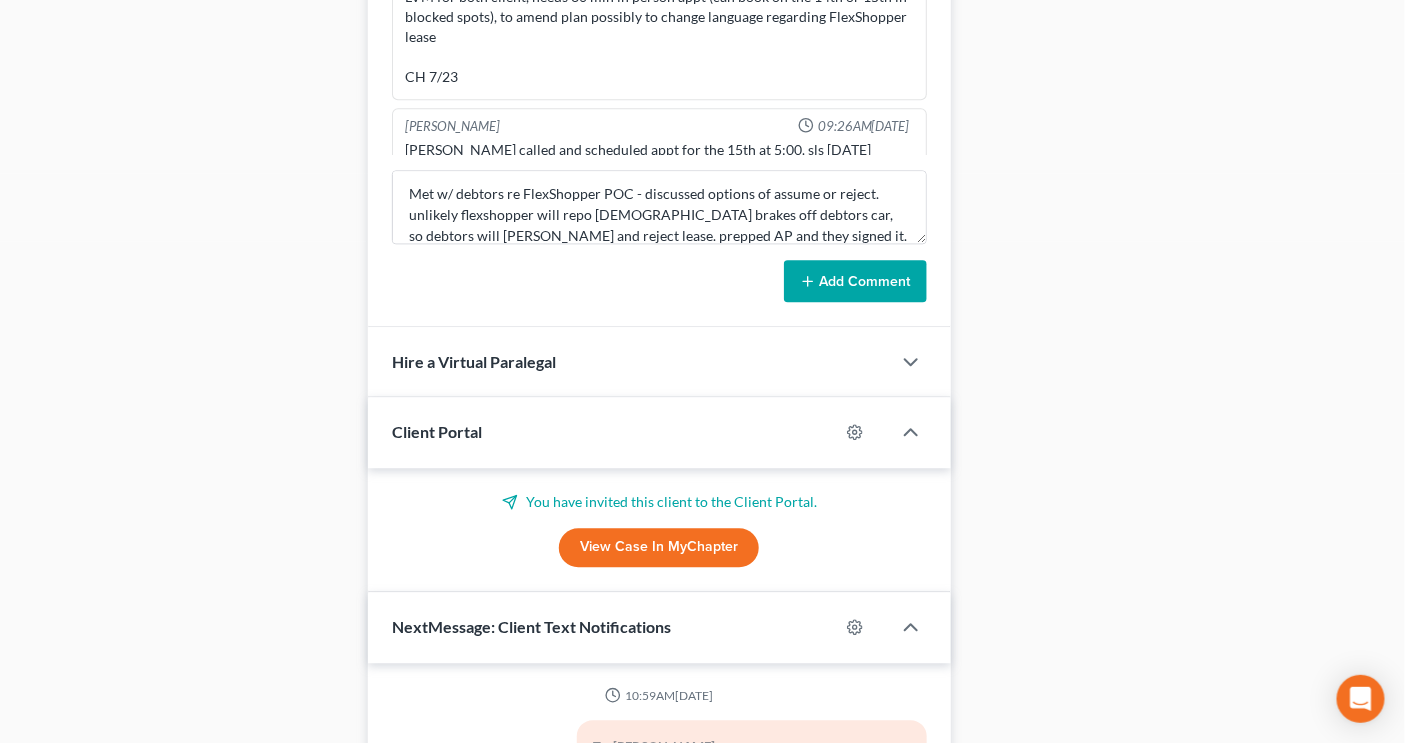 click on "Add Comment" at bounding box center [855, 281] 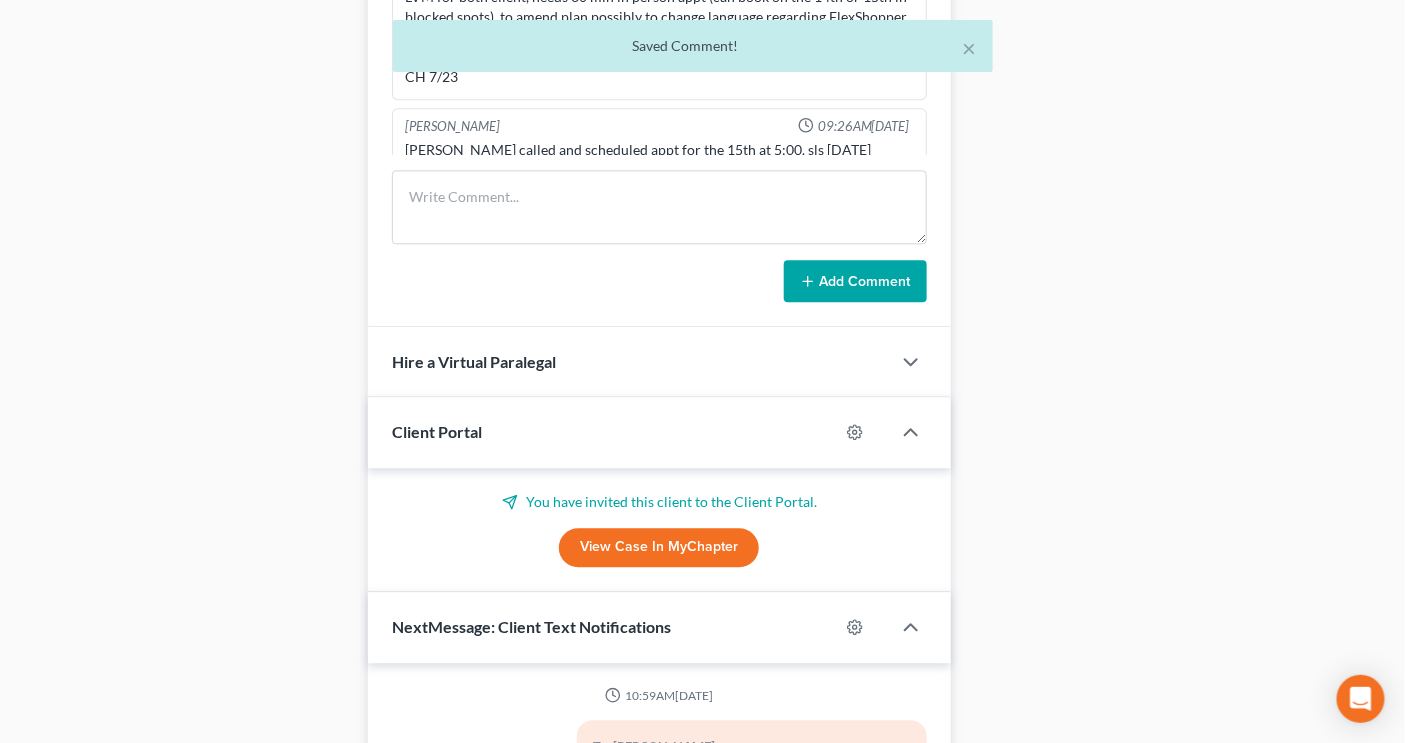 scroll, scrollTop: 0, scrollLeft: 0, axis: both 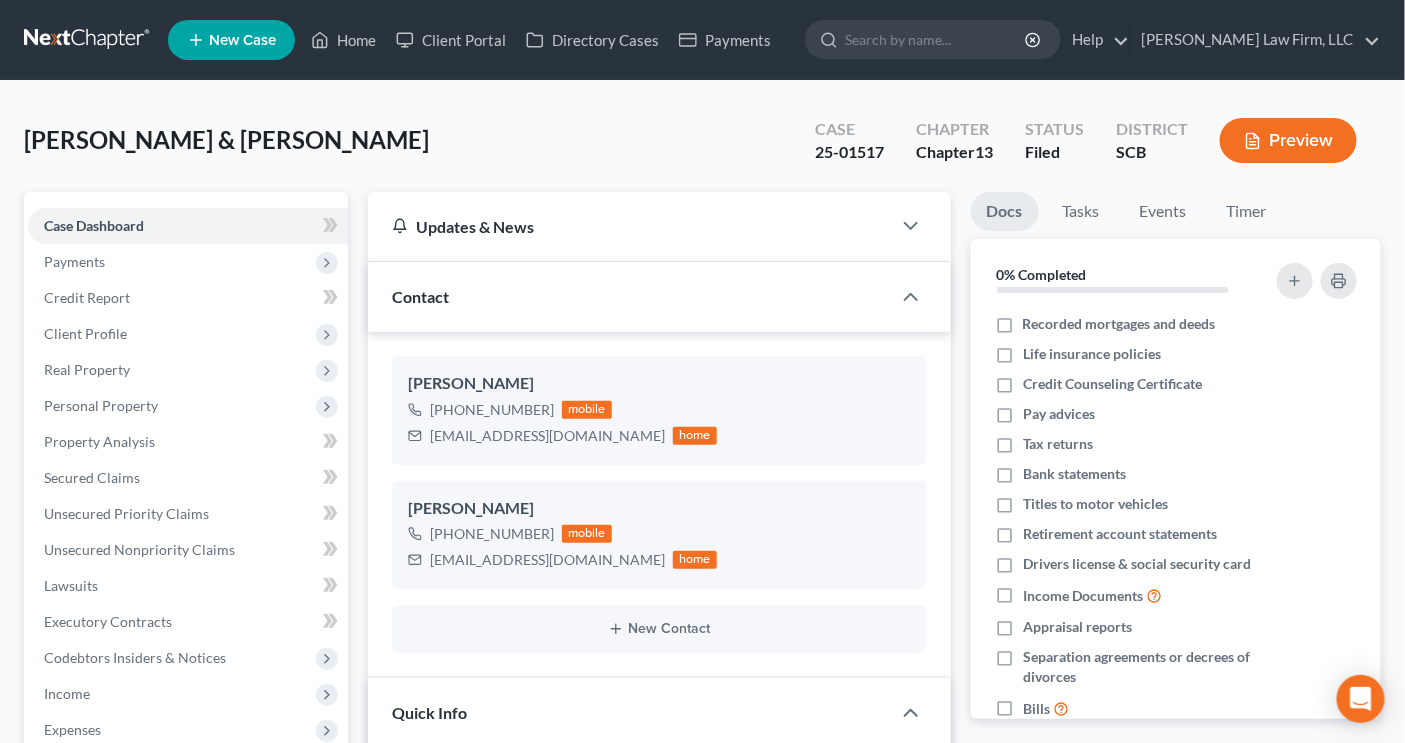 click at bounding box center [88, 40] 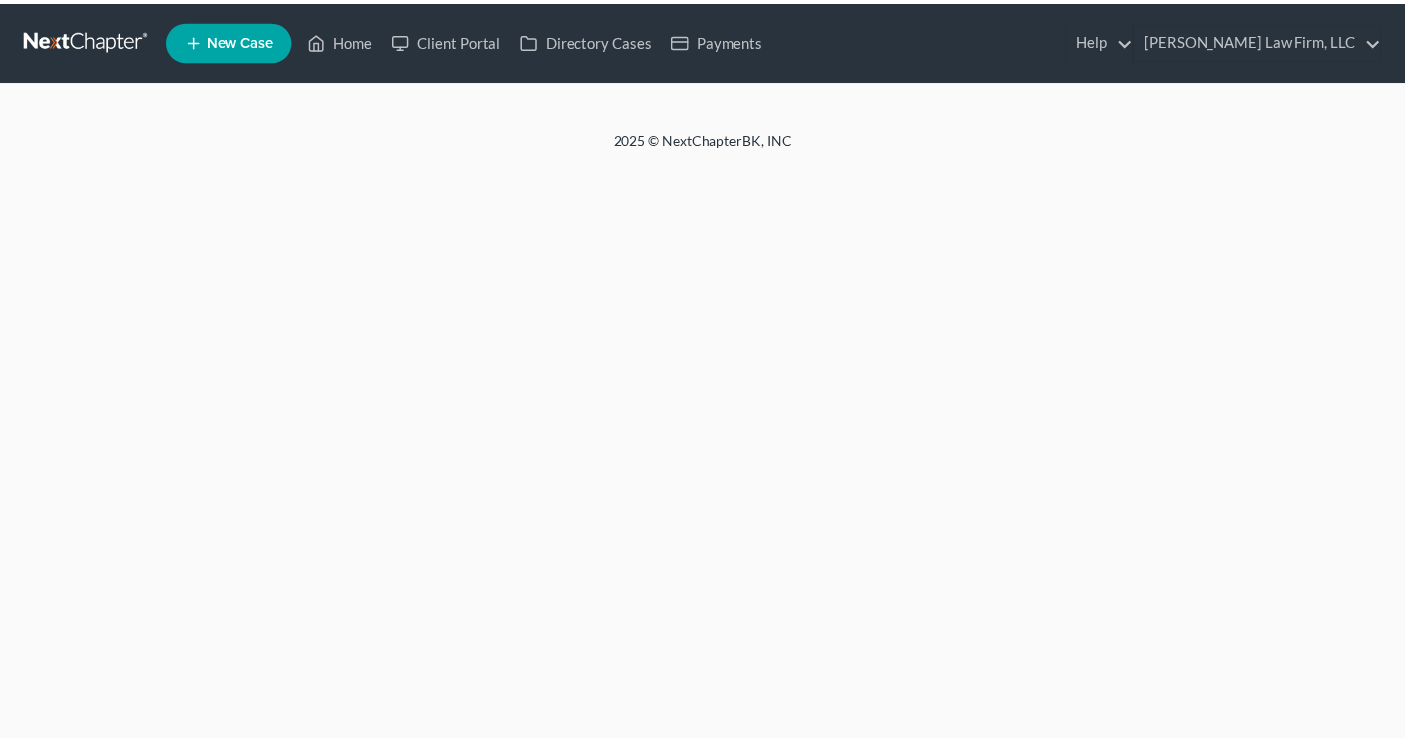 scroll, scrollTop: 0, scrollLeft: 0, axis: both 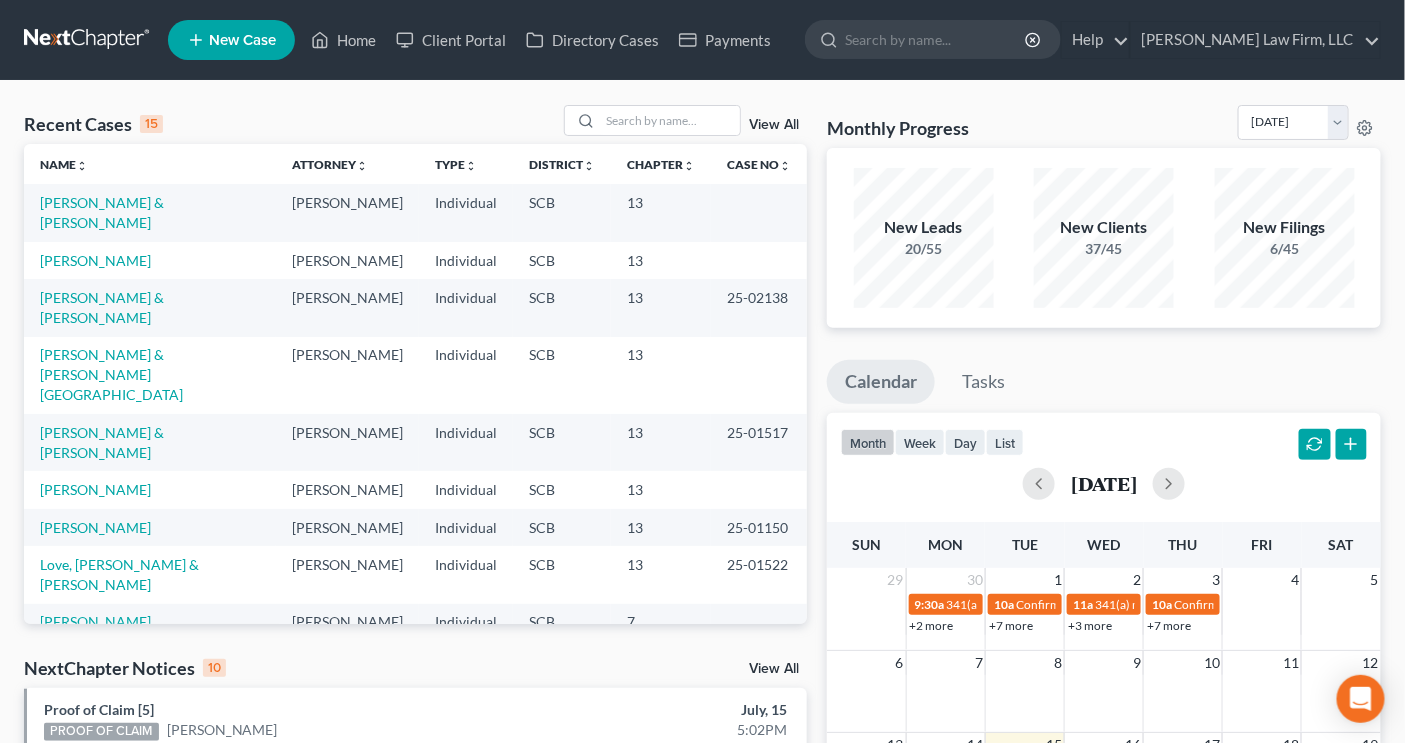 click on "Recent Cases 15         View All
Name
unfold_more
expand_more
expand_less
Attorney
unfold_more
expand_more
expand_less
Type
unfold_more
expand_more
expand_less
District
unfold_more
expand_more
expand_less
Chapter
unfold_more
expand_more
expand_less
Case No
unfold_more
expand_more
expand_less
Prefix
unfold_more
expand_more
expand_less
[PERSON_NAME] & [PERSON_NAME] Individual SCB 13 [PERSON_NAME] [PERSON_NAME] Individual SCB 13 [PERSON_NAME] & [PERSON_NAME] Individual SCB 13 25-02138 [PERSON_NAME] & [PERSON_NAME] [PERSON_NAME] Individual SCB 13 [PERSON_NAME] & [PERSON_NAME] Individual SCB 13 25-01517 [PERSON_NAME] [PERSON_NAME] Individual SCB 13 [PERSON_NAME] [PERSON_NAME] Individual SCB 13 25-01150 Love, [PERSON_NAME] & [PERSON_NAME] Individual SCB 13 25-01522 [PERSON_NAME] [PERSON_NAME] SCB 7" at bounding box center [702, 832] 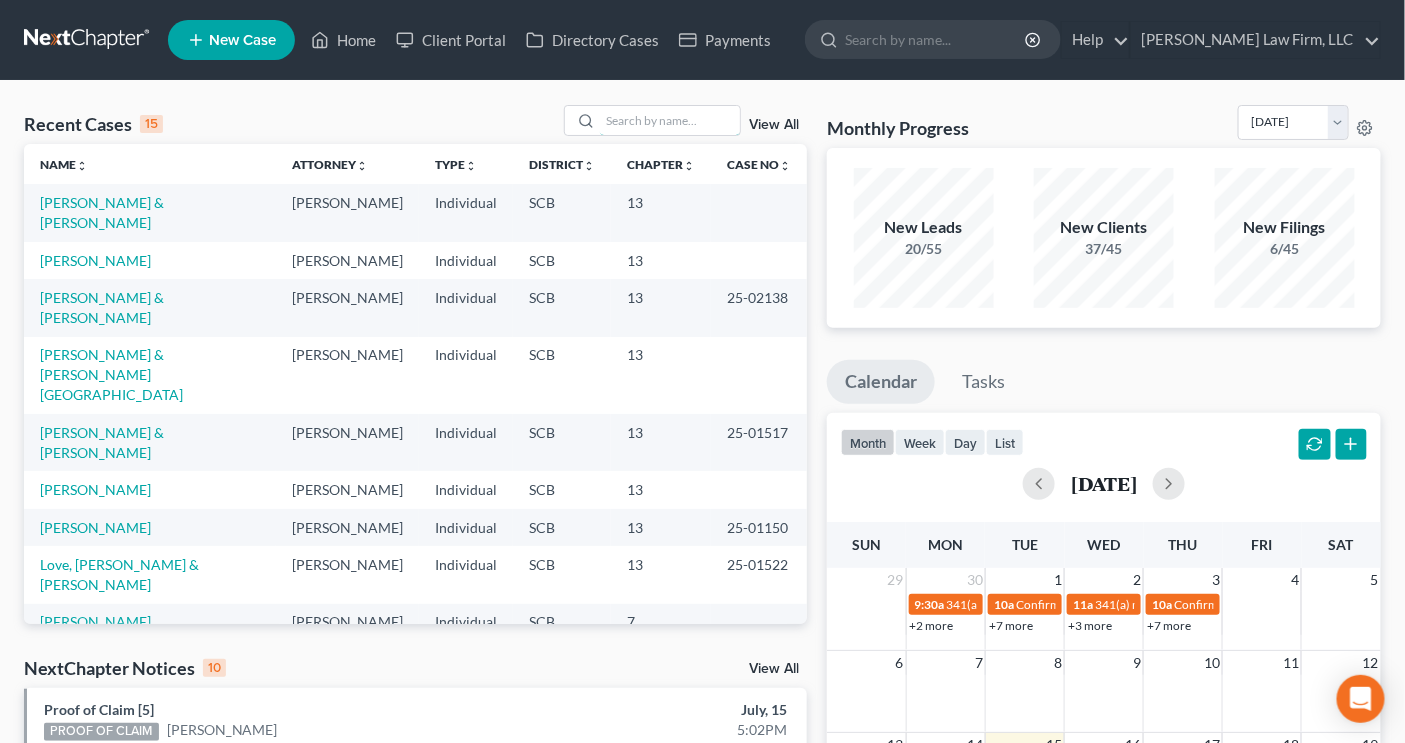 click at bounding box center [670, 120] 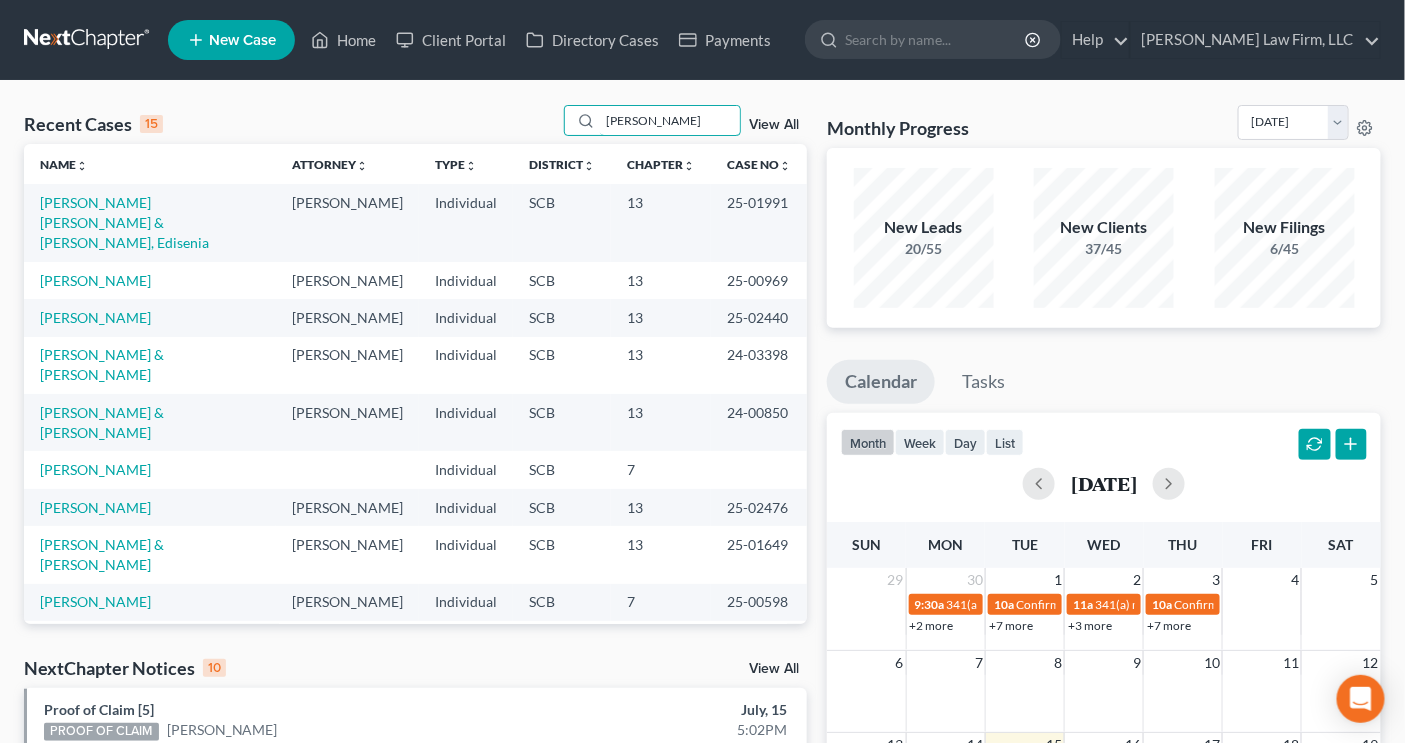 type on "[PERSON_NAME]" 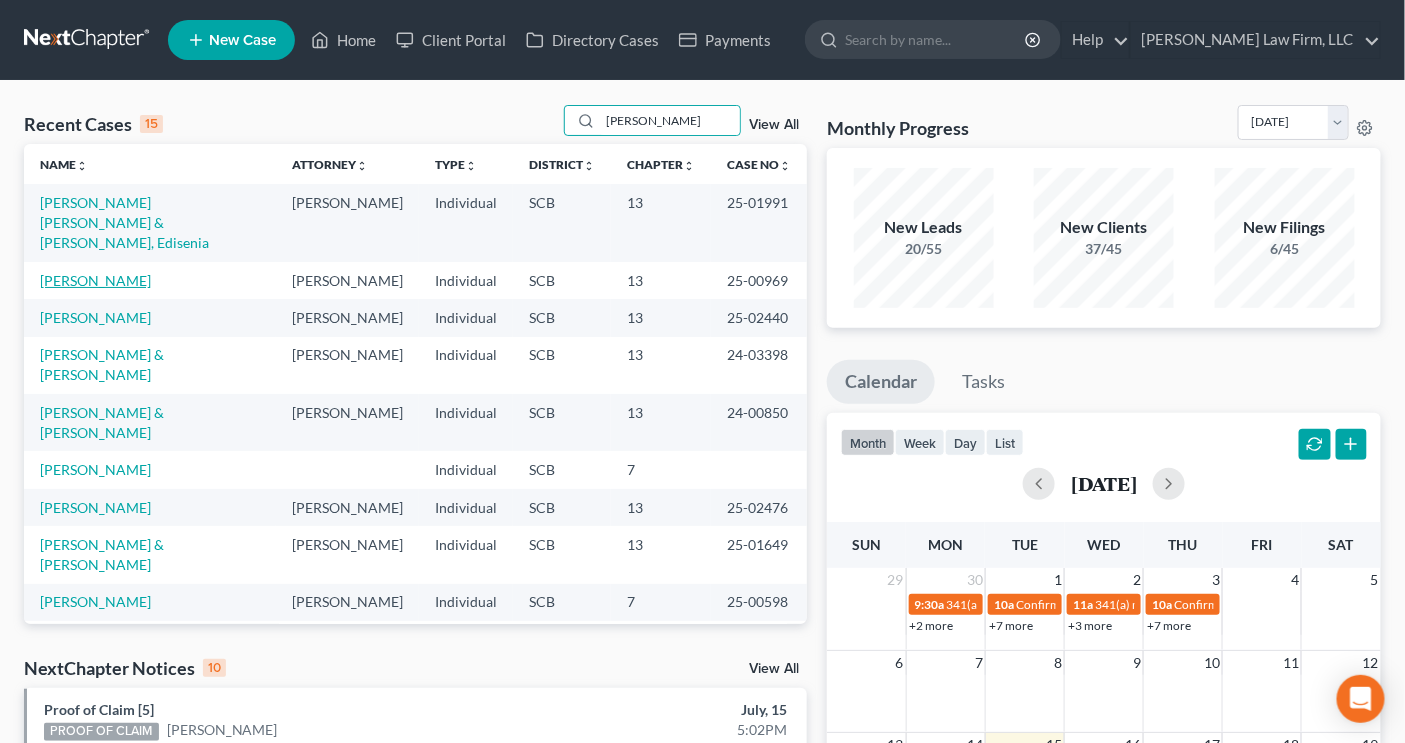 click on "[PERSON_NAME]" at bounding box center [95, 280] 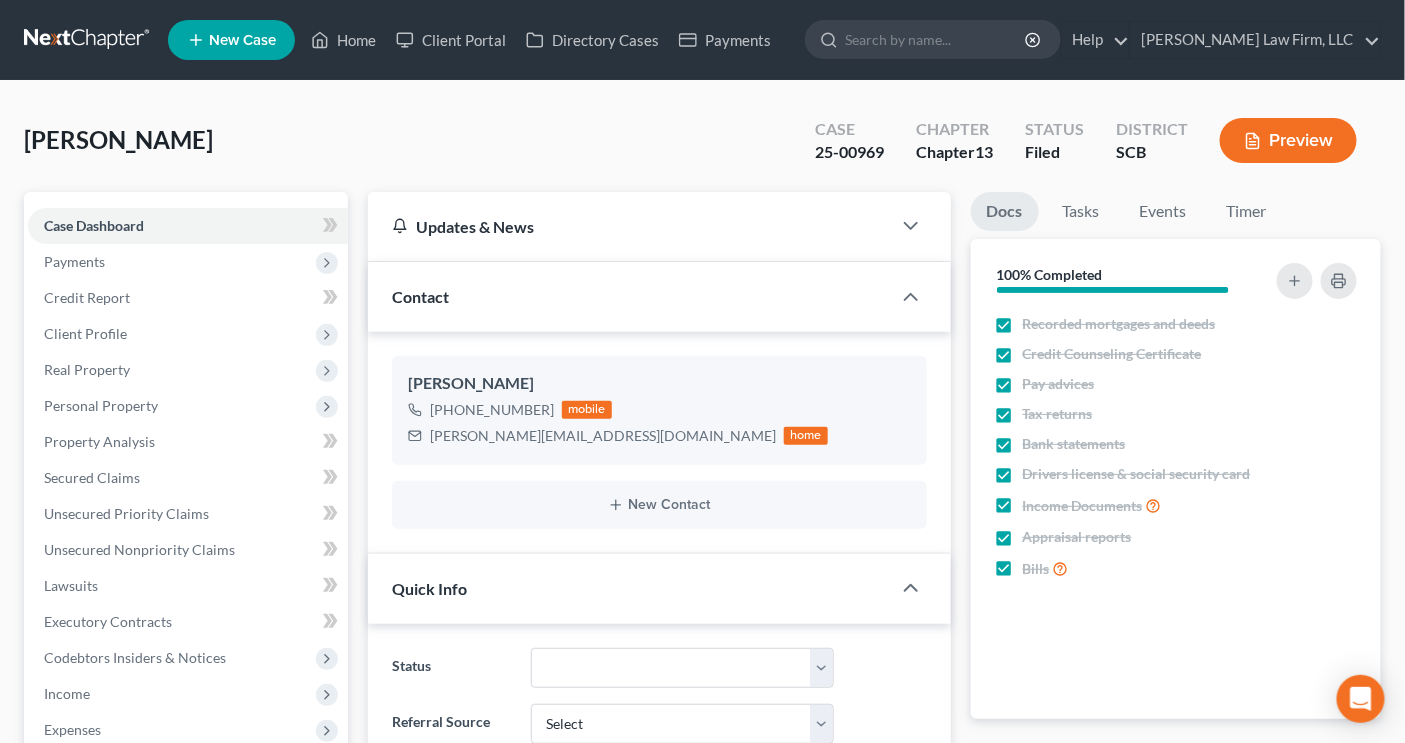 select on "1" 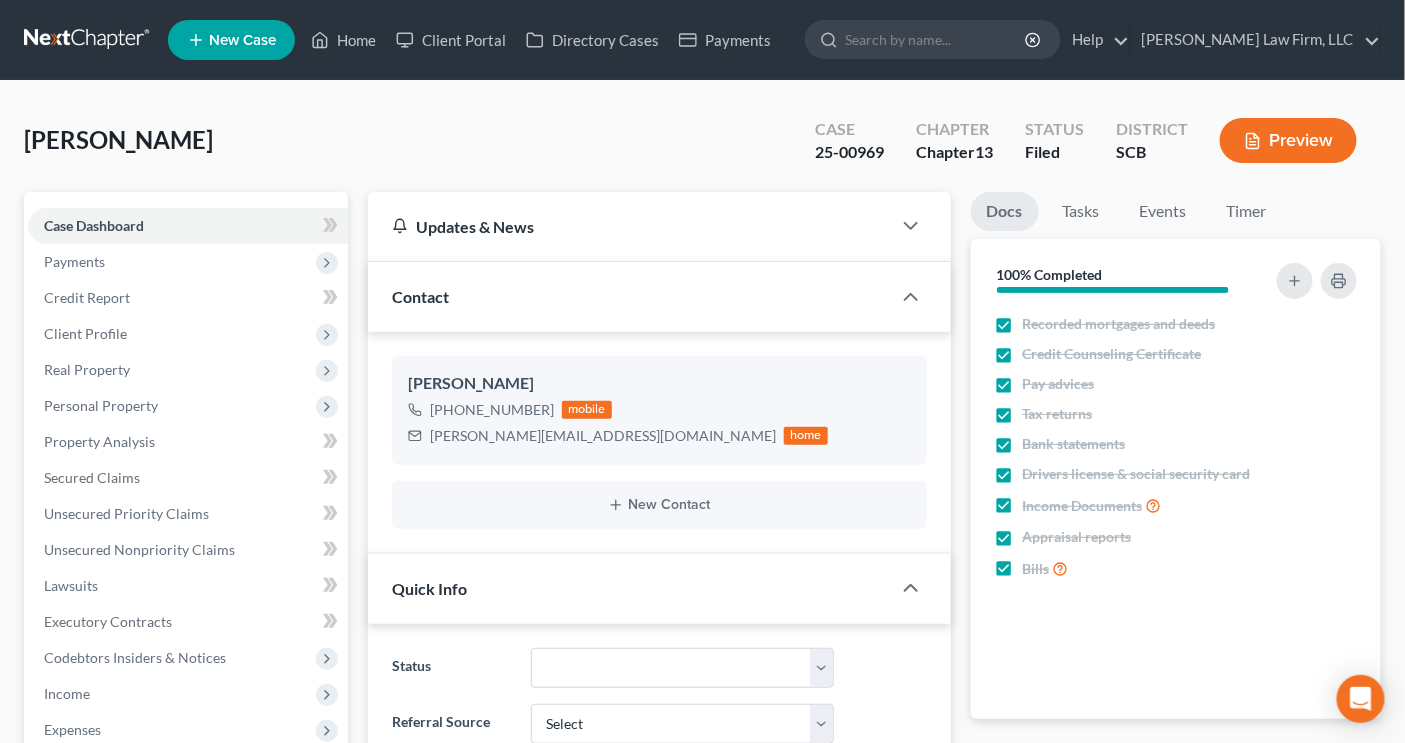 scroll, scrollTop: 1172, scrollLeft: 0, axis: vertical 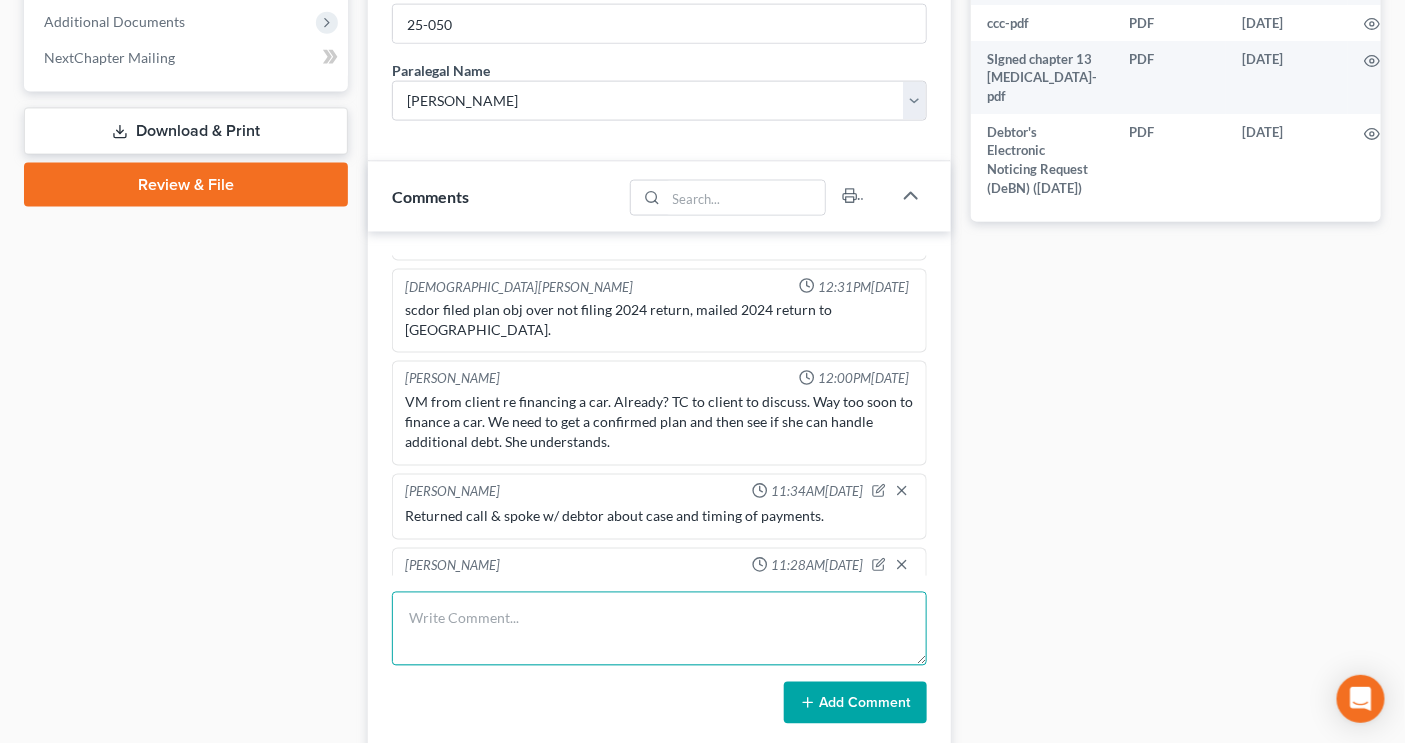drag, startPoint x: 594, startPoint y: 641, endPoint x: 584, endPoint y: 644, distance: 10.440307 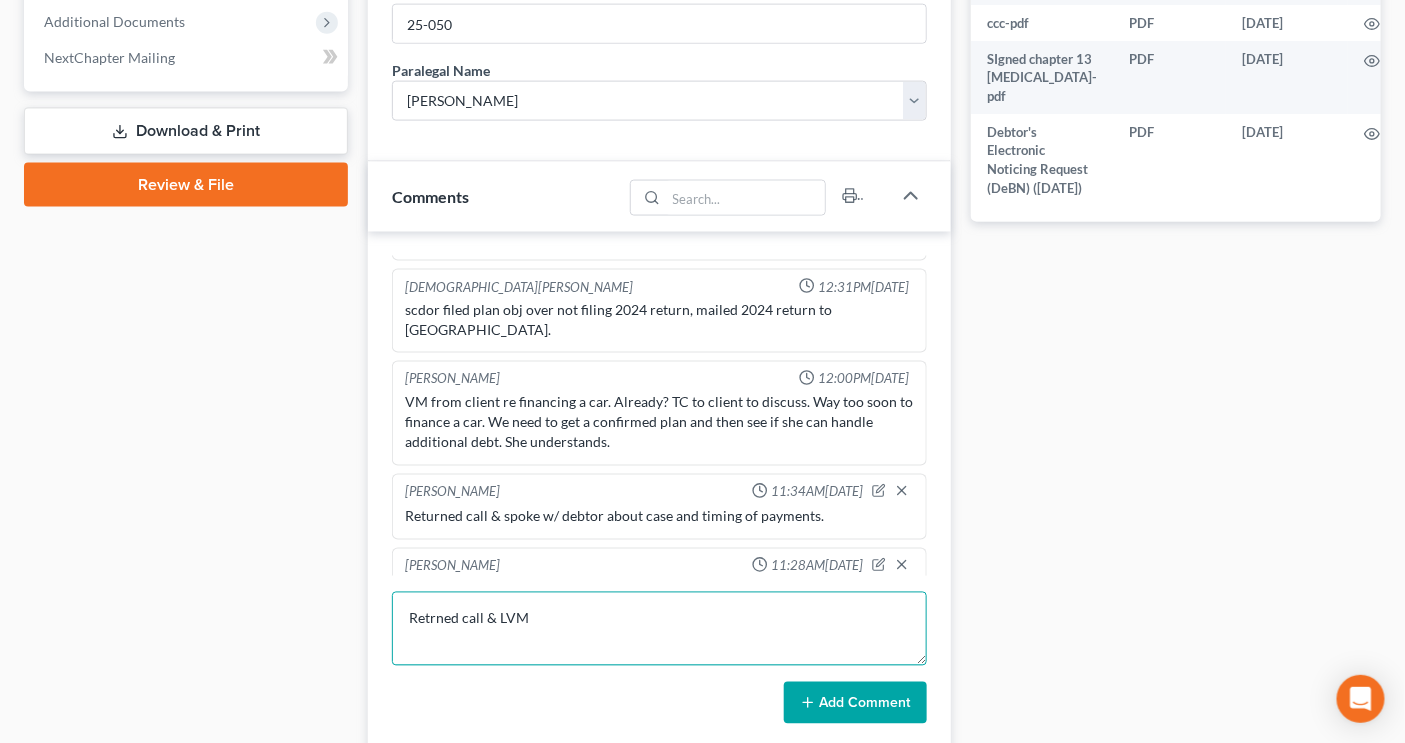 type on "Retrned call & LVM" 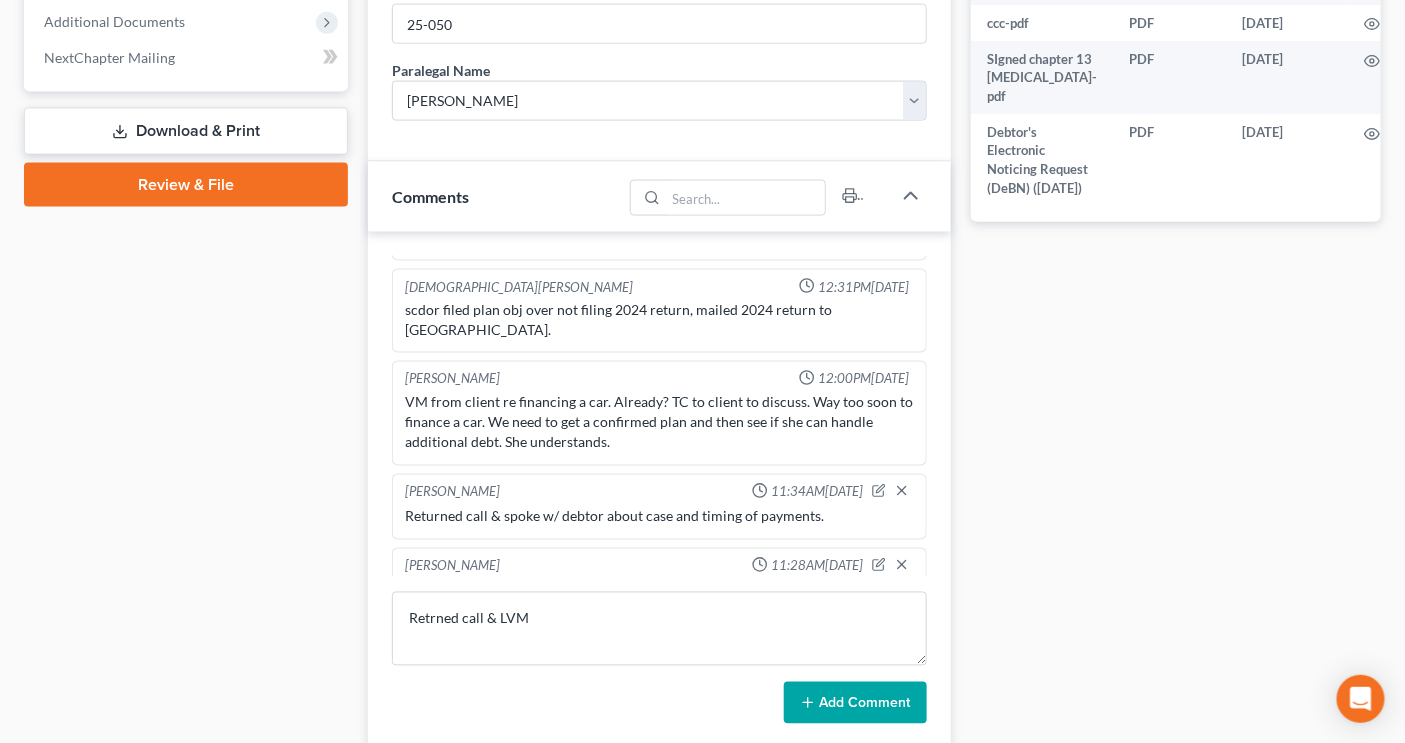 click on "Add Comment" at bounding box center [855, 703] 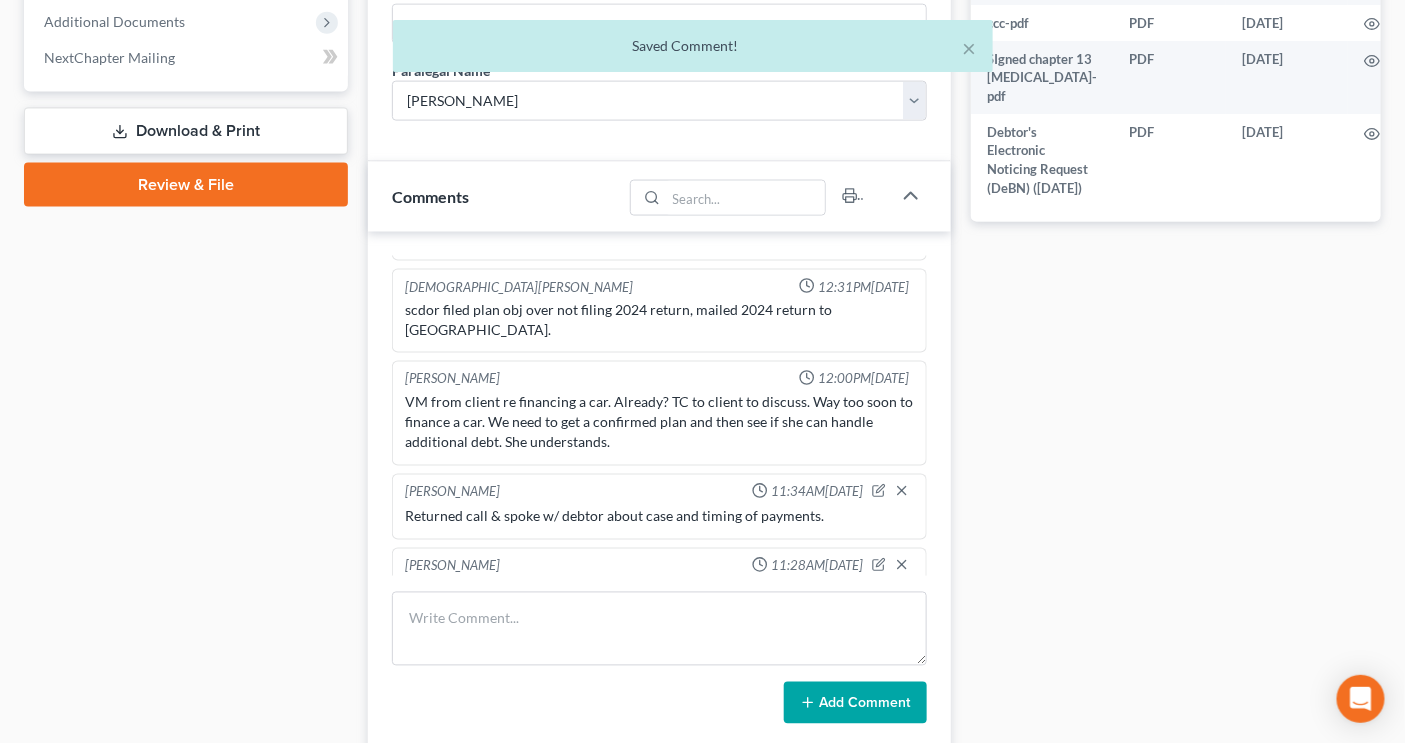 scroll, scrollTop: 222, scrollLeft: 0, axis: vertical 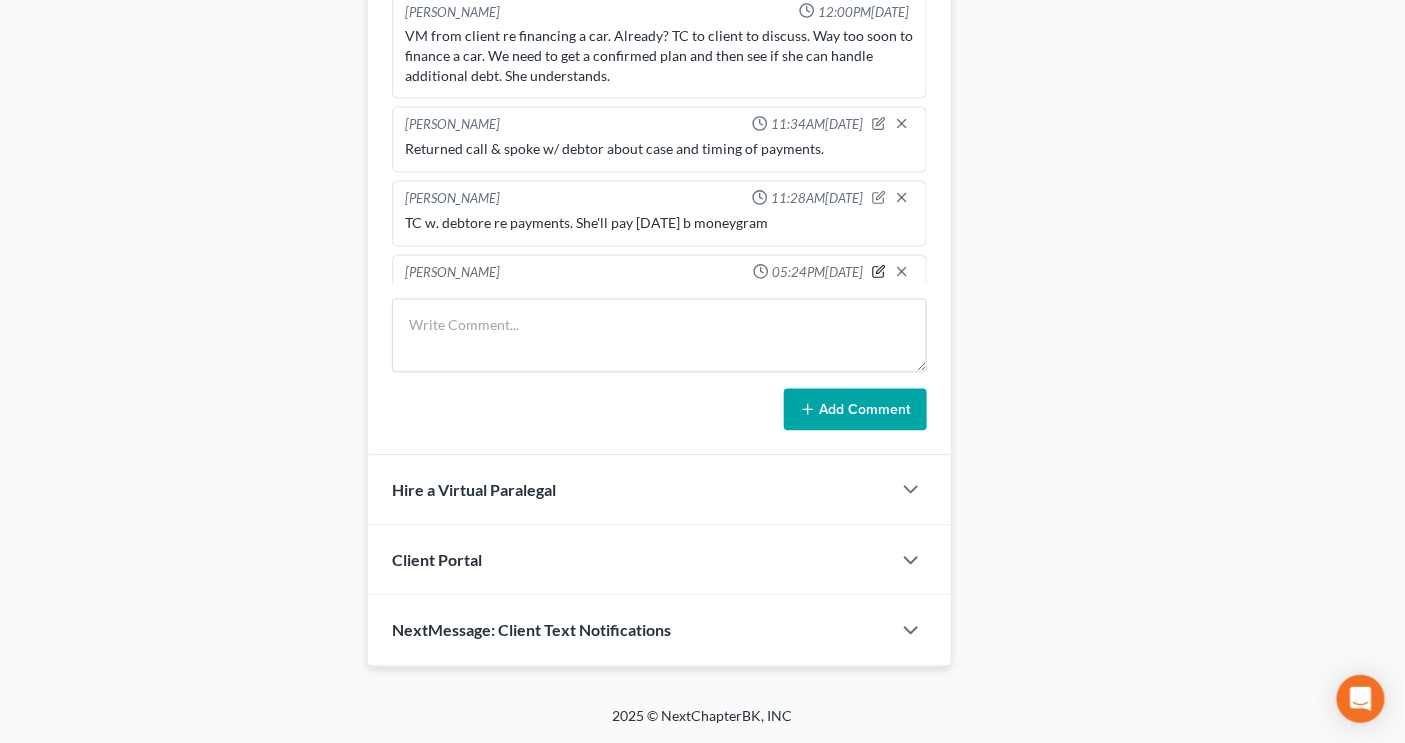 click 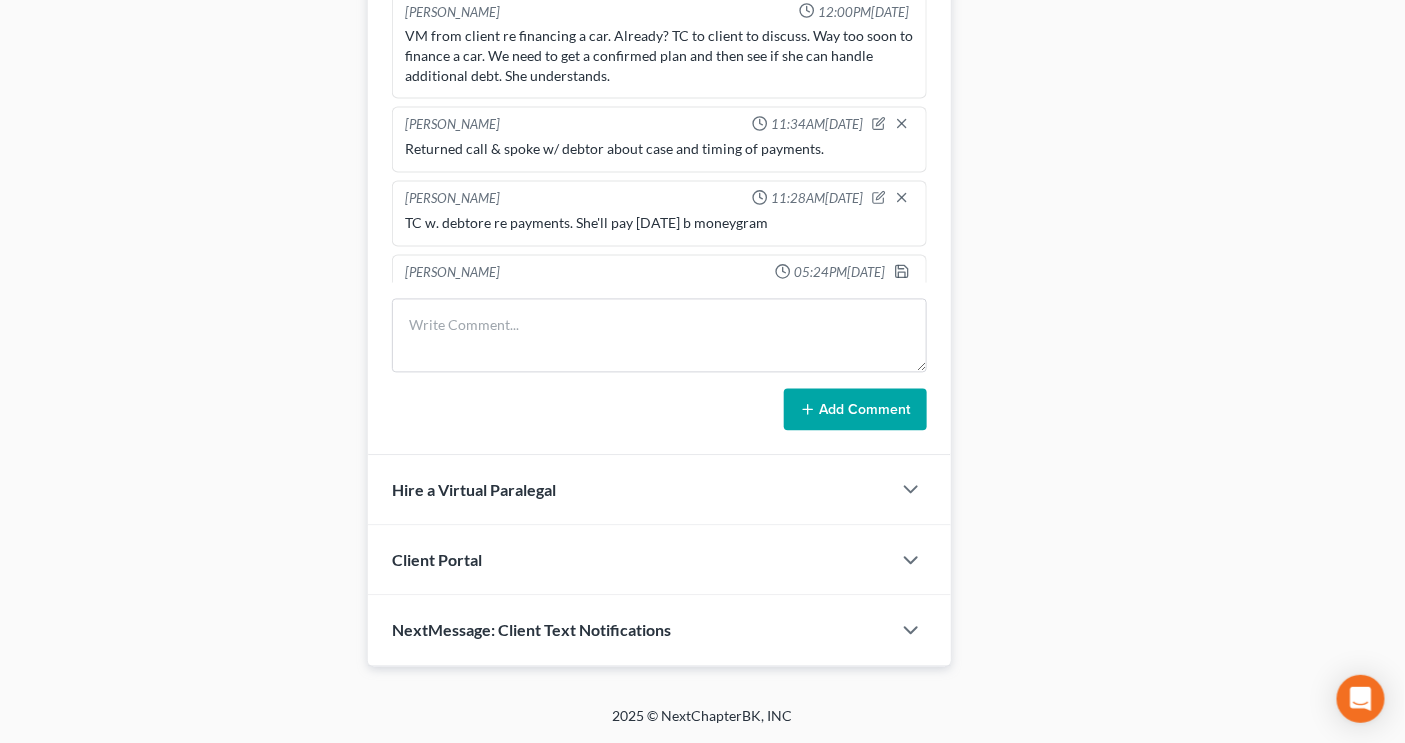click on "Robert Meredith, Jr. 10:54AM, 02/22/2025 Is this Brenda Lee Martin? We need to clarify the name in this case. Retrned call & LVM Sherry Sutton 12:14PM, 02/24/2025 I spoke with Brenda Lee Martin and this is her.   Sls Retrned call & LVM Robert Meredith, Jr. 04:41PM, 02/24/2025 Brenda Brown payments are actually Brenda Martin. Retrned call & LVM Mercedes  Sawyer 09:36AM, 03/03/2025 tc w ms. Martin re documents. Village capital is giving her the run around with getting a copy of her current mortgage statement. also she was unable to get the cash app statements on her own. i'll help her this afternoon when she comes in to pay the remaining balance. Retrned call & LVM Mercedes  Sawyer 02:45PM, 03/05/2025 prepared case with information on hand. need pay info from new job to show feasibility and minor updates to bank accounts. Retrned call & LVM Mercedes  Sawyer 11:38AM, 03/13/2025 Still need pay information for her new job with Brookdale at west ashley. Retrned call & LVM Robert Meredith, Jr. Sherry Sutton" at bounding box center [659, 197] 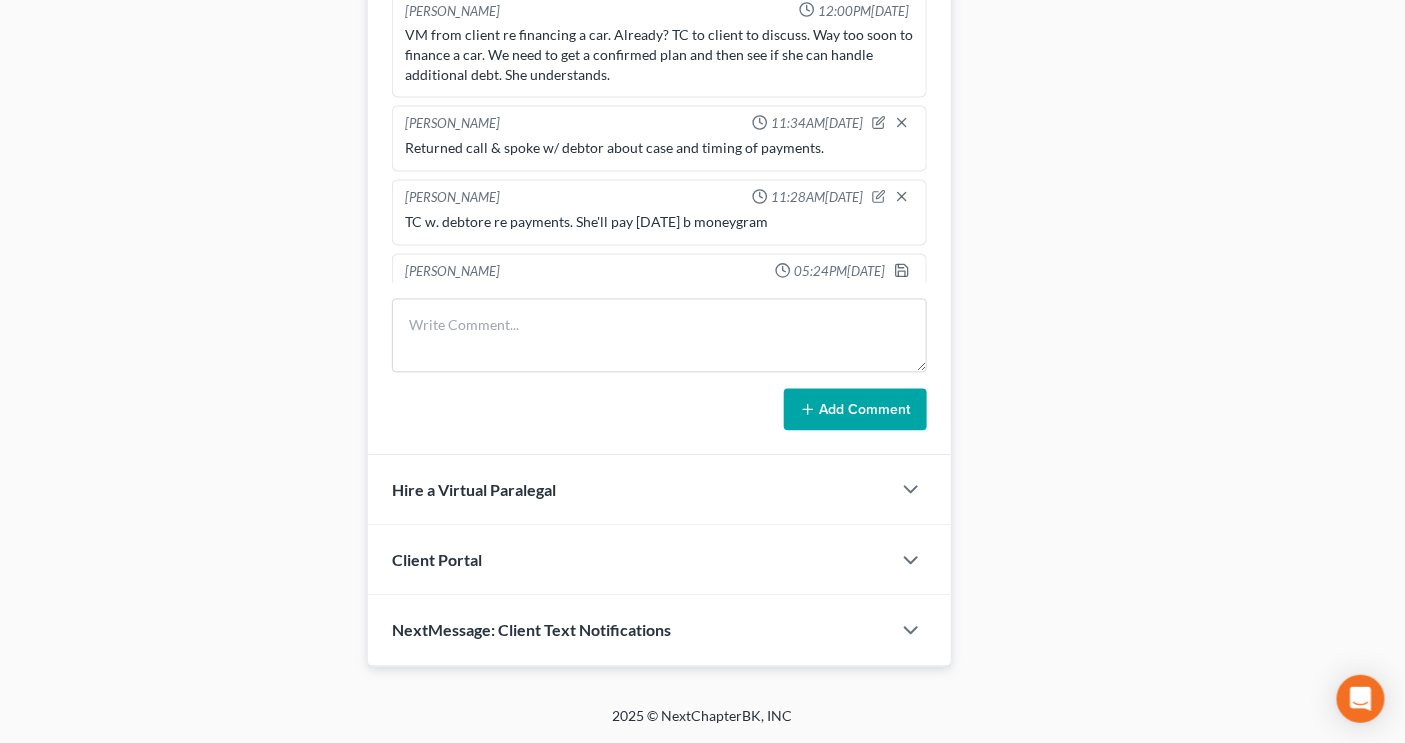 type on "Retrned call & no ans/VM full" 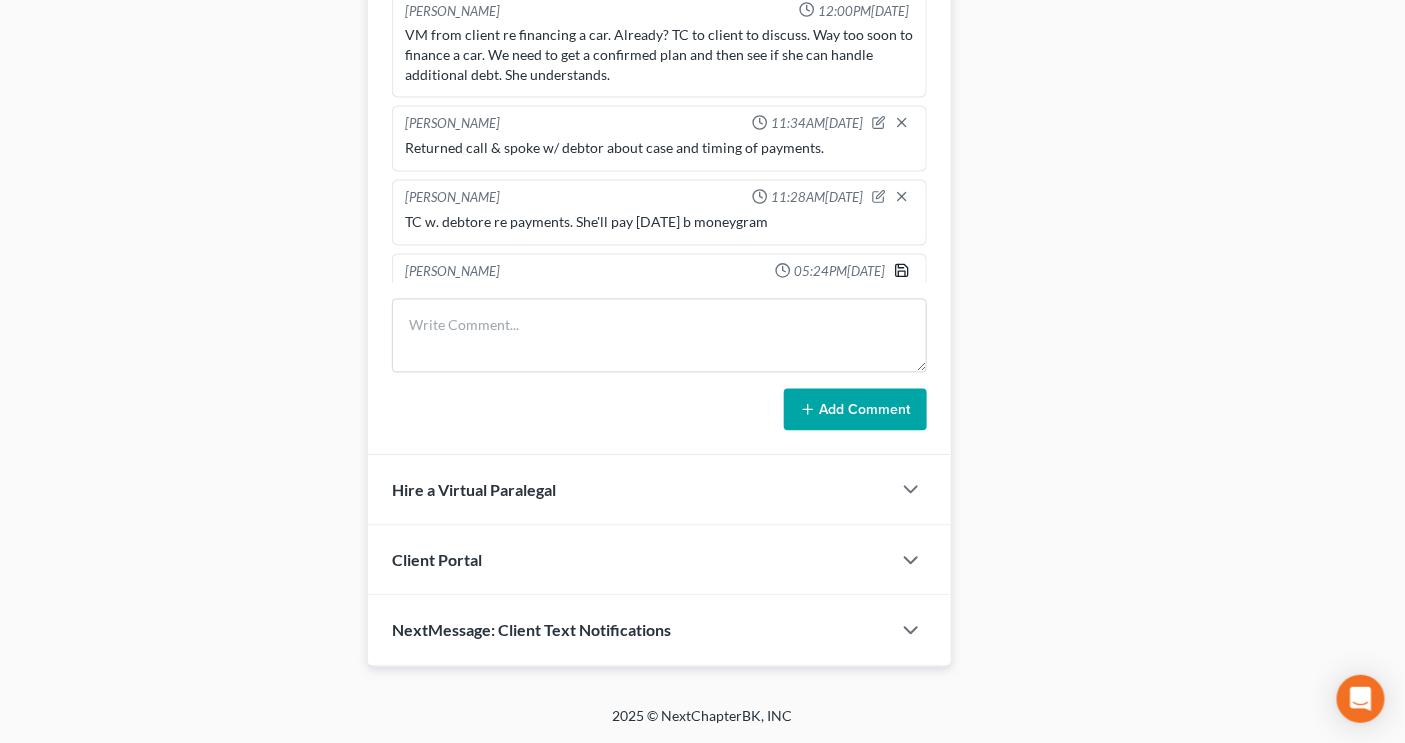 click 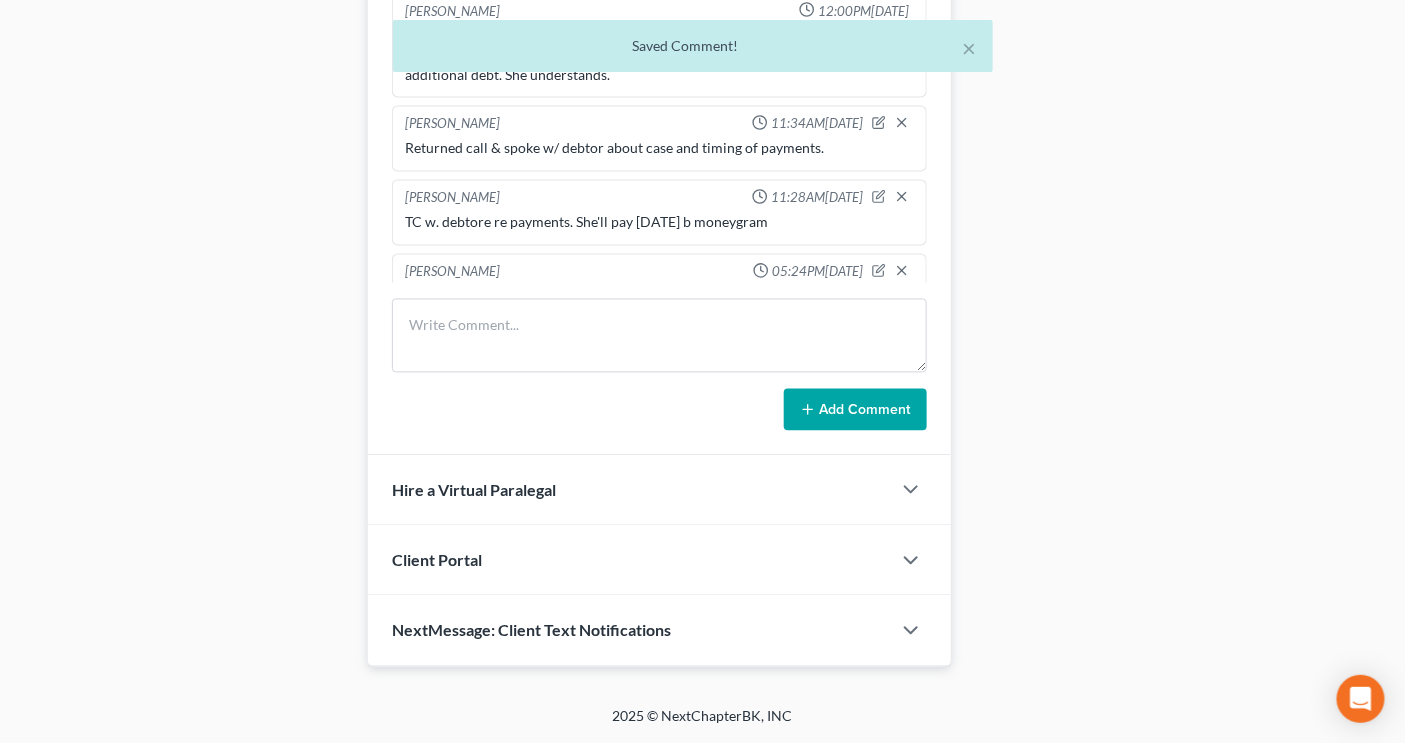scroll, scrollTop: 1246, scrollLeft: 0, axis: vertical 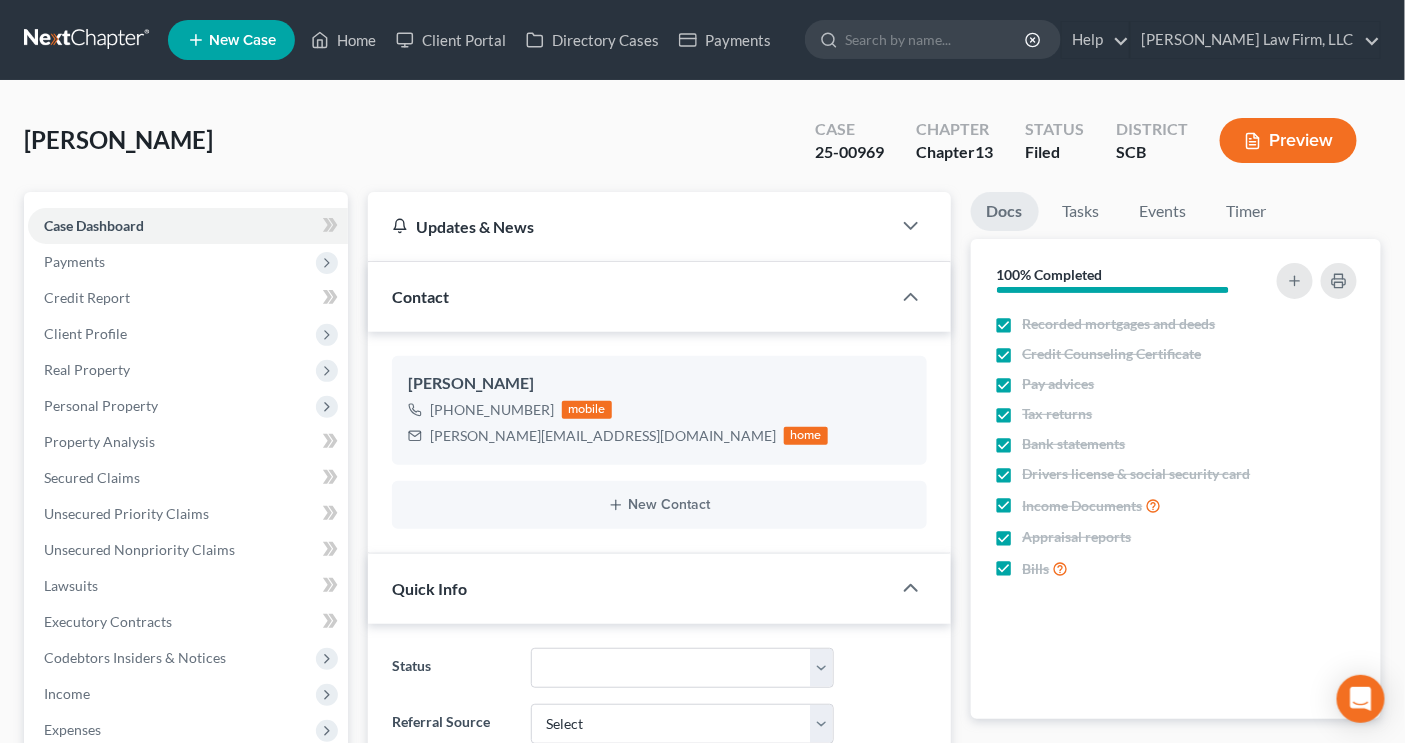 click at bounding box center (88, 40) 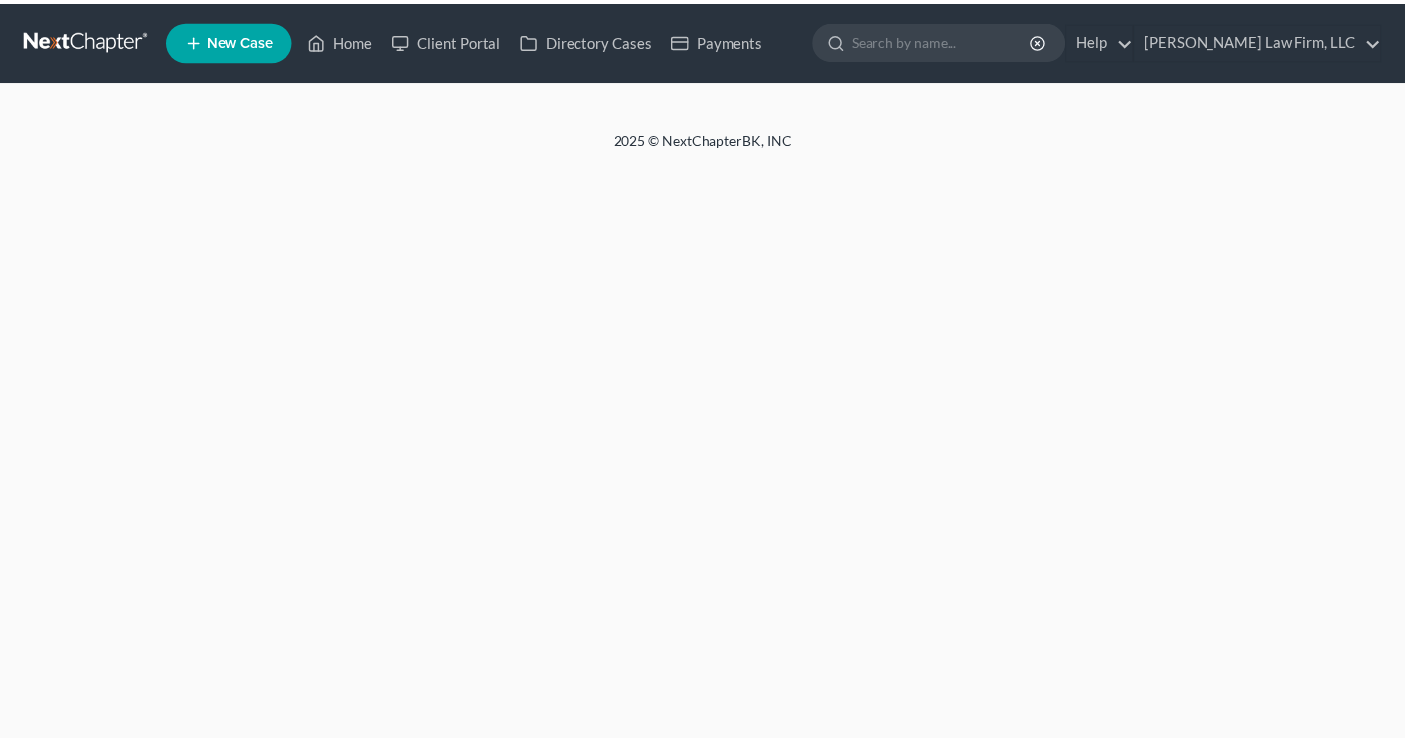scroll, scrollTop: 0, scrollLeft: 0, axis: both 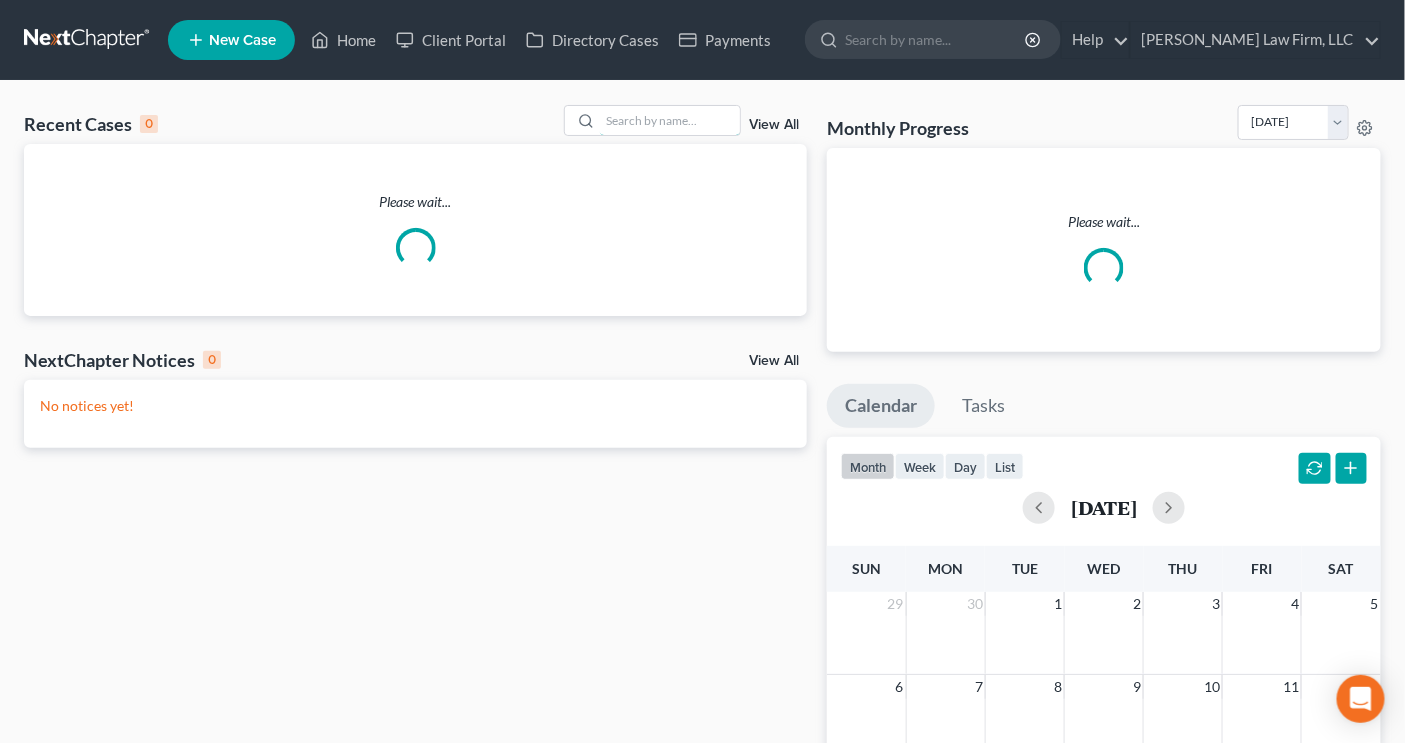click at bounding box center (670, 120) 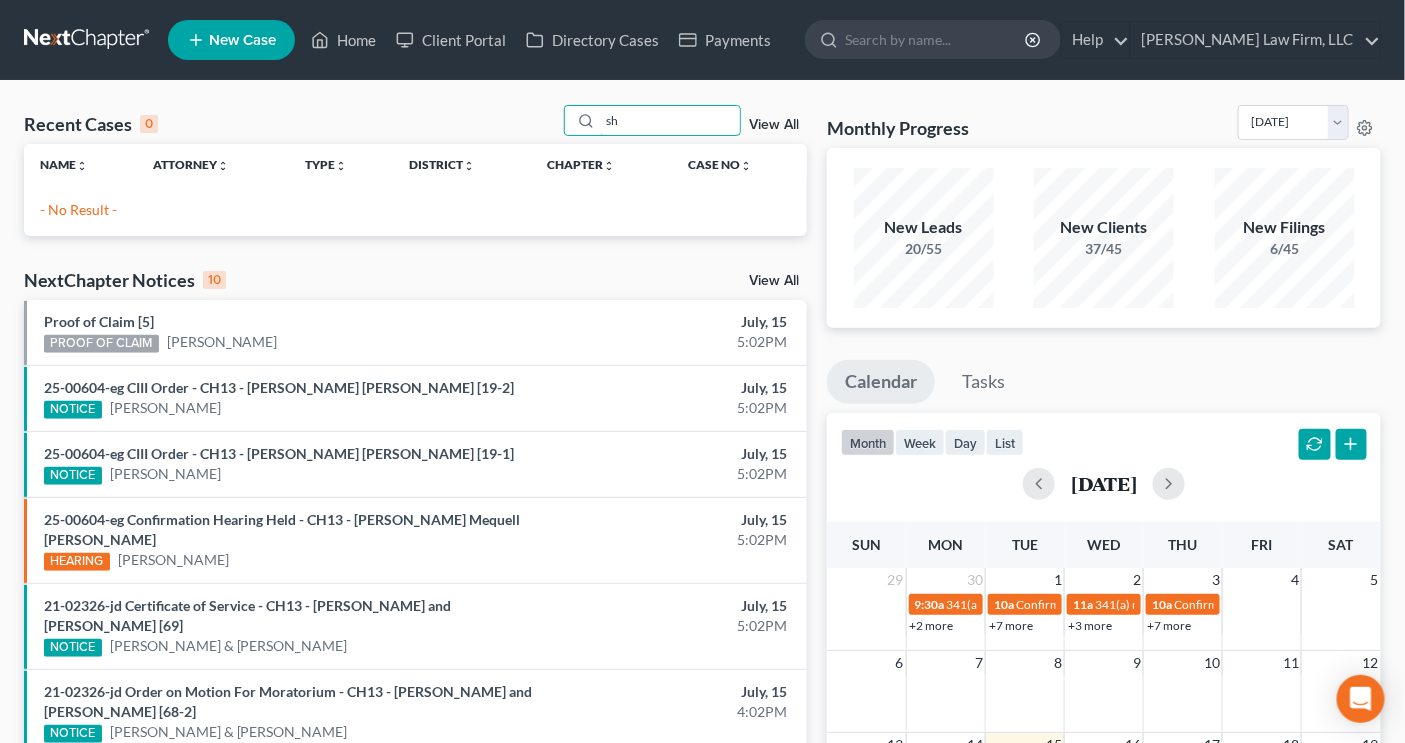 type on "s" 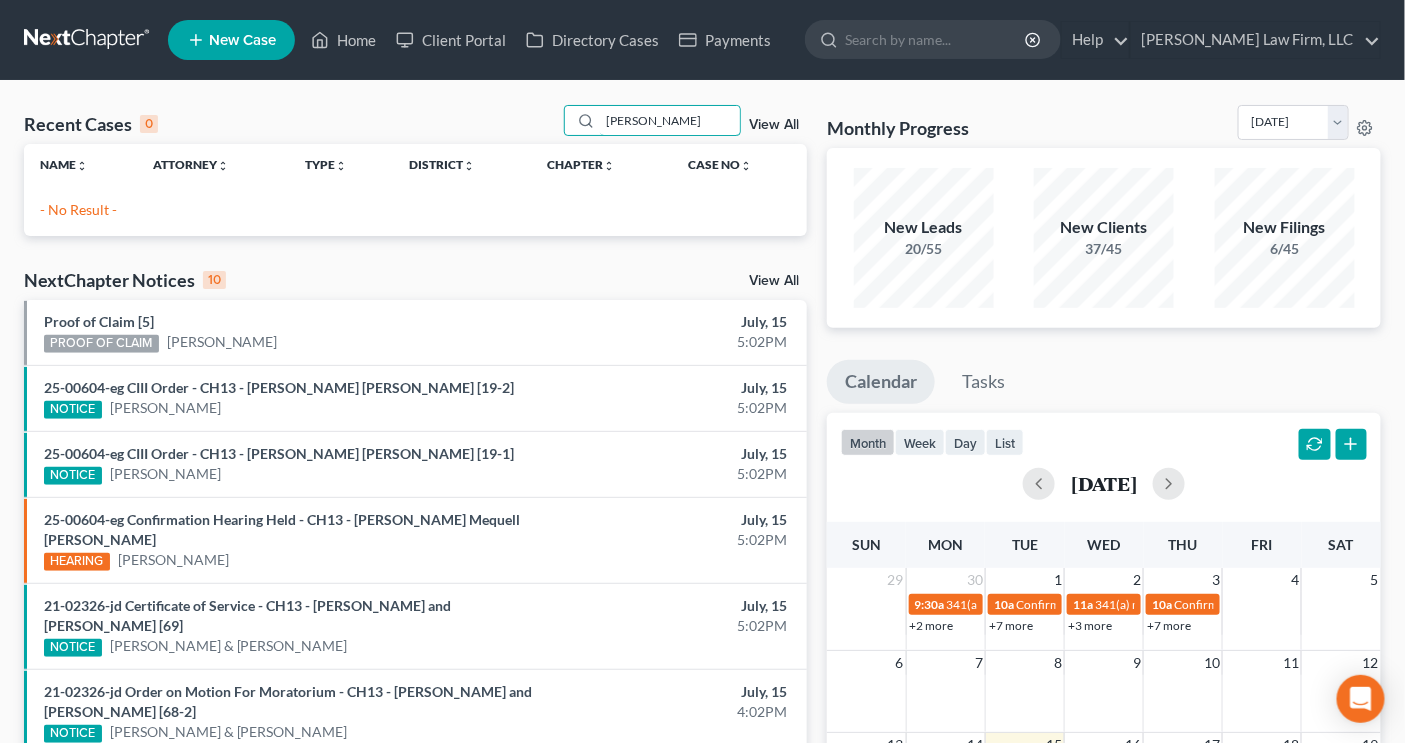 type on "[PERSON_NAME]" 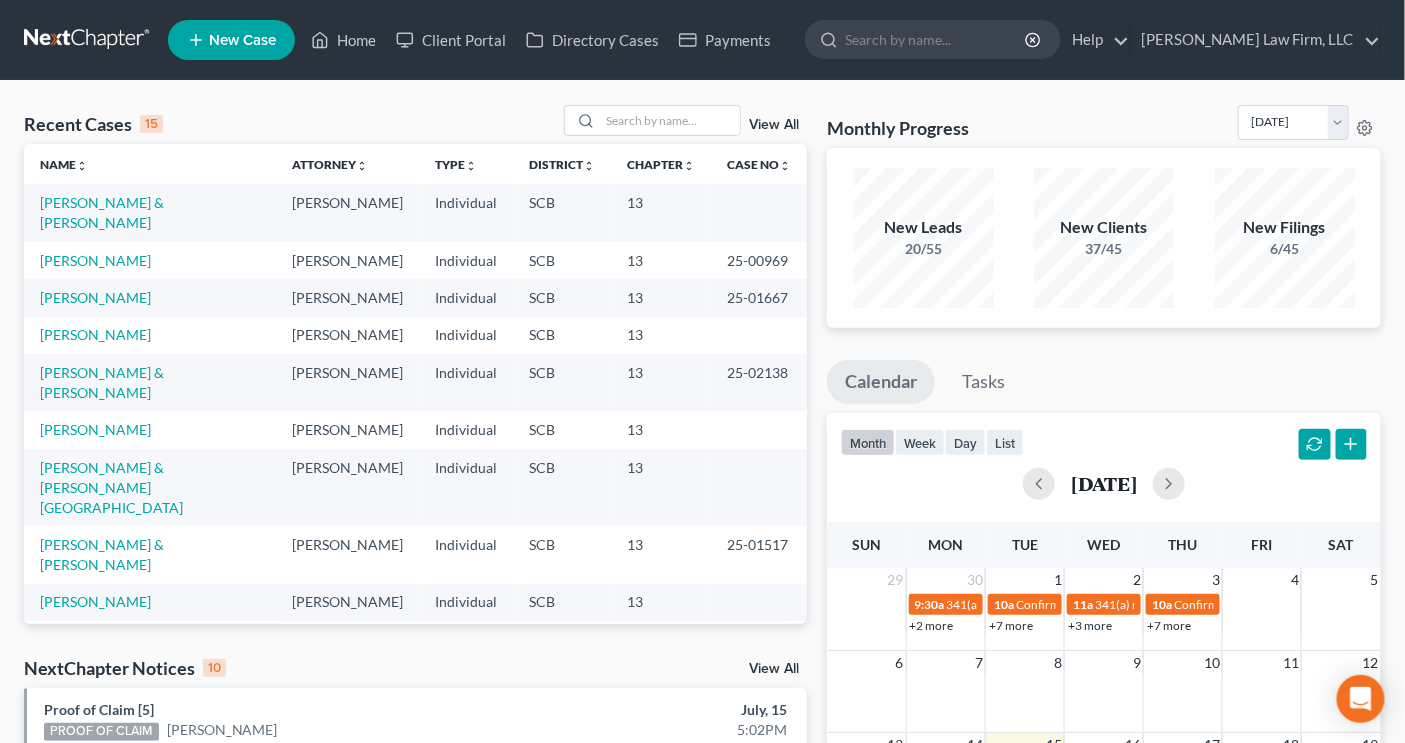 click on "Recent Cases 15         View All
Name
unfold_more
expand_more
expand_less
Attorney
unfold_more
expand_more
expand_less
Type
unfold_more
expand_more
expand_less
District
unfold_more
expand_more
expand_less
Chapter
unfold_more
expand_more
expand_less
Case No
unfold_more
expand_more
expand_less
Prefix
unfold_more
expand_more
expand_less
[PERSON_NAME] & [PERSON_NAME] Individual SCB 13 [PERSON_NAME], [PERSON_NAME] Individual SCB 13 25-00969 [PERSON_NAME] [PERSON_NAME] Individual SCB 13 25-01667 [PERSON_NAME] [PERSON_NAME] Individual SCB 13 [PERSON_NAME] & [PERSON_NAME] Individual SCB 13 25-02138 [PERSON_NAME] [PERSON_NAME] Individual SCB 13 [PERSON_NAME] & [PERSON_NAME] [PERSON_NAME] Individual SCB 13 [PERSON_NAME] & [PERSON_NAME] Individual SCB 13 25-01517 [PERSON_NAME] [PERSON_NAME] SCB 13" at bounding box center (702, 832) 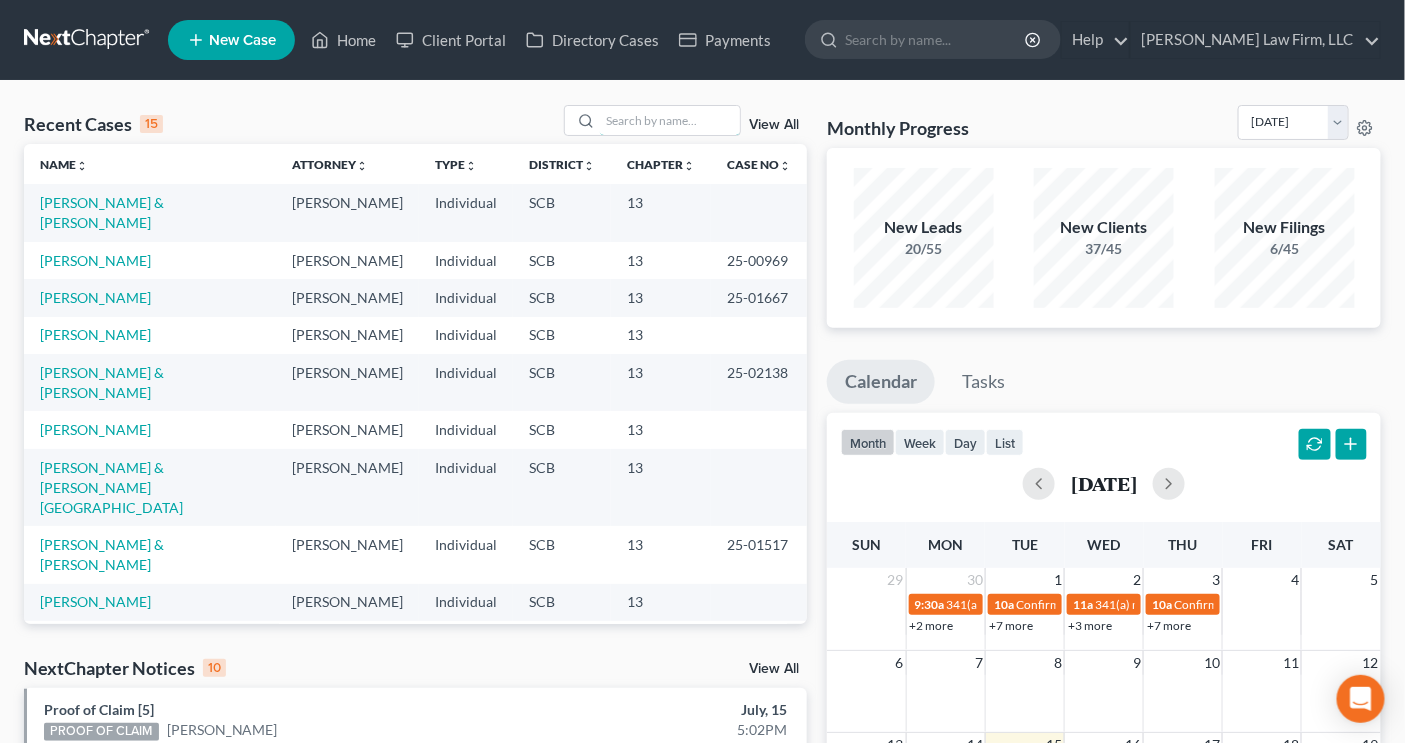 click at bounding box center (670, 120) 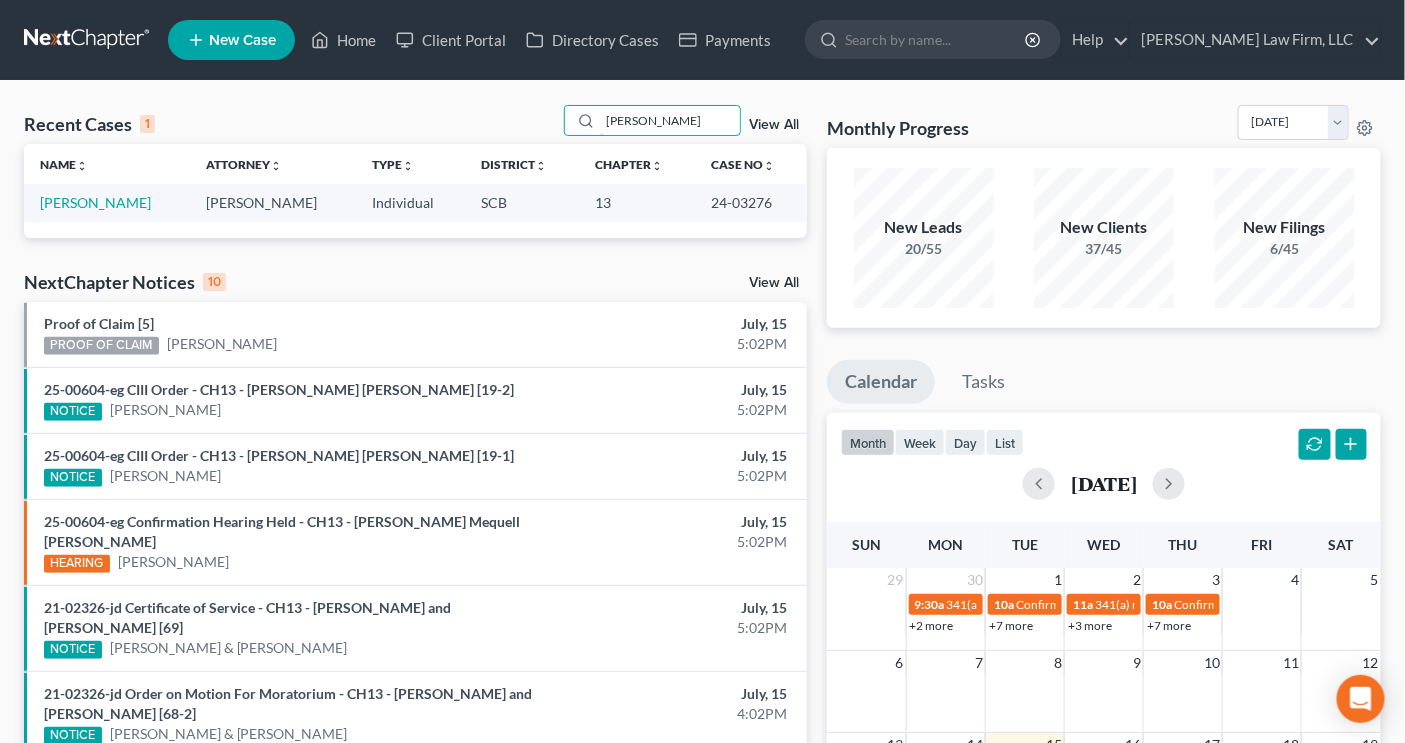 click on "[PERSON_NAME]" at bounding box center [670, 120] 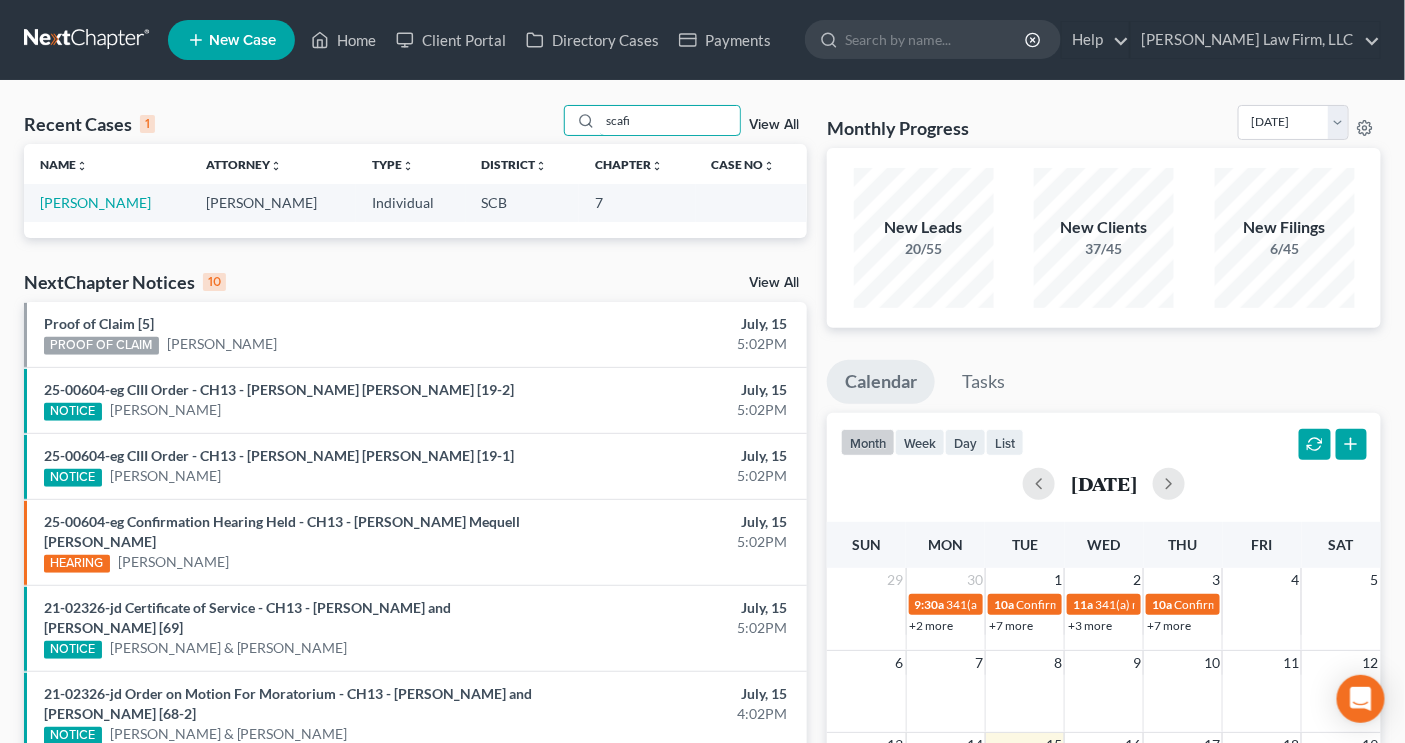 click on "scafi" at bounding box center [670, 120] 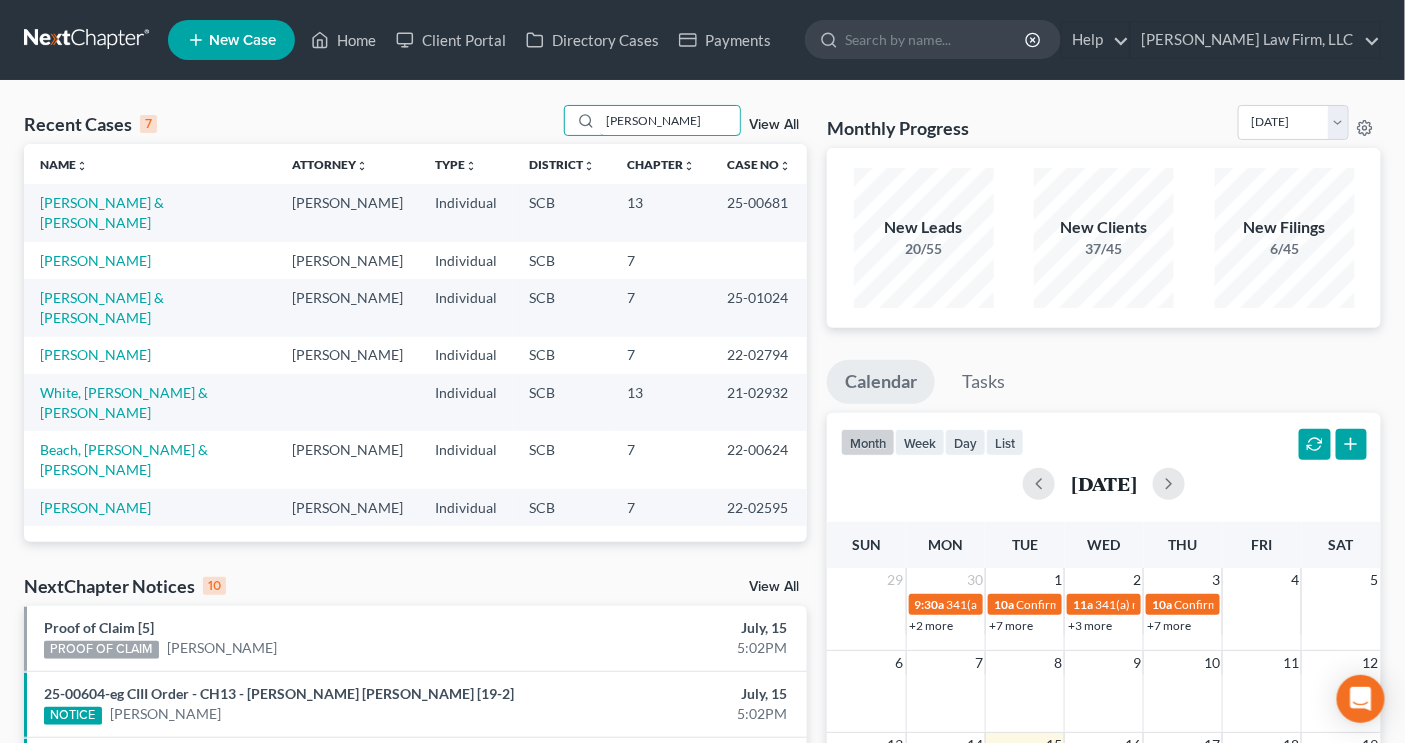 type on "[PERSON_NAME]" 